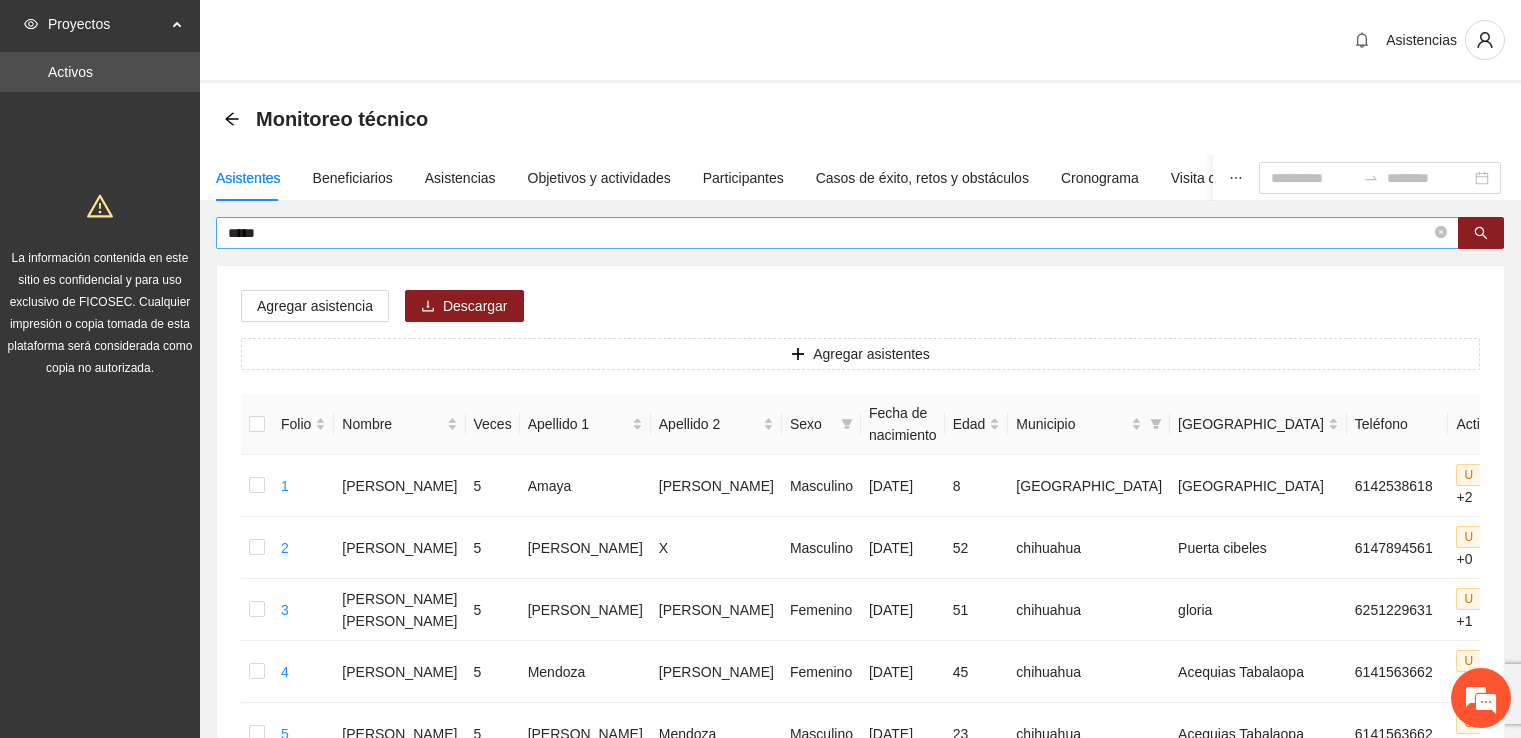 scroll, scrollTop: 0, scrollLeft: 0, axis: both 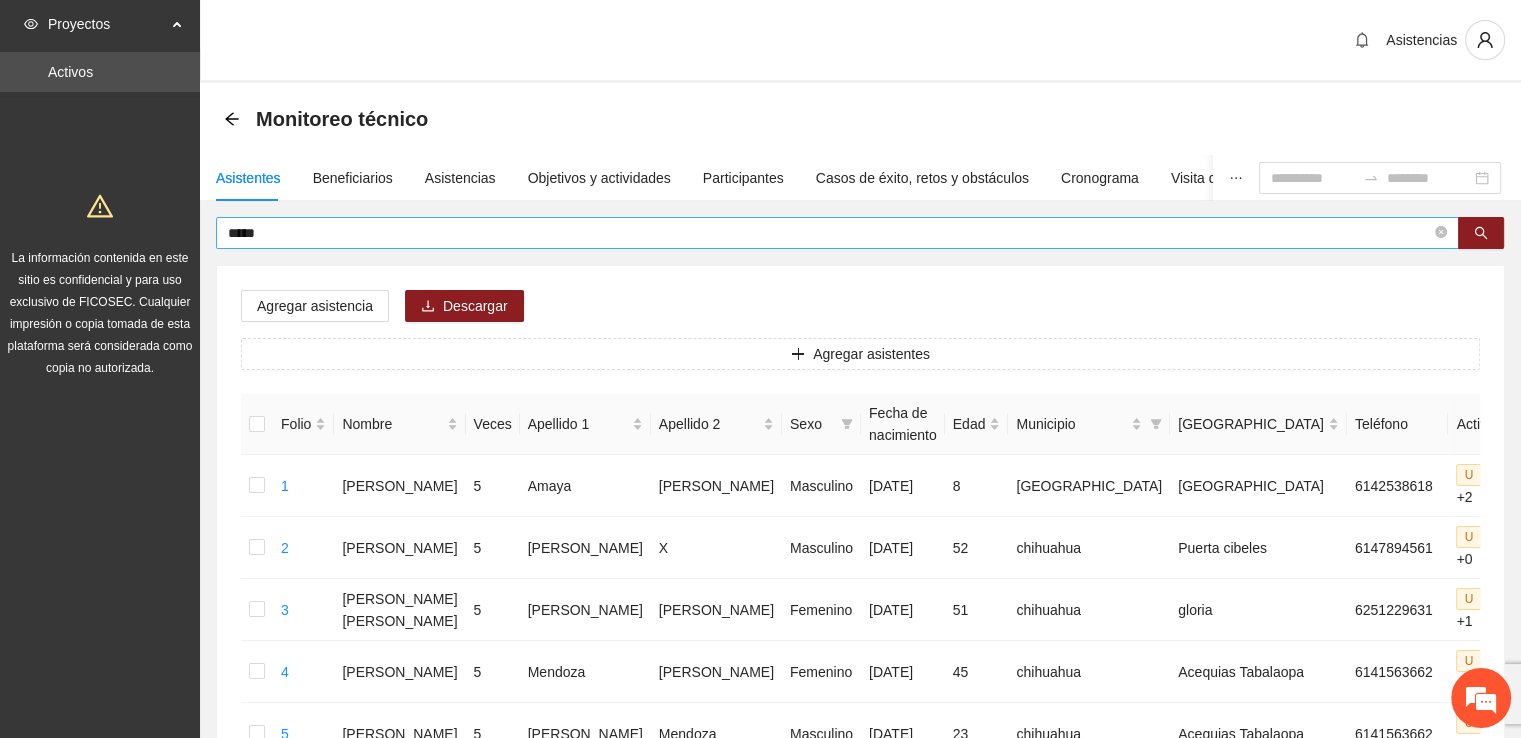 click on "*****" at bounding box center [829, 233] 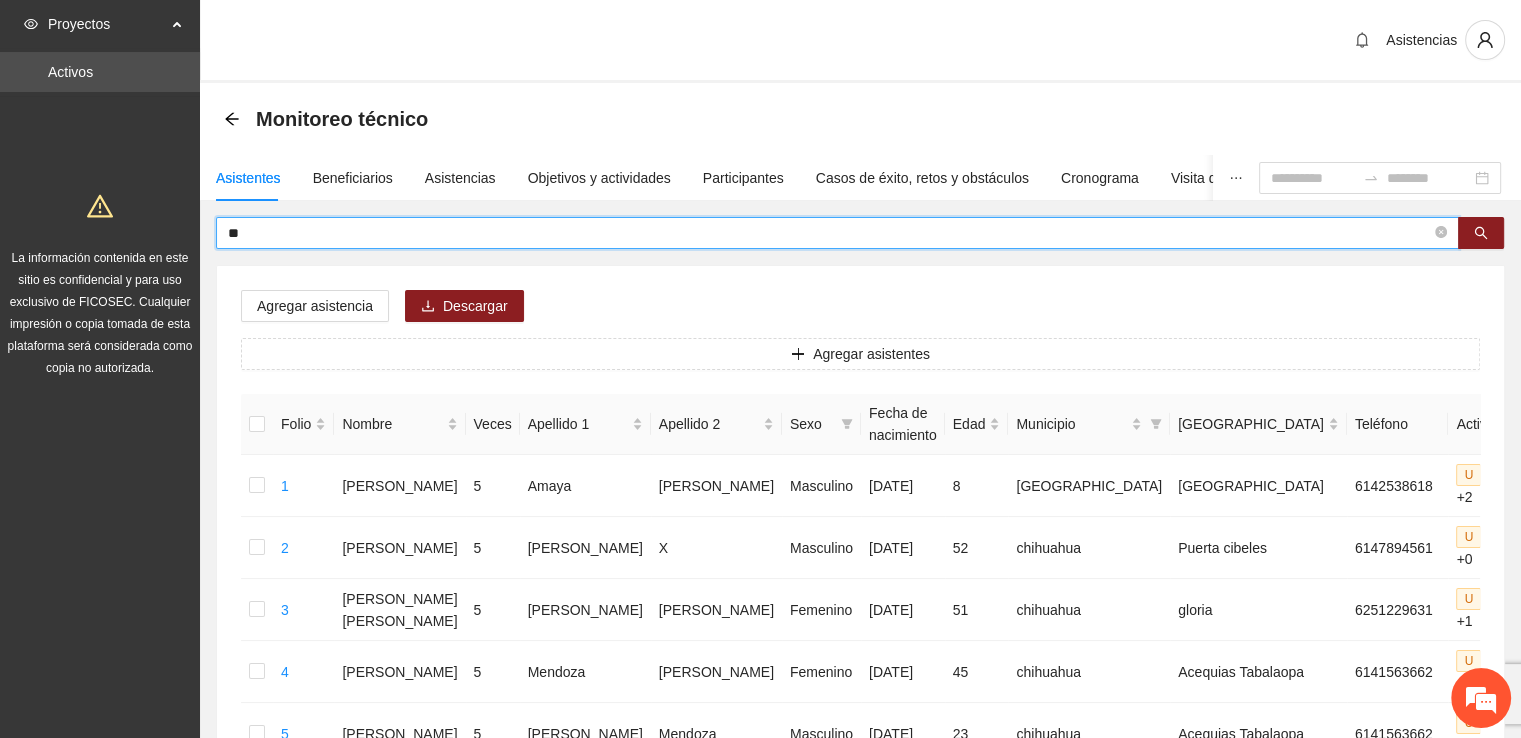 type on "*" 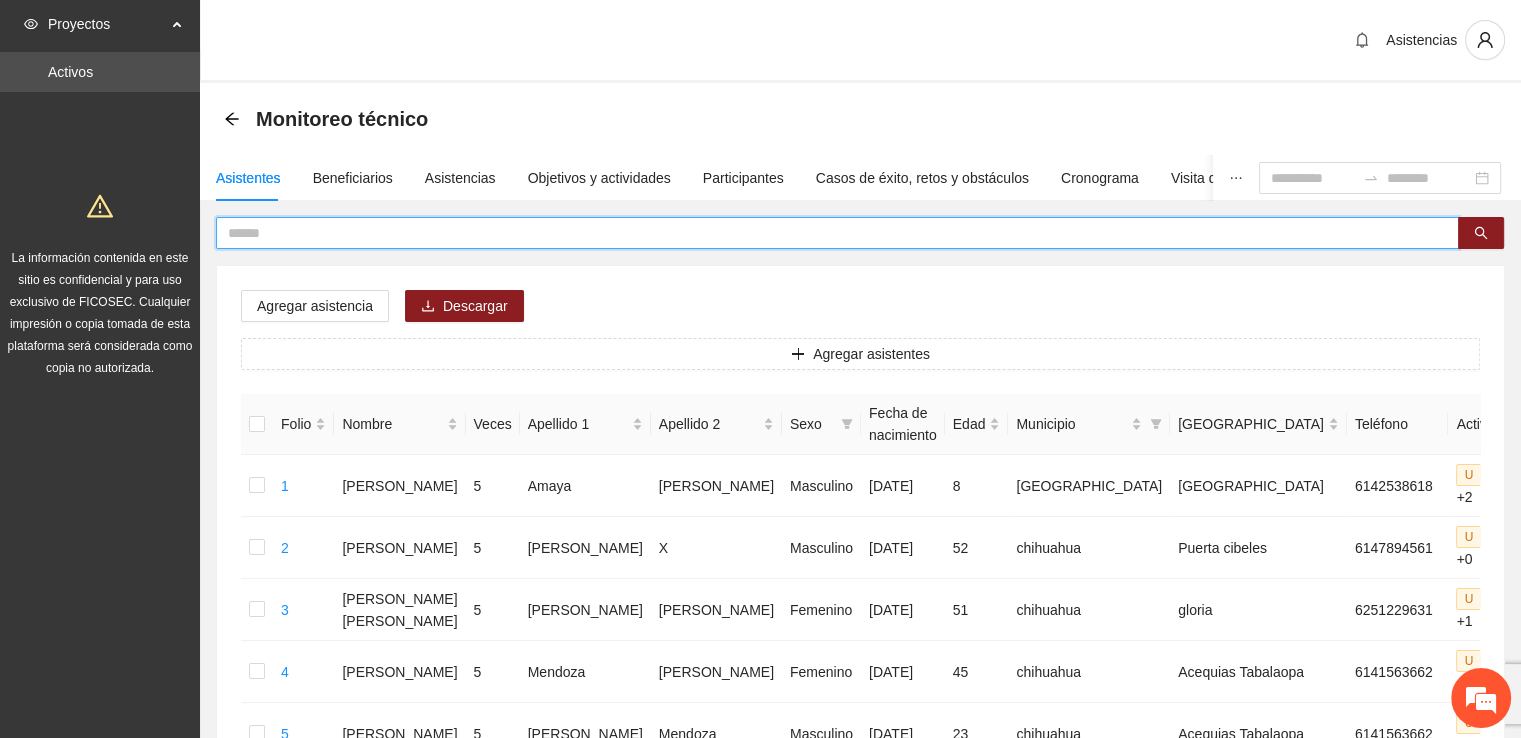 click at bounding box center [829, 233] 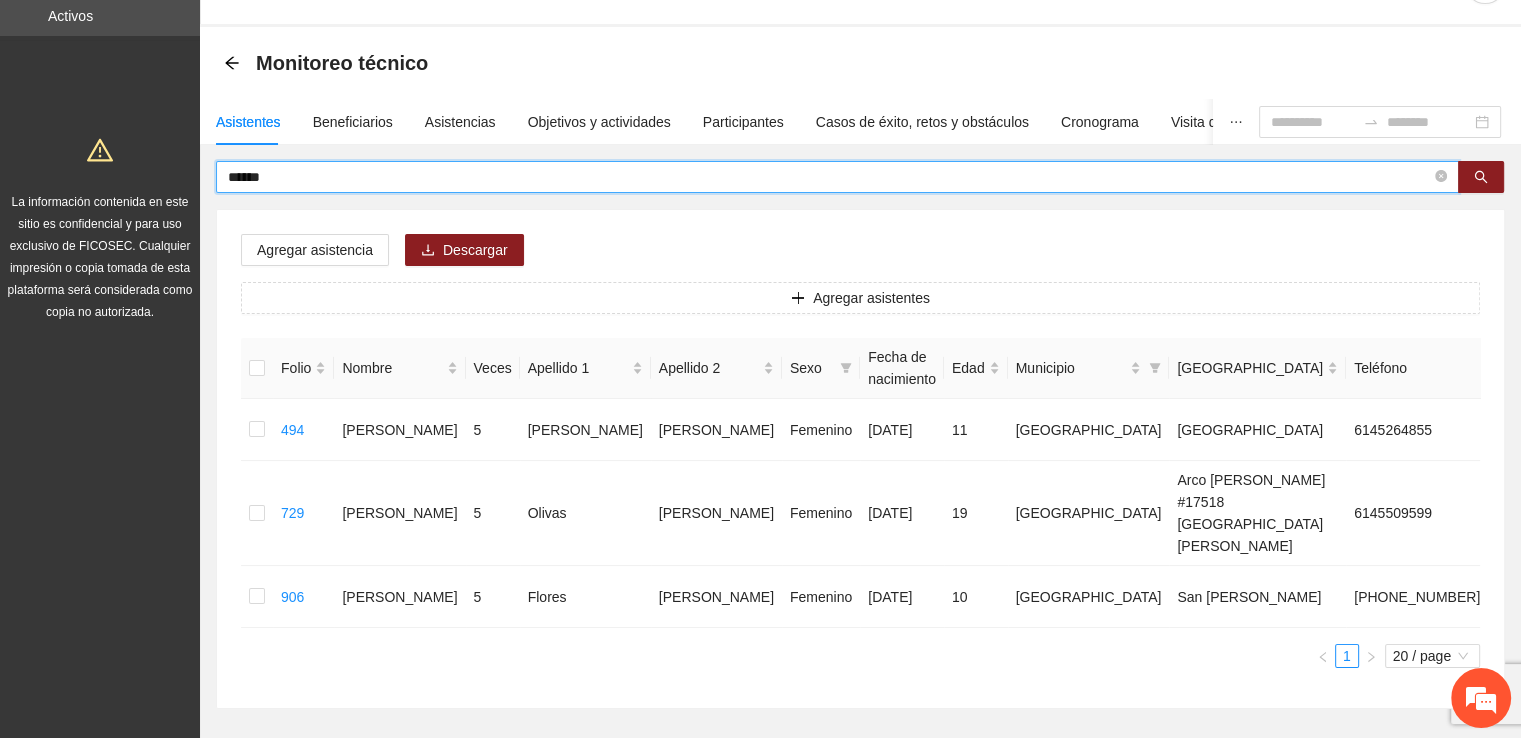 scroll, scrollTop: 100, scrollLeft: 0, axis: vertical 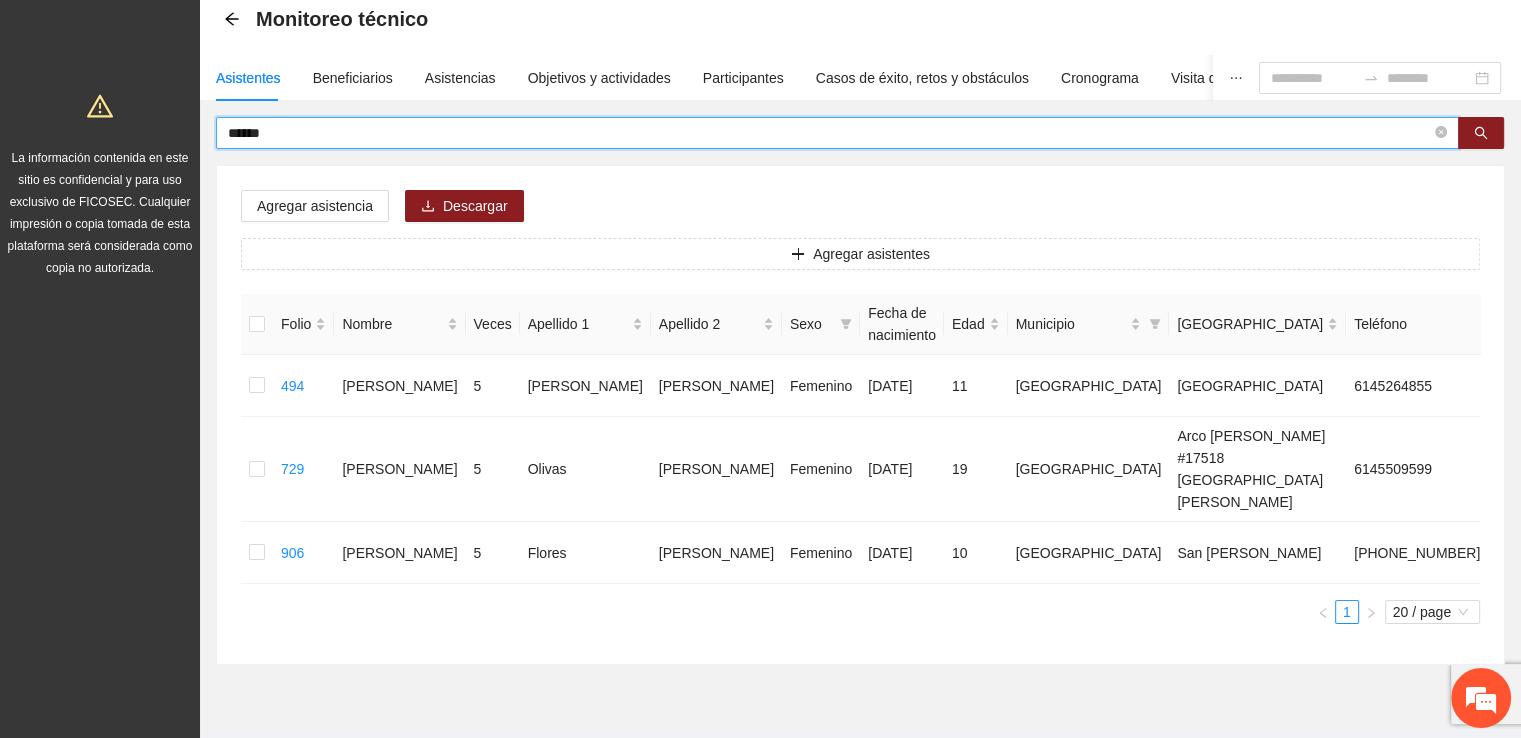 click on "*****" at bounding box center [829, 133] 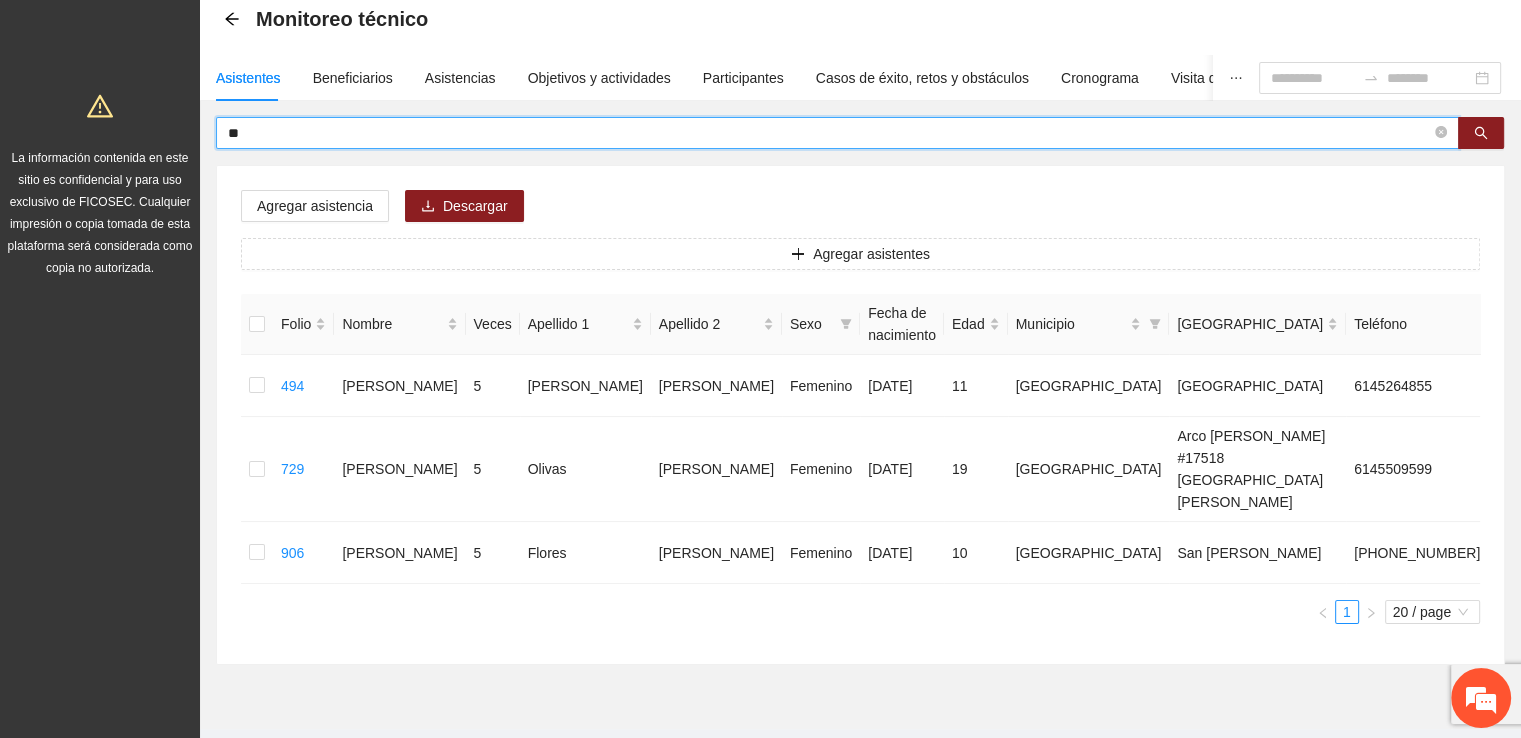 type on "*" 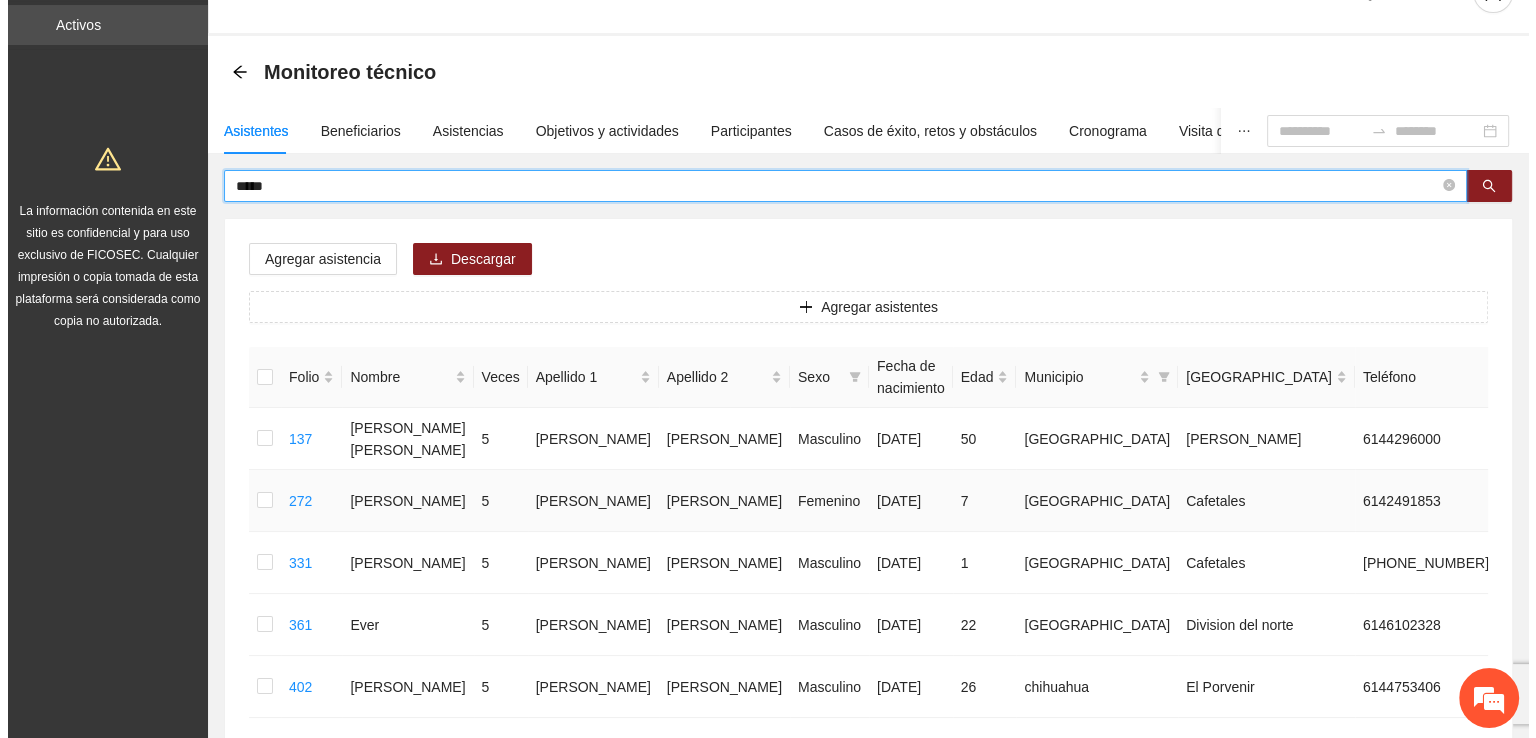 scroll, scrollTop: 0, scrollLeft: 0, axis: both 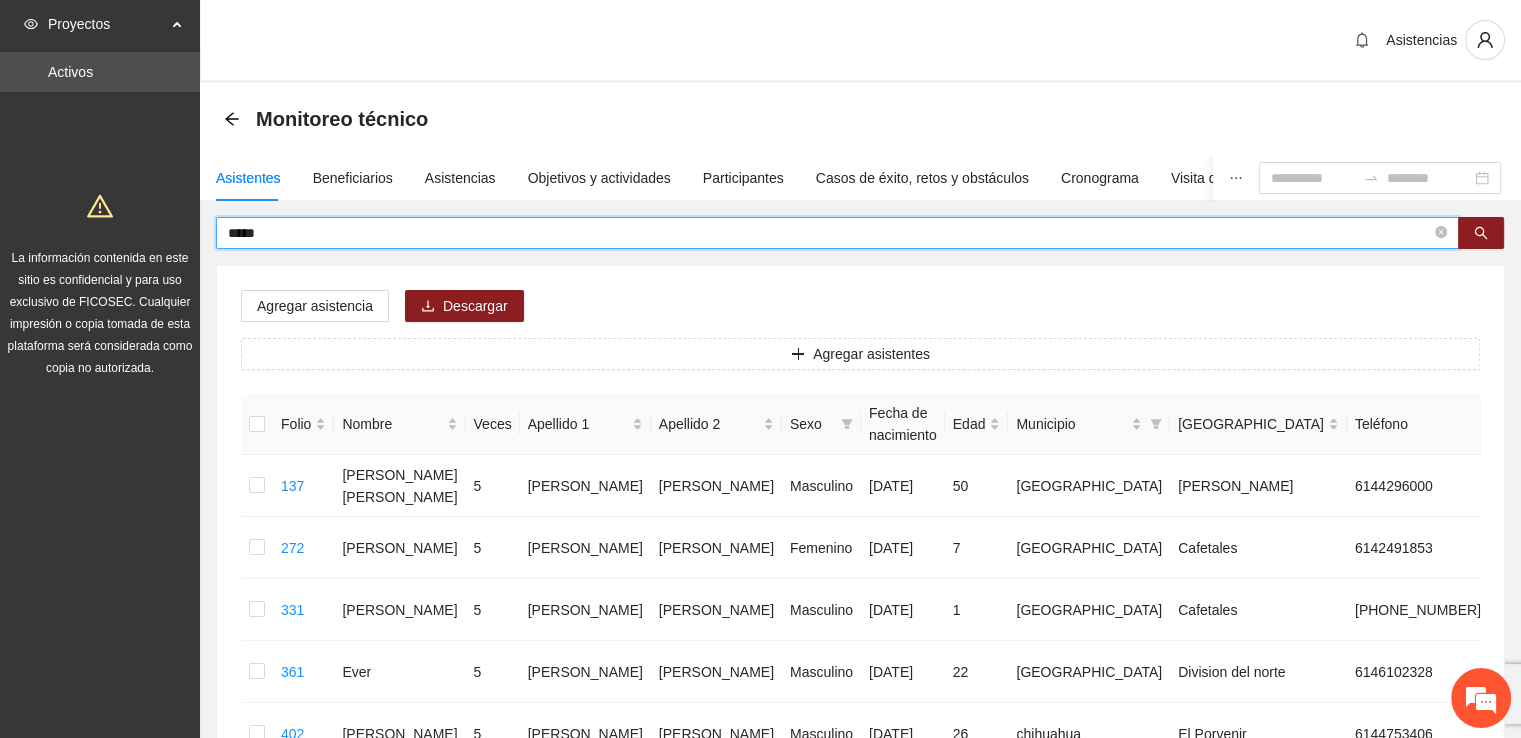 click on "*****" at bounding box center (829, 233) 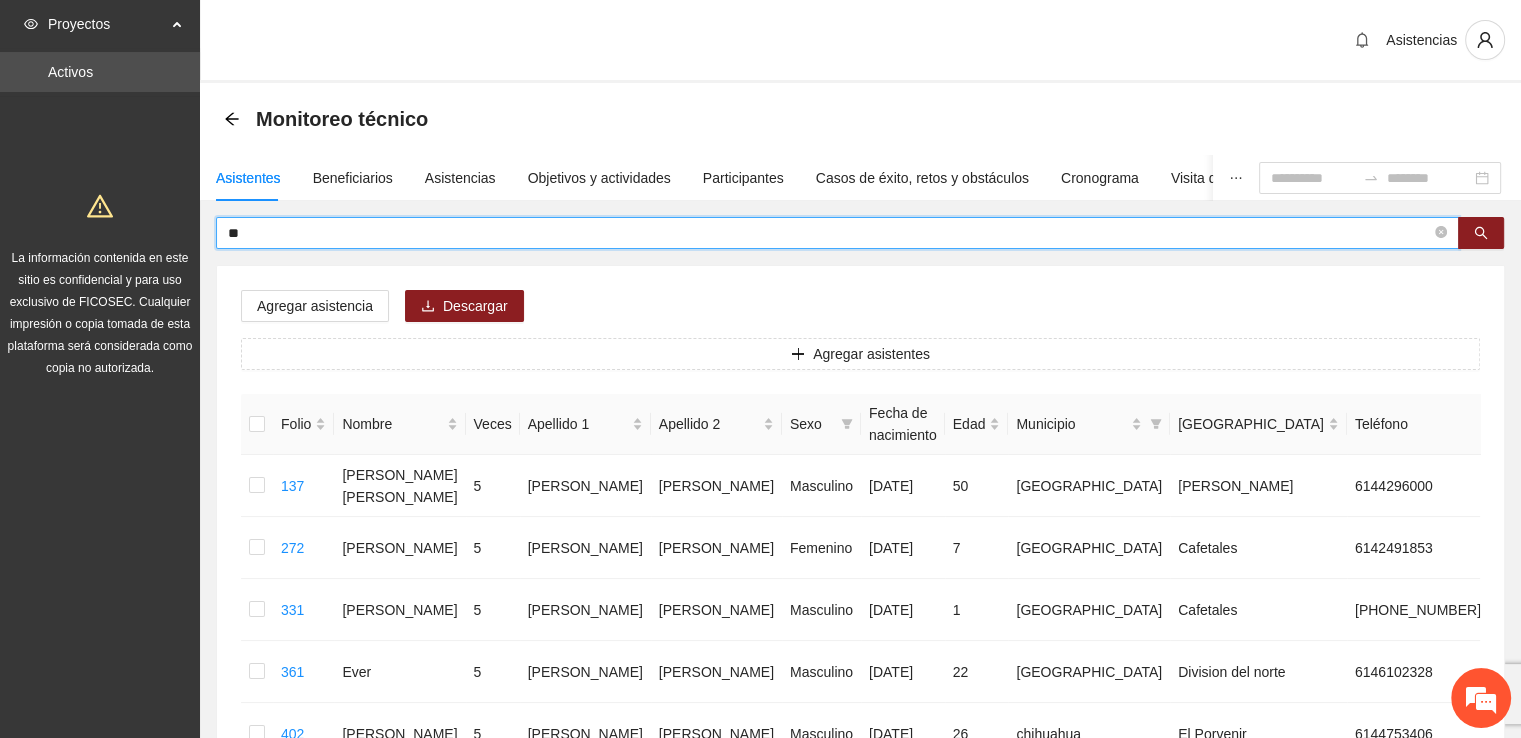 type on "*" 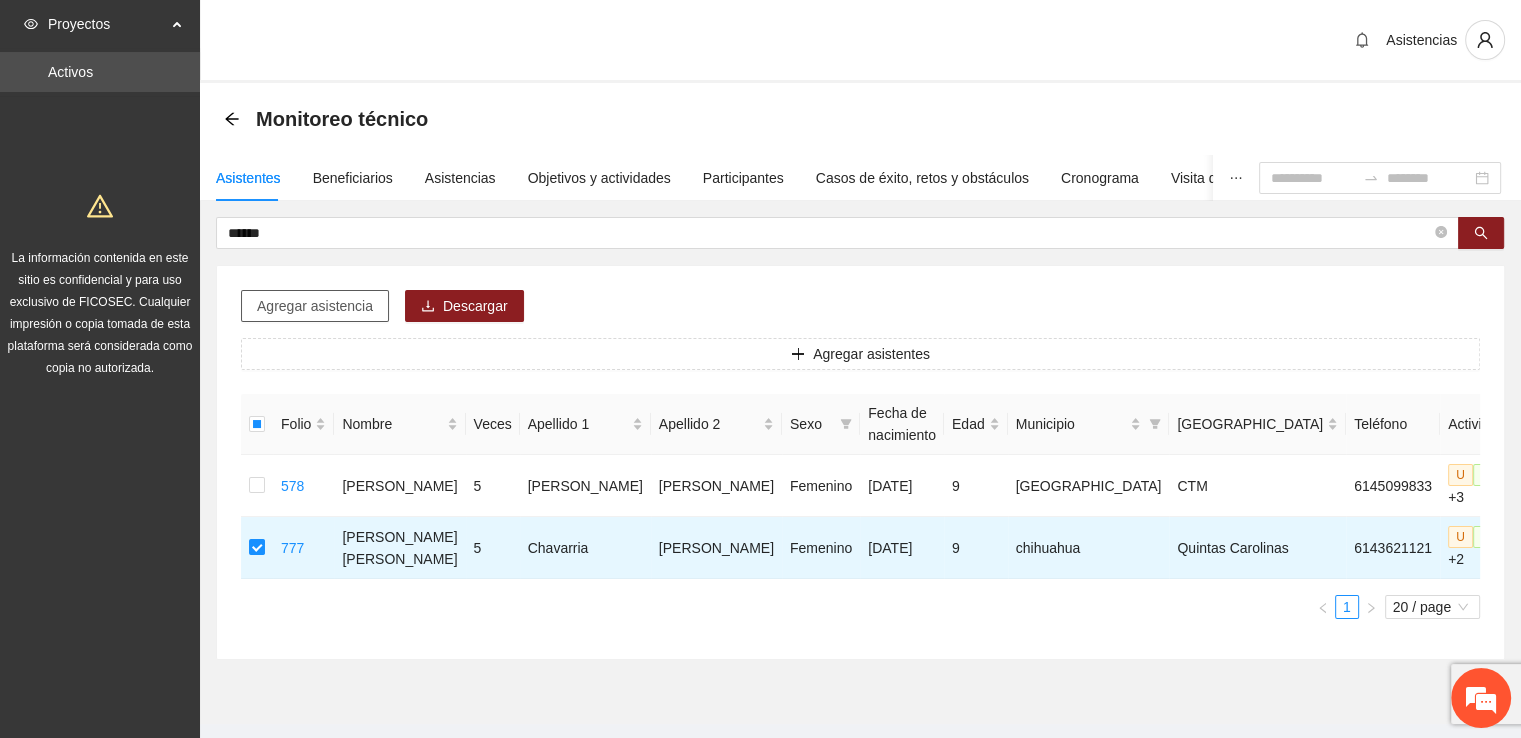 click on "Agregar asistencia" at bounding box center (315, 306) 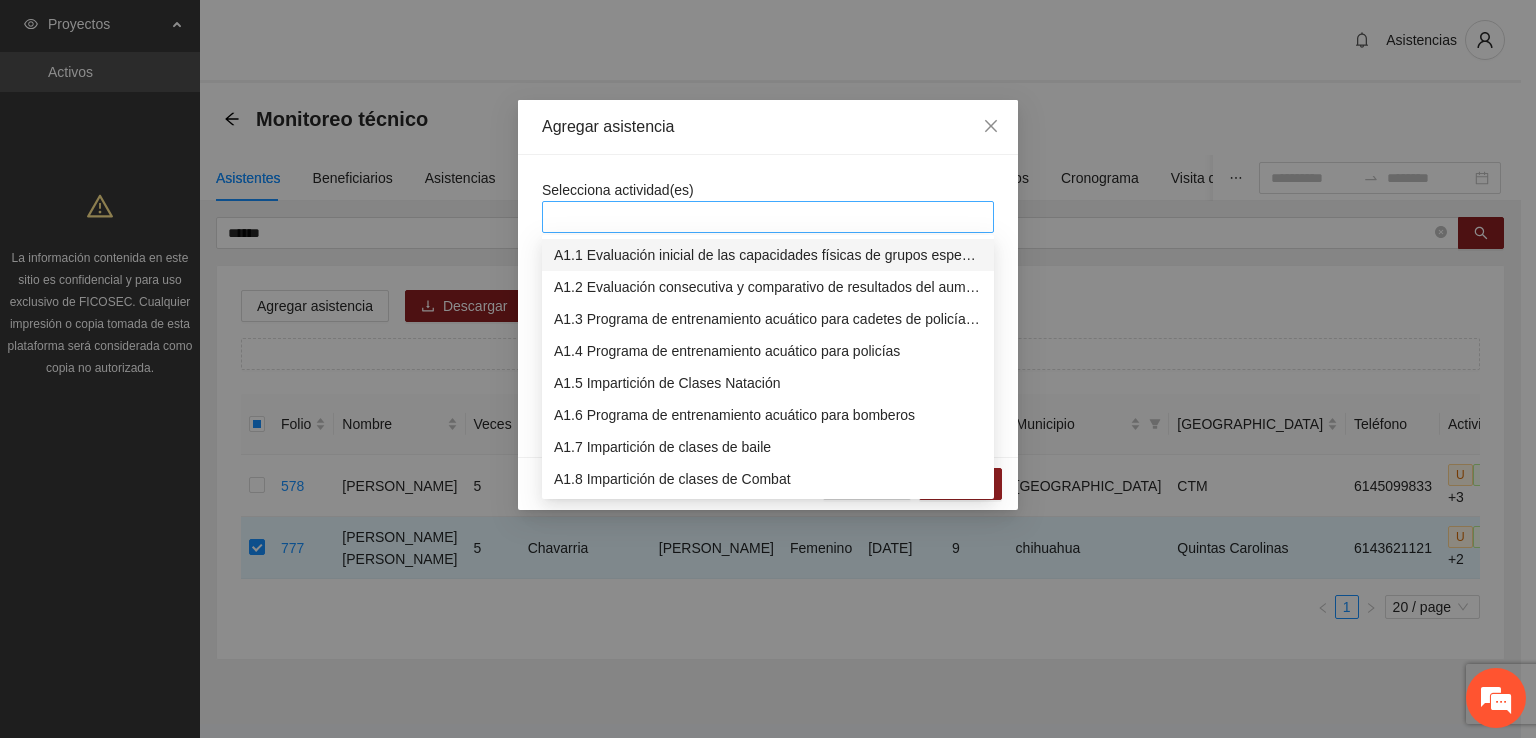 click at bounding box center (768, 217) 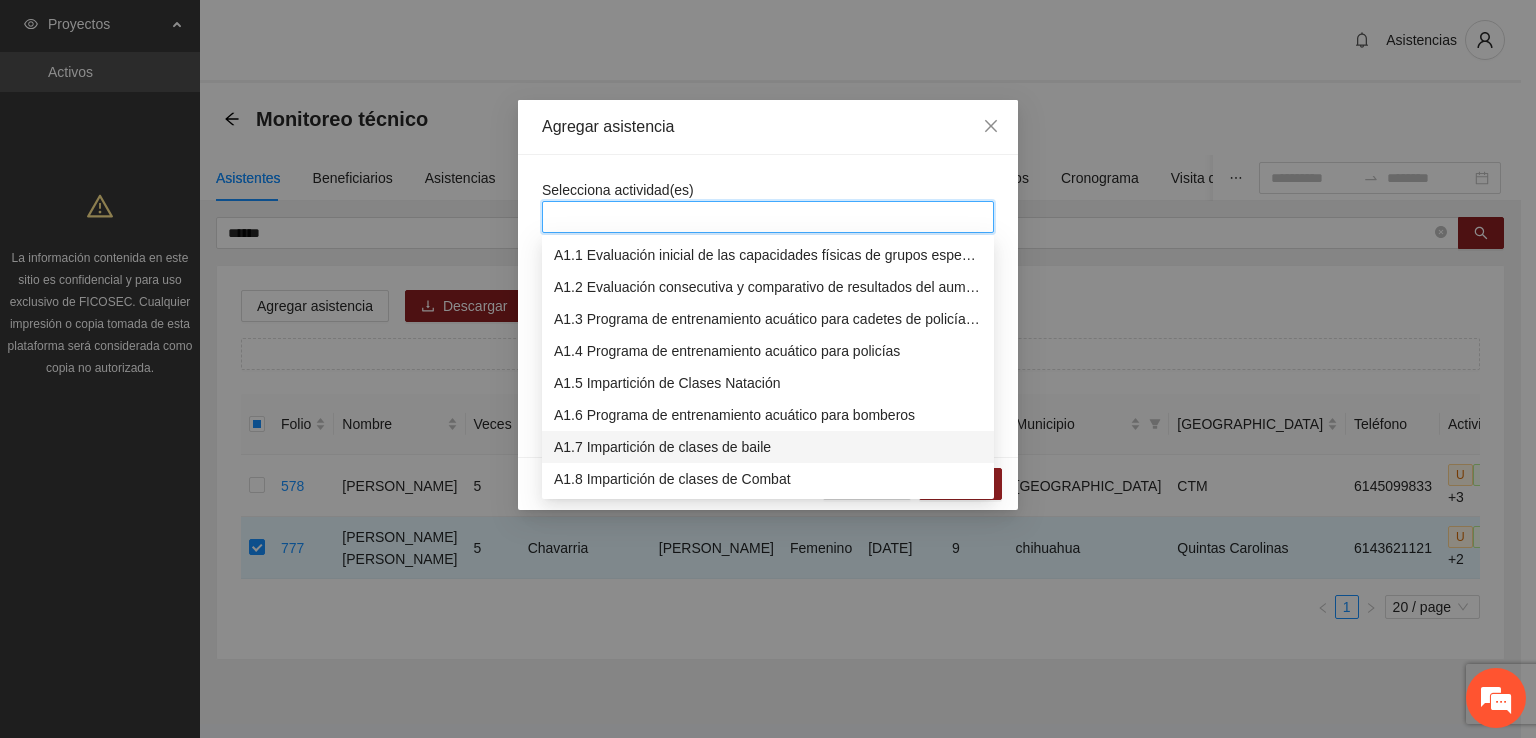 scroll, scrollTop: 300, scrollLeft: 0, axis: vertical 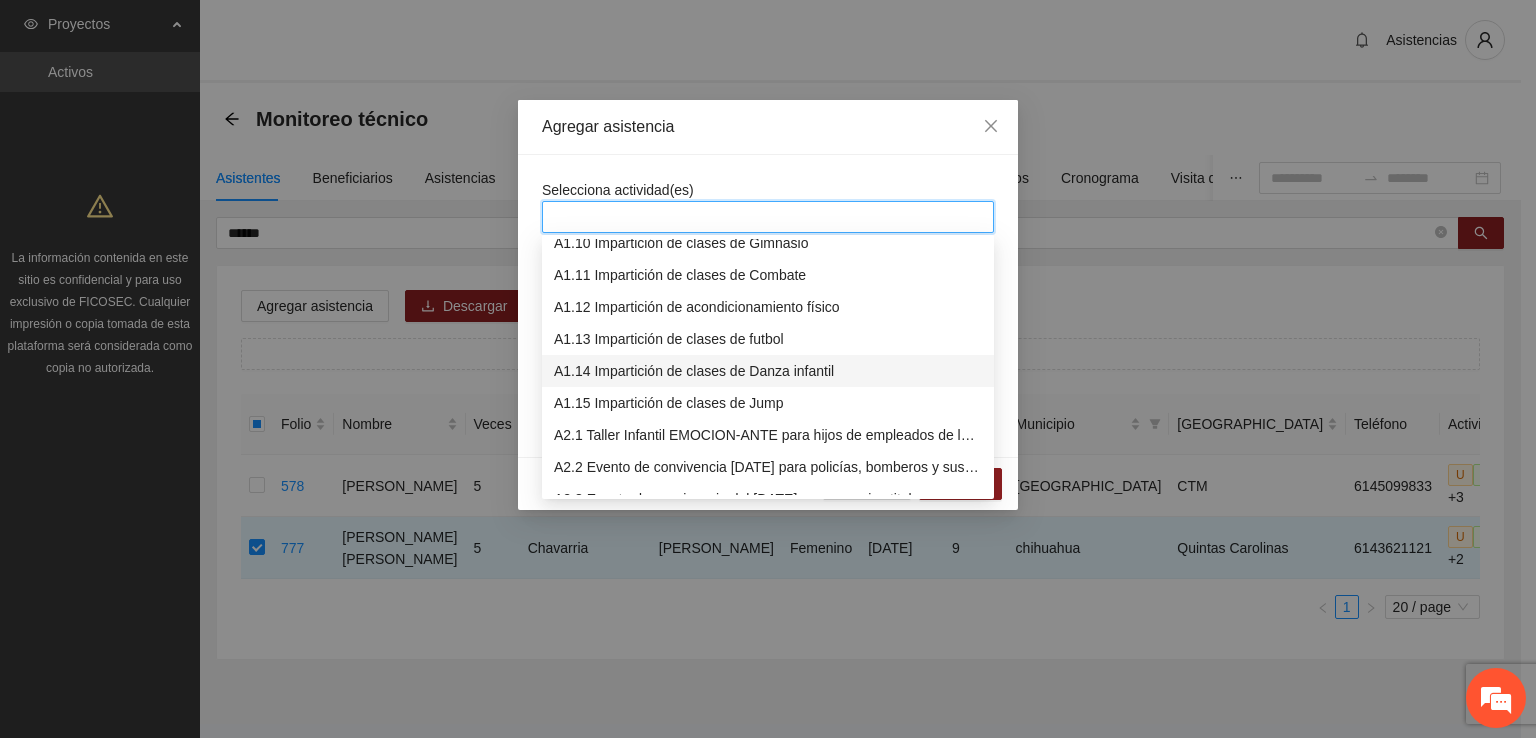 click on "A1.14 Impartición de clases de Danza infantil" at bounding box center [768, 371] 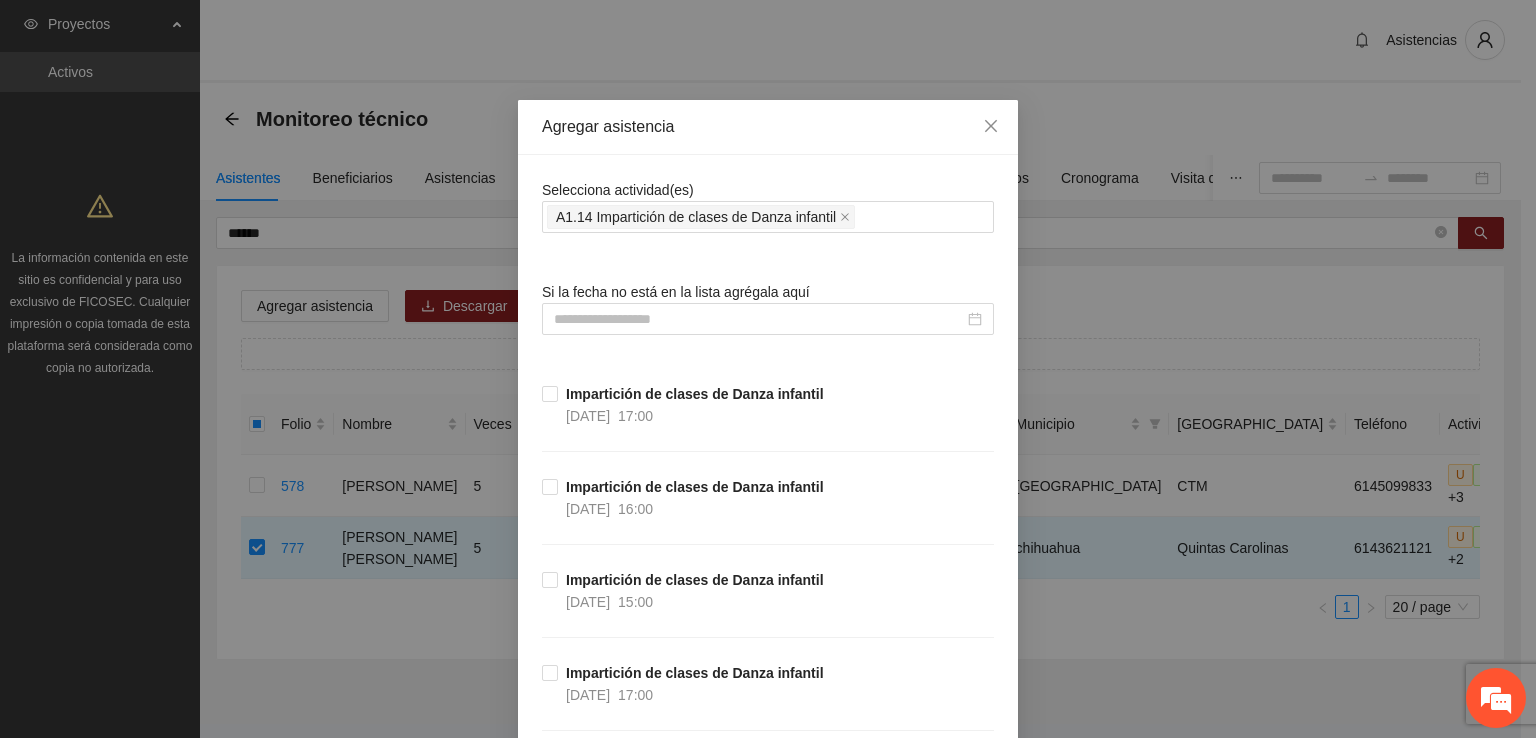 click on "Selecciona actividad(es) A1.14 Impartición de clases de Danza infantil   Si la fecha no está en la lista agrégala aquí Impartición de clases de Danza infantil [DATE] 17:00 Impartición de clases de Danza infantil [DATE] 16:00 Impartición de clases de Danza infantil [DATE] 15:00 Impartición de clases de Danza infantil [DATE] 17:00 Impartición de clases de Danza infantil [DATE] 16:00 Impartición de clases de Danza infantil [DATE] 15:00 Impartición de clases de Danza infantil [DATE] 17:00 Impartición de clases de Danza infantil [DATE] 16:00 Impartición de clases de Danza infantil [DATE] 15:00 Impartición de clases de Danza infantil [DATE] 17:00 Impartición de clases de Danza infantil [DATE] 16:00 Impartición de clases de Danza infantil [DATE] 15:00 Impartición de clases de Danza infantil [DATE] 17:00 Impartición de clases de Danza infantil [DATE] 16:00 Impartición de clases de Danza infantil [DATE] 15:00 [DATE] 17:00 23/06/2025" at bounding box center [768, 11930] 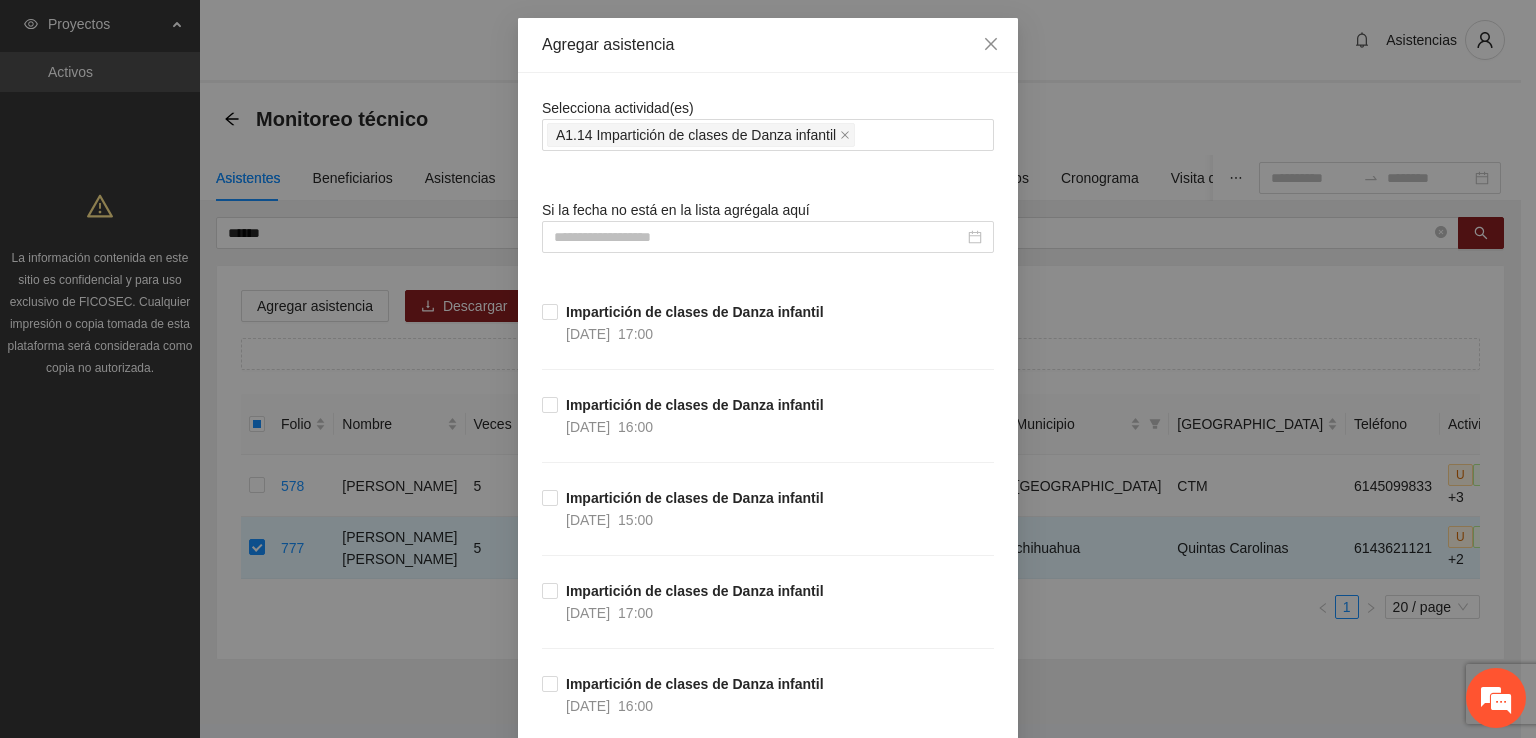 scroll, scrollTop: 0, scrollLeft: 0, axis: both 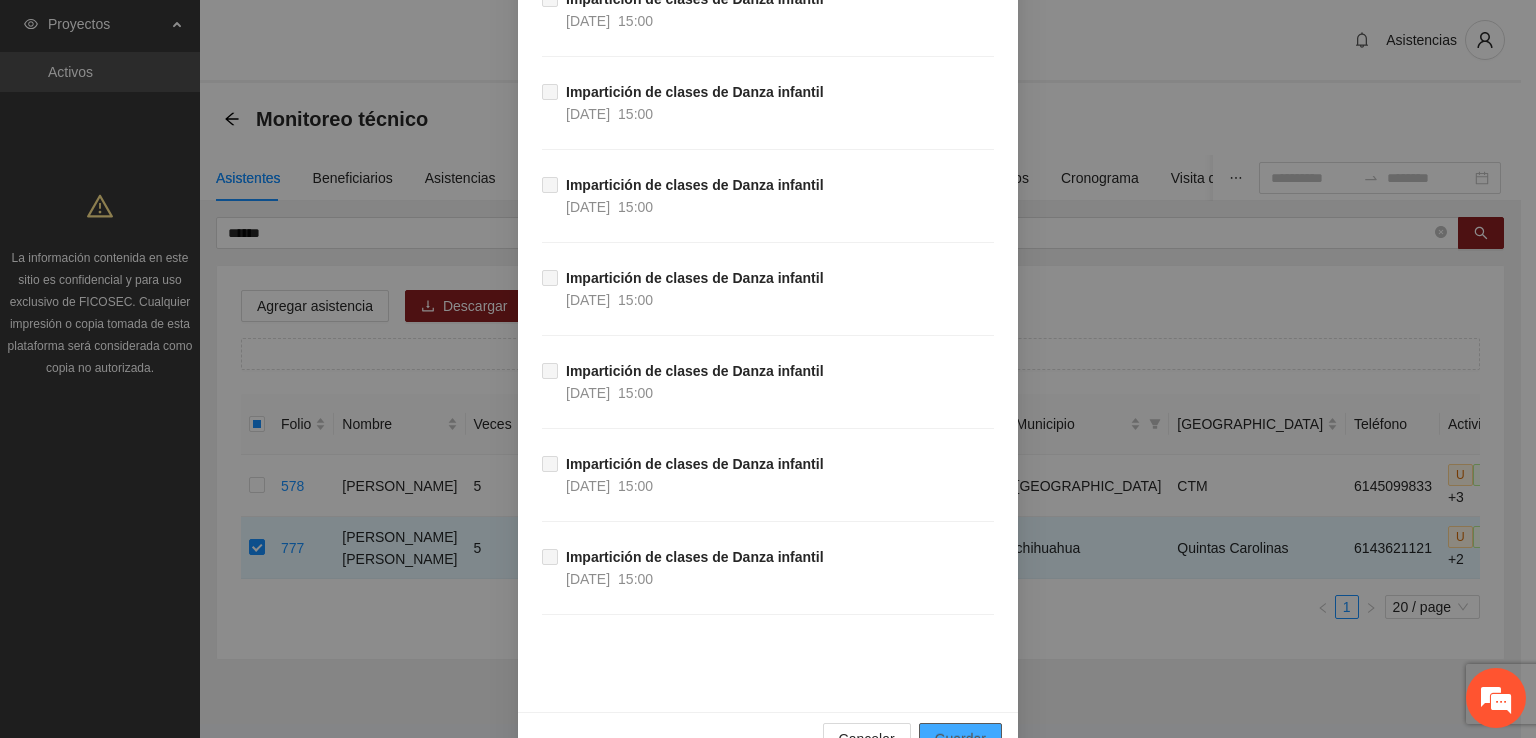 click on "Guardar" at bounding box center (960, 739) 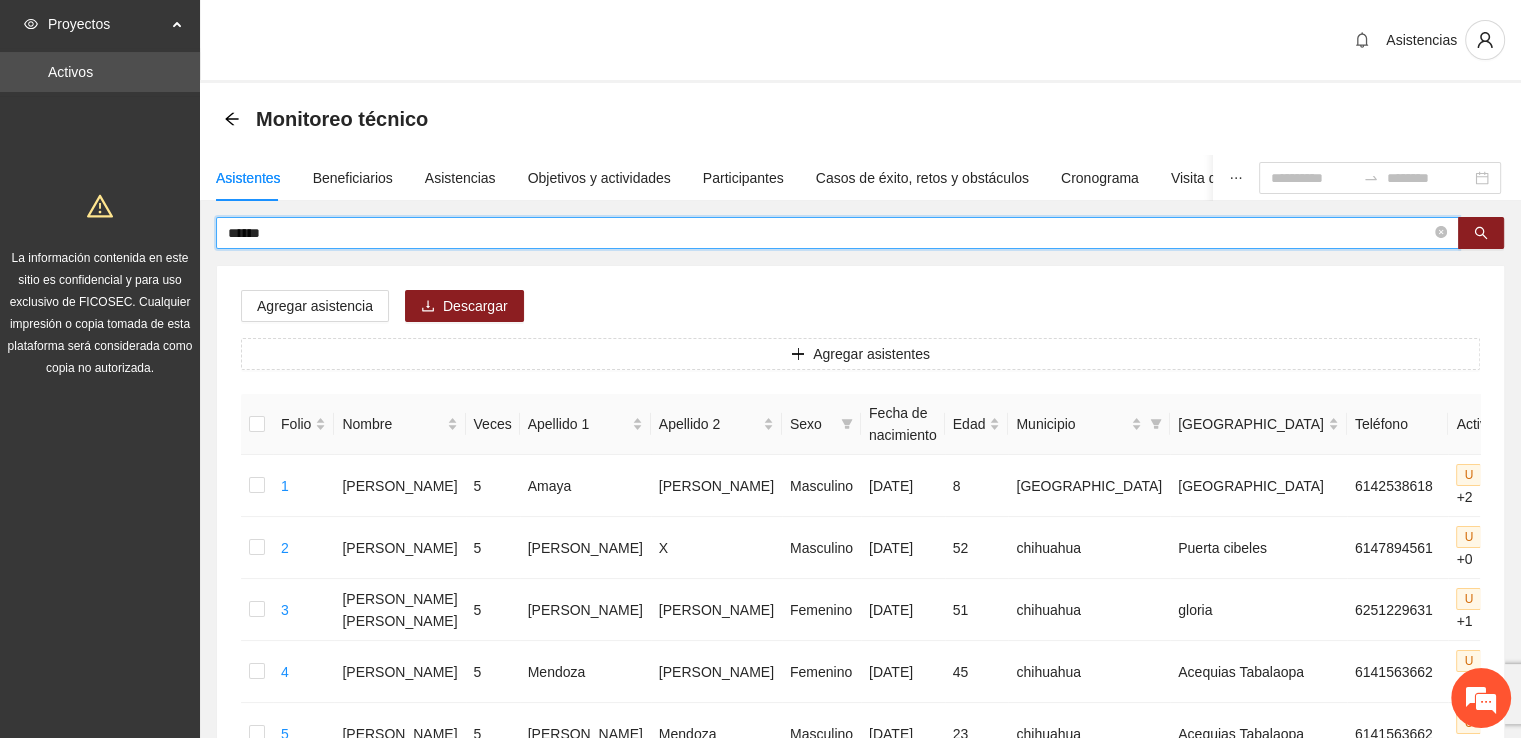 click on "******" at bounding box center [829, 233] 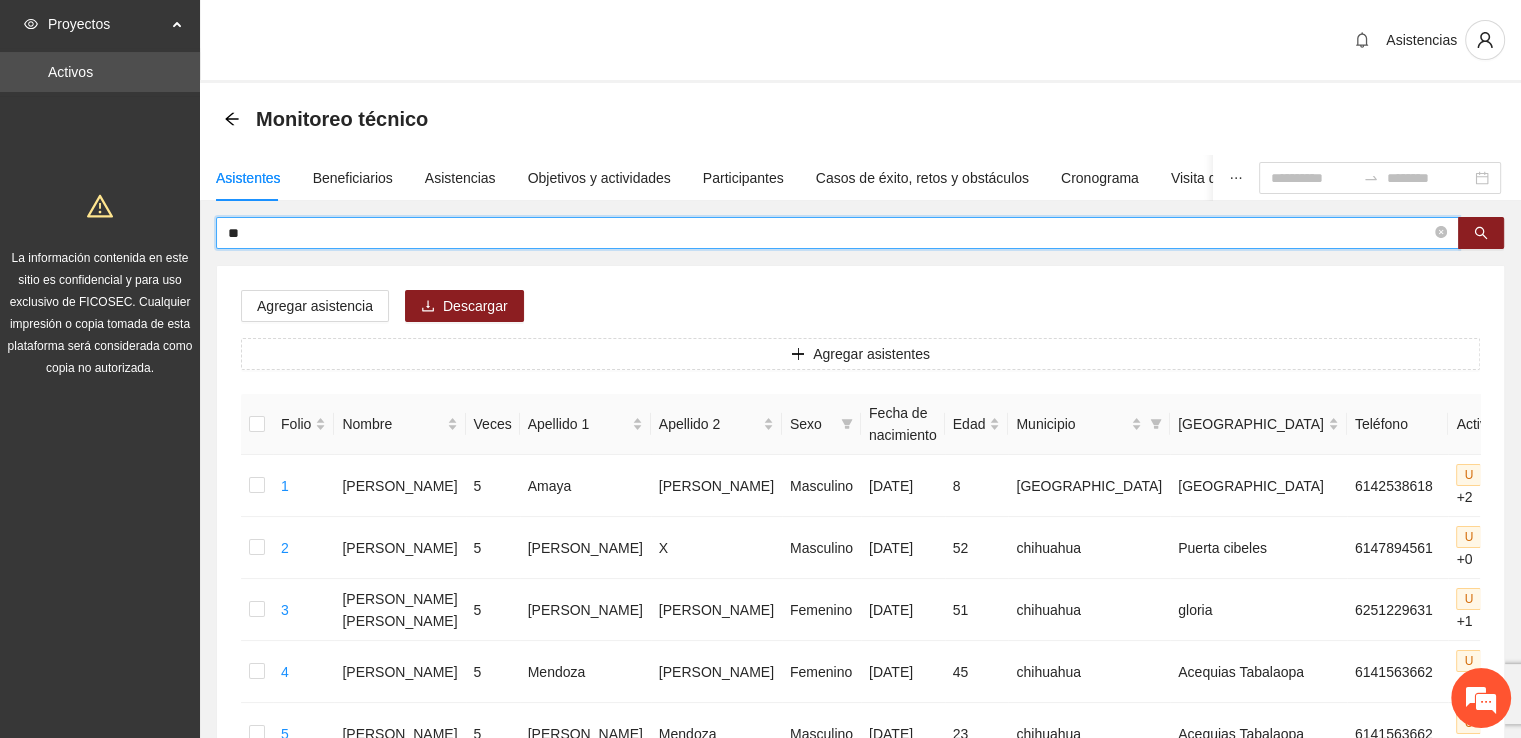 type on "*" 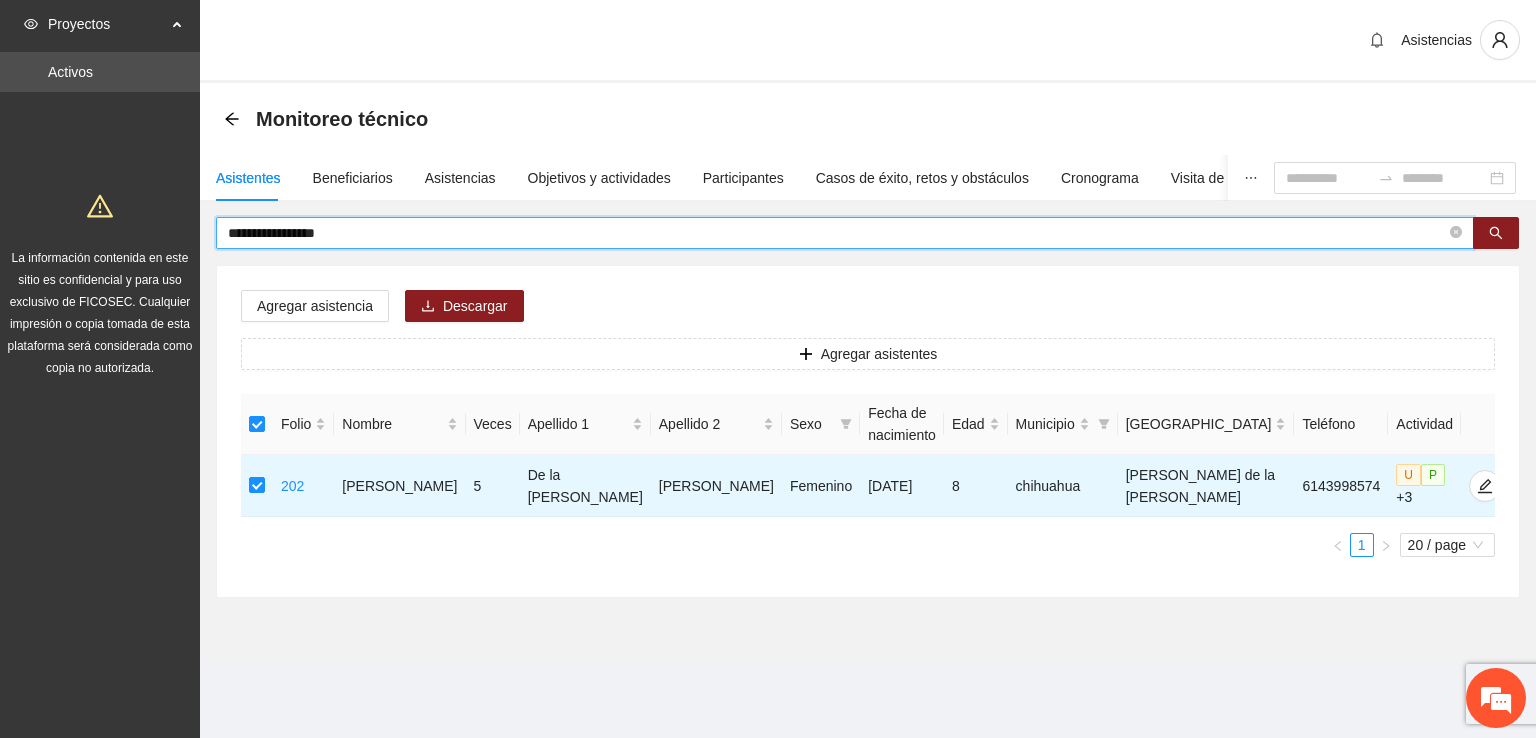click on "**********" at bounding box center [837, 233] 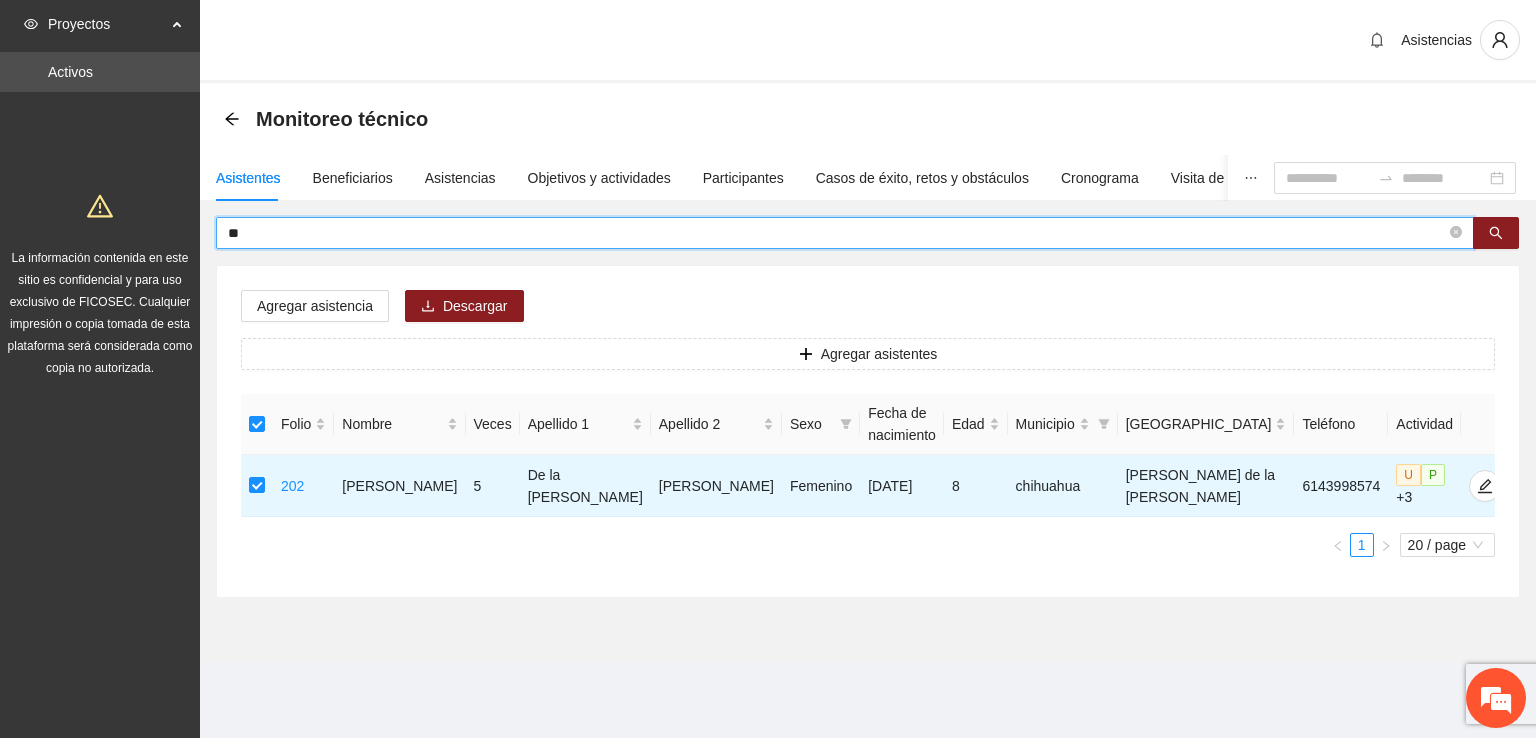 type on "*" 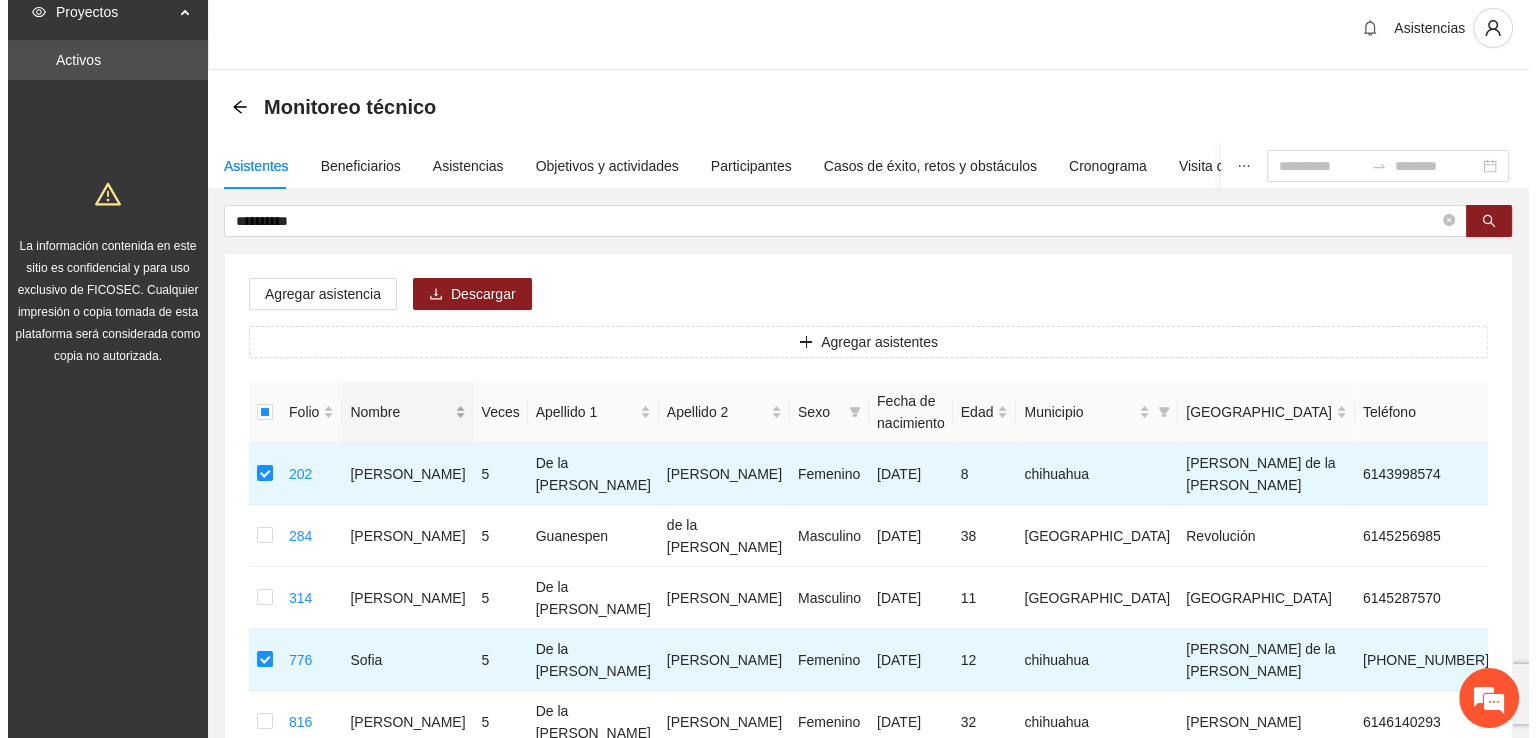 scroll, scrollTop: 0, scrollLeft: 0, axis: both 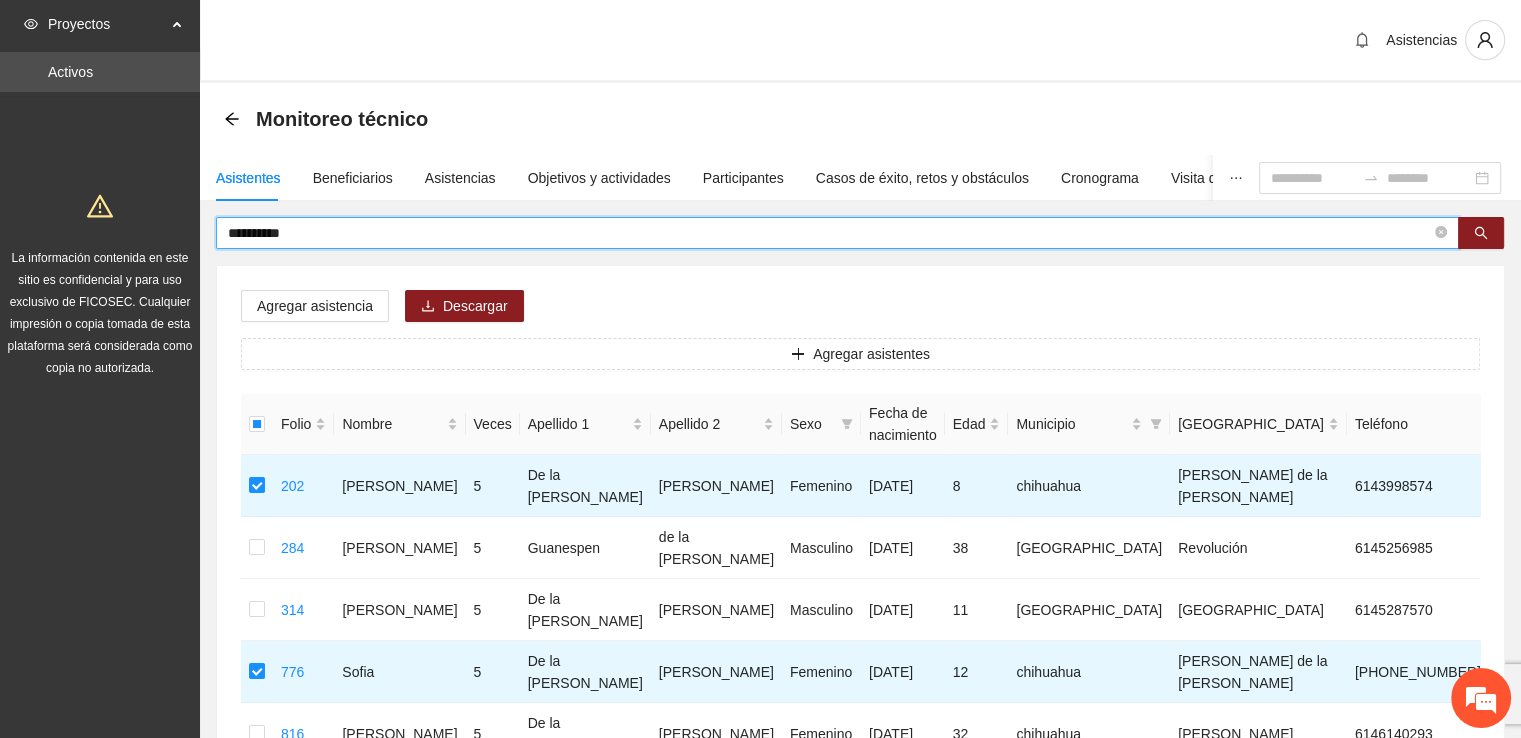 click on "**********" at bounding box center [829, 233] 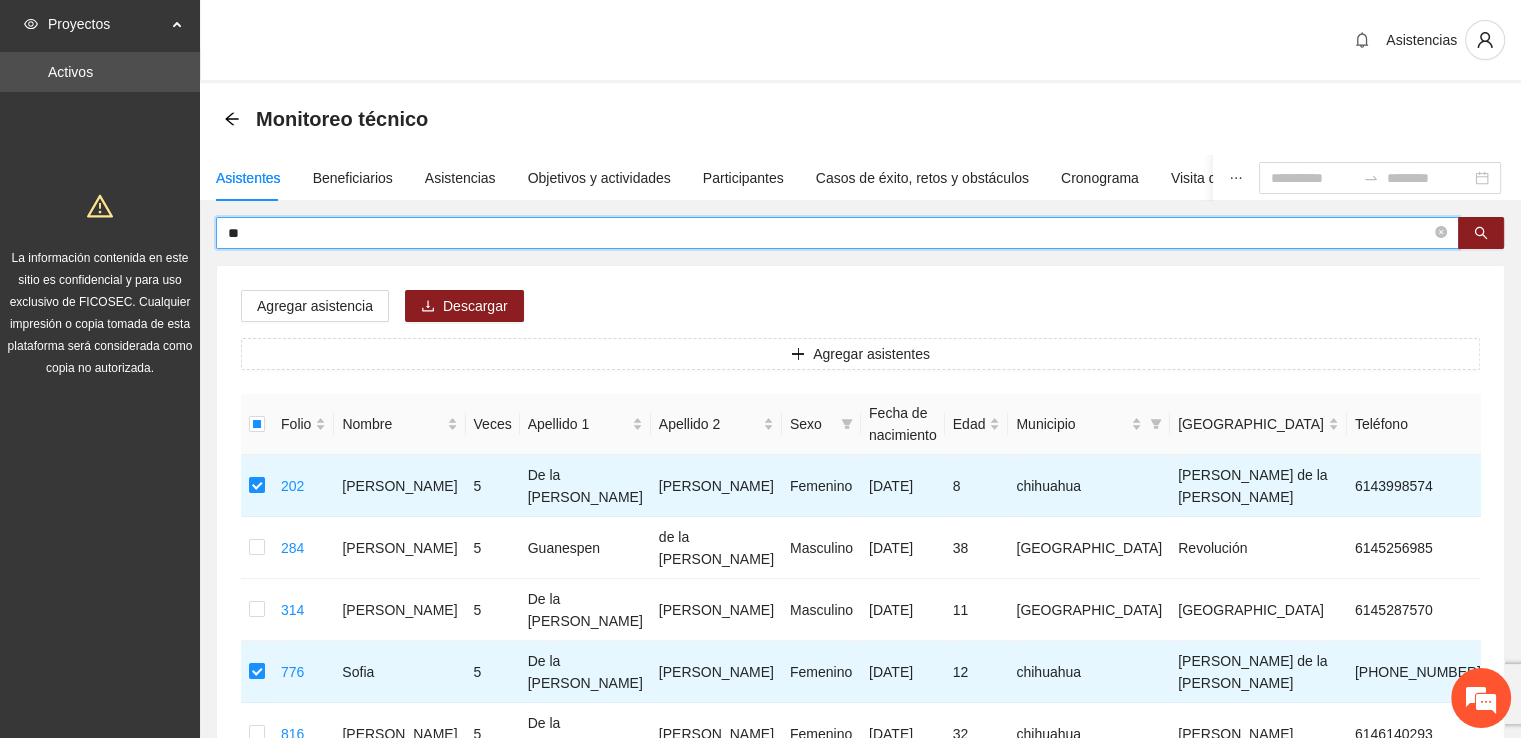 type on "*" 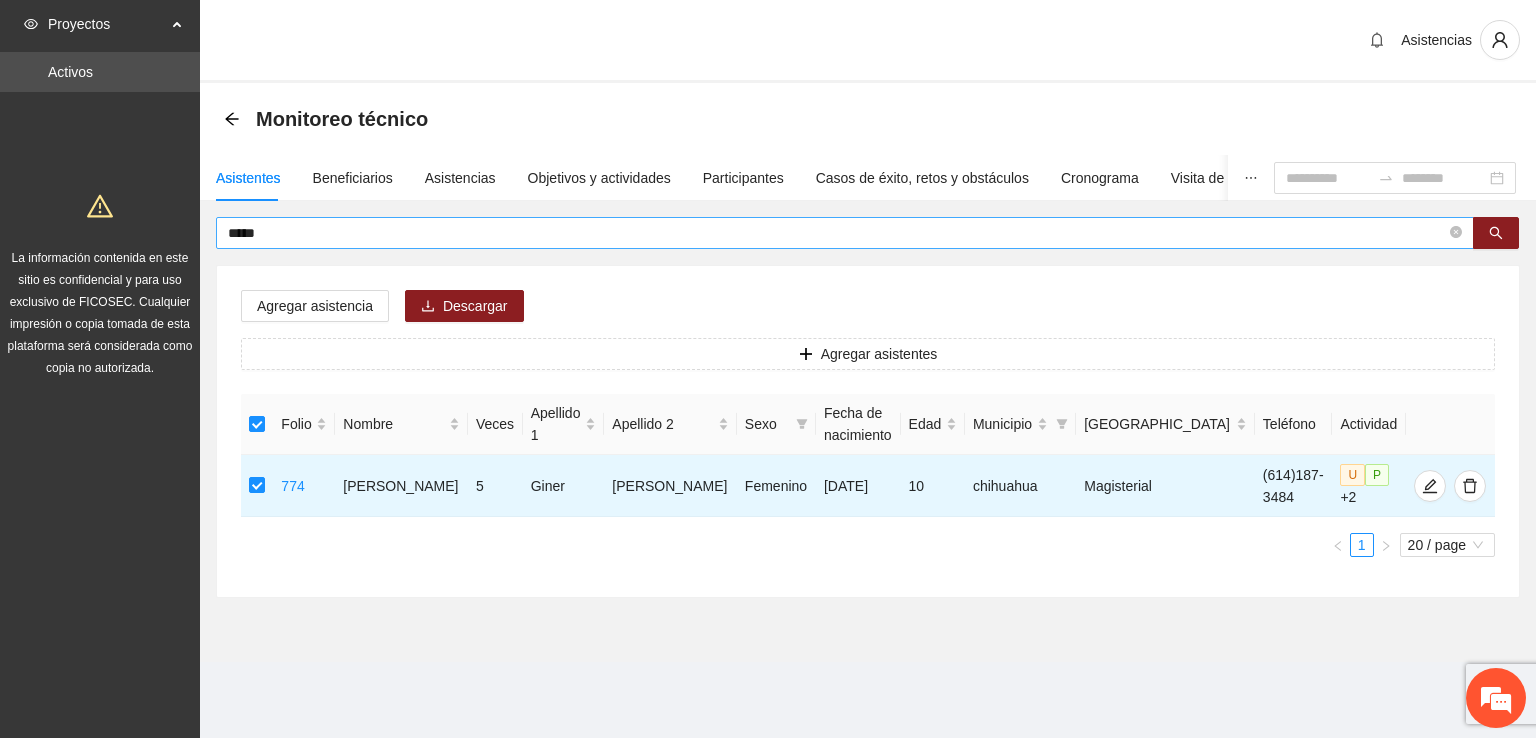 click on "*****" at bounding box center (837, 233) 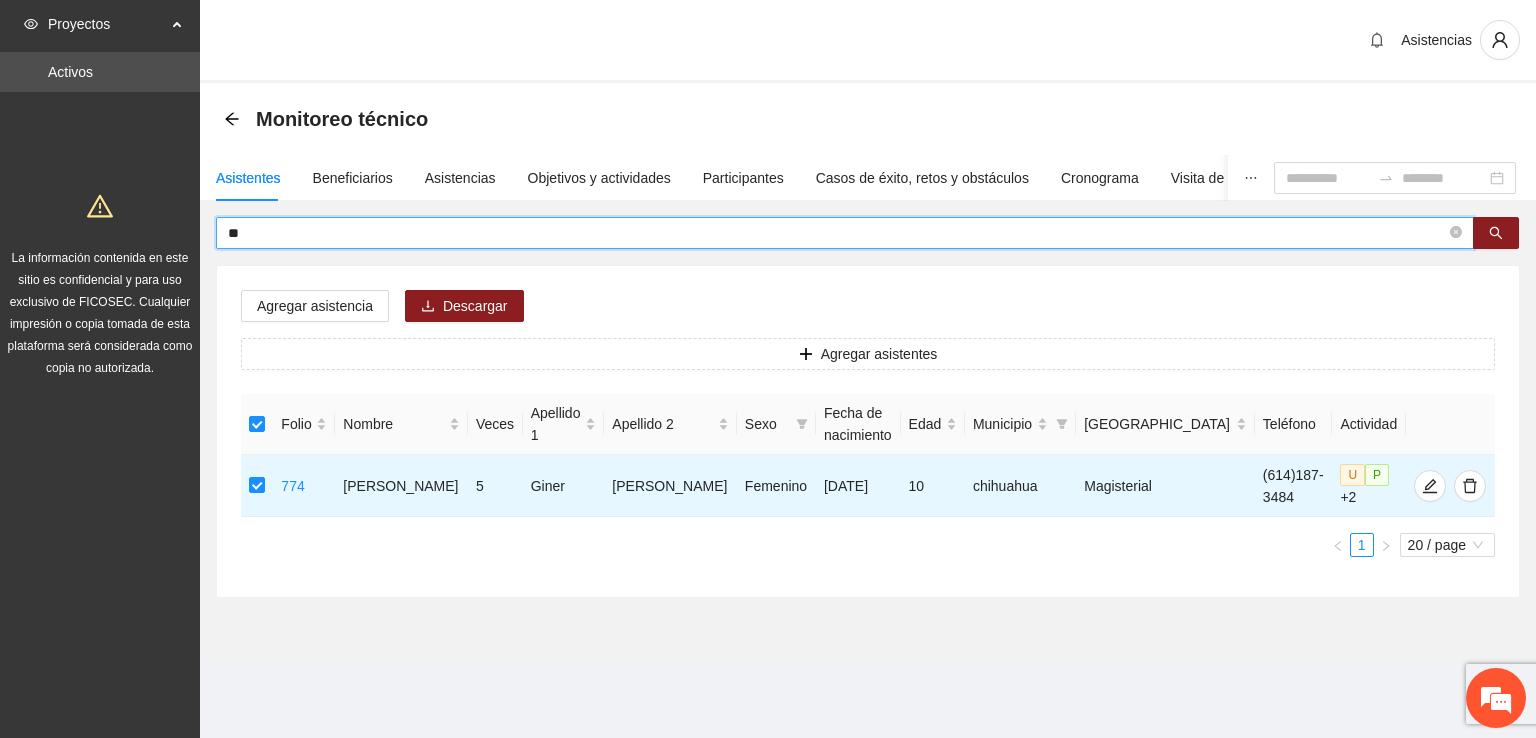 type on "*" 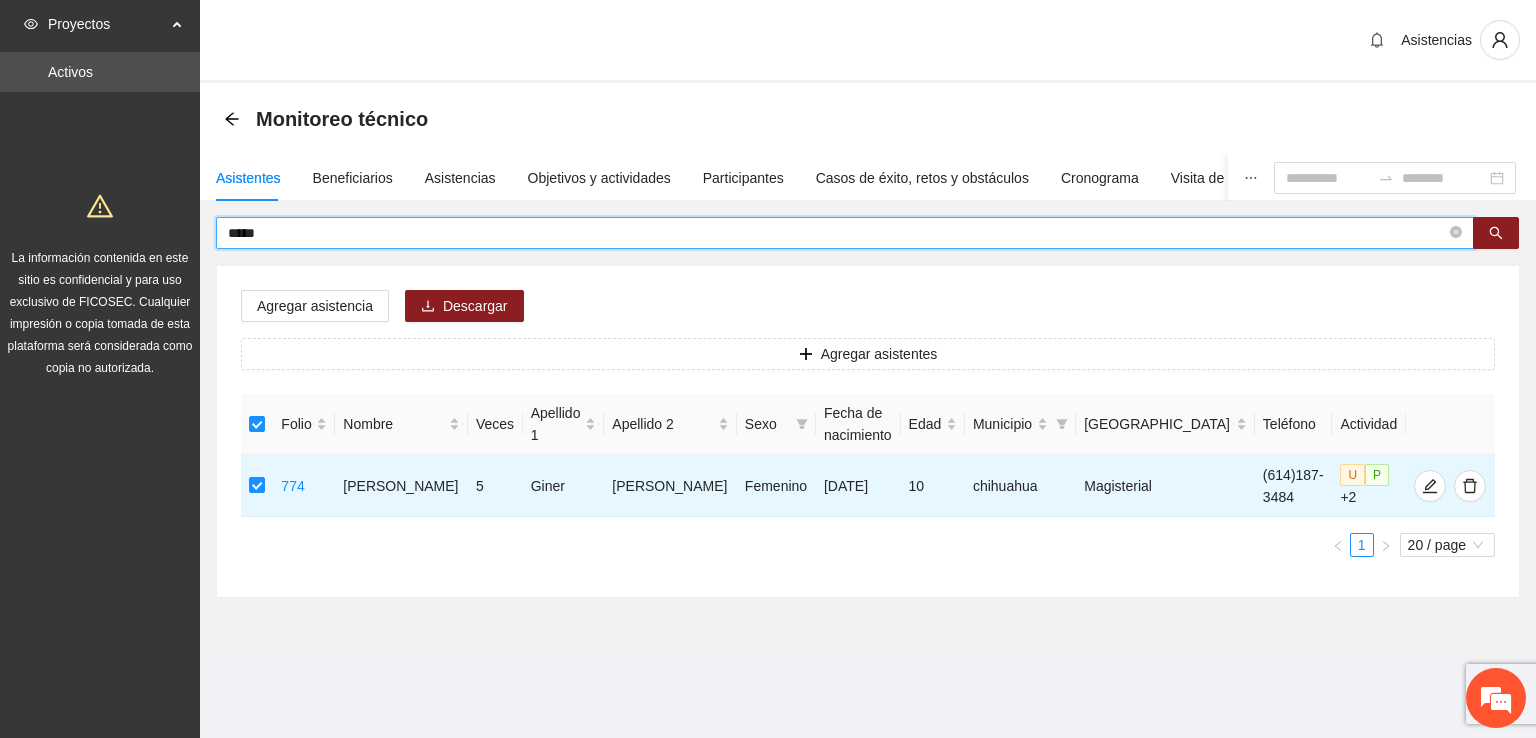 click on "*****" at bounding box center [837, 233] 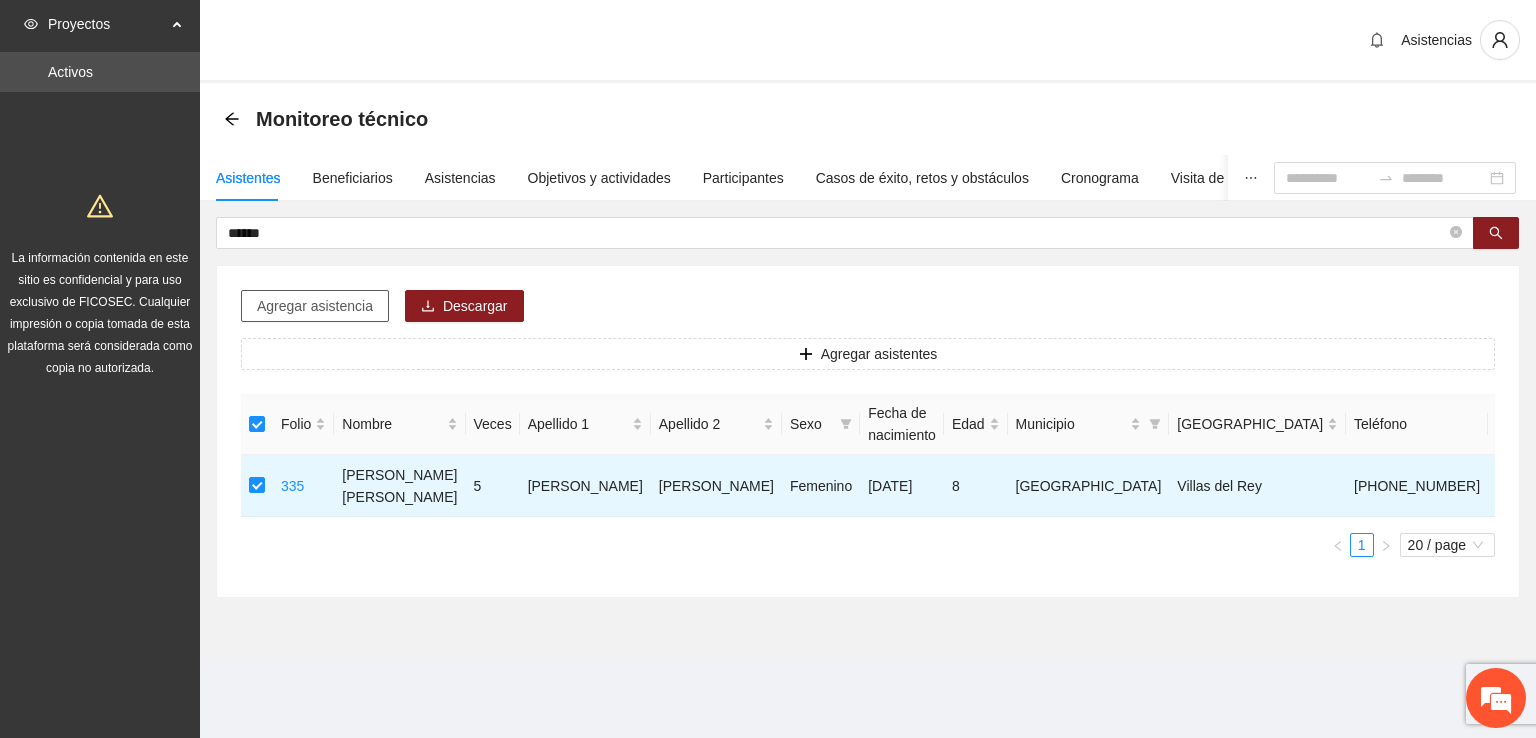click on "Agregar asistencia" at bounding box center (315, 306) 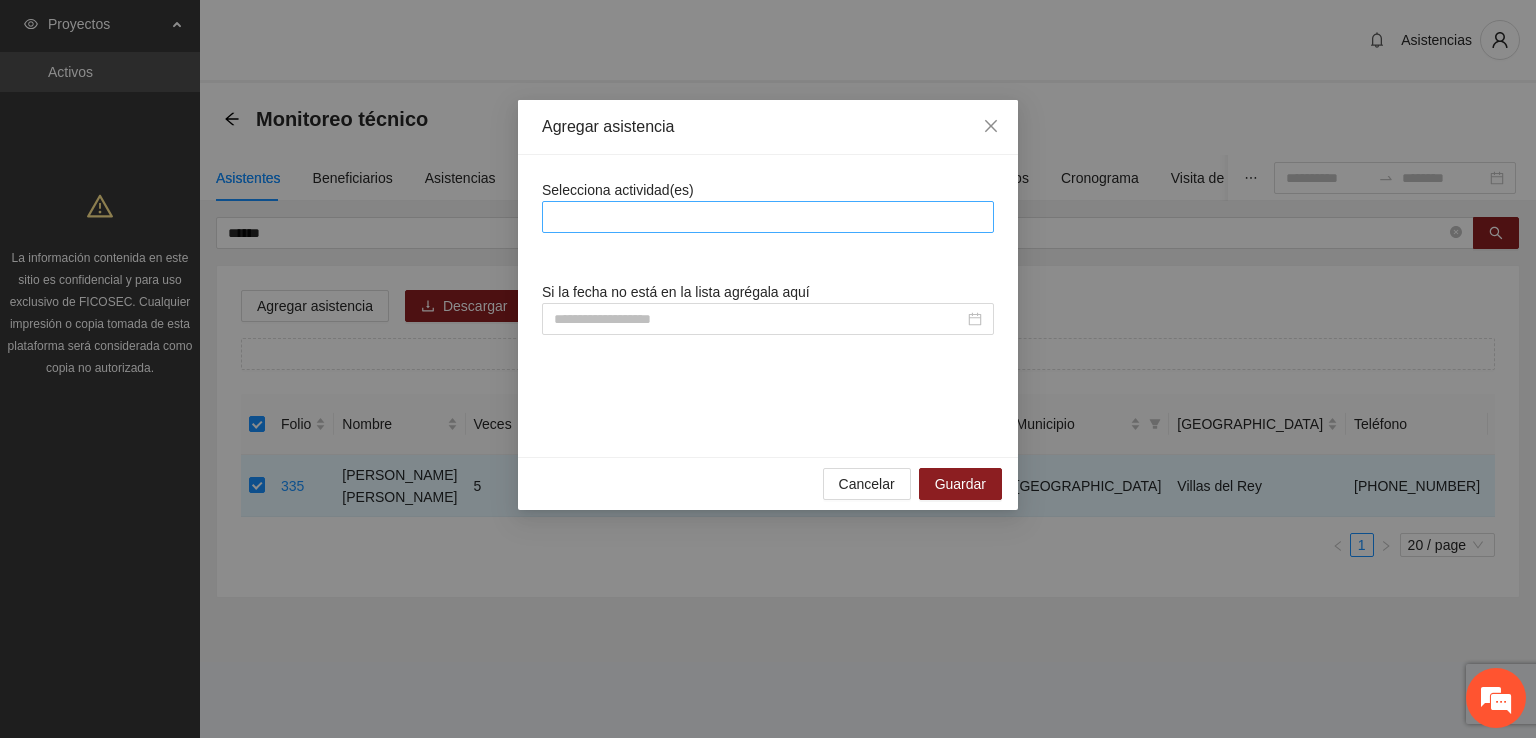 drag, startPoint x: 776, startPoint y: 221, endPoint x: 792, endPoint y: 308, distance: 88.45903 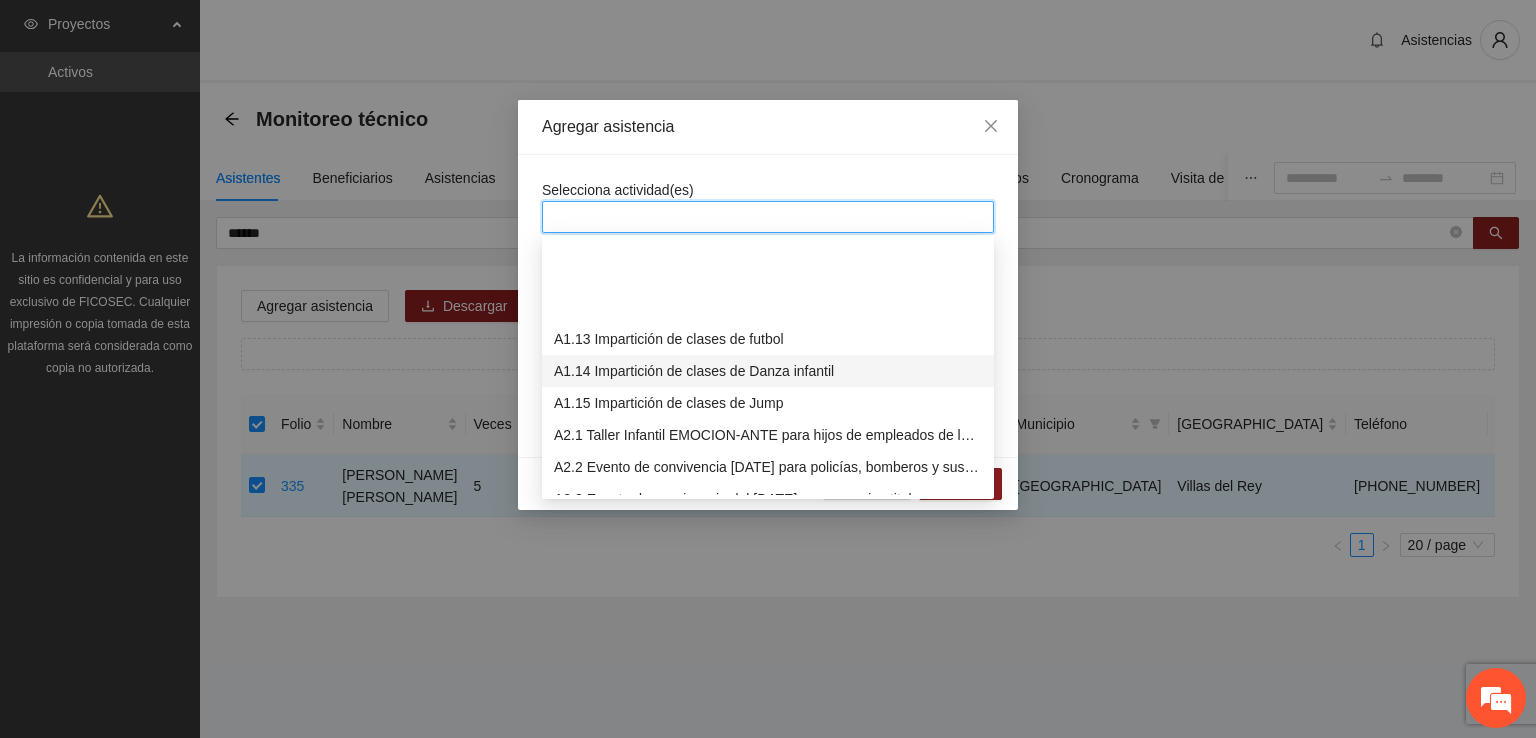 scroll, scrollTop: 300, scrollLeft: 0, axis: vertical 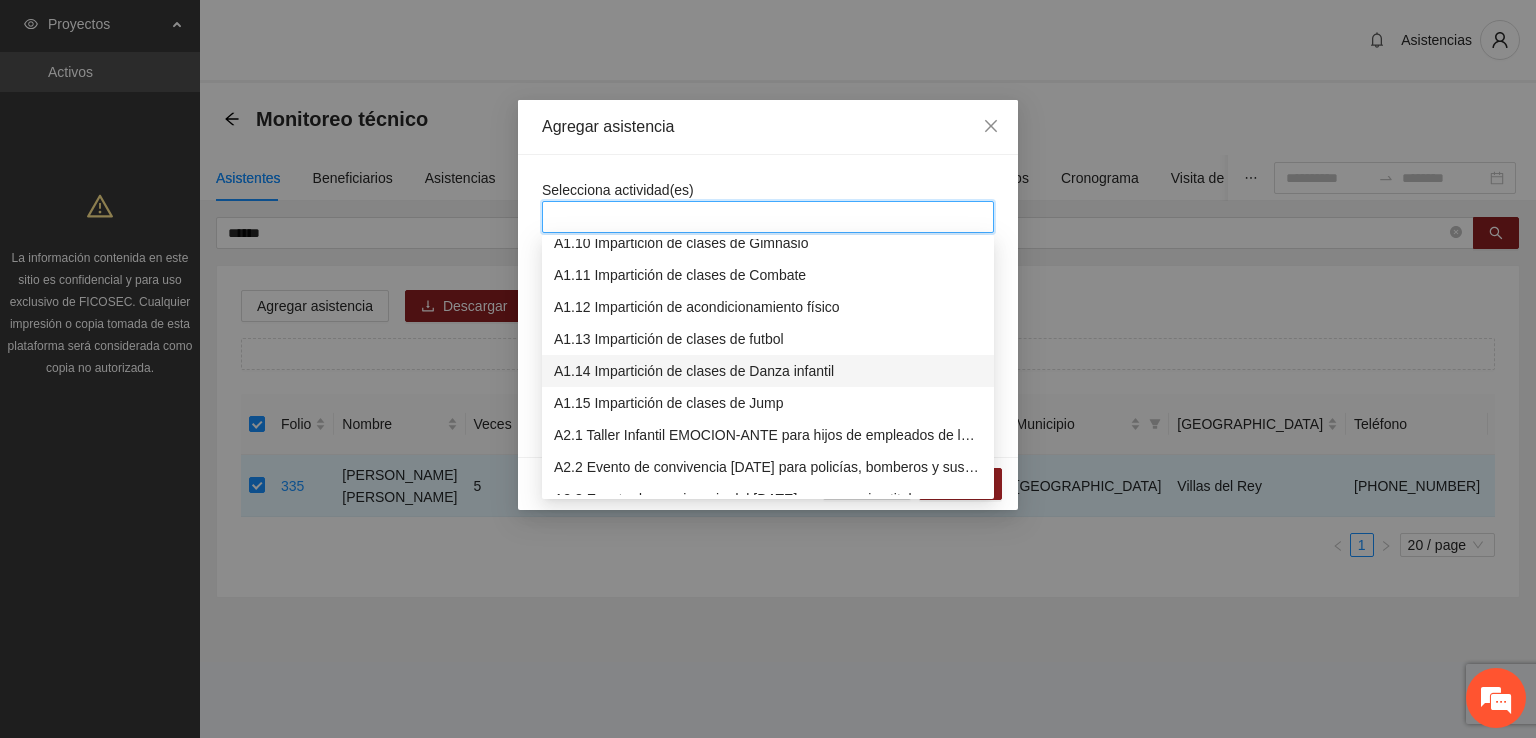 click on "A1.14 Impartición de clases de Danza infantil" at bounding box center (768, 371) 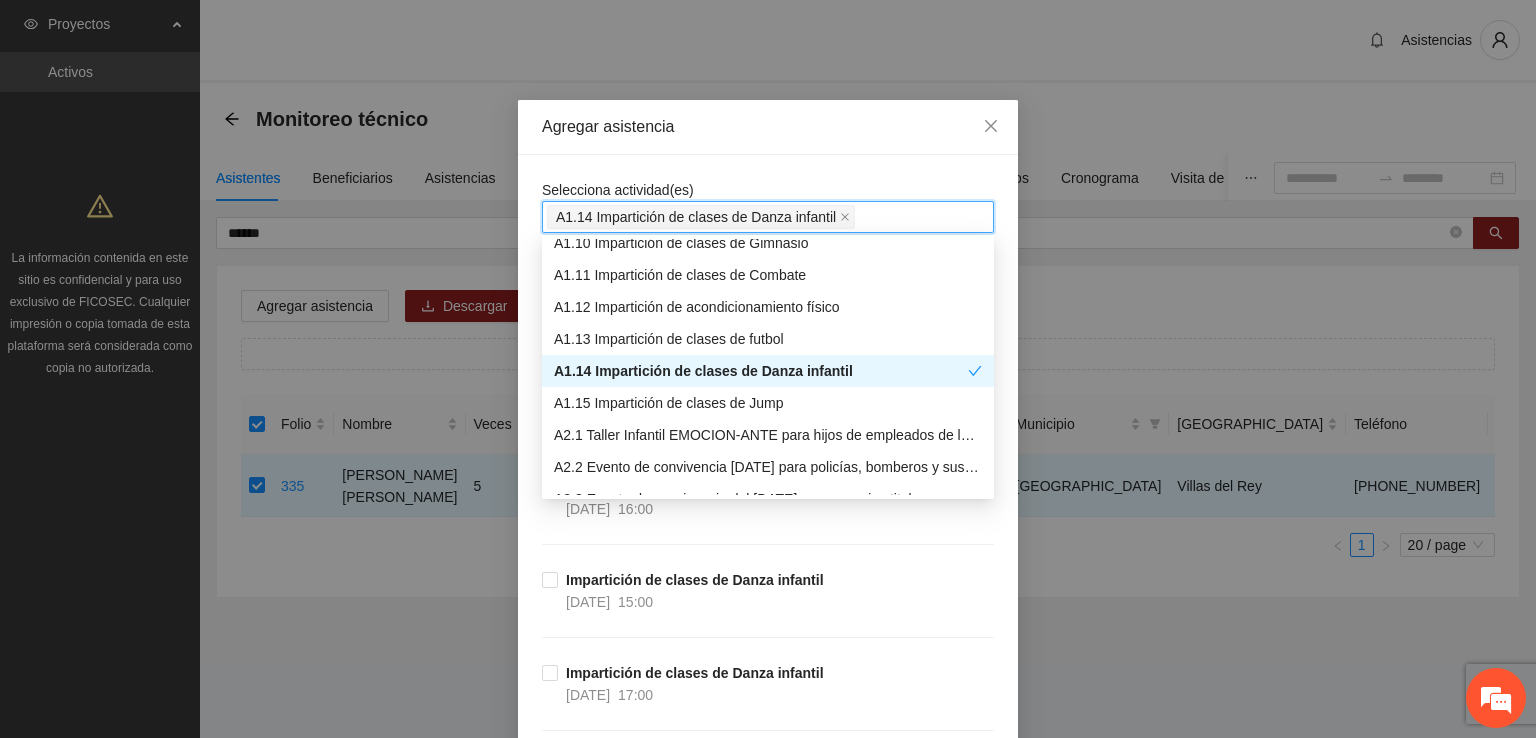 drag, startPoint x: 824, startPoint y: 159, endPoint x: 892, endPoint y: 221, distance: 92.021736 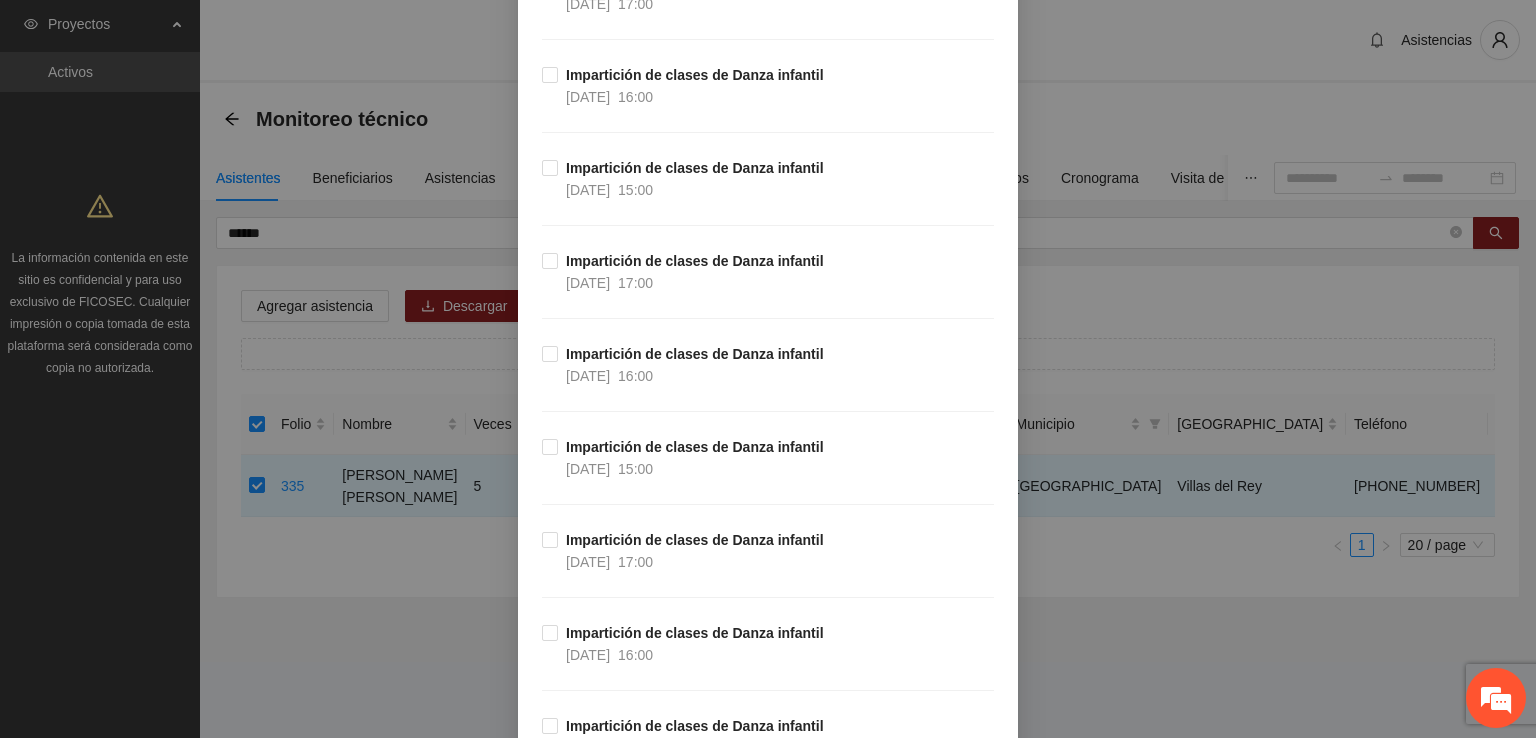 scroll, scrollTop: 8984, scrollLeft: 0, axis: vertical 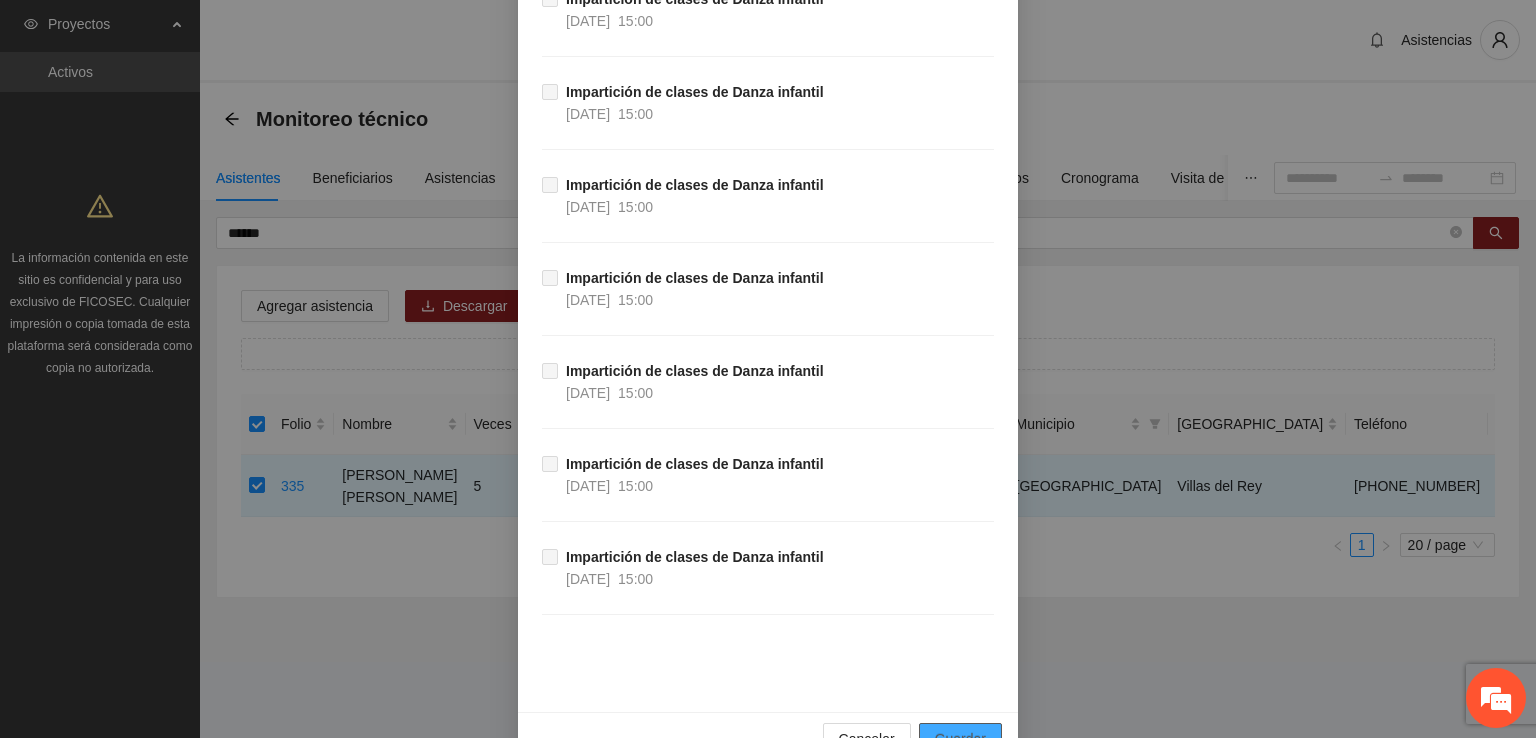 click on "Guardar" at bounding box center [960, 739] 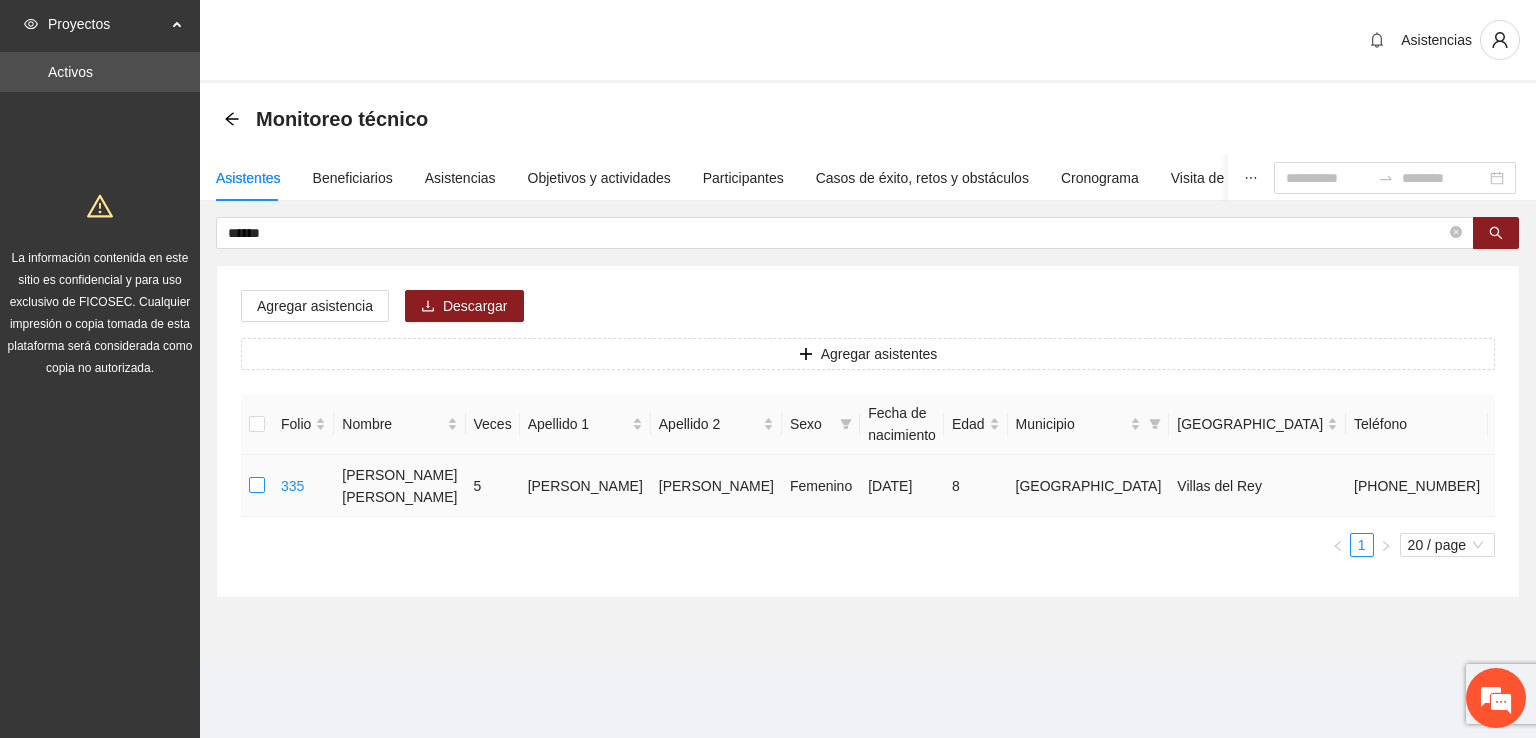 click at bounding box center [257, 486] 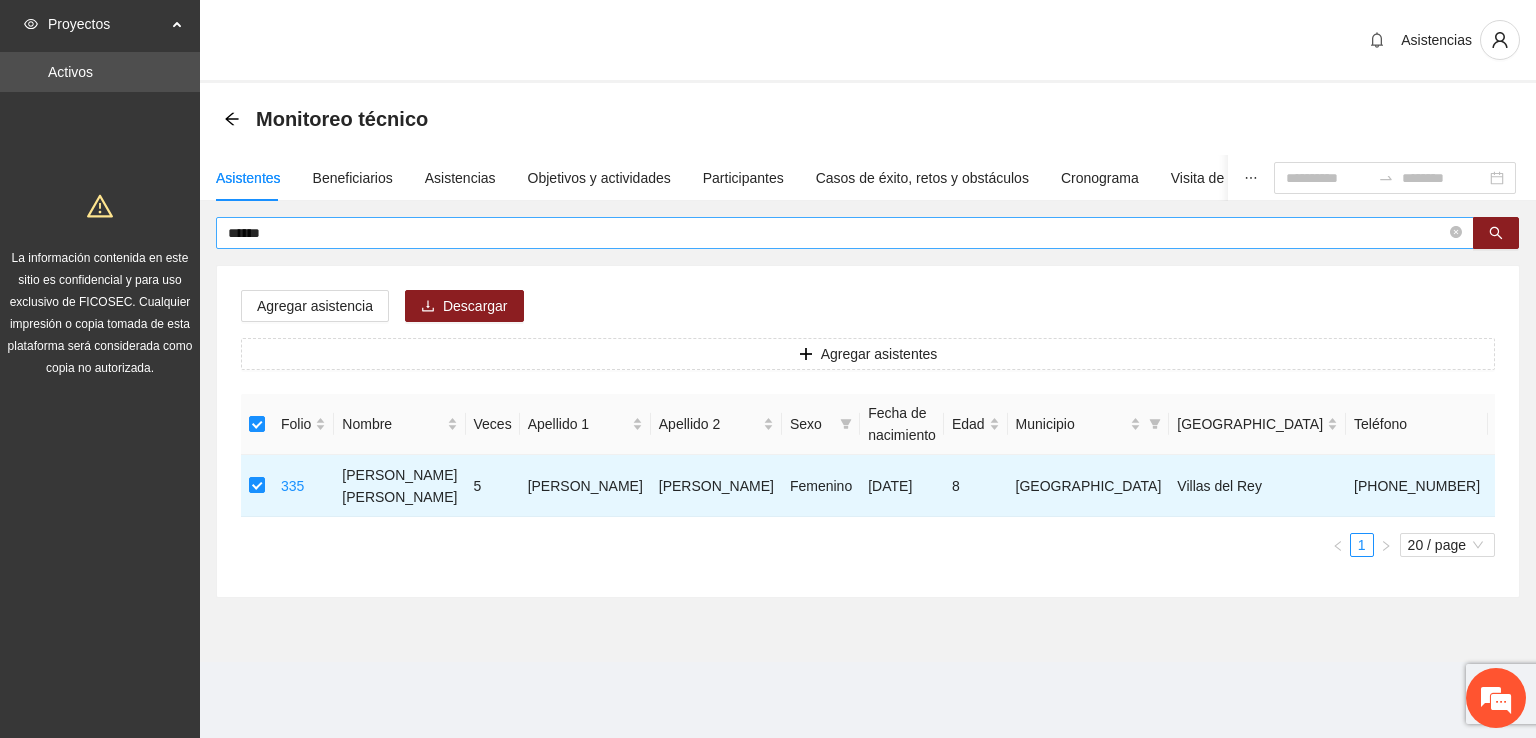 click on "*****" at bounding box center [837, 233] 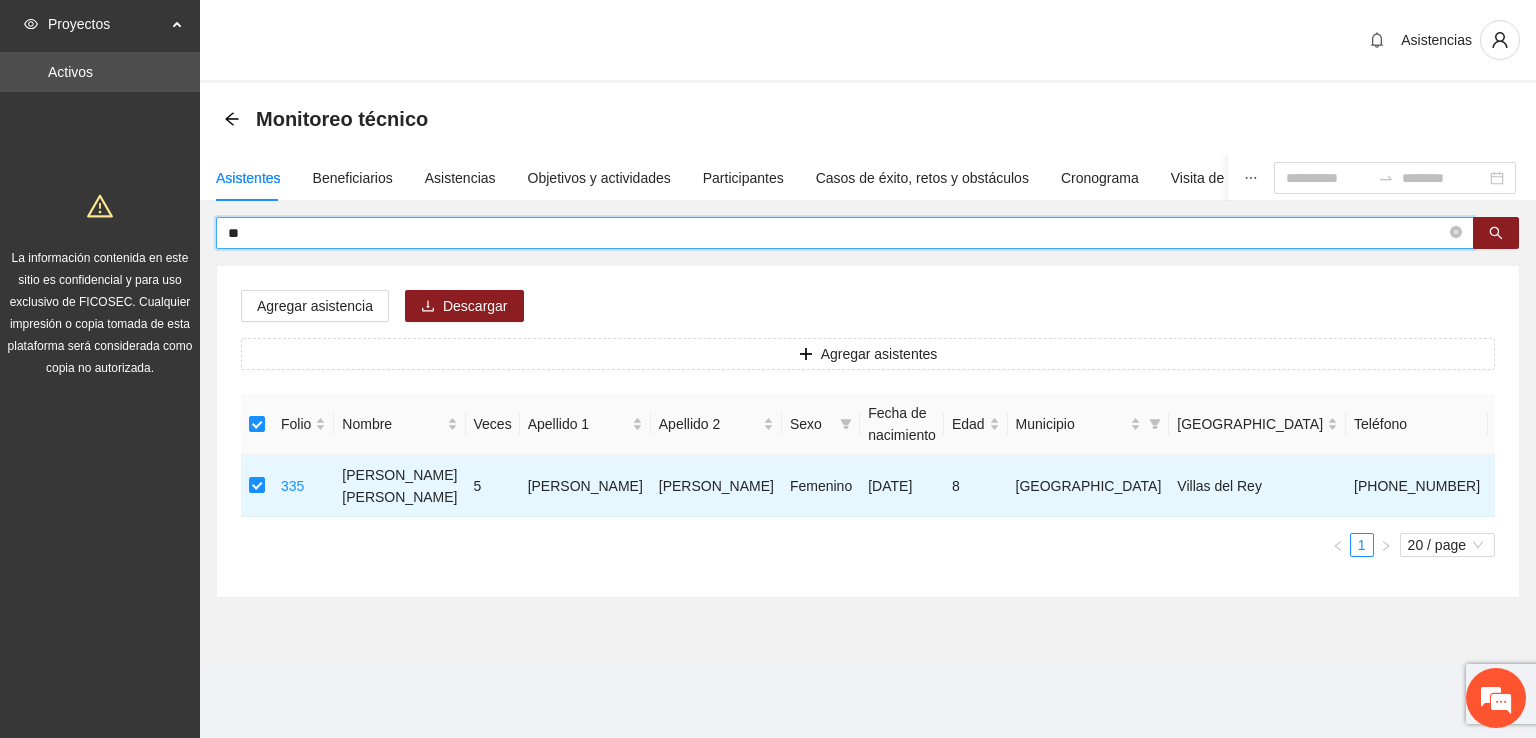 type on "*" 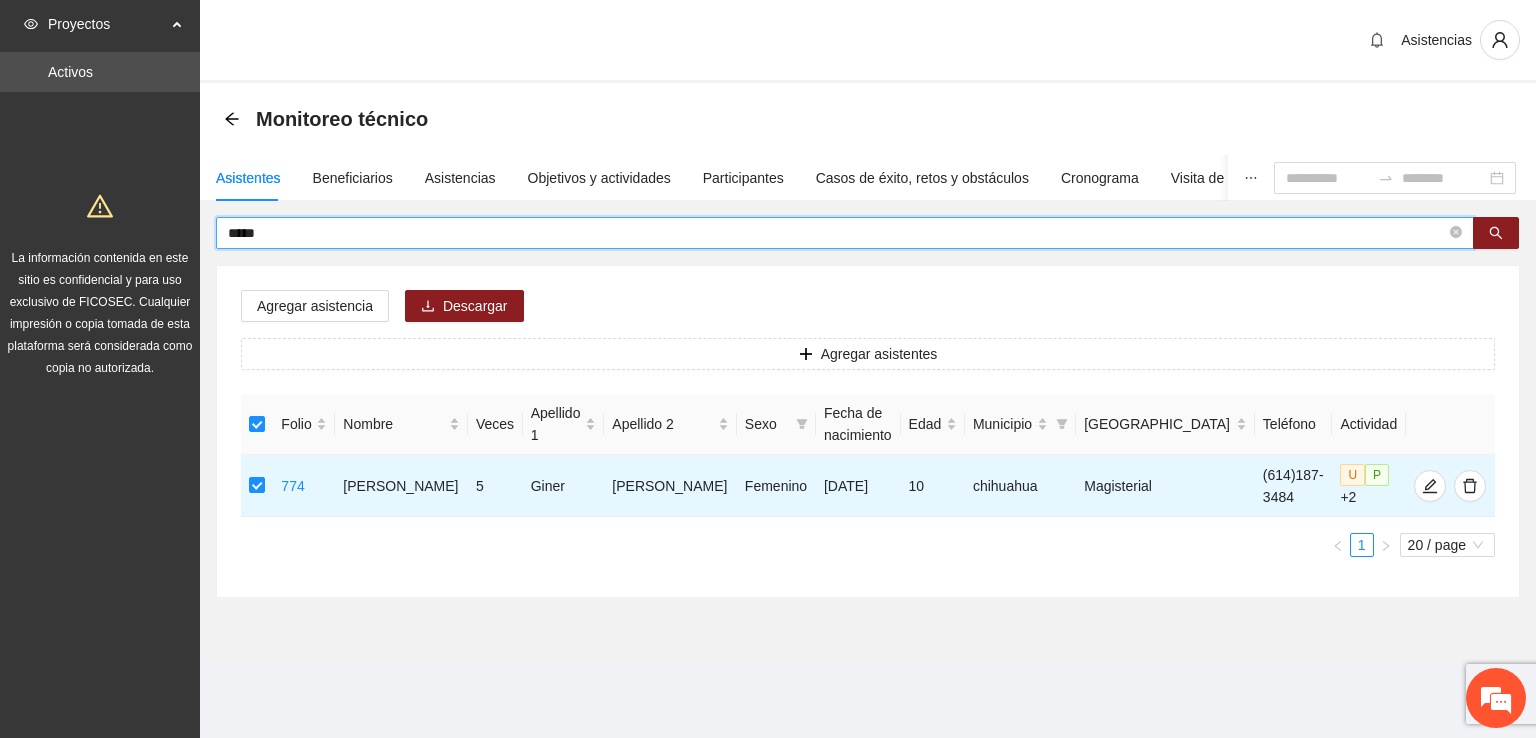 click on "*****" at bounding box center (837, 233) 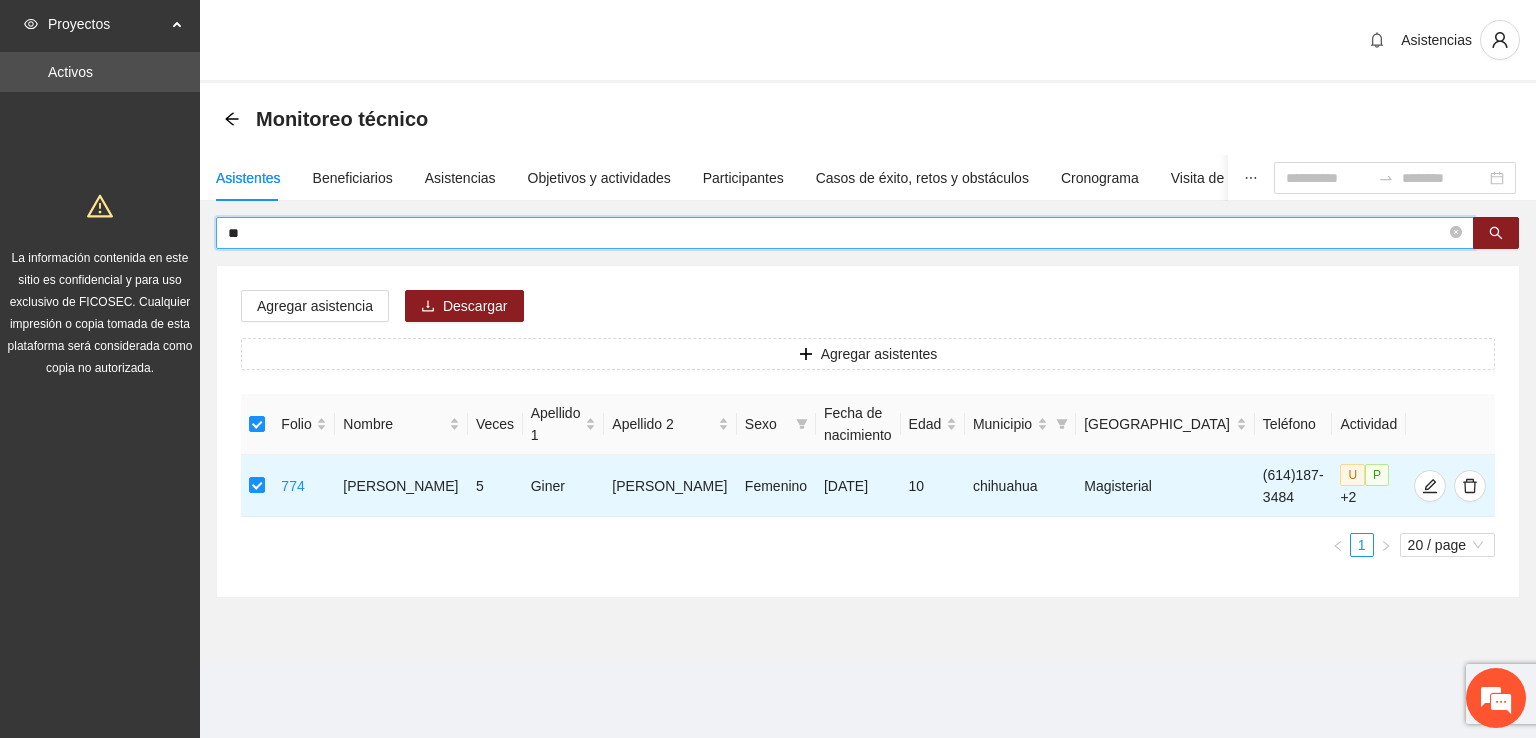 type on "*" 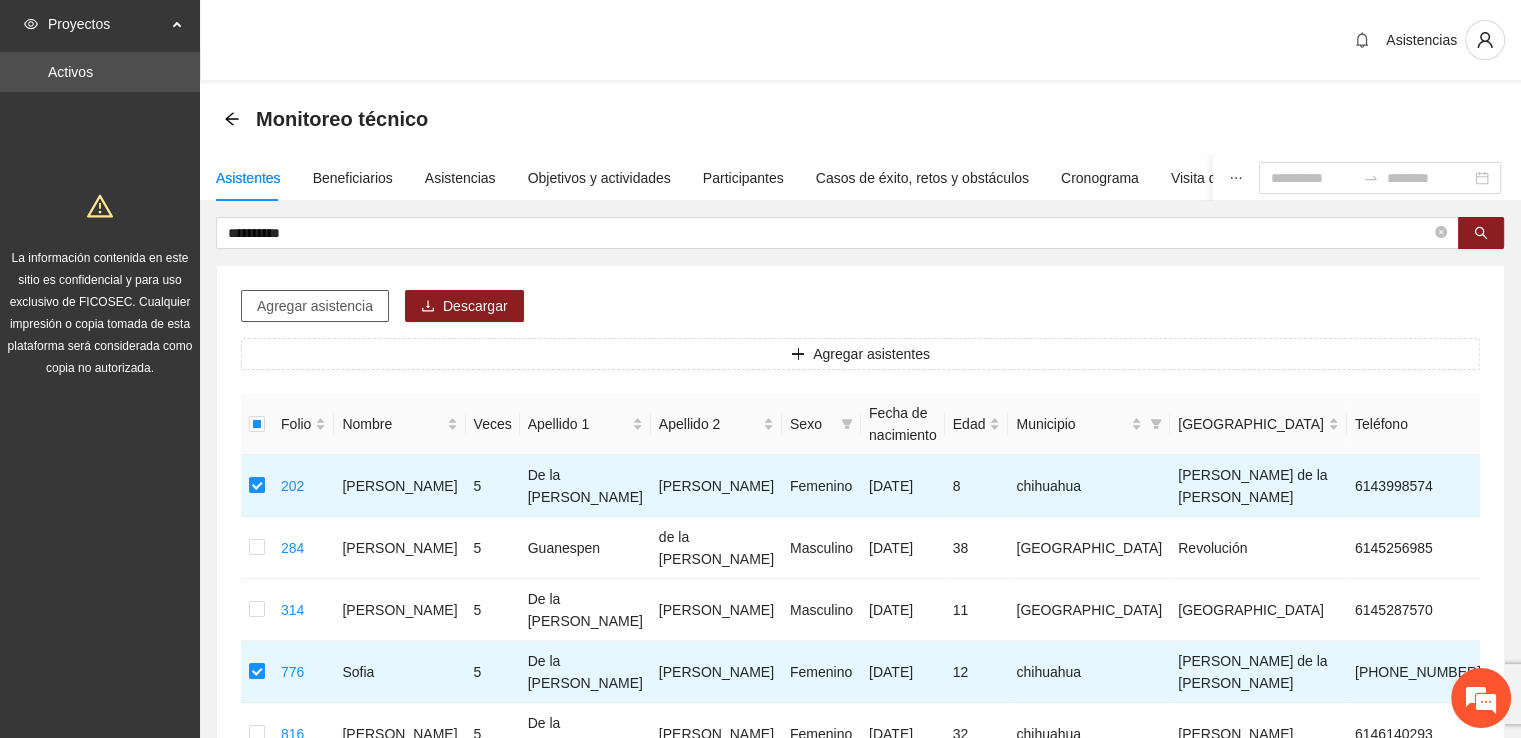 click on "Agregar asistencia" at bounding box center (315, 306) 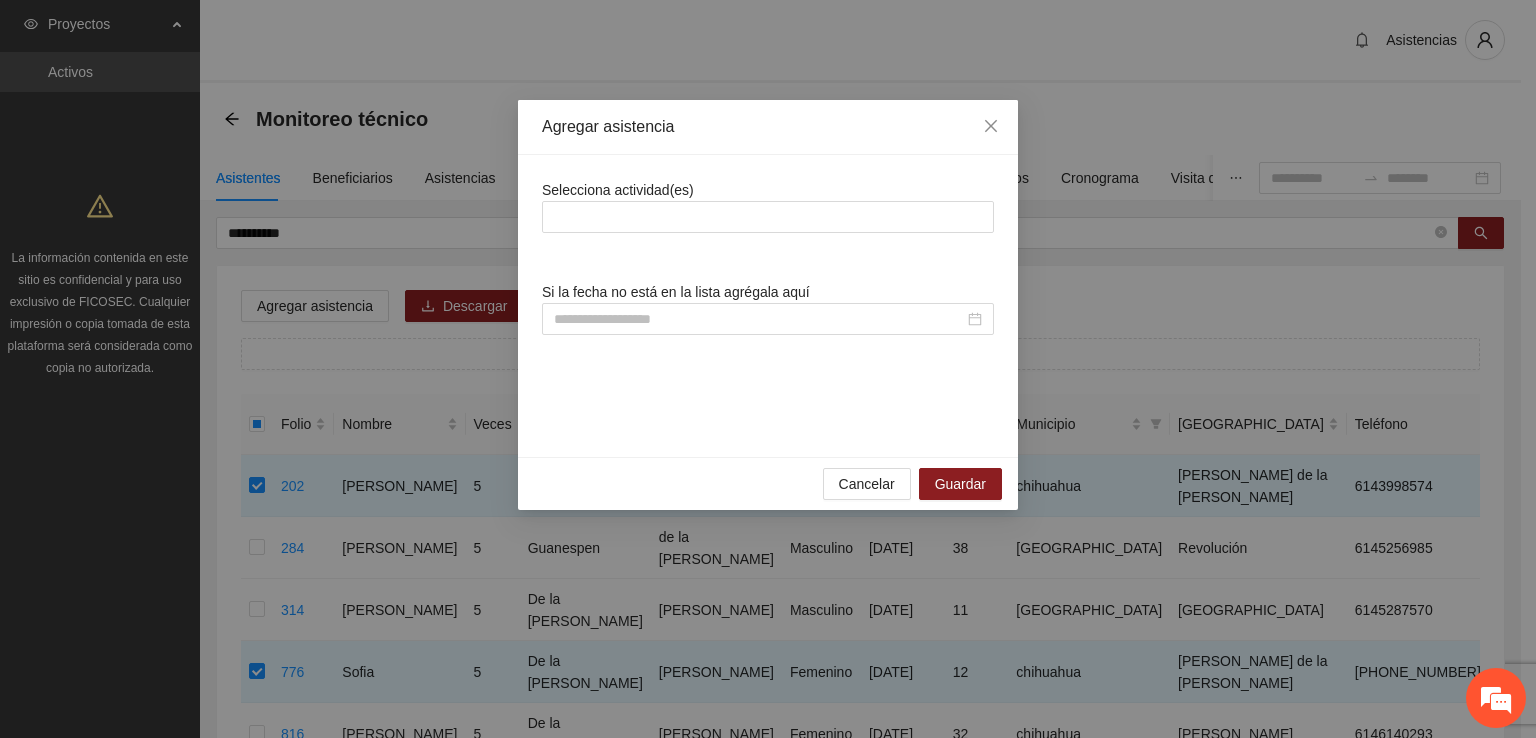 drag, startPoint x: 764, startPoint y: 213, endPoint x: 775, endPoint y: 233, distance: 22.825424 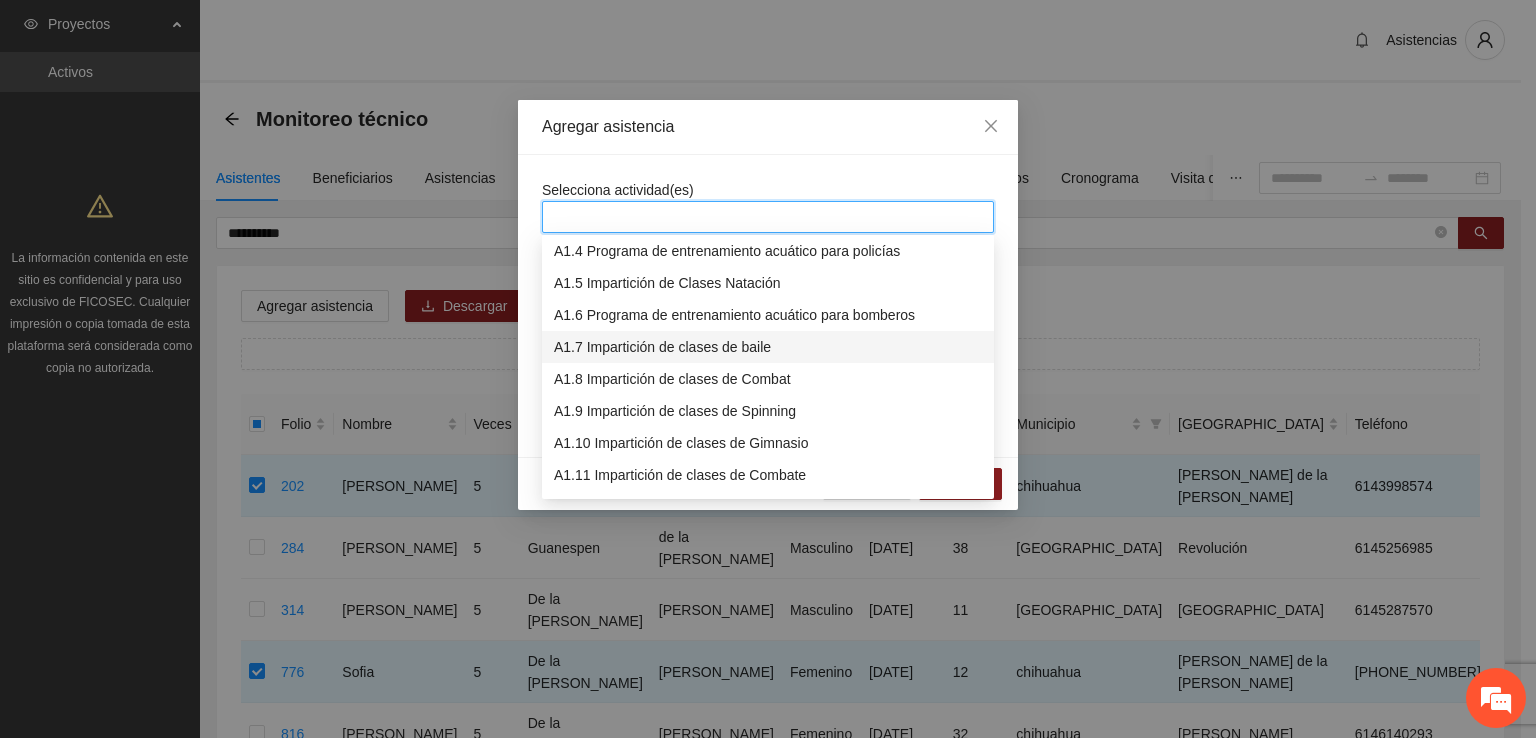 scroll, scrollTop: 200, scrollLeft: 0, axis: vertical 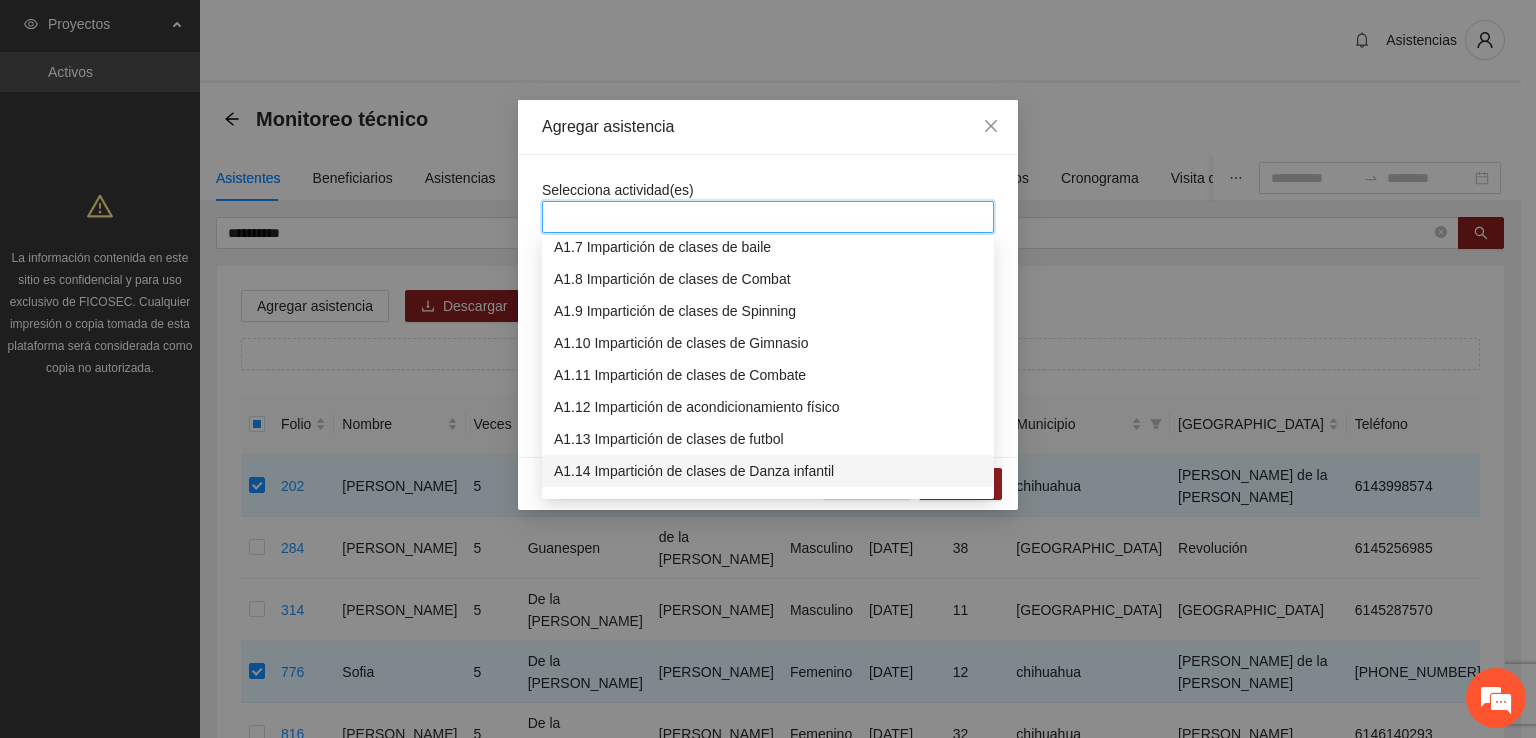 drag, startPoint x: 788, startPoint y: 469, endPoint x: 849, endPoint y: 217, distance: 259.27783 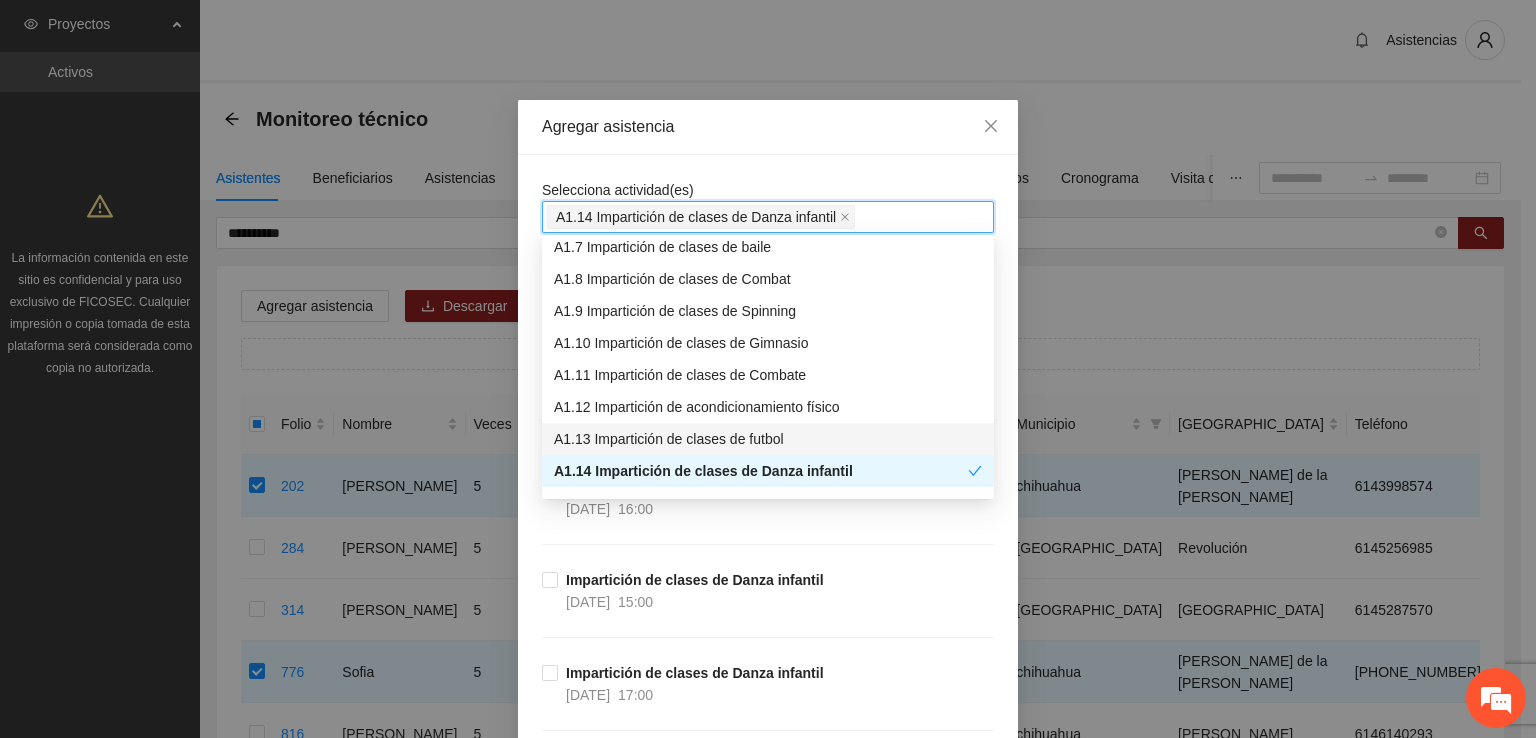 click on "Agregar asistencia" at bounding box center (768, 127) 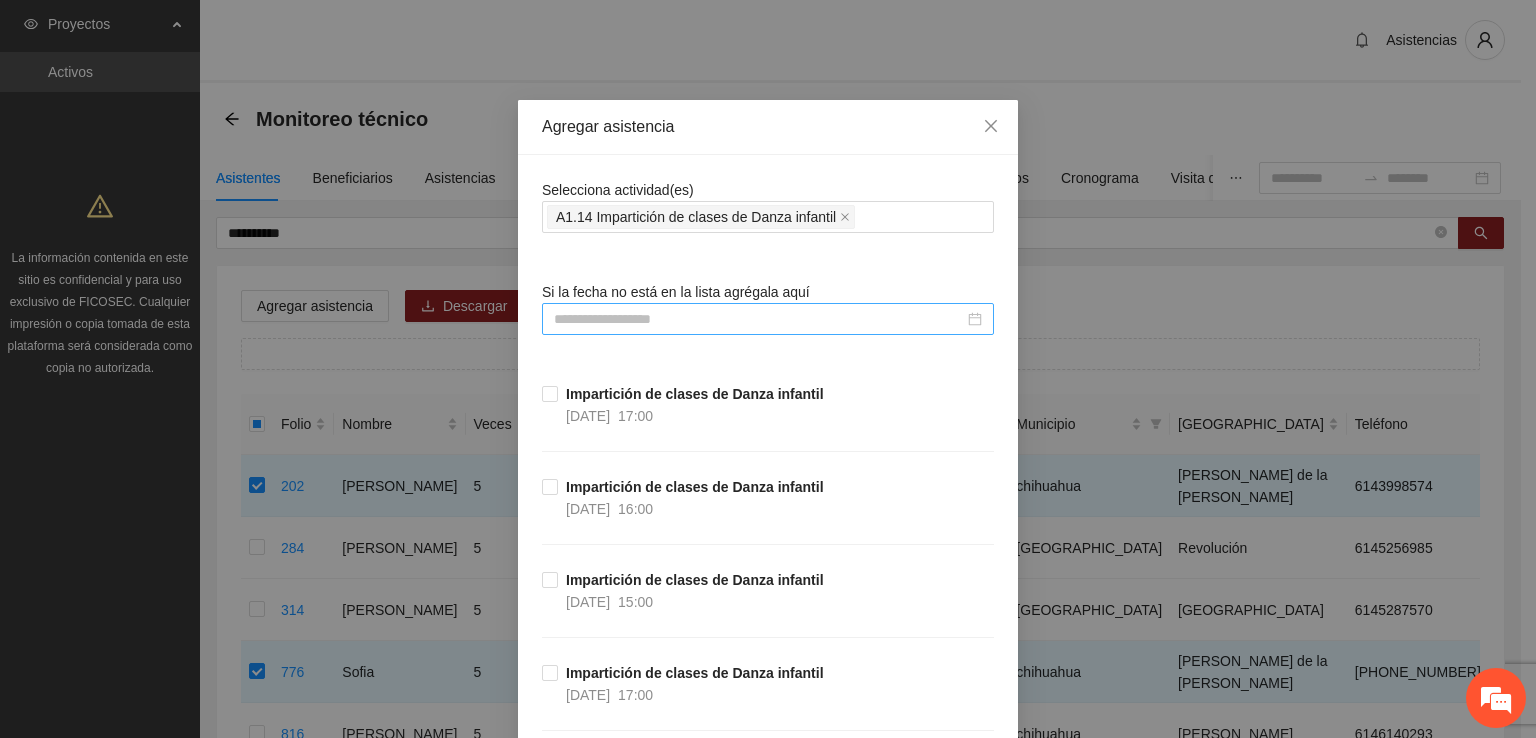 click at bounding box center [759, 319] 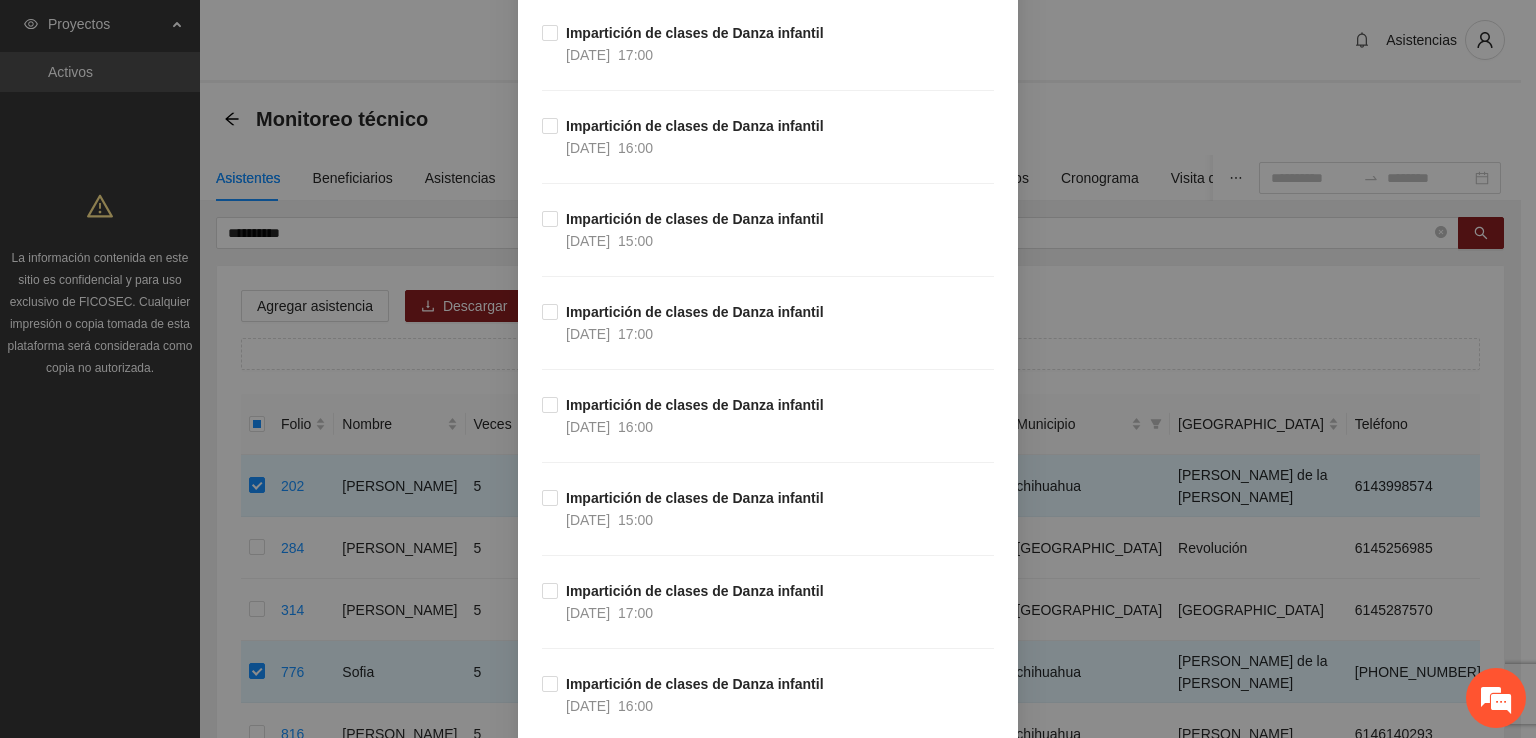 scroll, scrollTop: 5356, scrollLeft: 0, axis: vertical 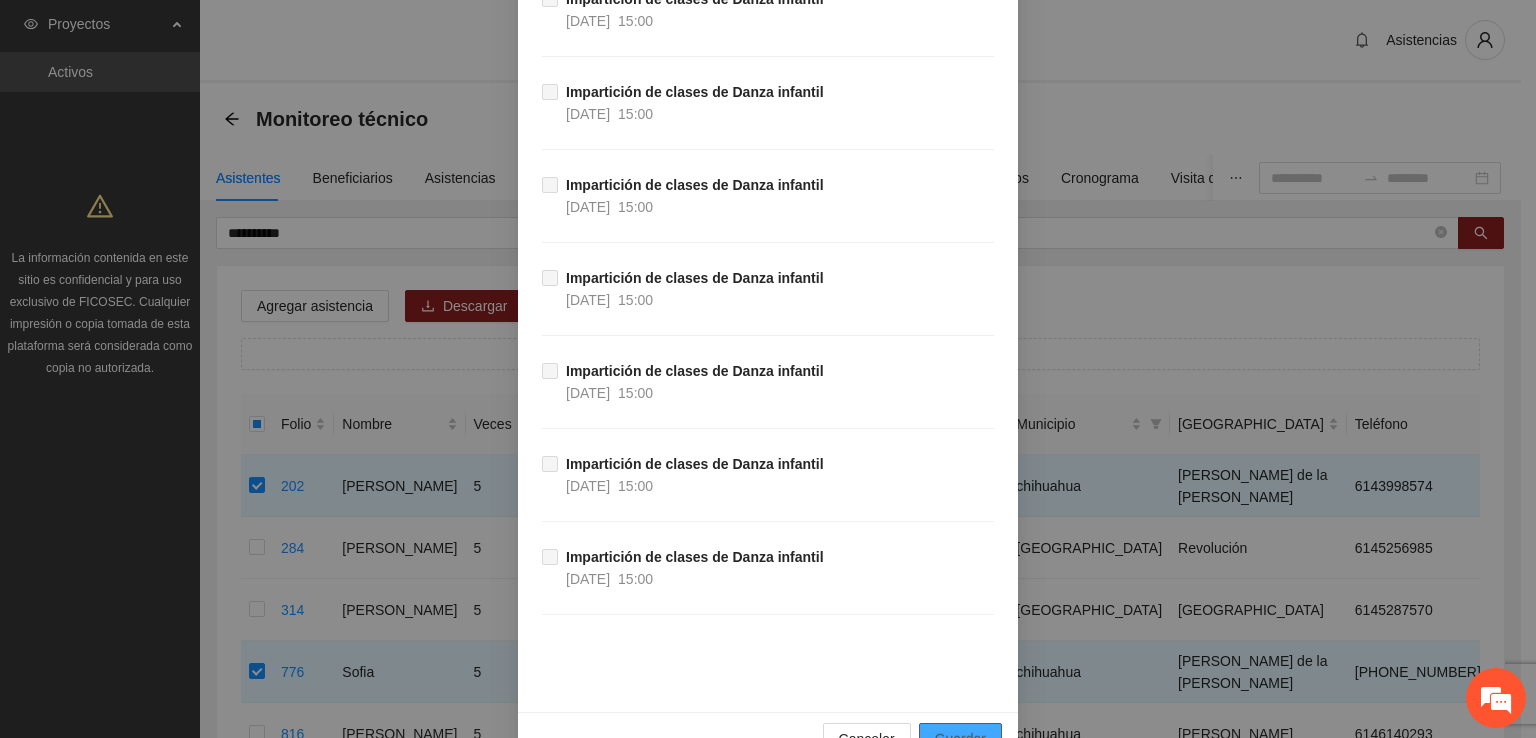click on "Guardar" at bounding box center (960, 739) 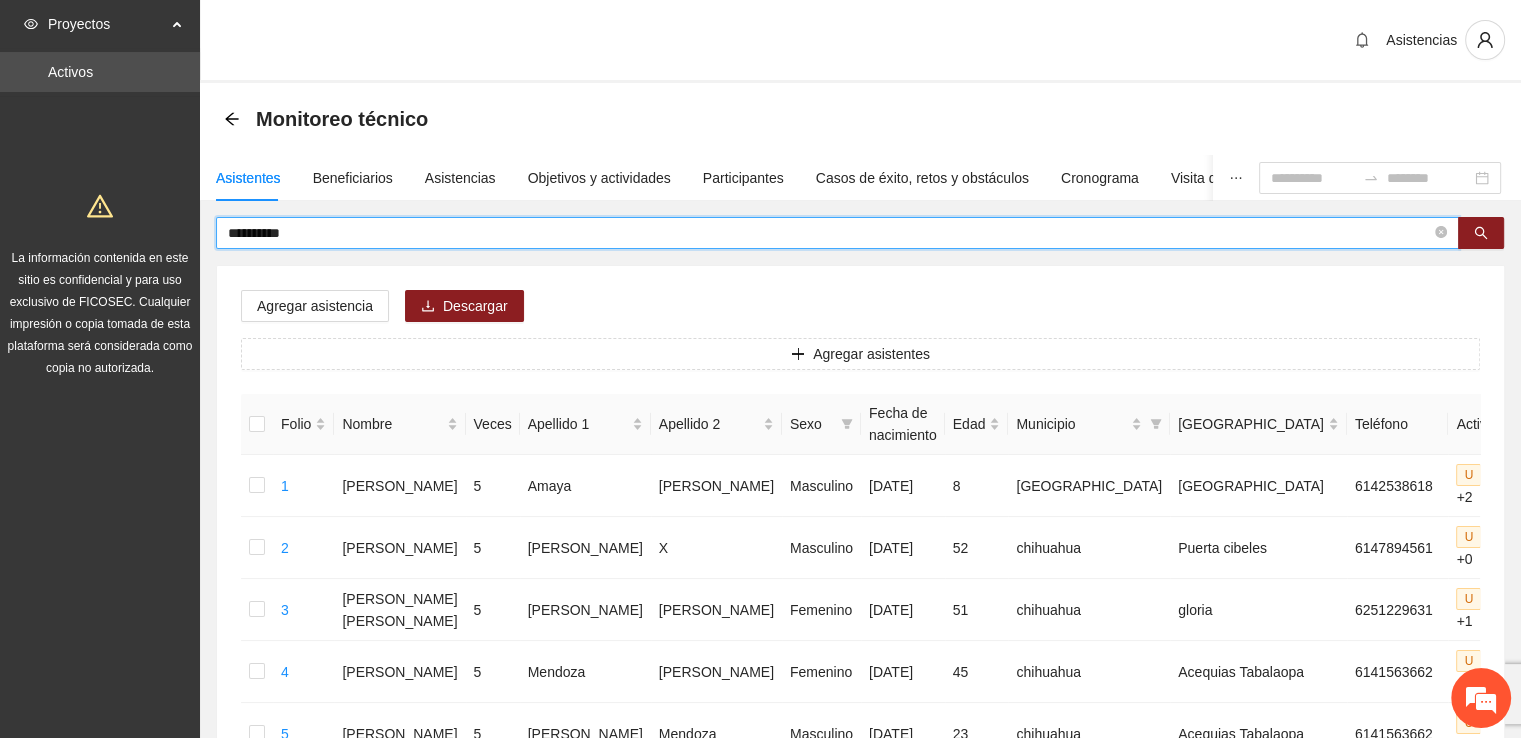 click on "**********" at bounding box center [829, 233] 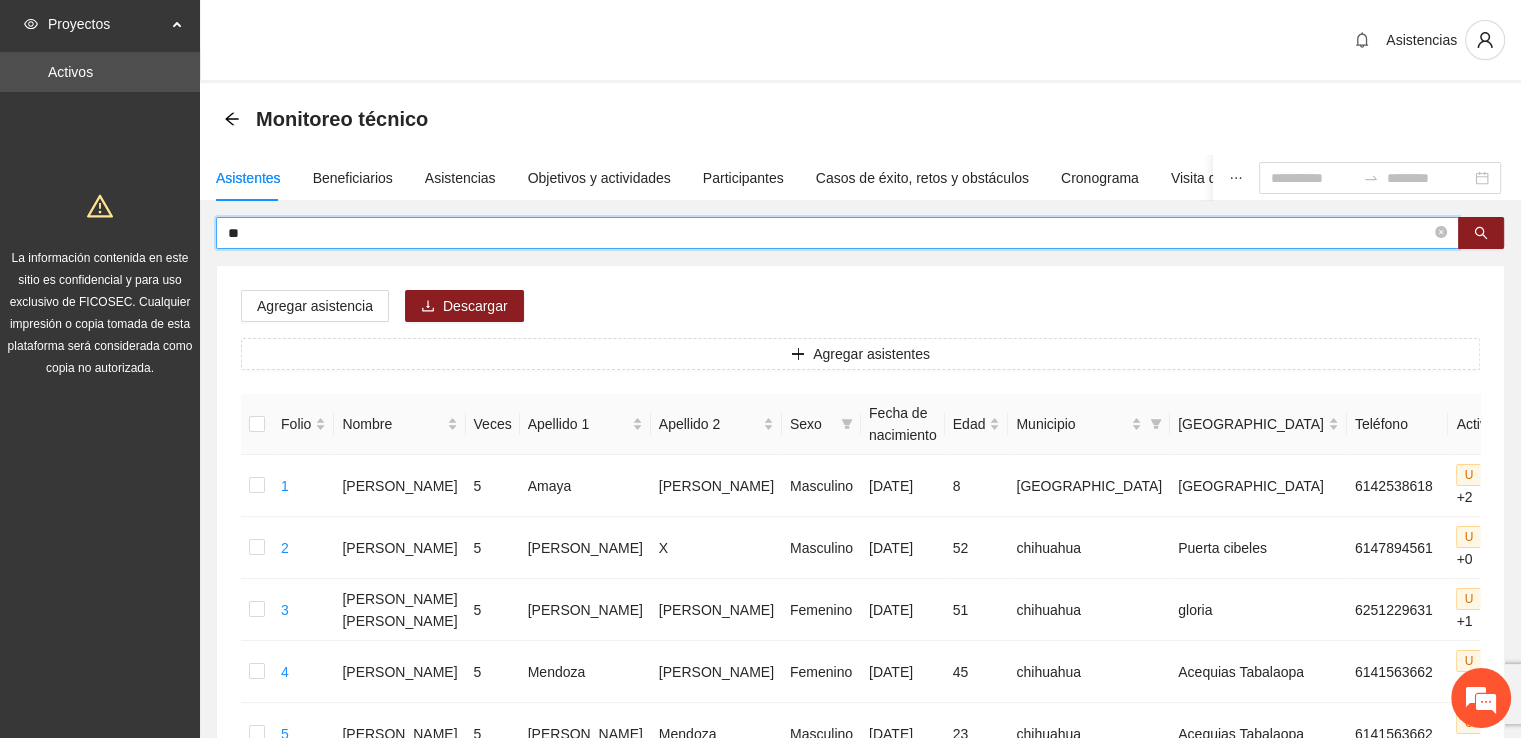 type on "*" 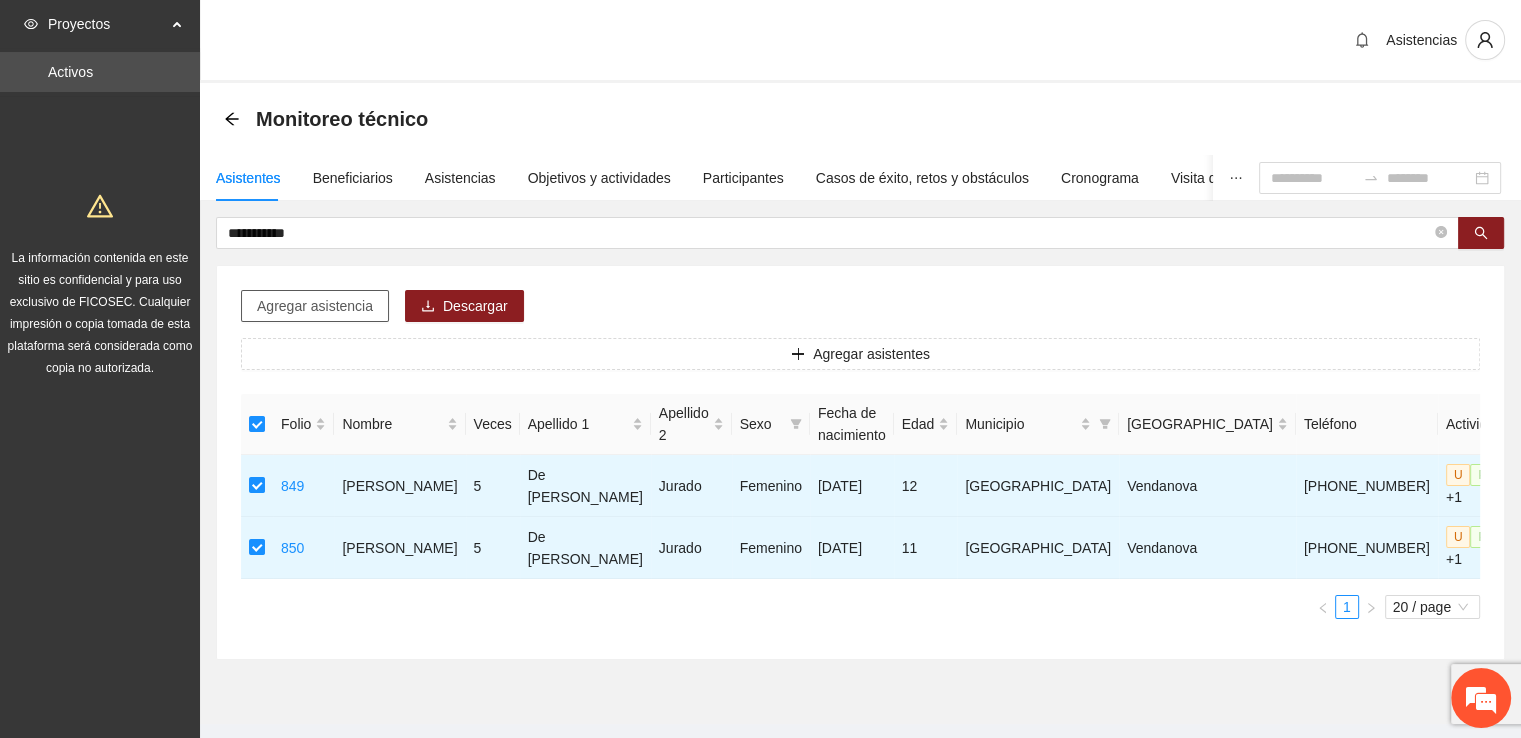 click on "Agregar asistencia" at bounding box center [315, 306] 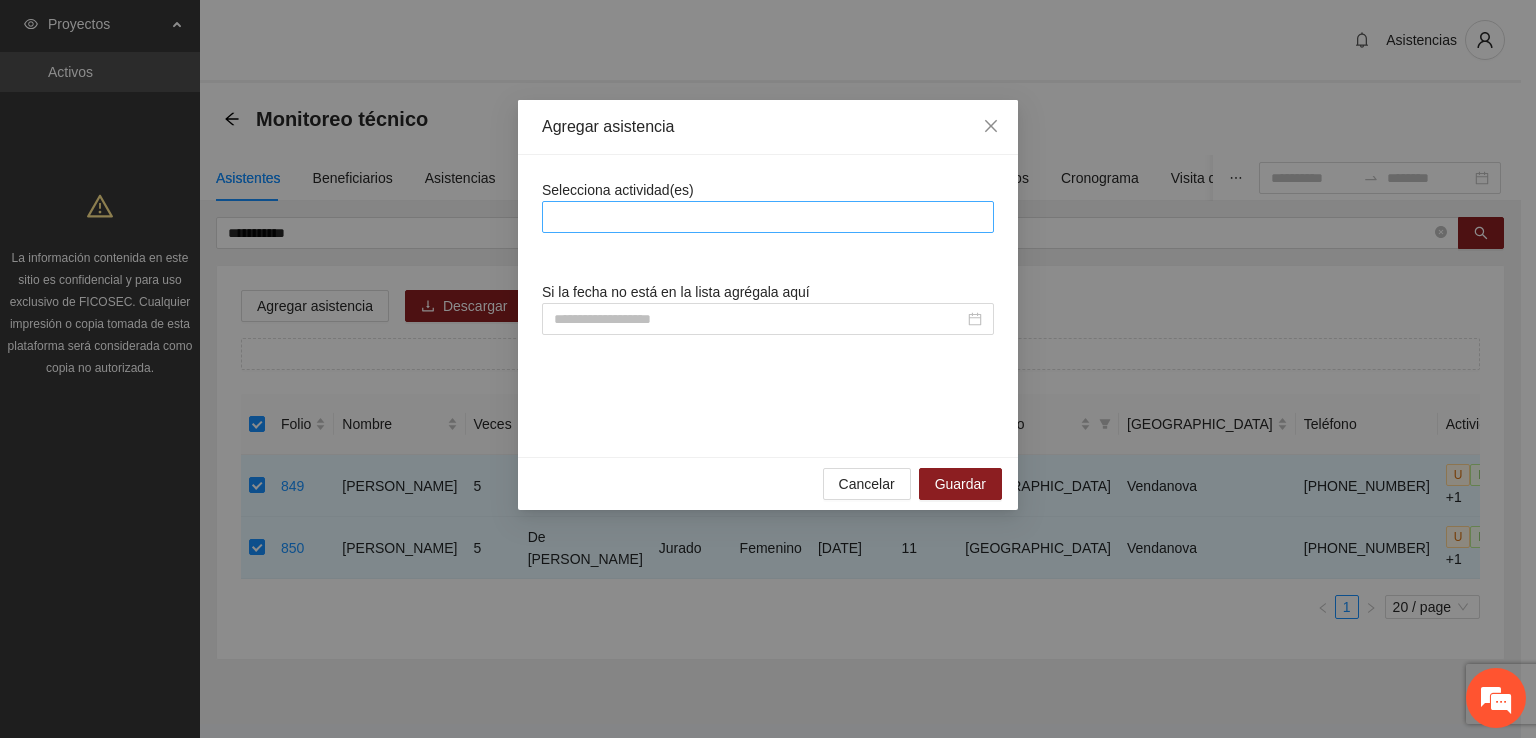 click at bounding box center [768, 217] 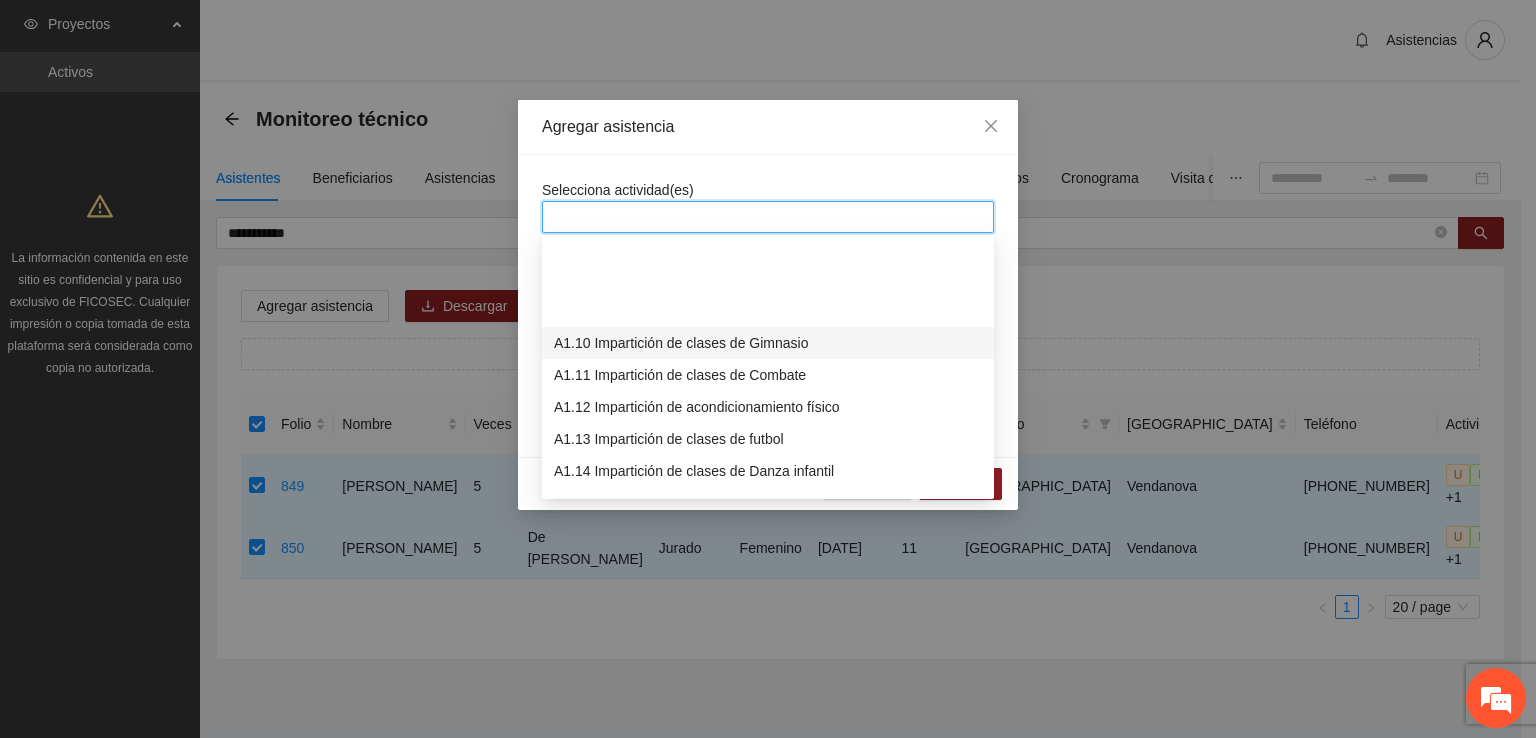 scroll, scrollTop: 300, scrollLeft: 0, axis: vertical 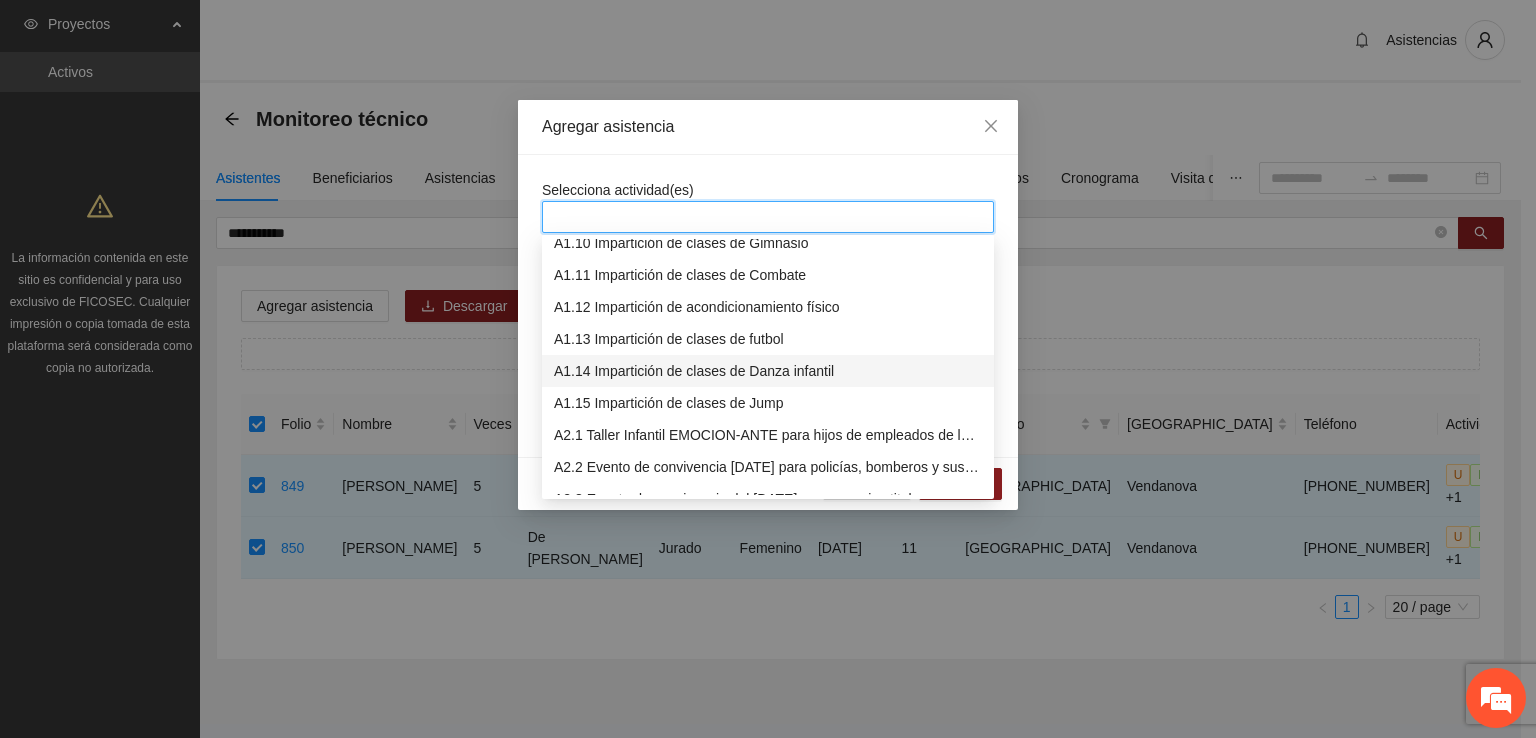 drag, startPoint x: 791, startPoint y: 377, endPoint x: 883, endPoint y: 189, distance: 209.3036 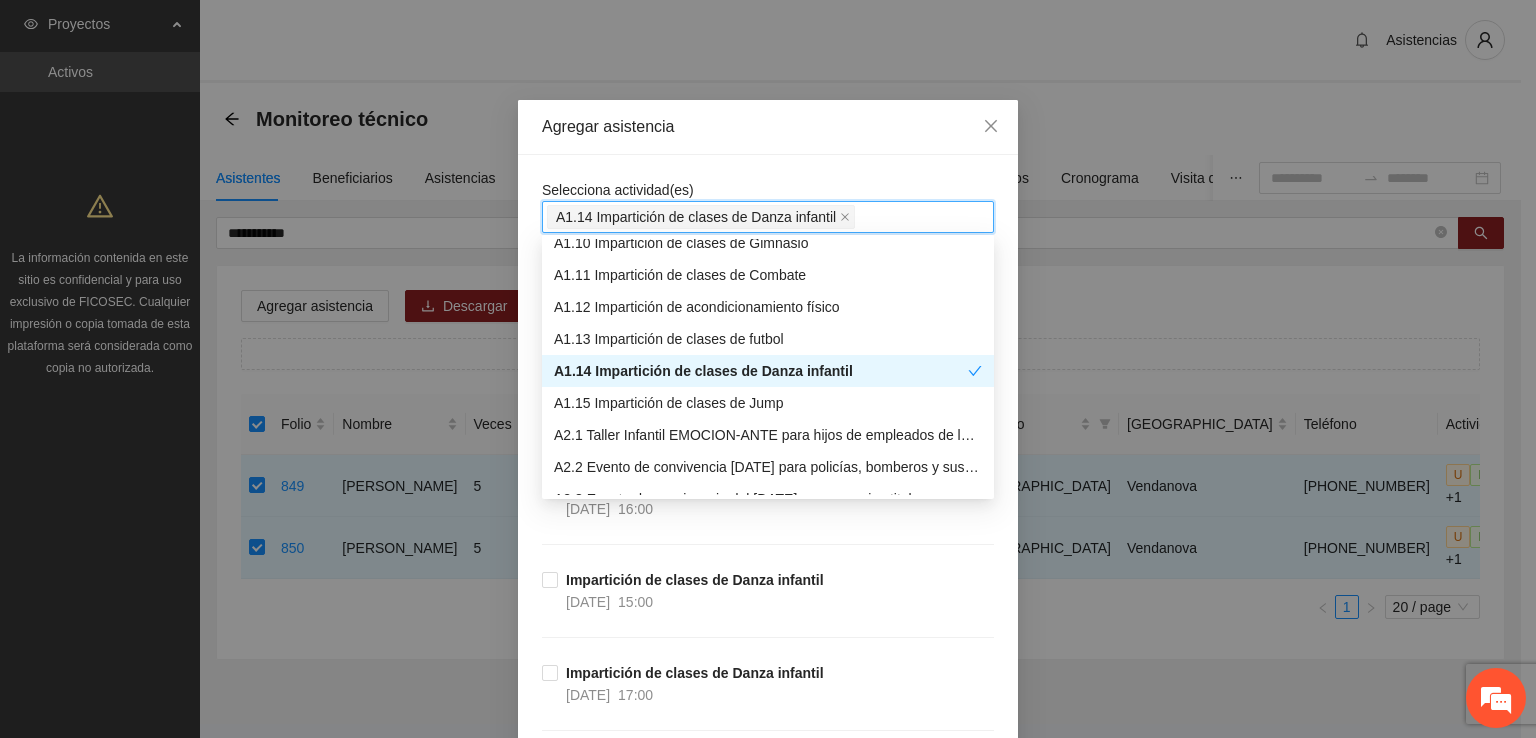 click on "Selecciona actividad(es) A1.14 Impartición de clases de Danza infantil   Si la fecha no está en la lista agrégala aquí Impartición de clases de Danza infantil [DATE] 17:00 Impartición de clases de Danza infantil [DATE] 16:00 Impartición de clases de Danza infantil [DATE] 15:00 Impartición de clases de Danza infantil [DATE] 17:00 Impartición de clases de Danza infantil [DATE] 16:00 Impartición de clases de Danza infantil [DATE] 15:00 Impartición de clases de Danza infantil [DATE] 17:00 Impartición de clases de Danza infantil [DATE] 16:00 Impartición de clases de Danza infantil [DATE] 15:00 Impartición de clases de Danza infantil [DATE] 17:00 Impartición de clases de Danza infantil [DATE] 16:00 Impartición de clases de Danza infantil [DATE] 15:00 Impartición de clases de Danza infantil [DATE] 17:00 Impartición de clases de Danza infantil [DATE] 16:00 Impartición de clases de Danza infantil [DATE] 15:00 [DATE] 17:00 23/06/2025" at bounding box center [768, 11930] 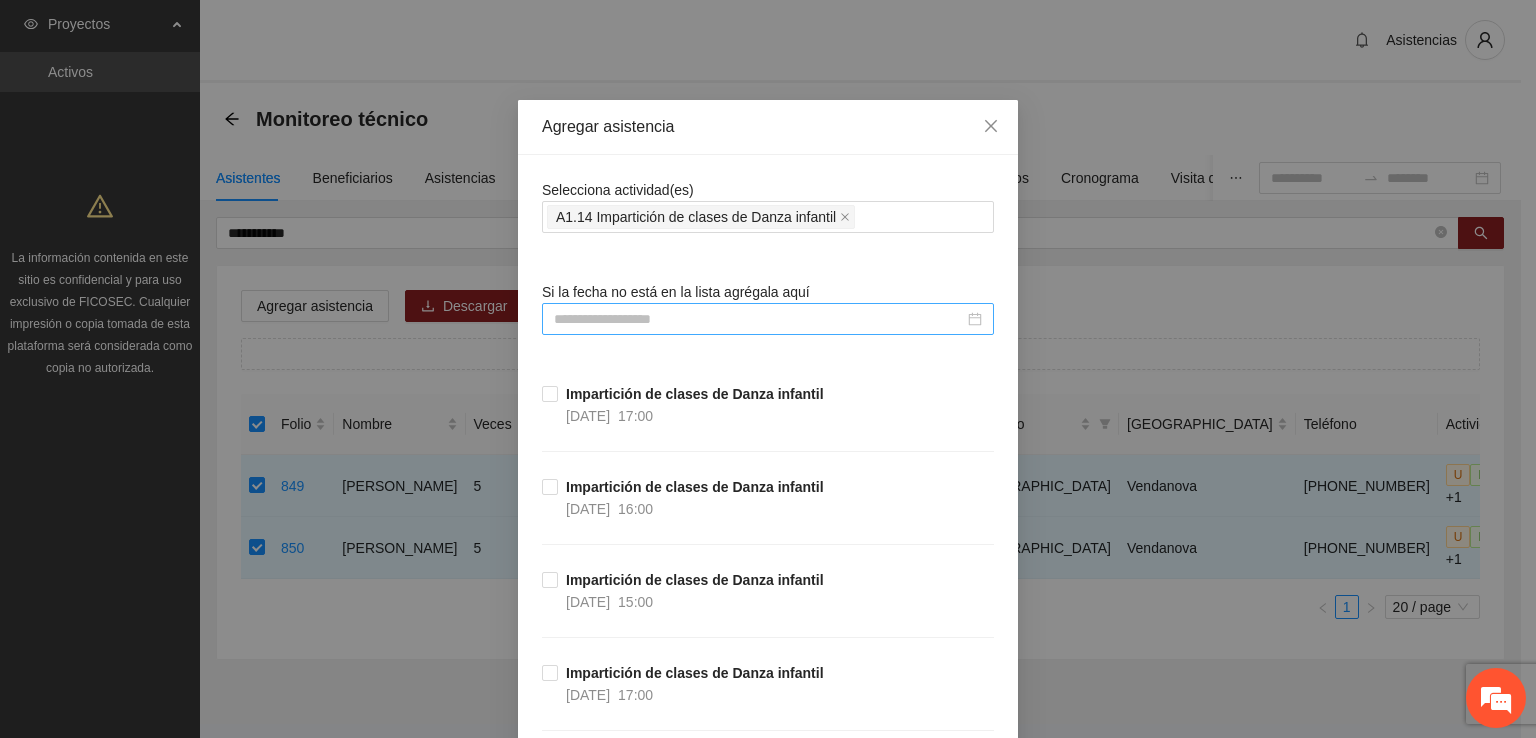 click at bounding box center (759, 319) 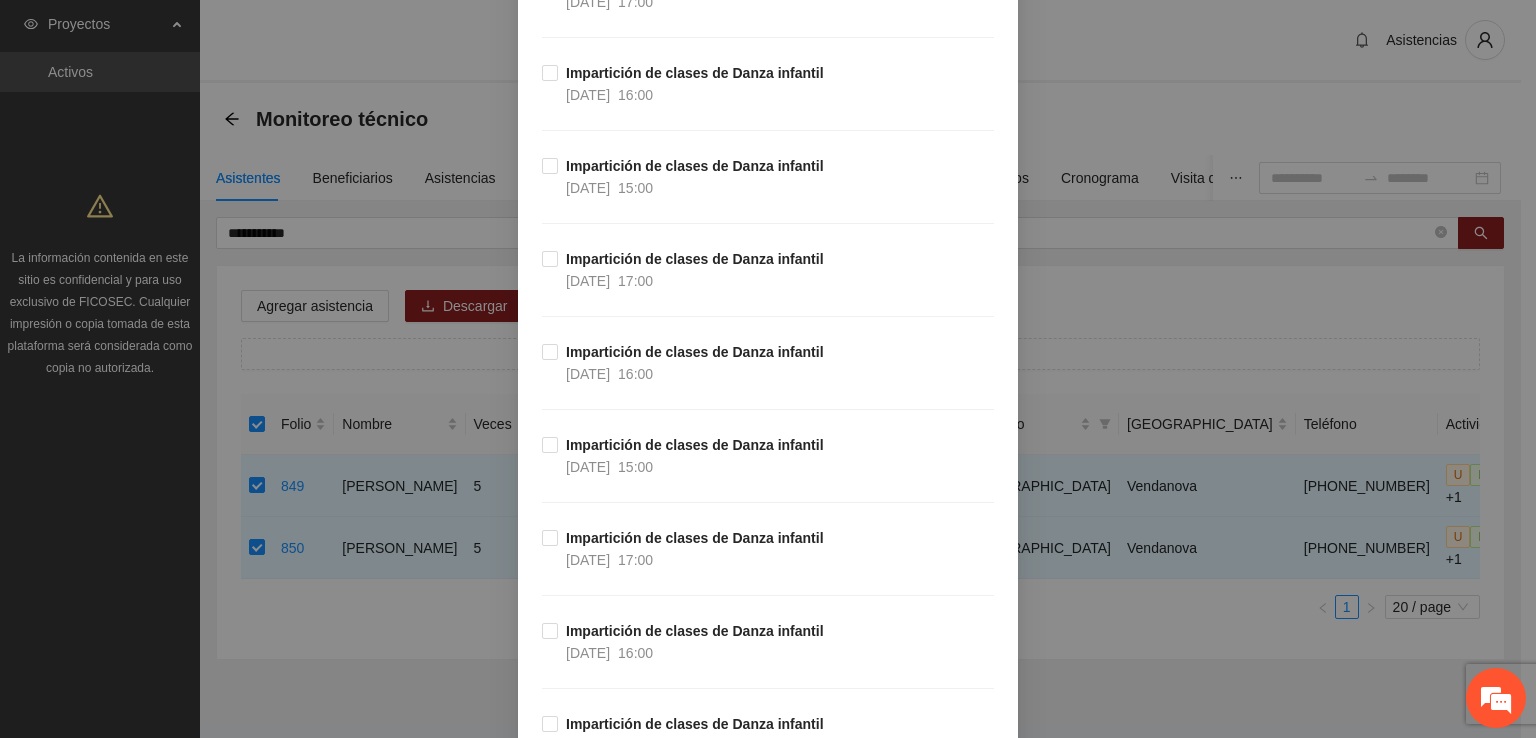 scroll, scrollTop: 6195, scrollLeft: 0, axis: vertical 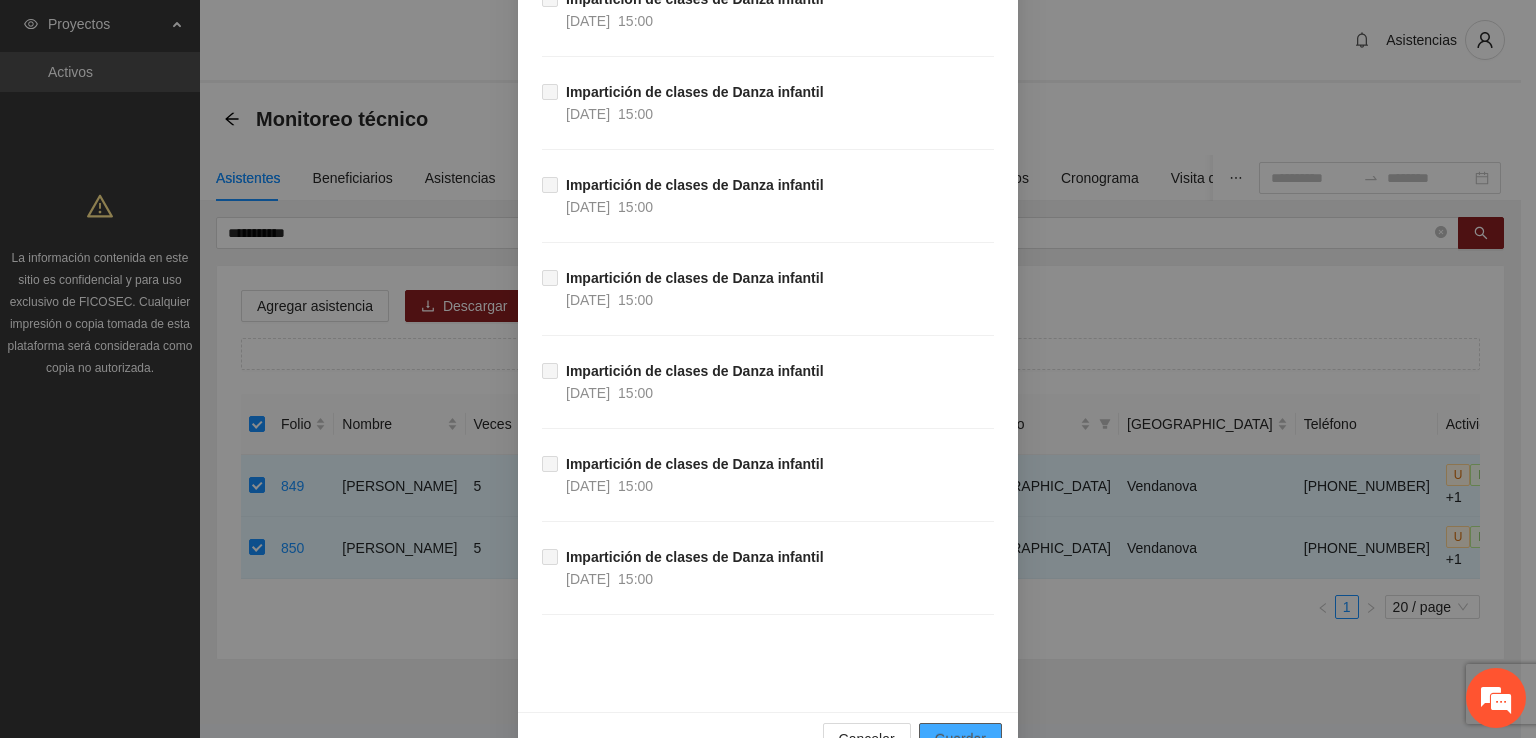 click on "Guardar" at bounding box center (960, 739) 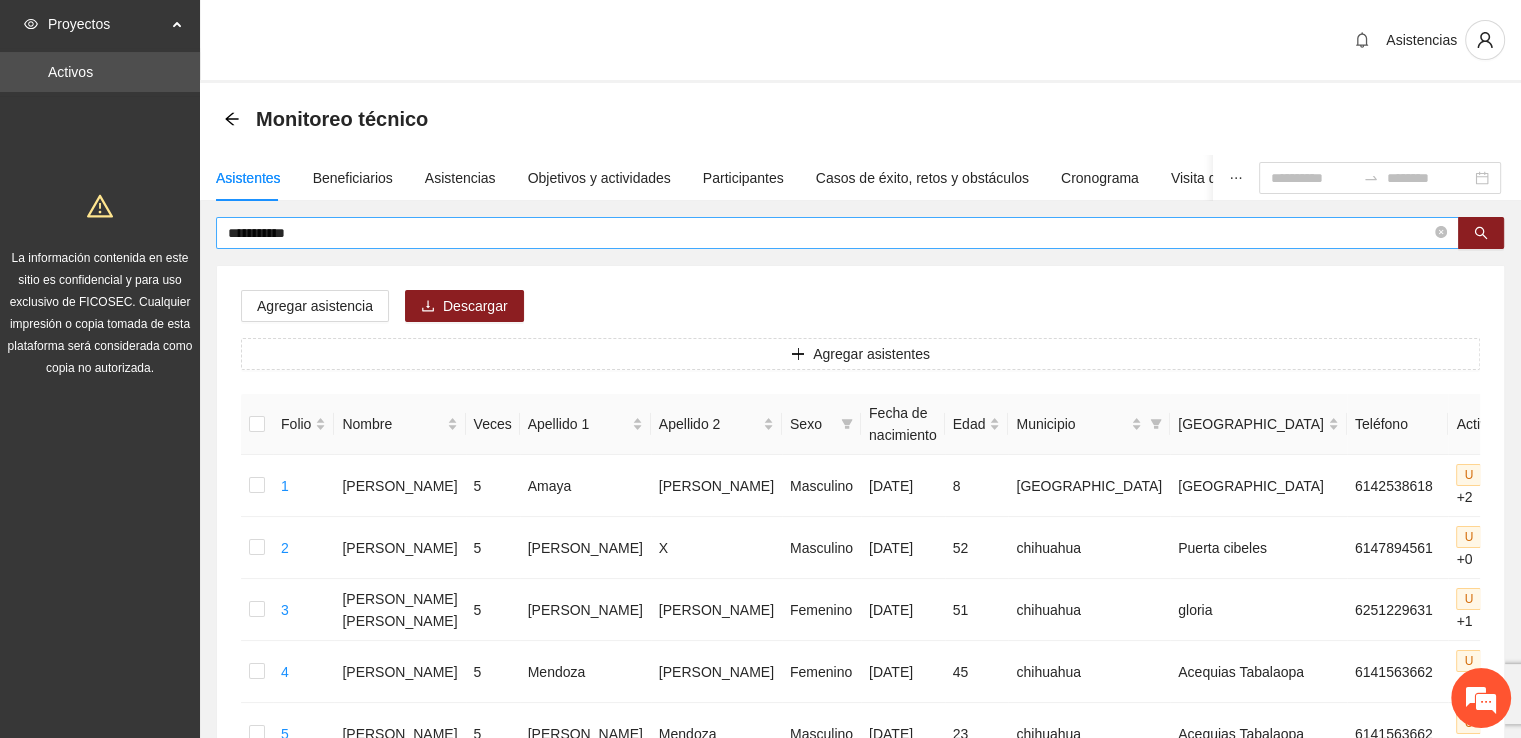 click on "**********" at bounding box center (829, 233) 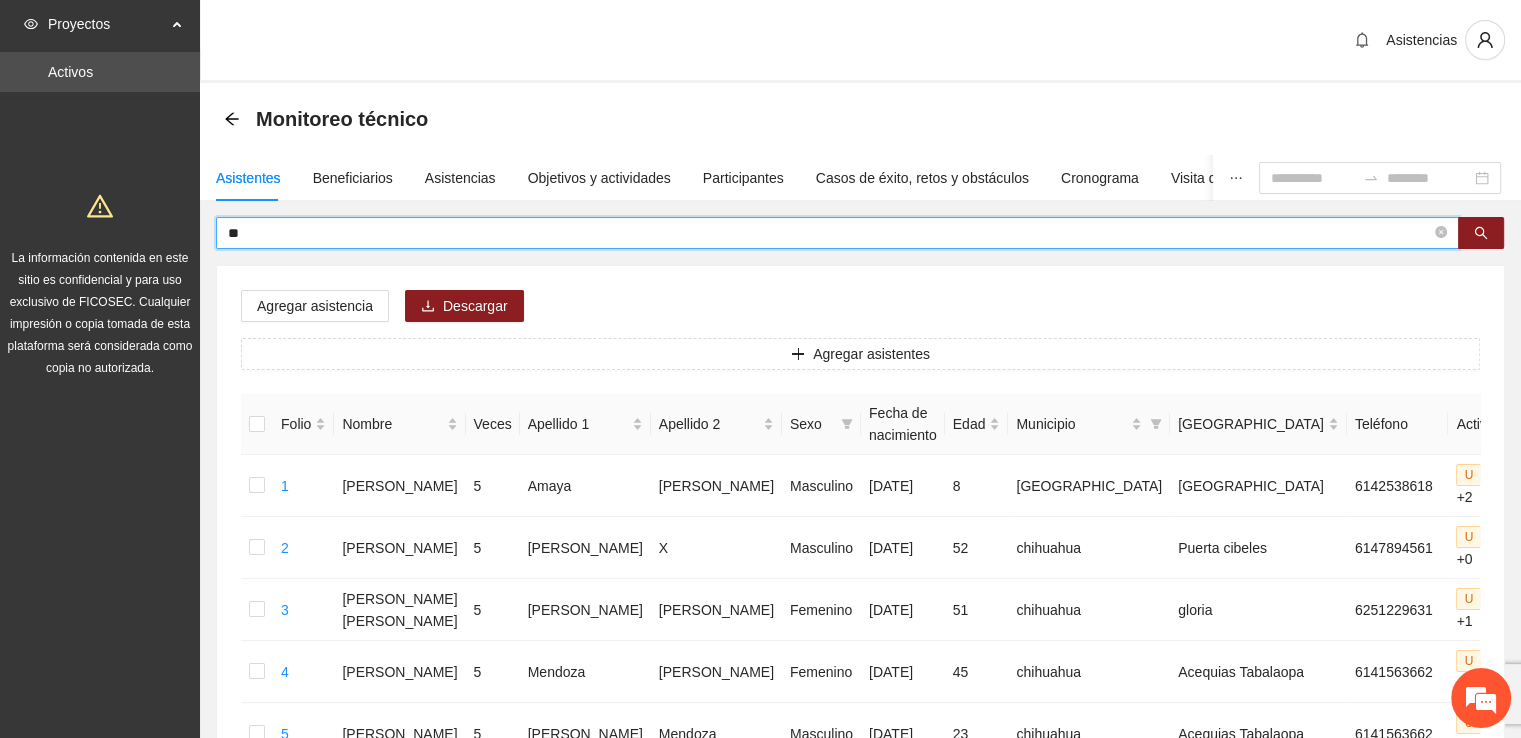 type on "*" 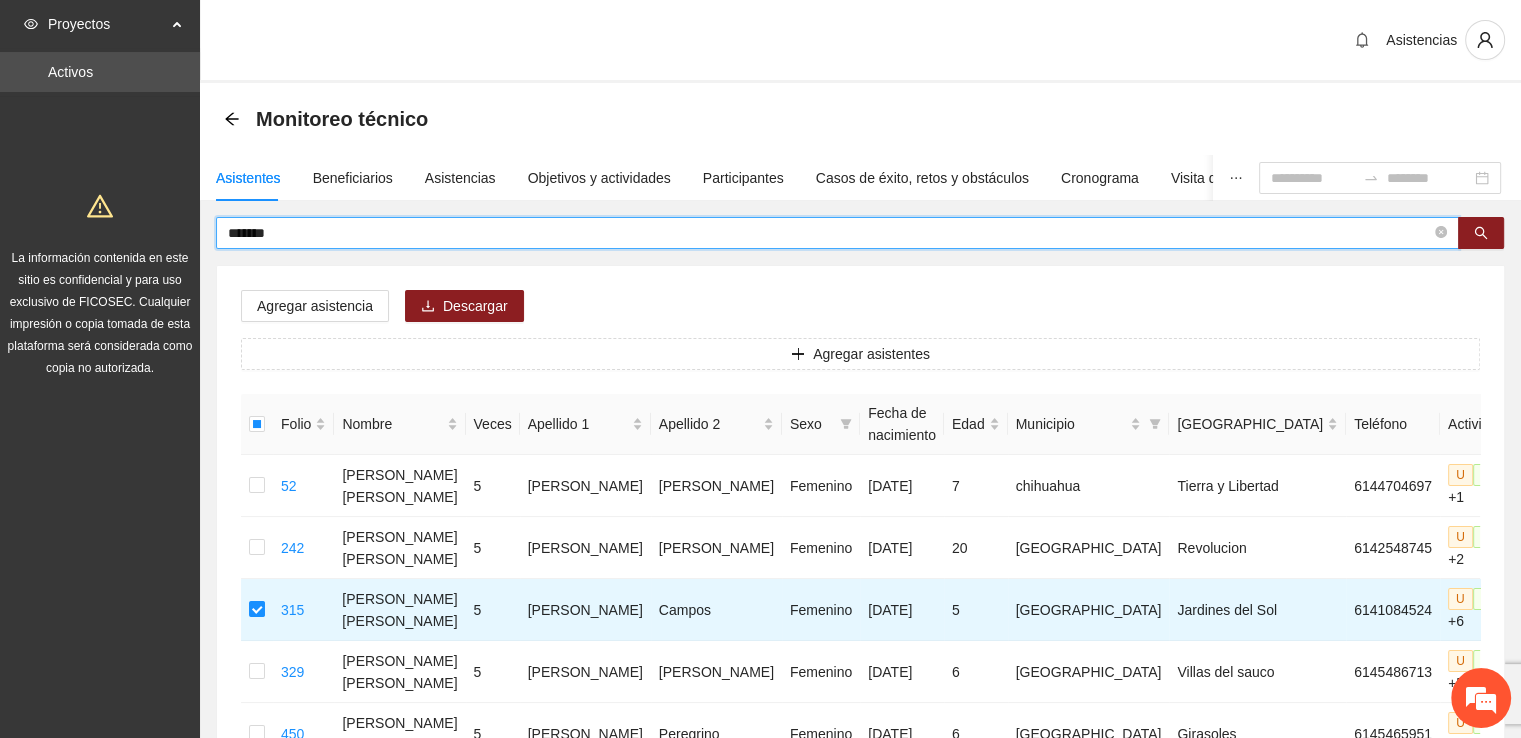click on "*******" at bounding box center [829, 233] 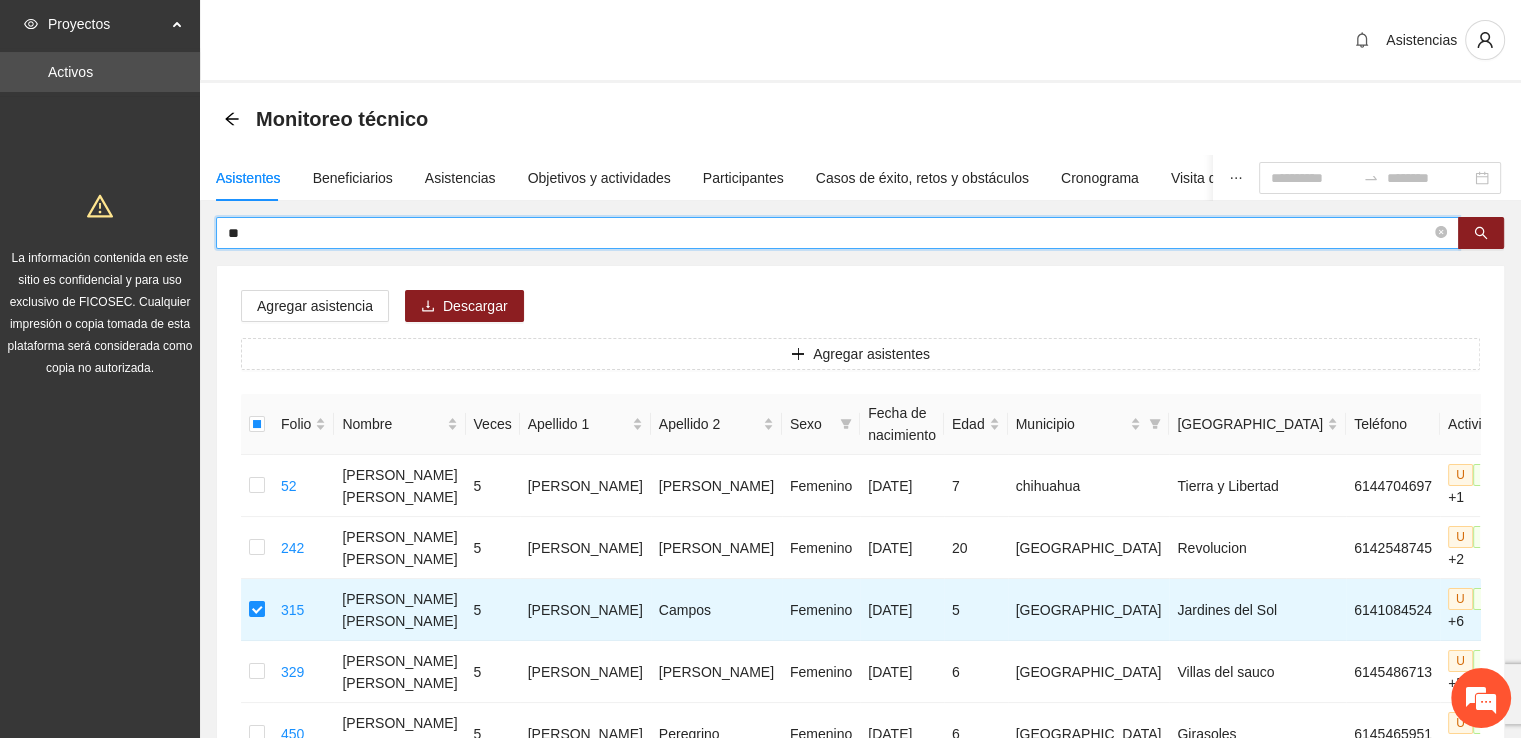 type on "*" 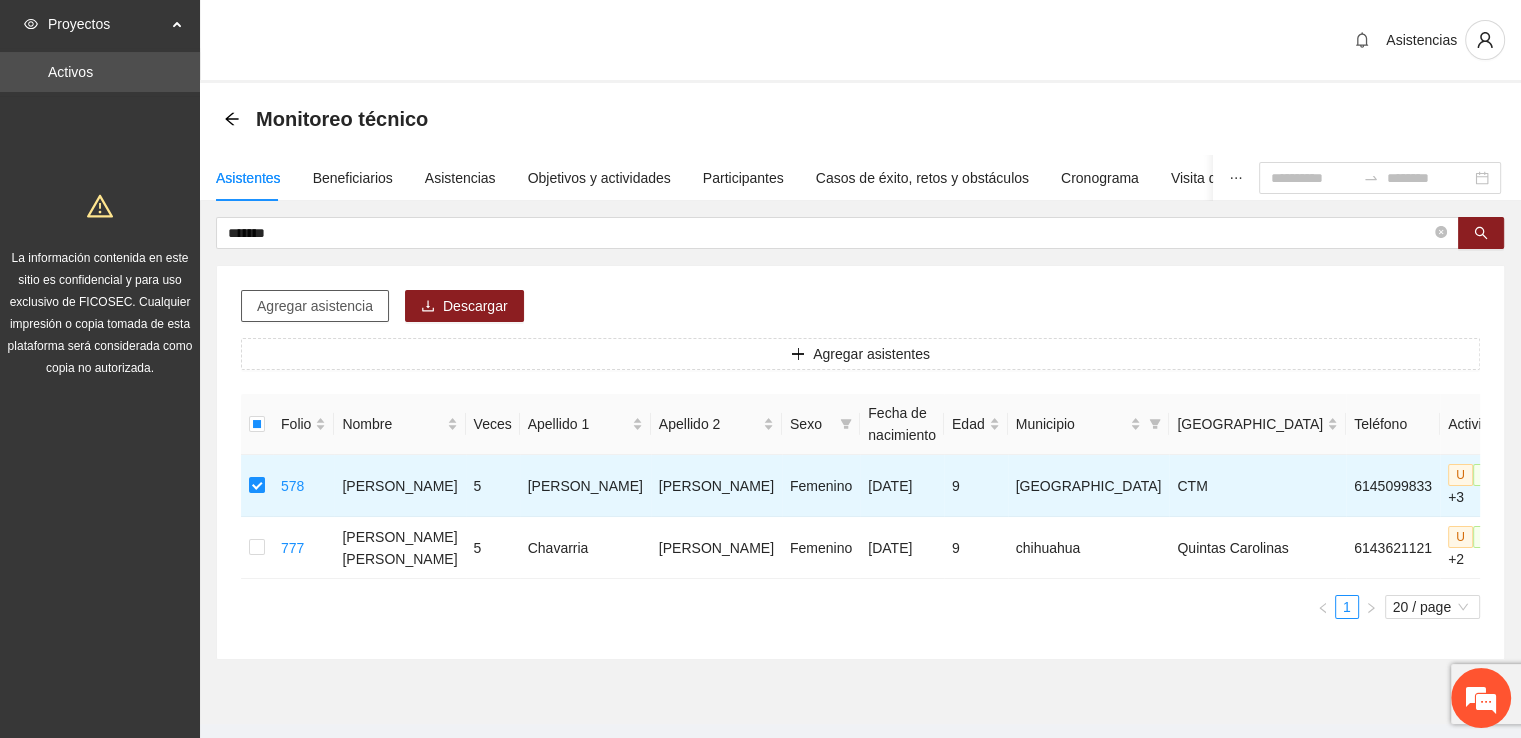 click on "Agregar asistencia" at bounding box center (315, 306) 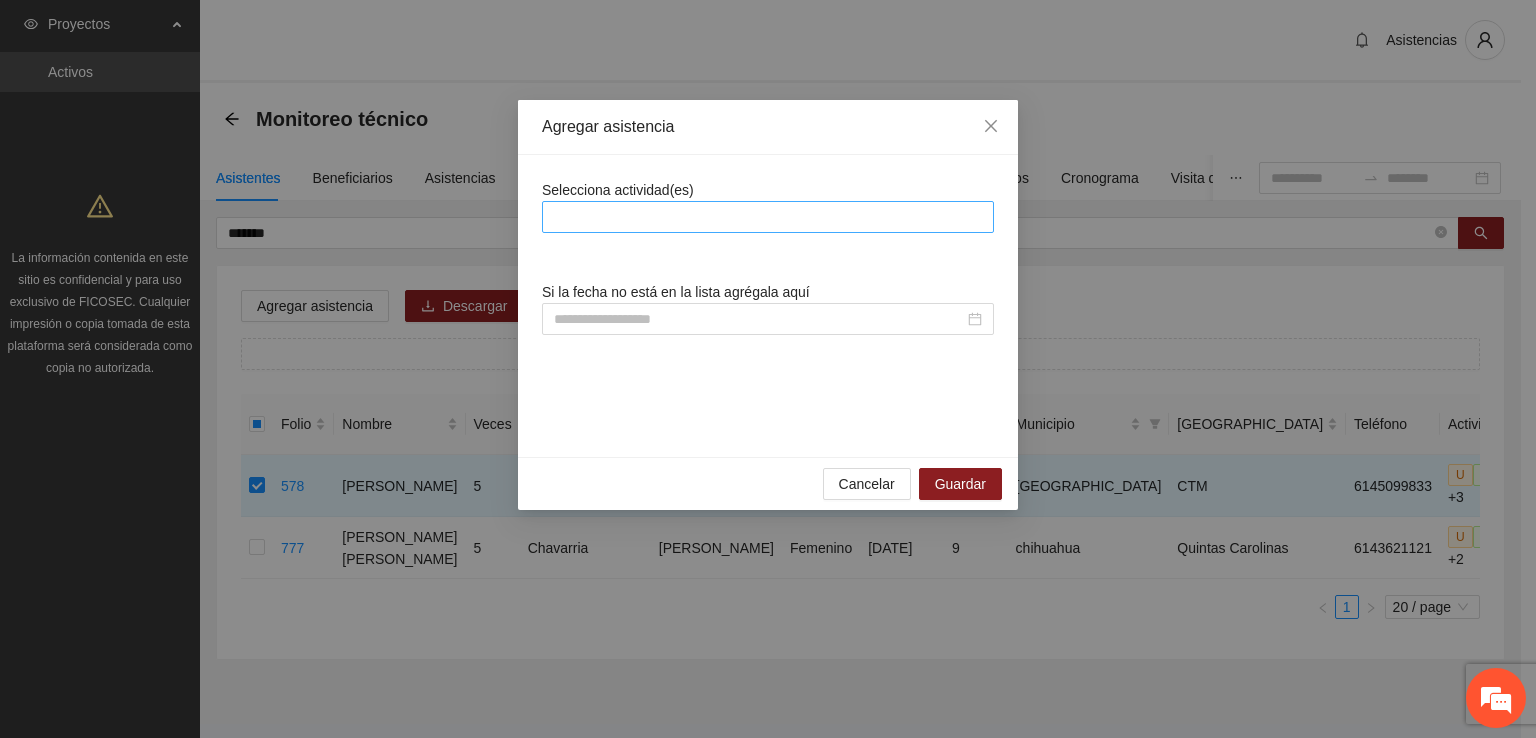 click at bounding box center (768, 217) 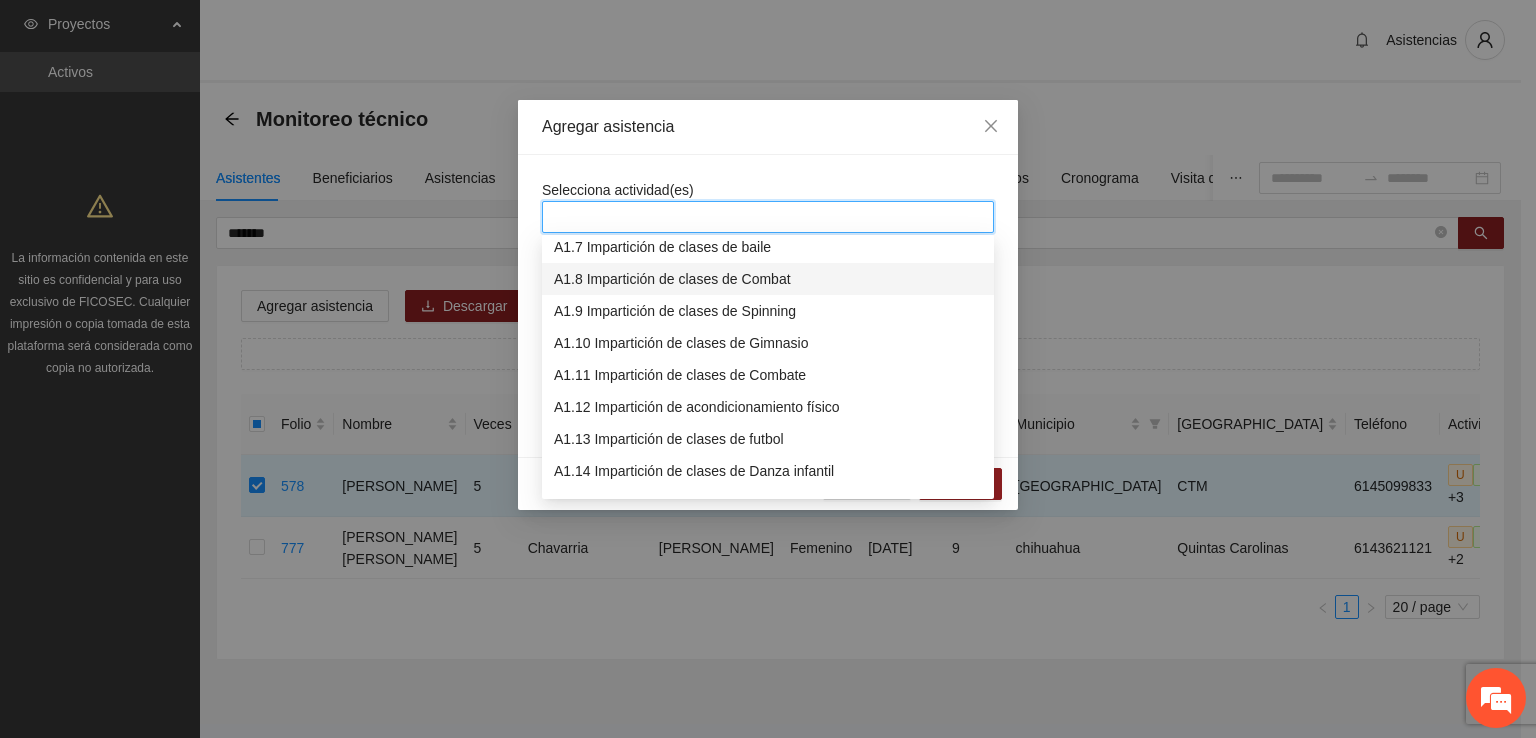 scroll, scrollTop: 300, scrollLeft: 0, axis: vertical 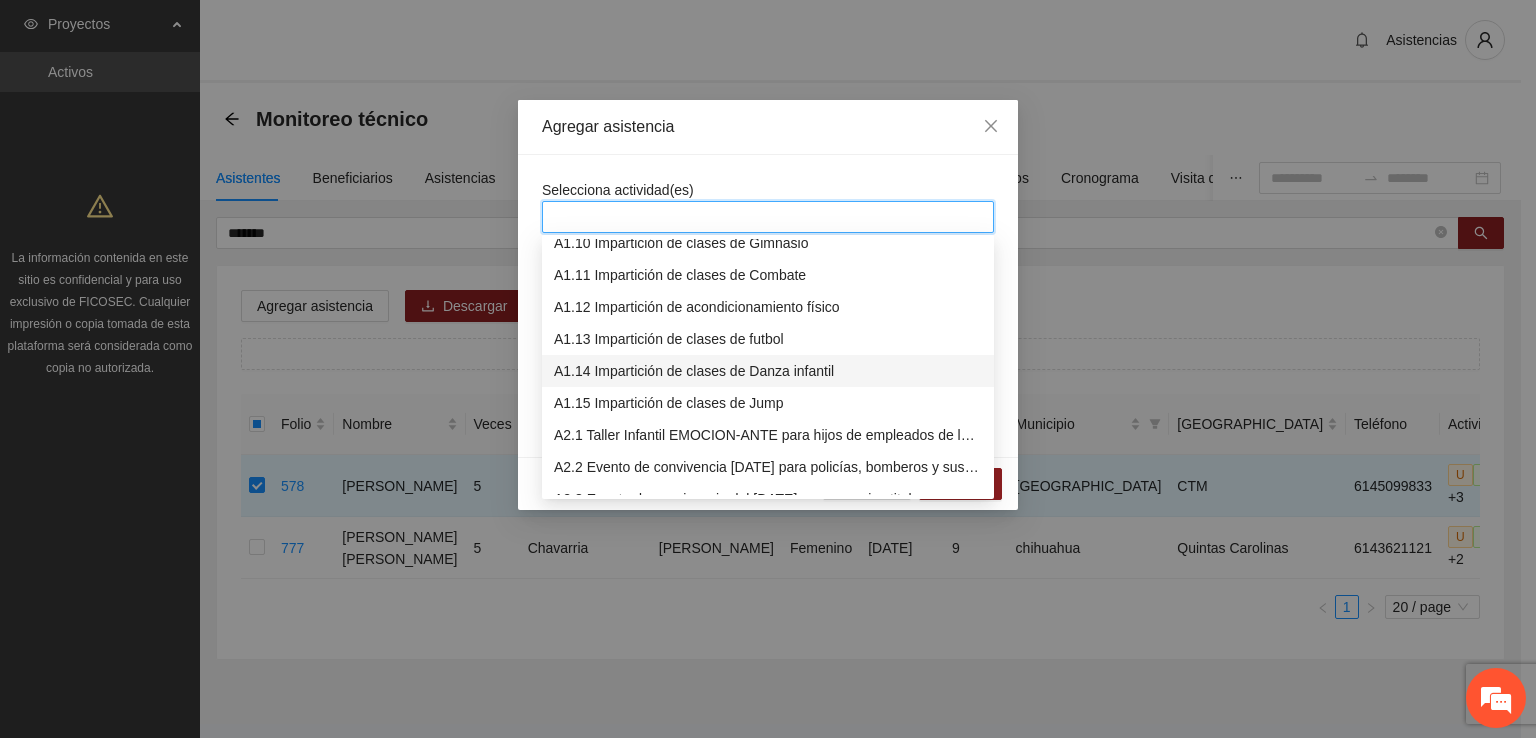drag, startPoint x: 780, startPoint y: 368, endPoint x: 783, endPoint y: 350, distance: 18.248287 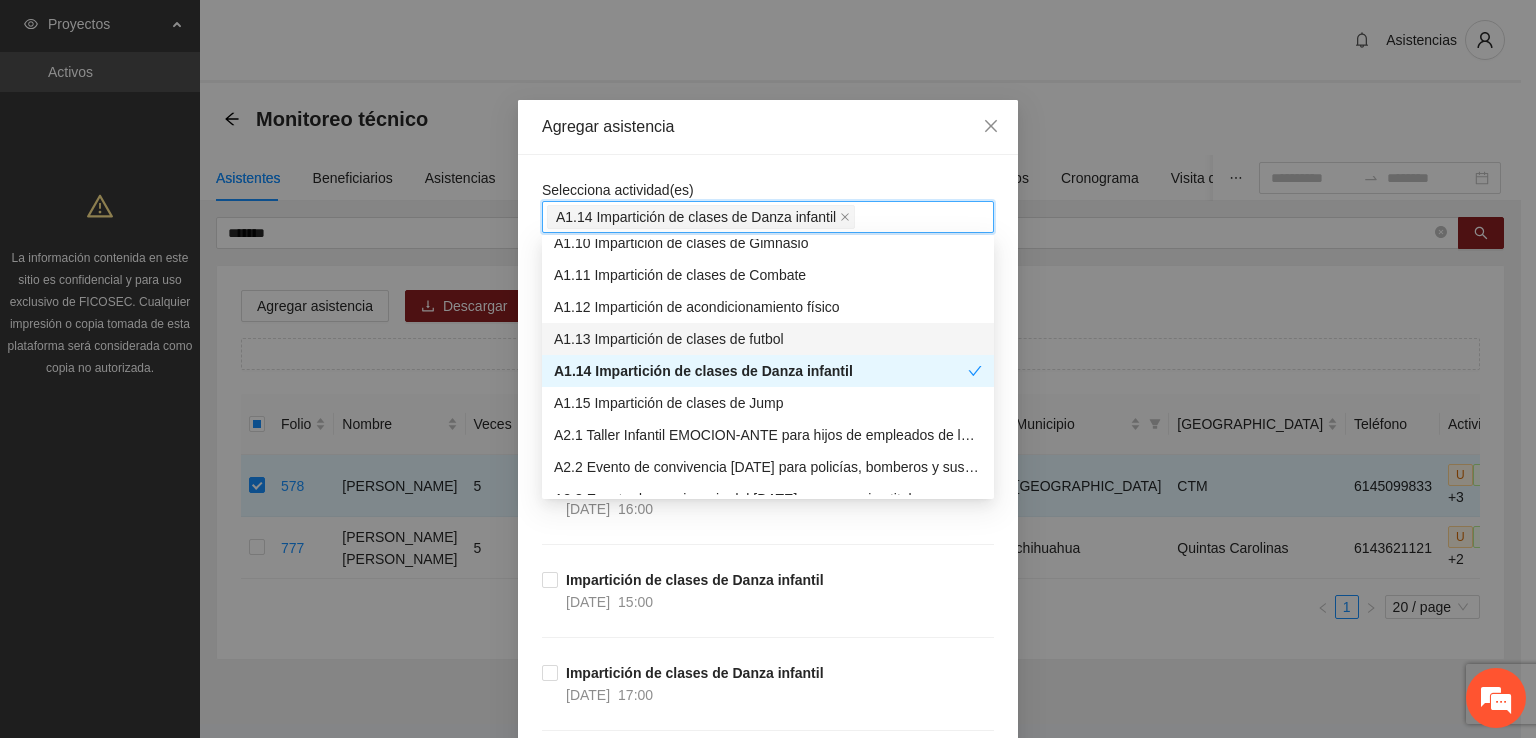 drag, startPoint x: 787, startPoint y: 176, endPoint x: 810, endPoint y: 198, distance: 31.827662 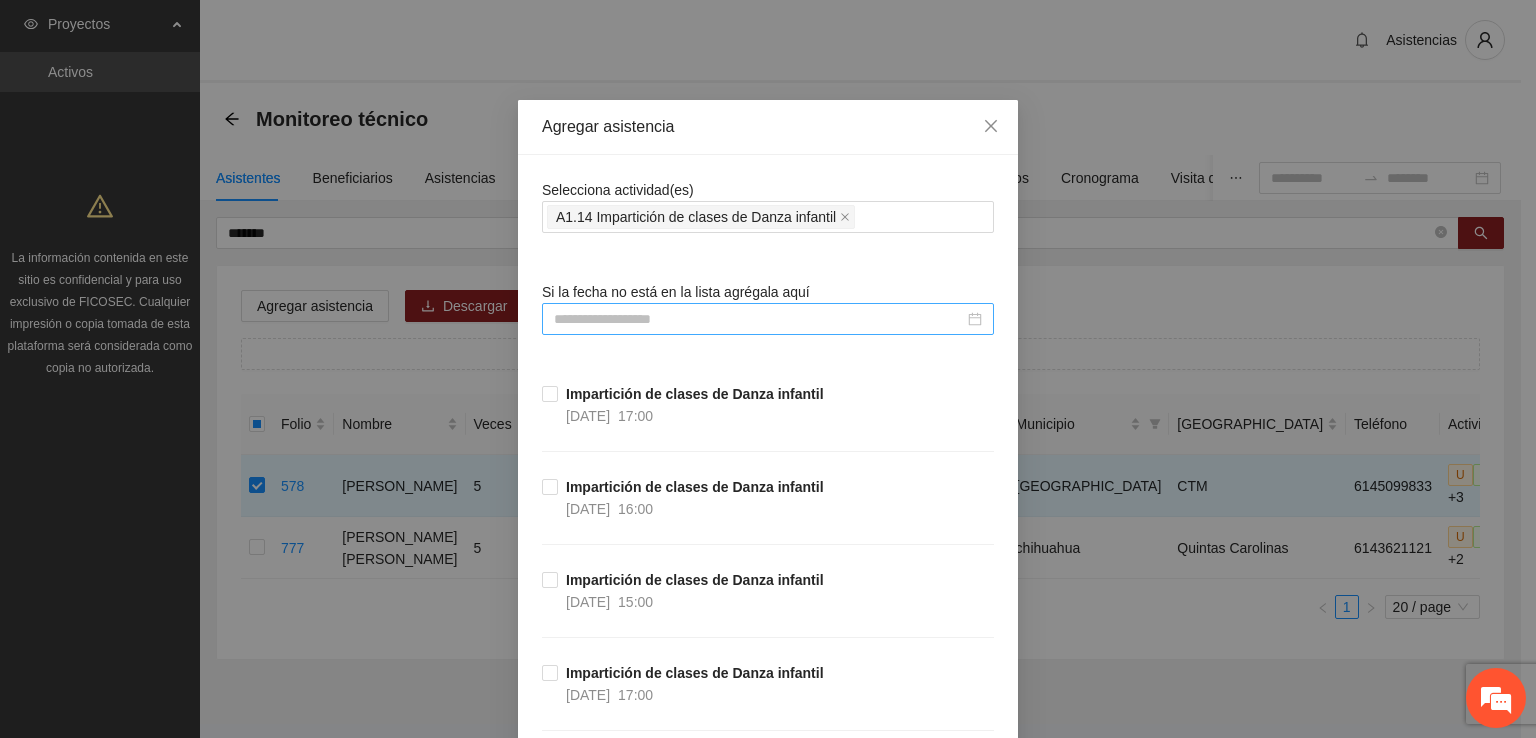 click at bounding box center (759, 319) 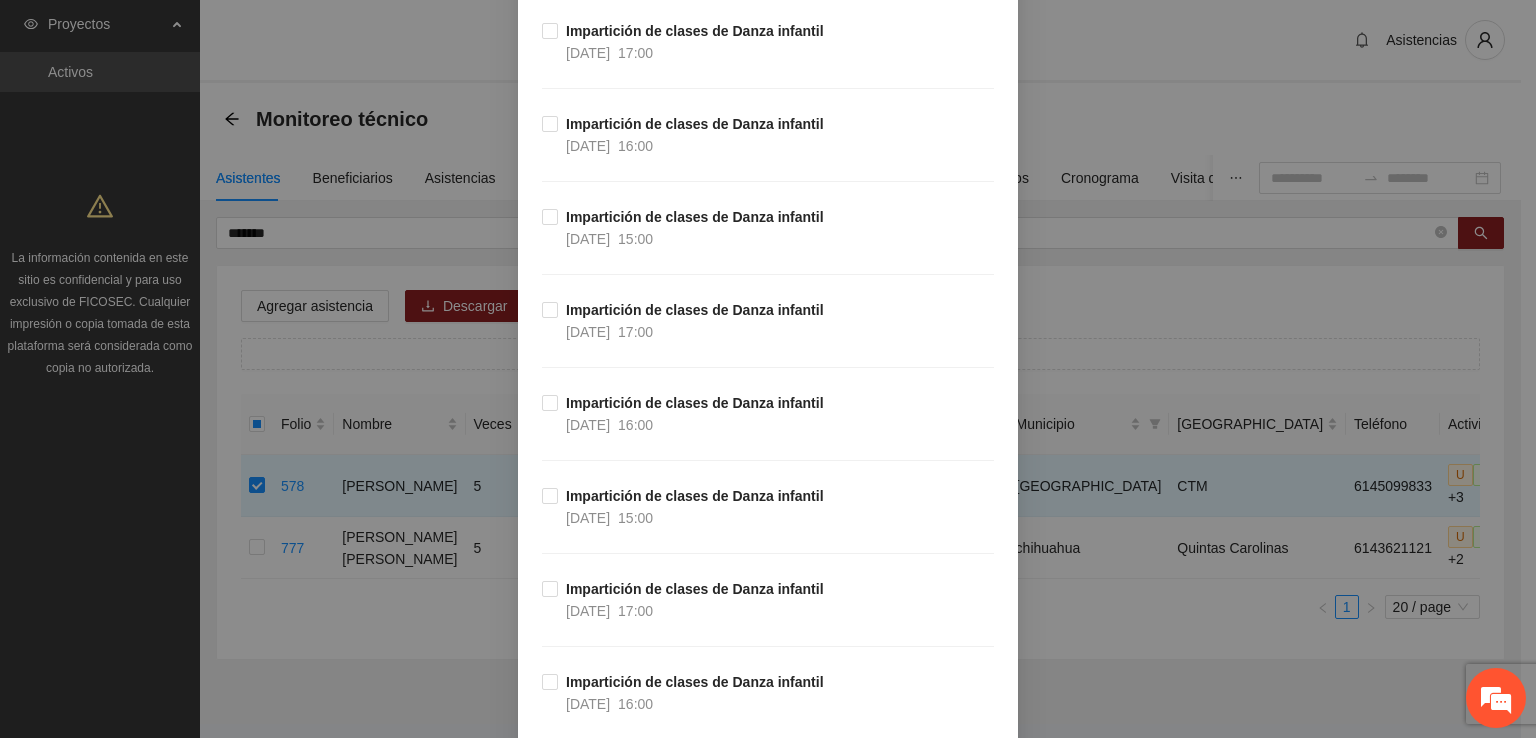 scroll, scrollTop: 2478, scrollLeft: 0, axis: vertical 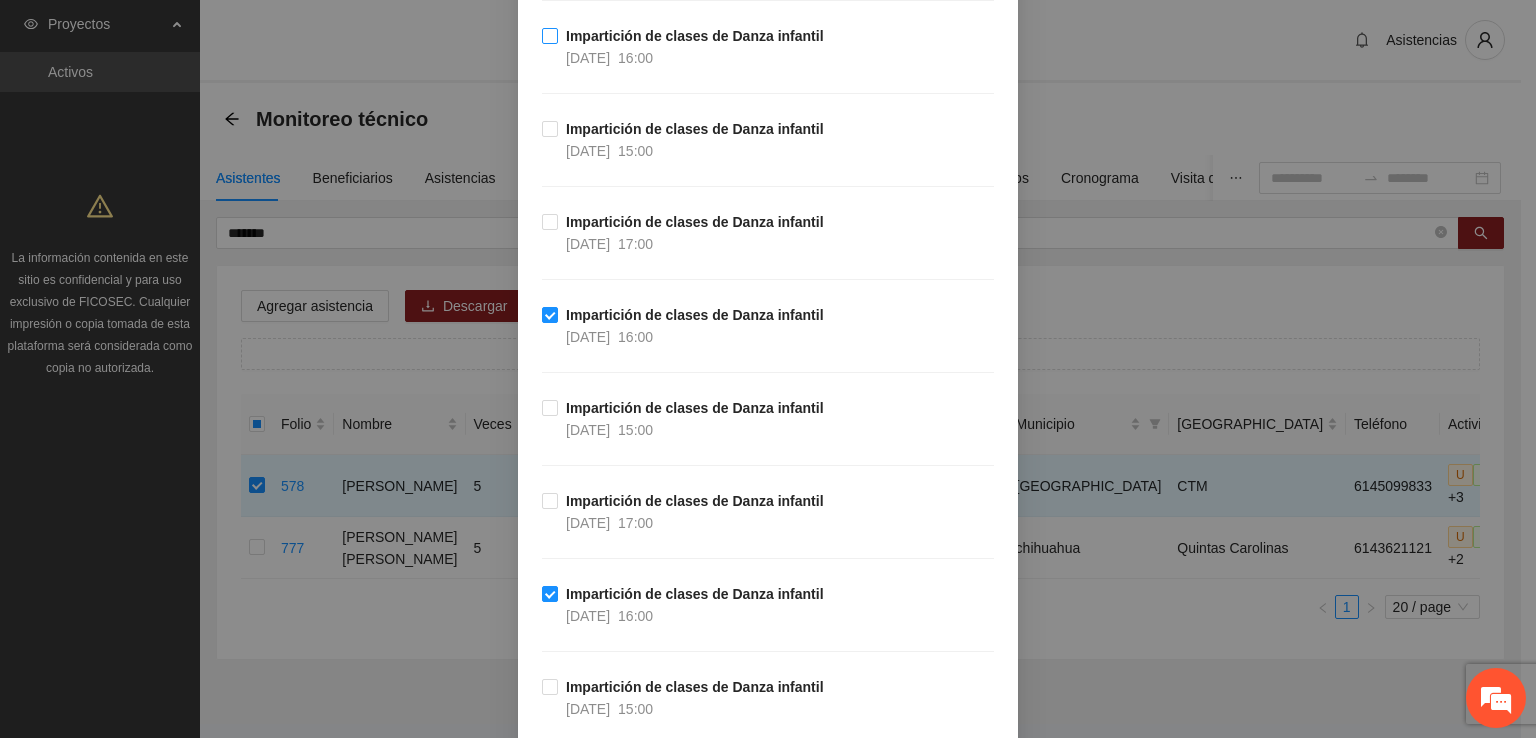 click on "Impartición de clases de Danza infantil [DATE] 16:00" at bounding box center [687, 47] 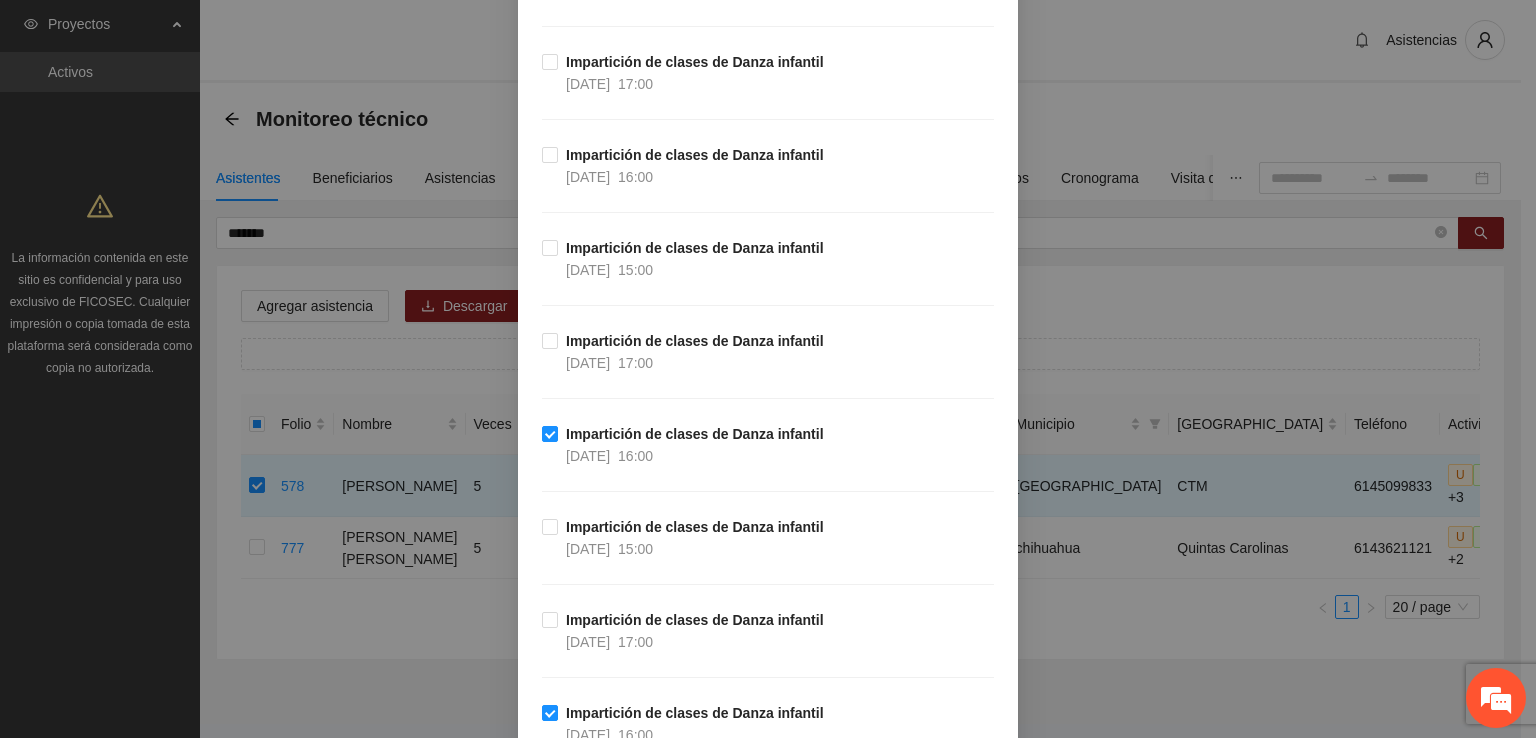 scroll, scrollTop: 3678, scrollLeft: 0, axis: vertical 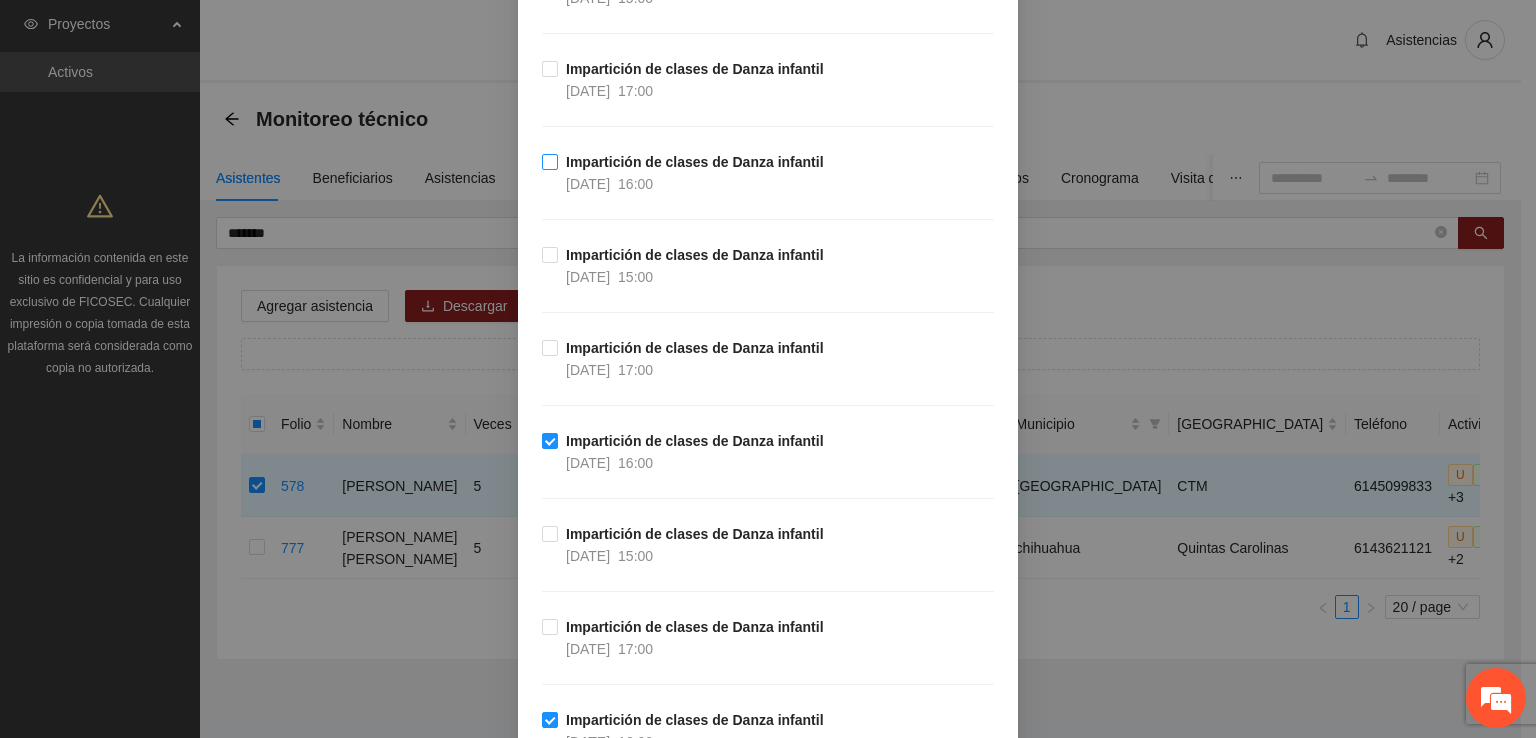 click on "Impartición de clases de Danza infantil [DATE] 16:00" at bounding box center (687, 173) 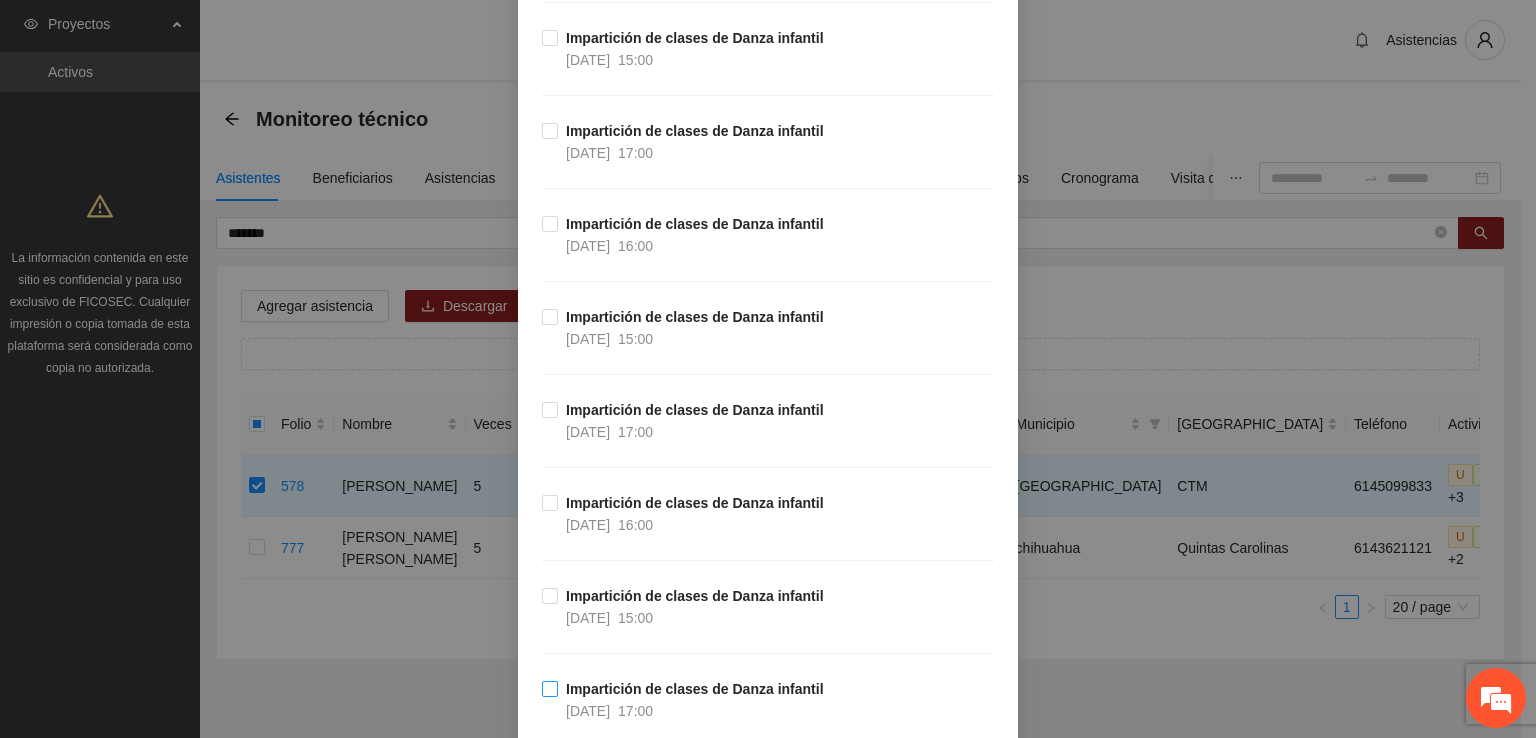 scroll, scrollTop: 1378, scrollLeft: 0, axis: vertical 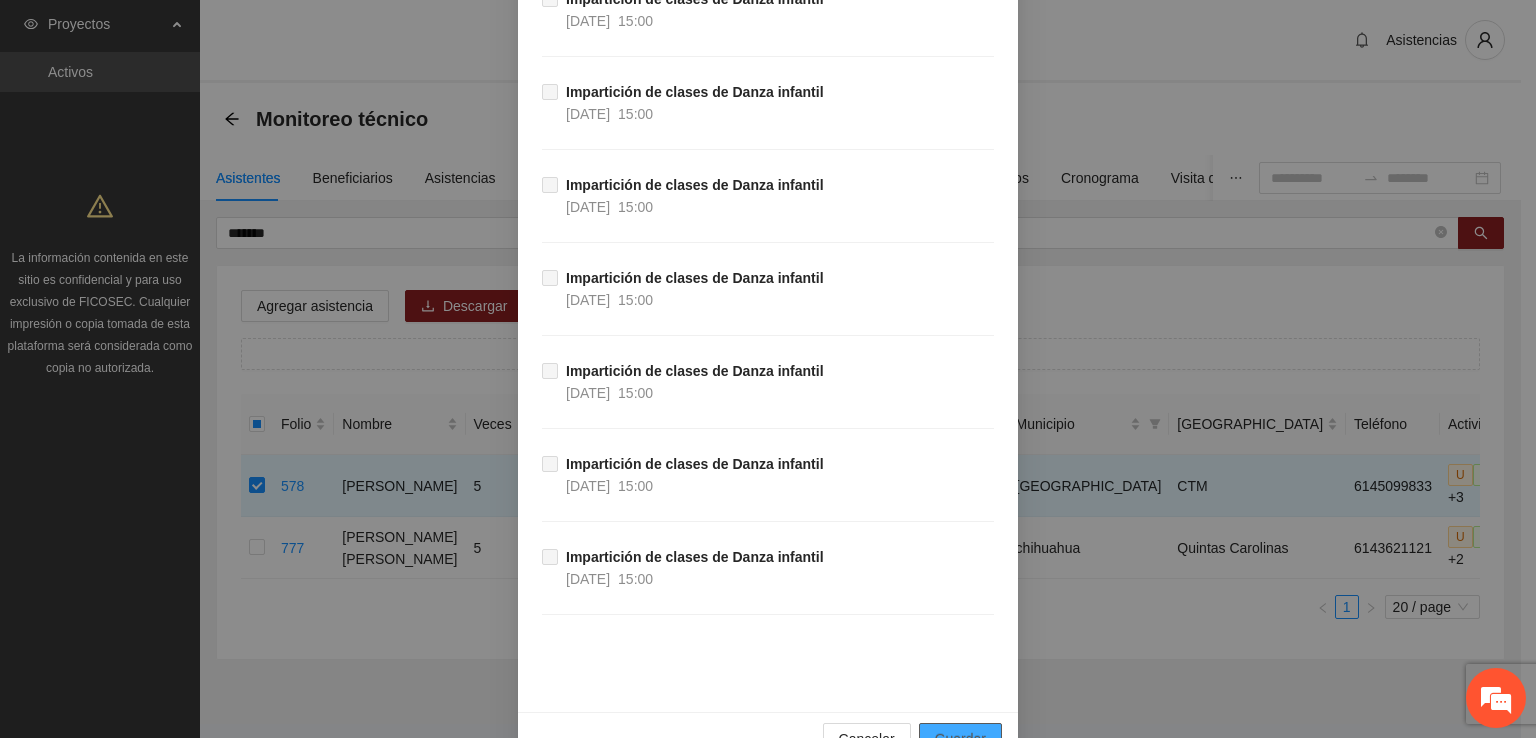 click on "Guardar" at bounding box center [960, 739] 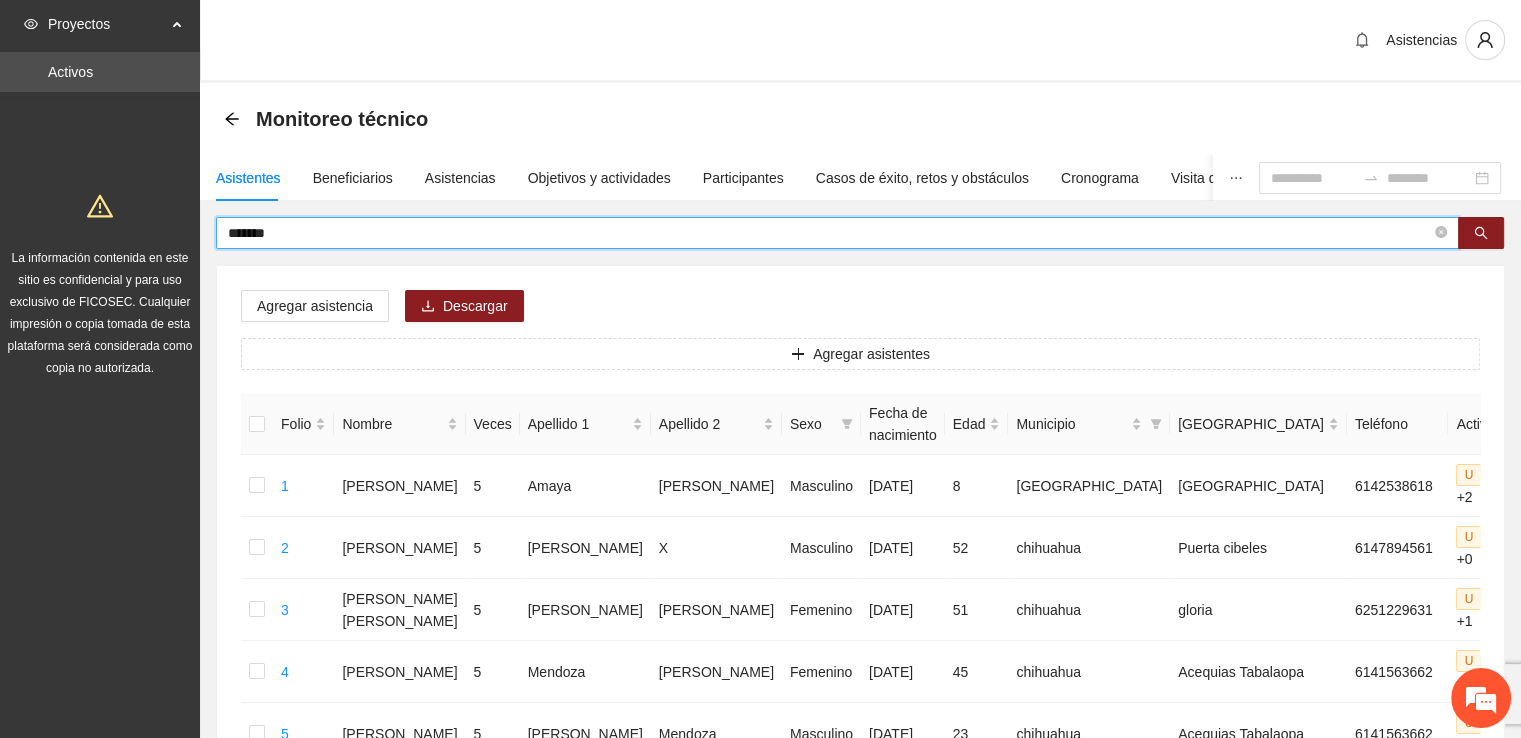 click on "******" at bounding box center [829, 233] 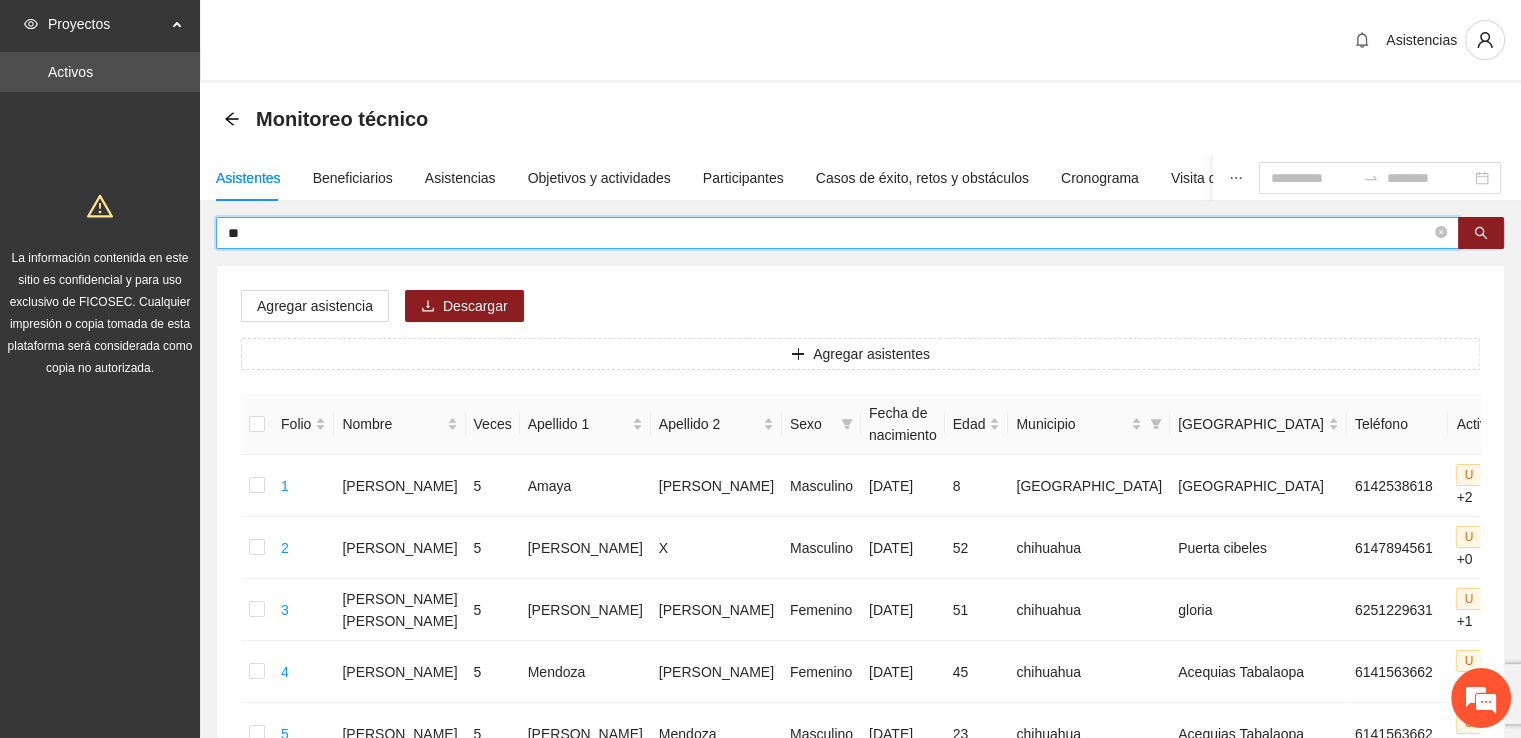 type on "*" 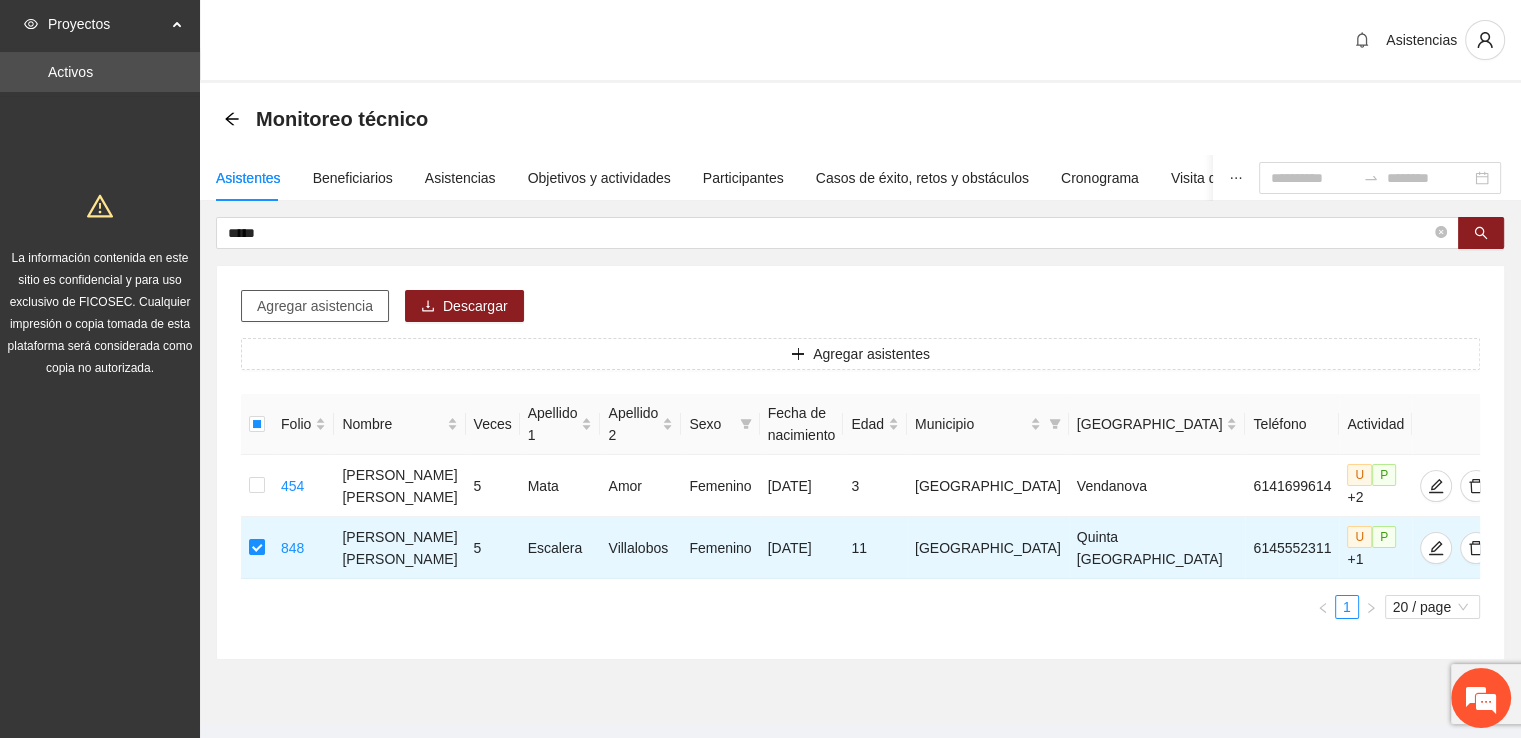 click on "Agregar asistencia" at bounding box center [315, 306] 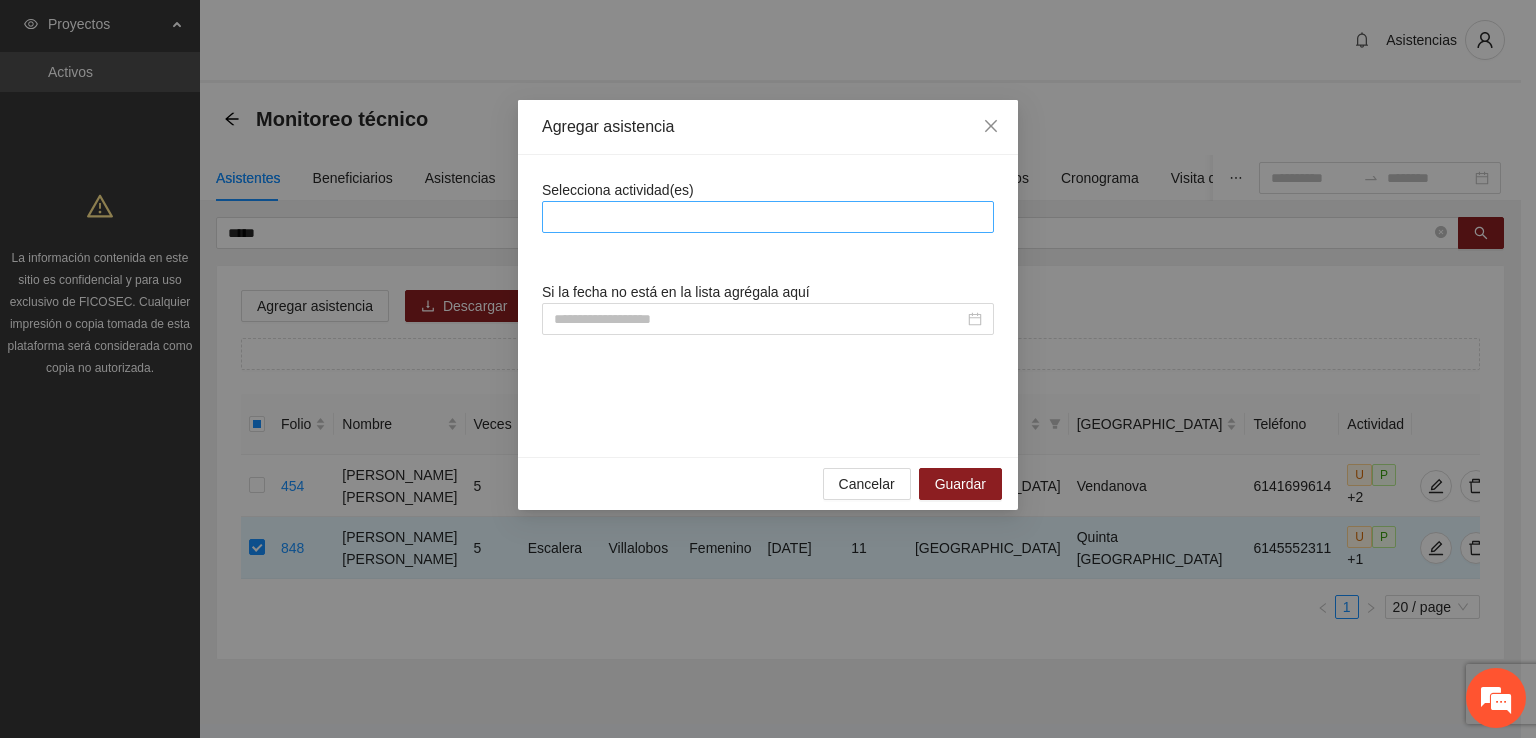 click at bounding box center (768, 217) 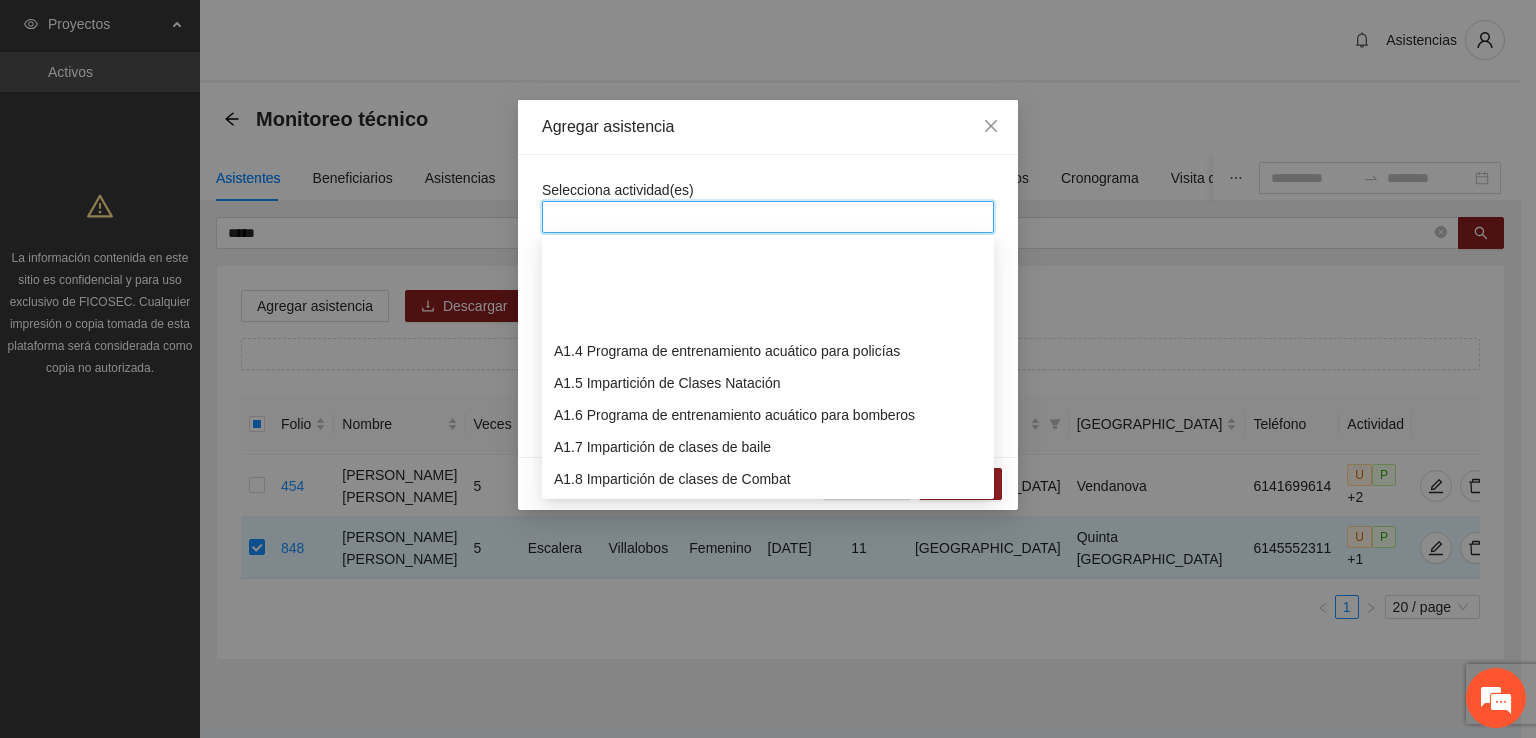 scroll, scrollTop: 200, scrollLeft: 0, axis: vertical 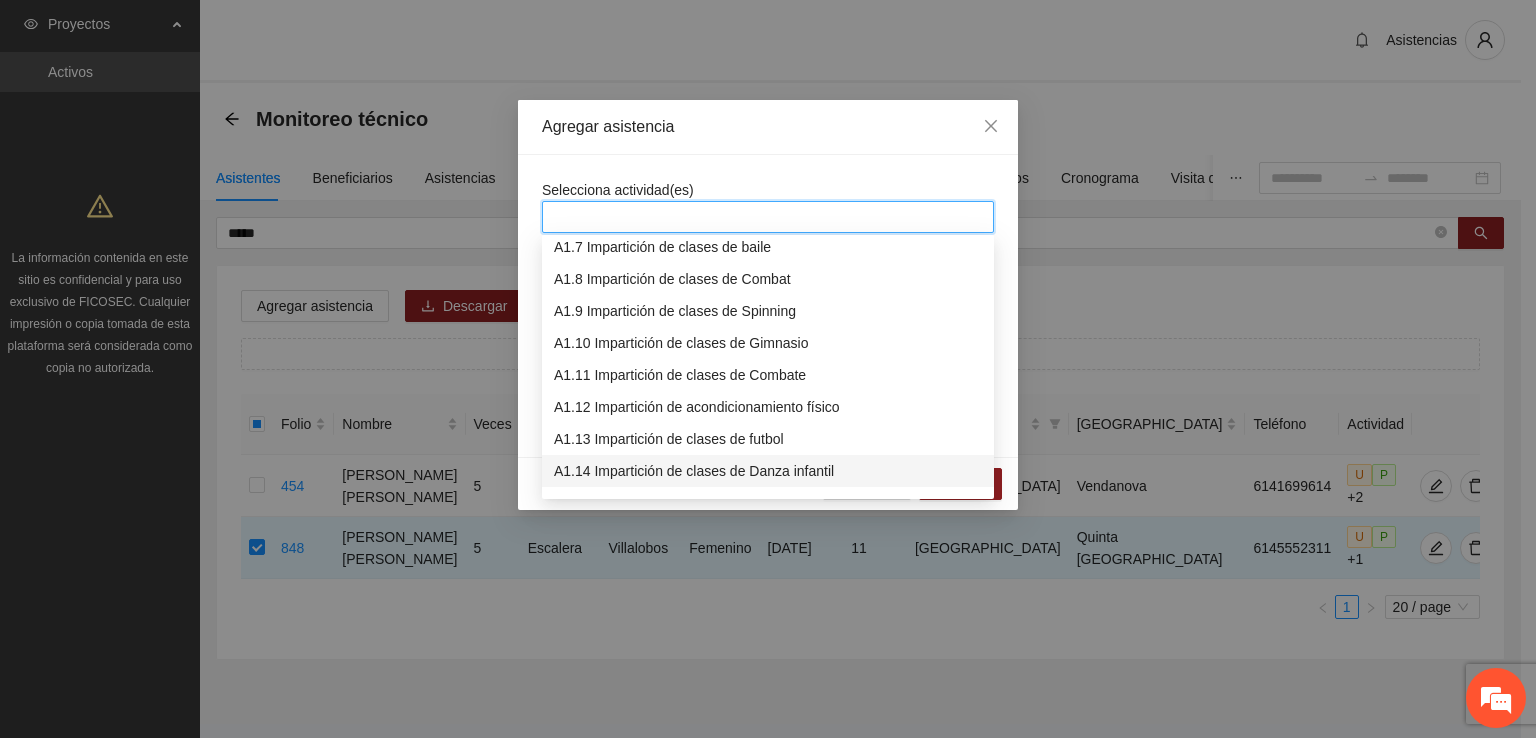 drag, startPoint x: 796, startPoint y: 476, endPoint x: 809, endPoint y: 379, distance: 97.867256 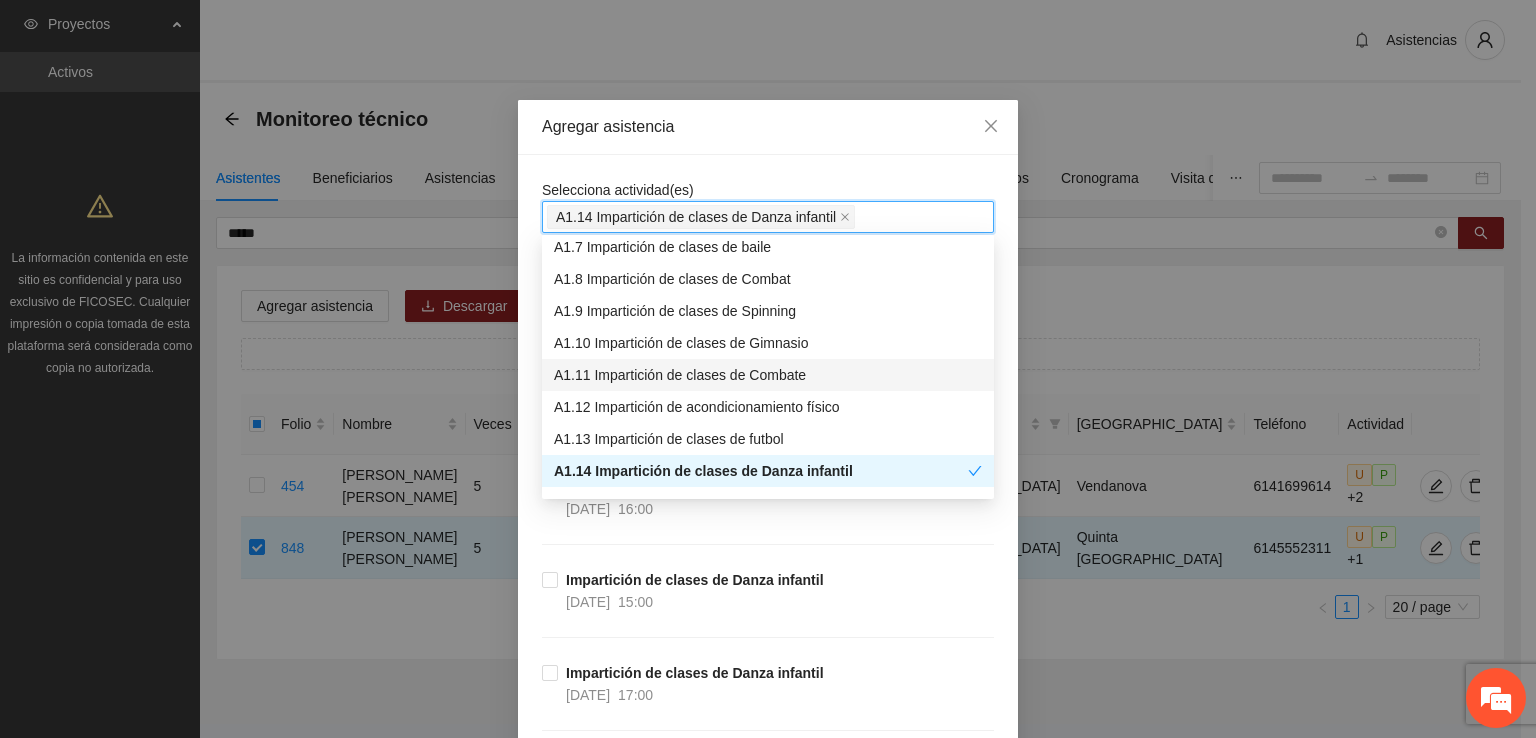 click on "Agregar asistencia" at bounding box center [768, 127] 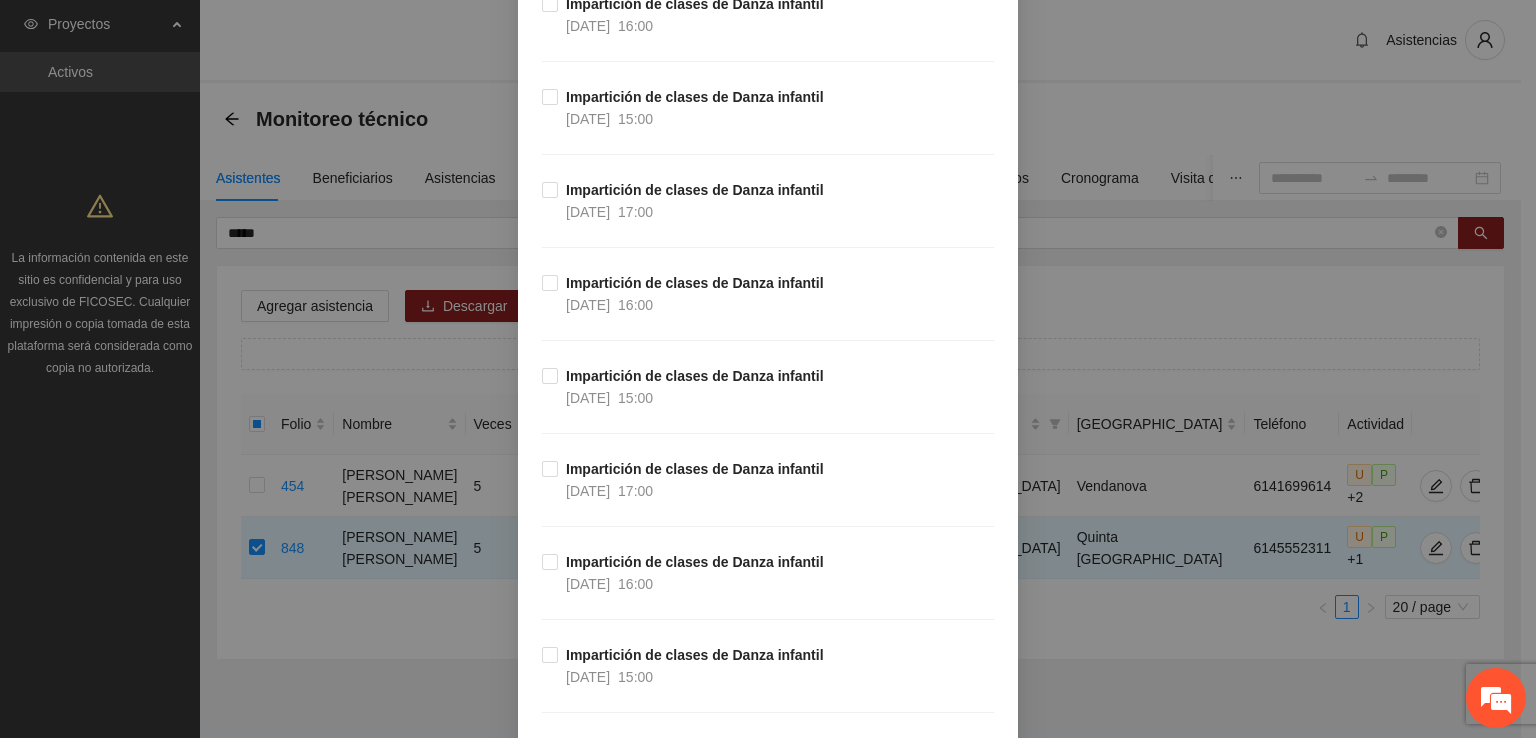 scroll, scrollTop: 4245, scrollLeft: 0, axis: vertical 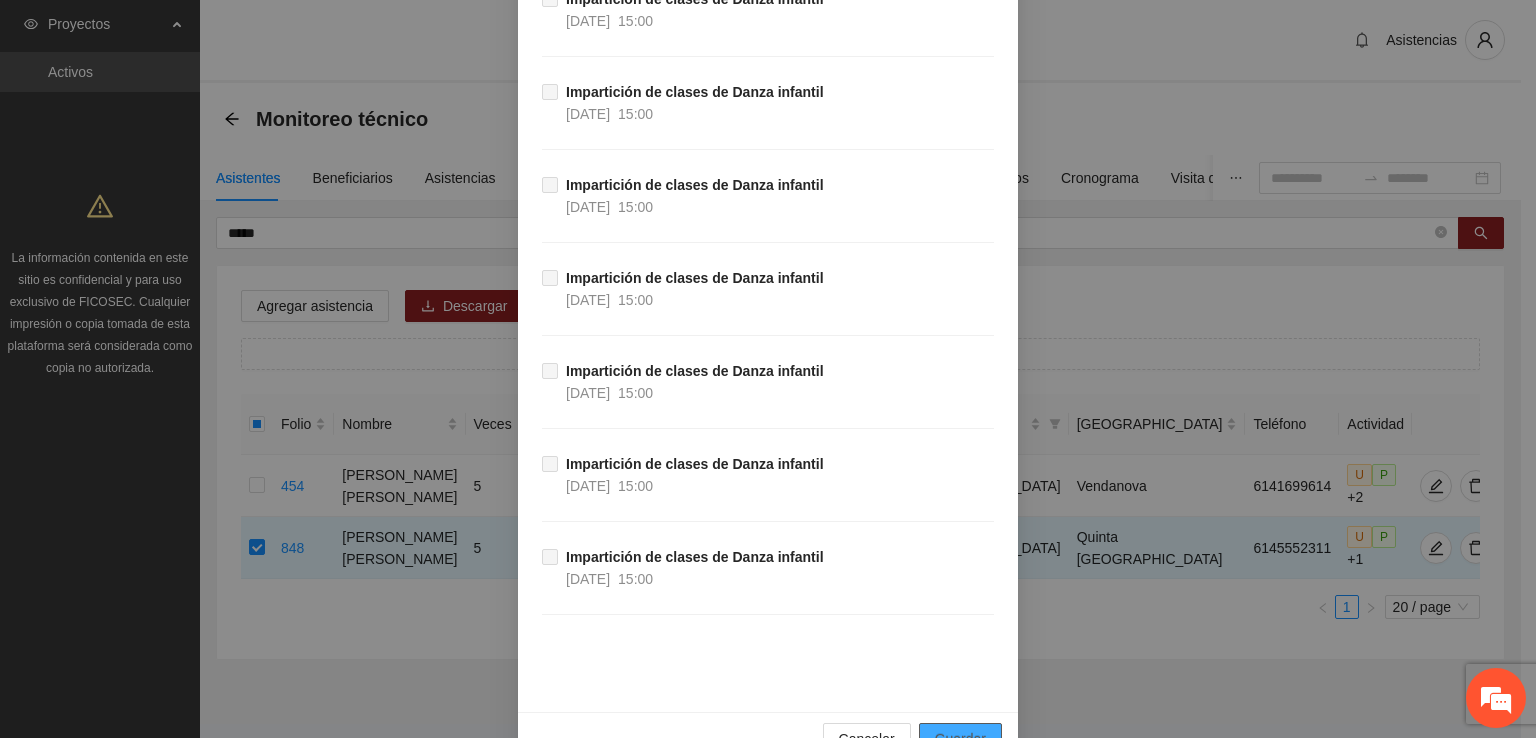 click on "Guardar" at bounding box center (960, 739) 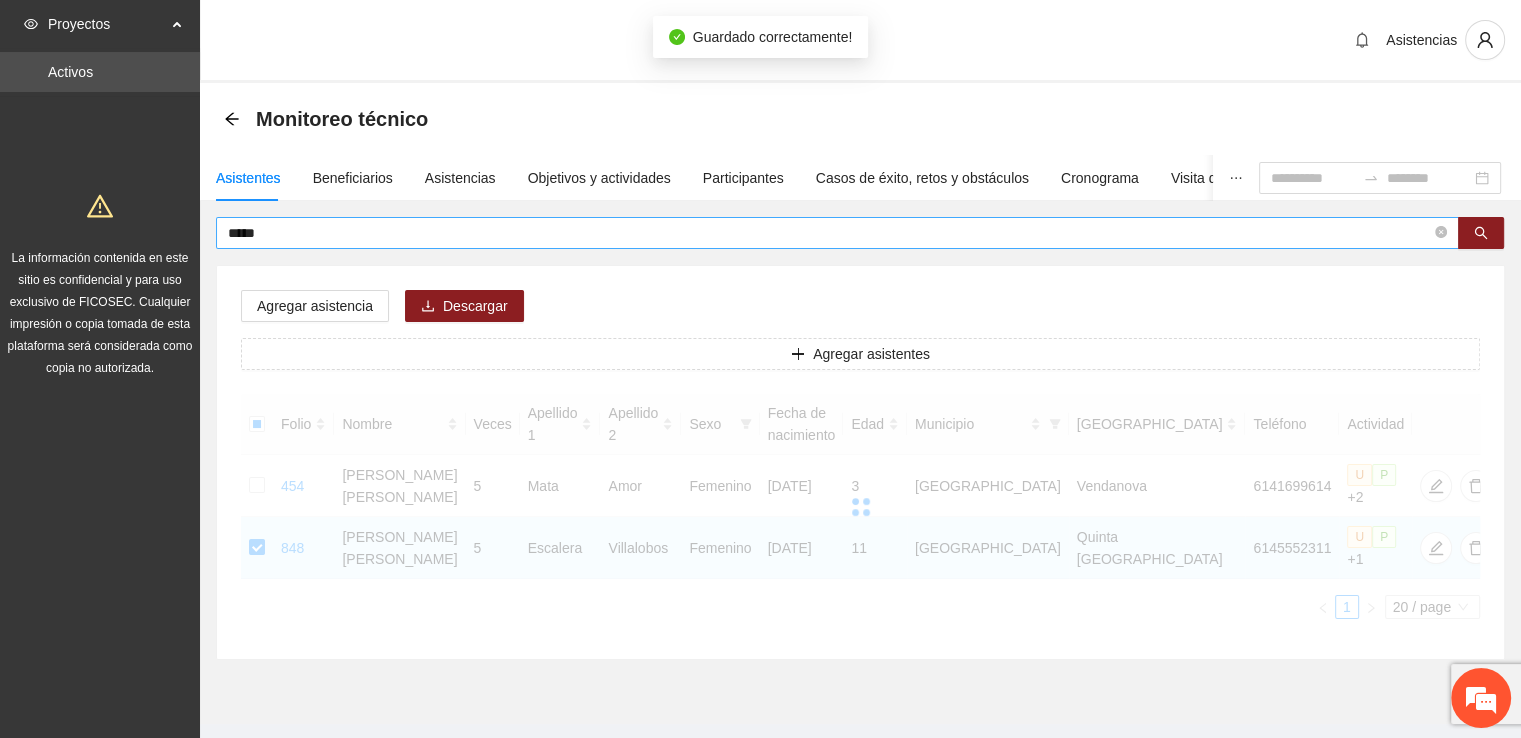 click on "*****" at bounding box center [829, 233] 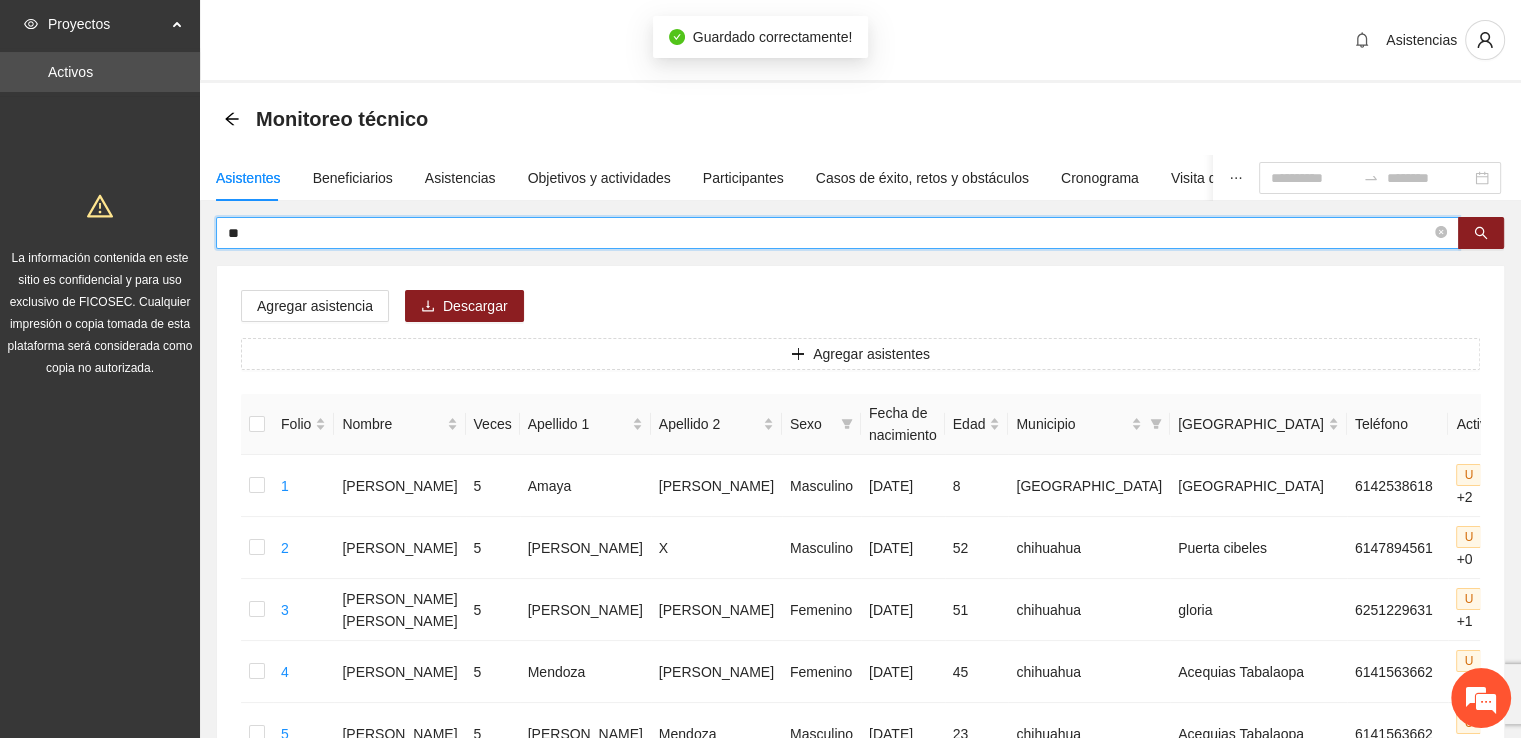 type on "*" 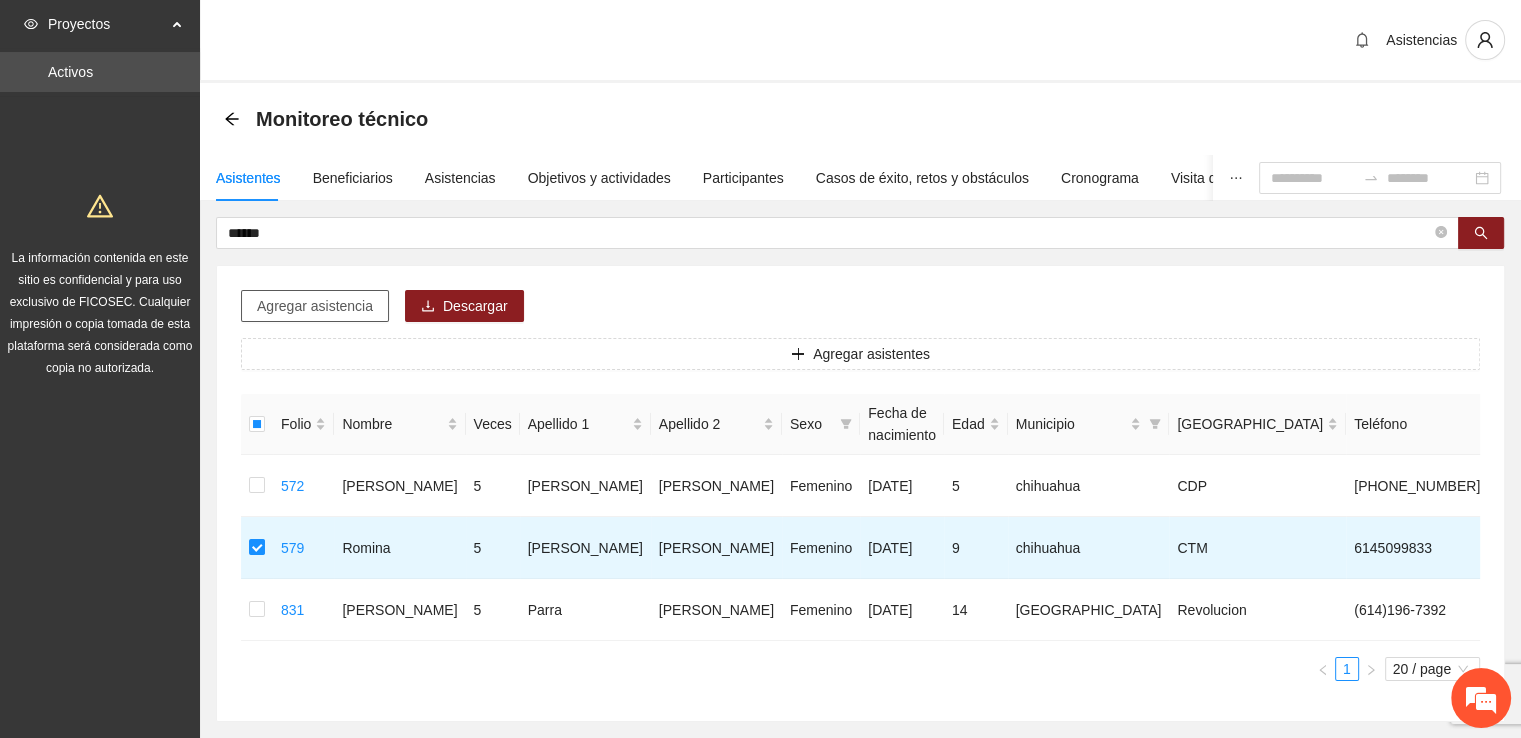 click on "Agregar asistencia" at bounding box center [315, 306] 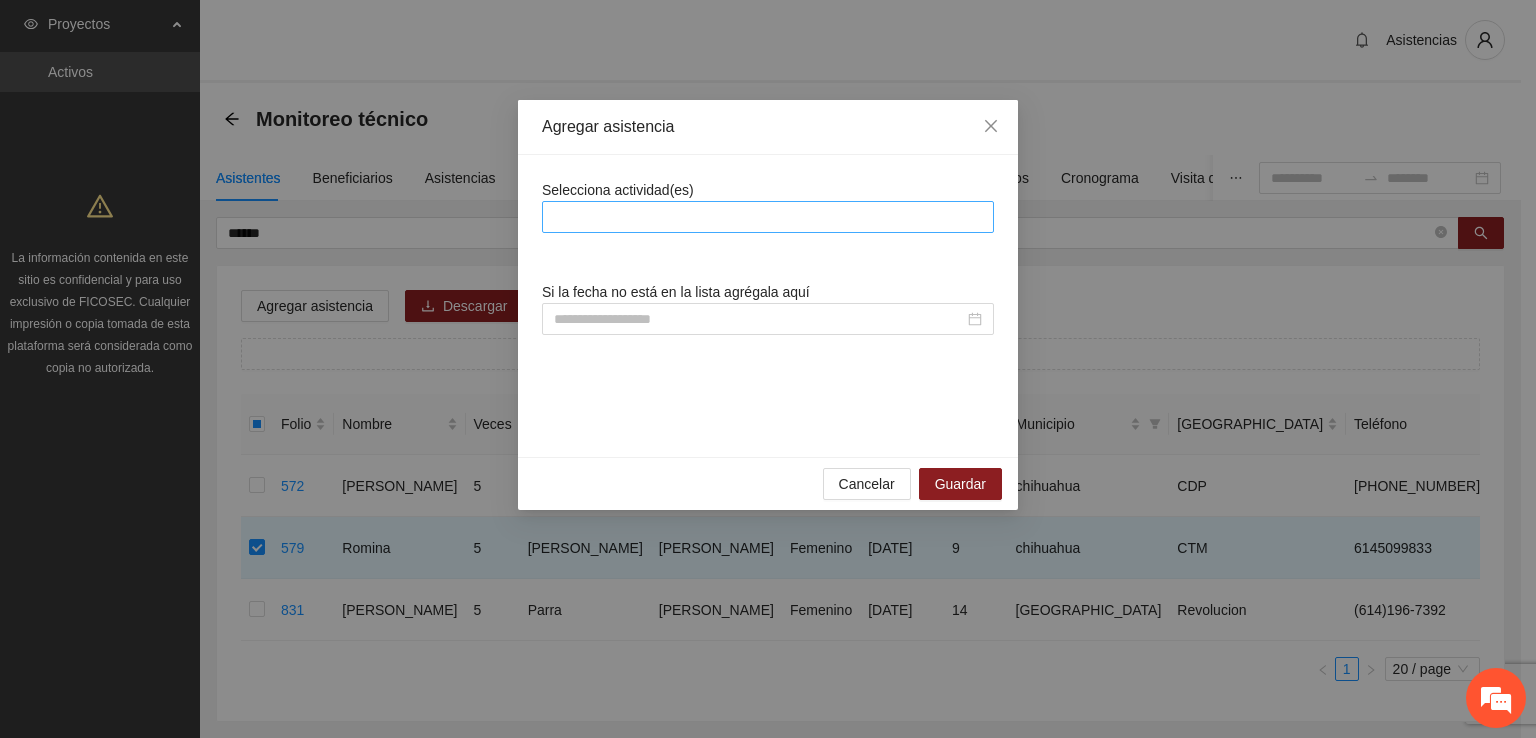 drag, startPoint x: 724, startPoint y: 217, endPoint x: 811, endPoint y: 281, distance: 108.00463 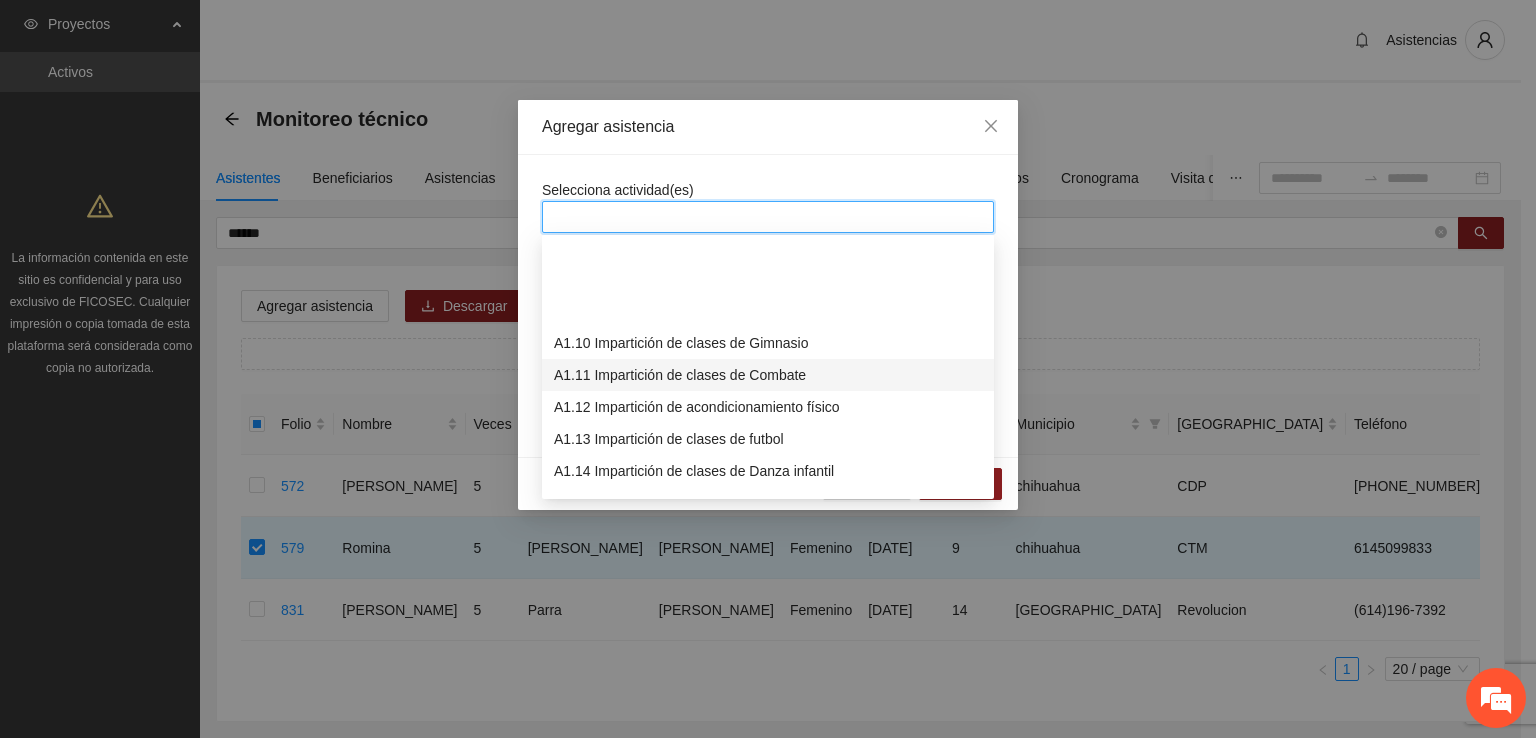 scroll, scrollTop: 300, scrollLeft: 0, axis: vertical 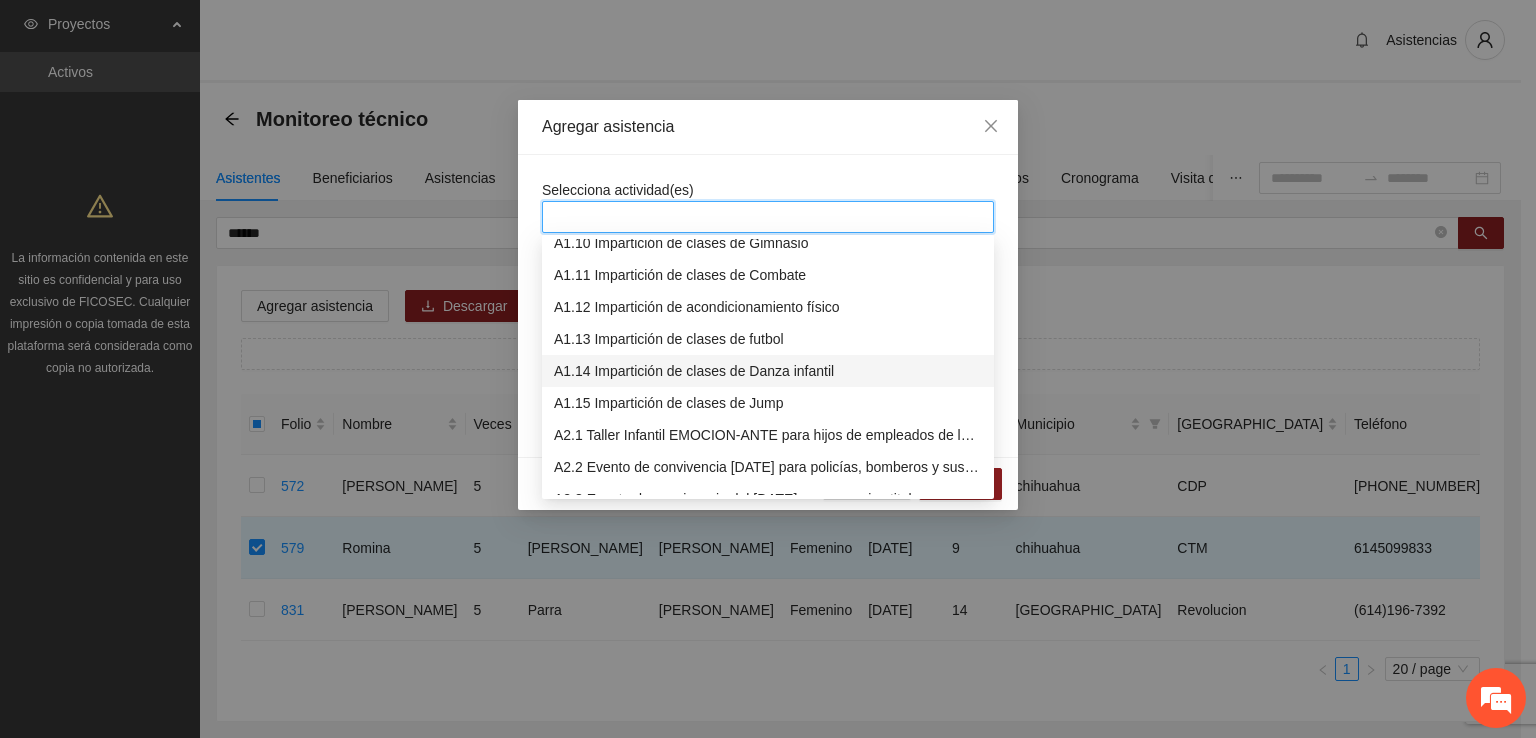 click on "A1.14 Impartición de clases de Danza infantil" at bounding box center [768, 371] 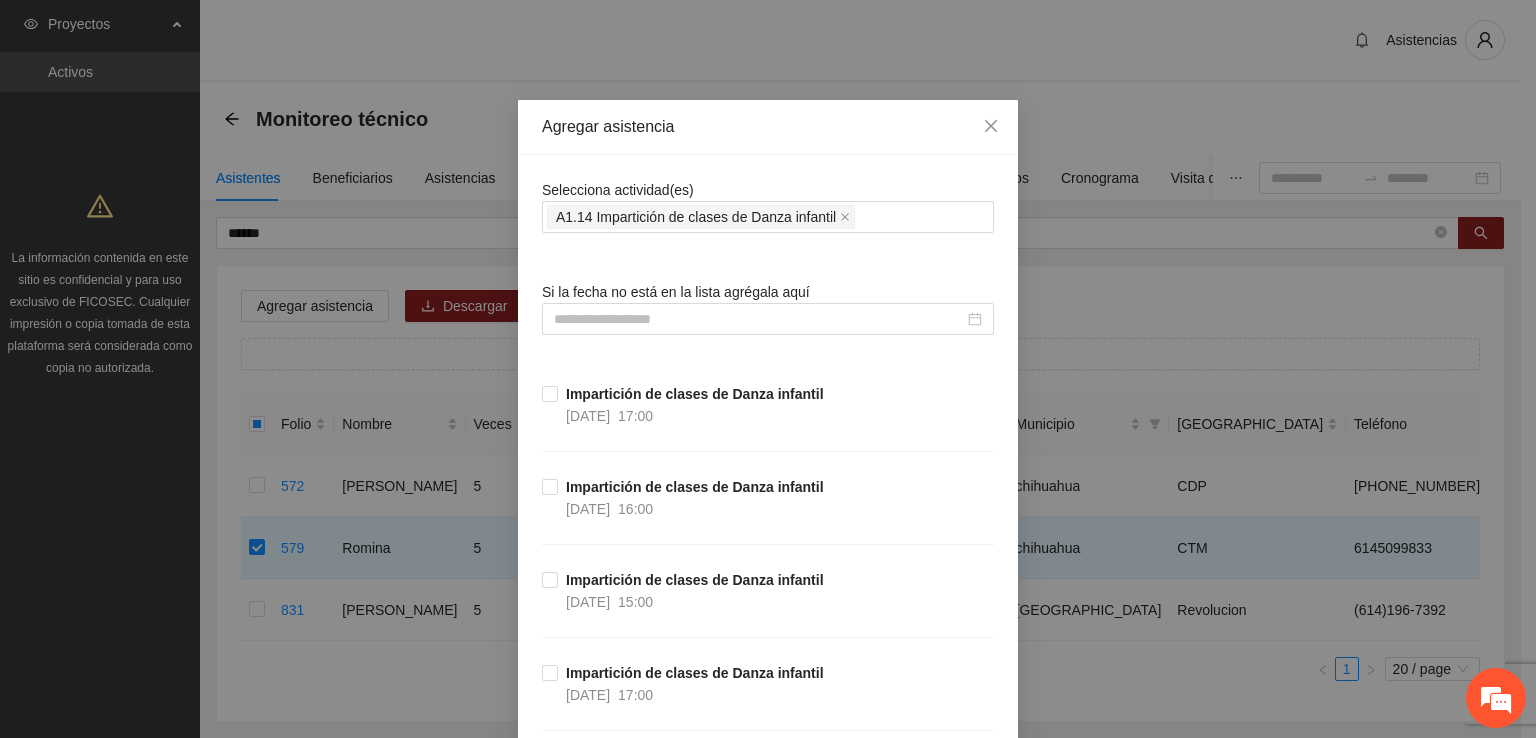 drag, startPoint x: 825, startPoint y: 182, endPoint x: 1284, endPoint y: 262, distance: 465.91953 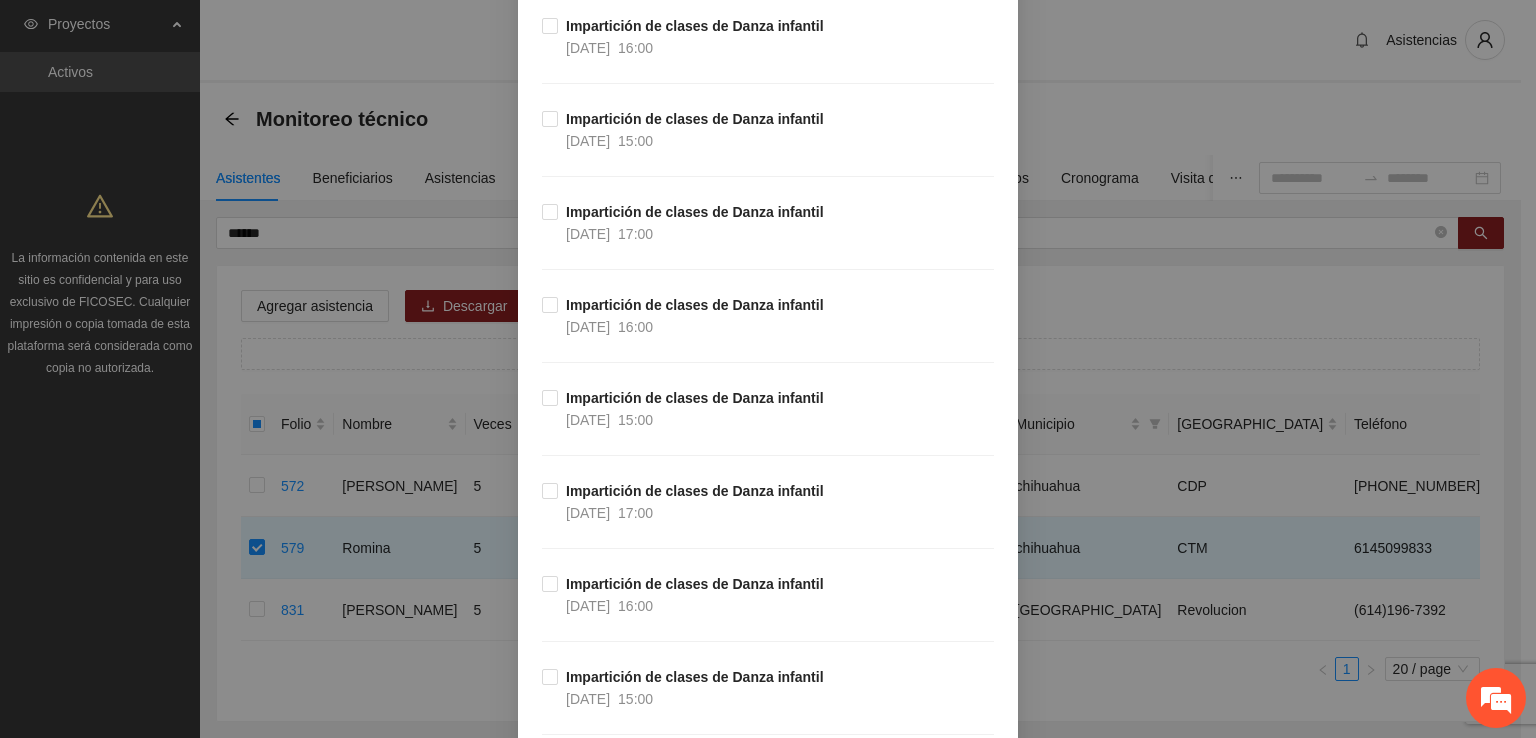 scroll, scrollTop: 5600, scrollLeft: 0, axis: vertical 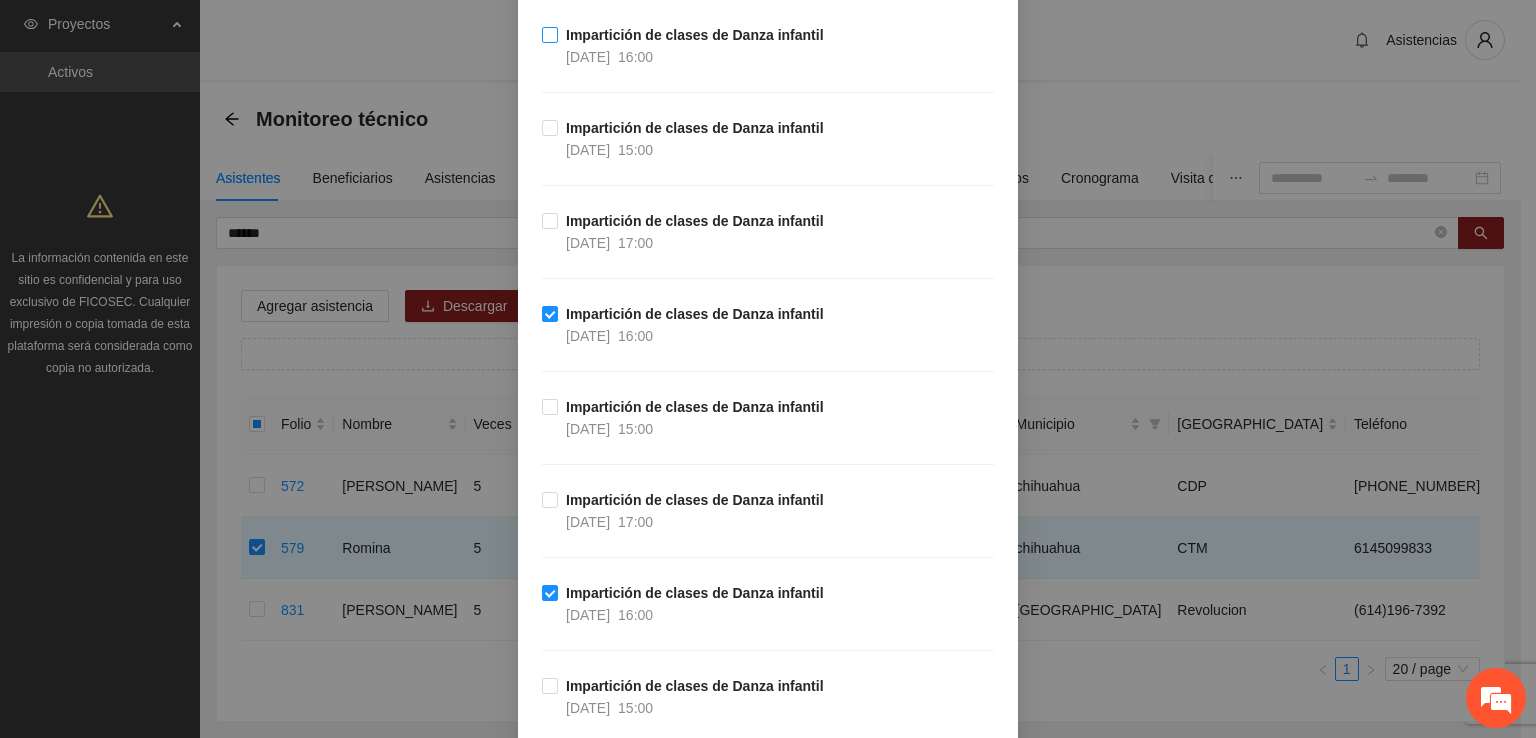 click on "Impartición de clases de Danza infantil [DATE] 16:00" at bounding box center (687, 46) 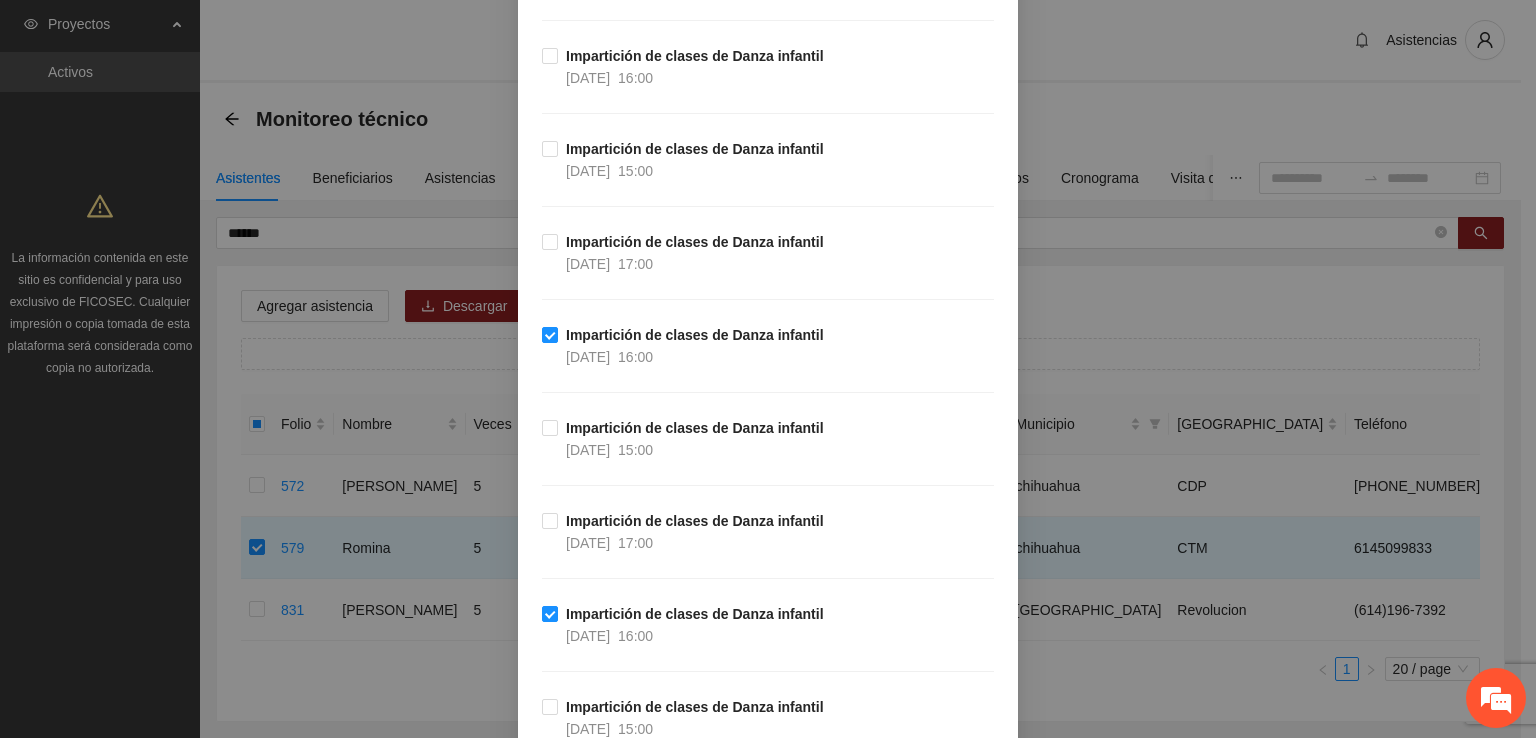 scroll, scrollTop: 3500, scrollLeft: 0, axis: vertical 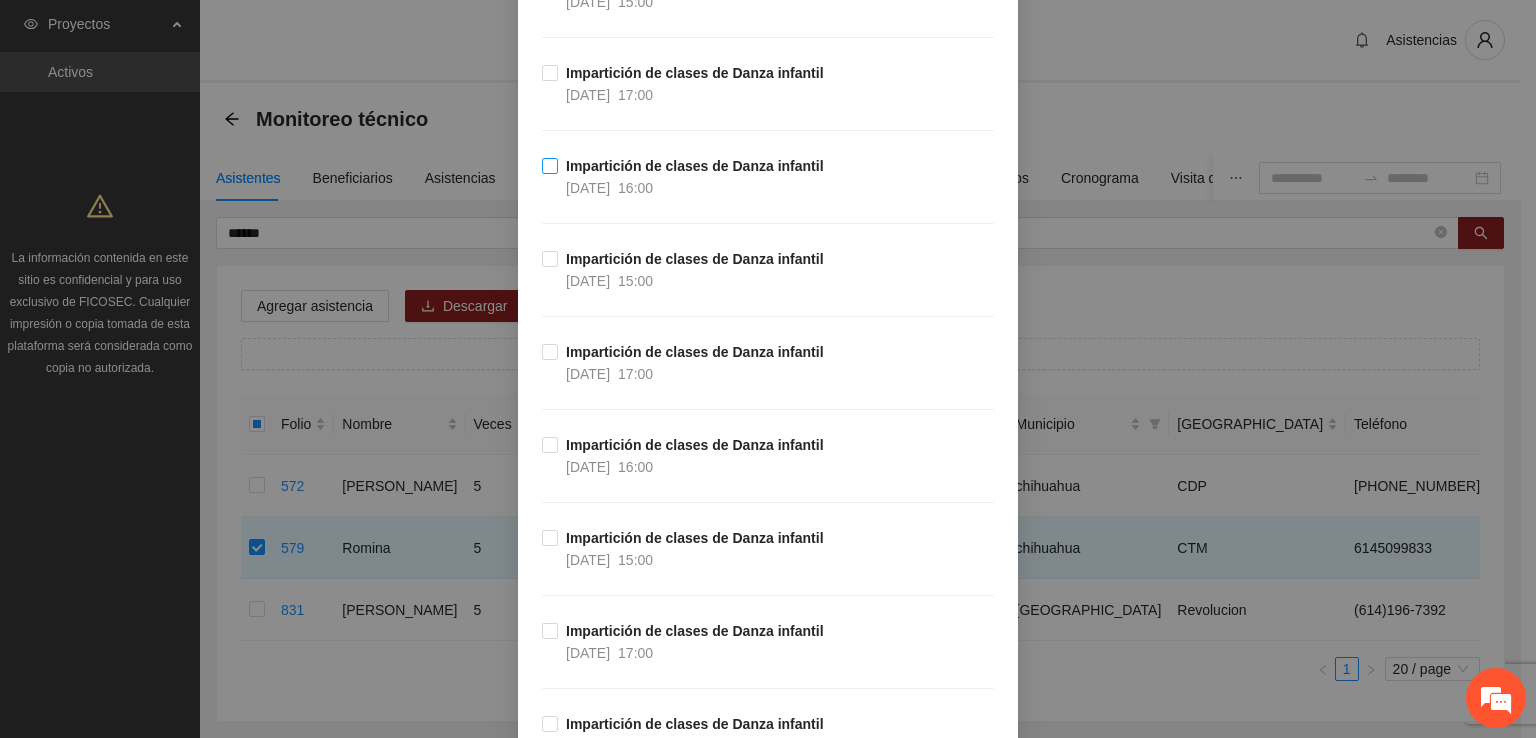 click on "Impartición de clases de Danza infantil [DATE] 16:00" at bounding box center [687, 177] 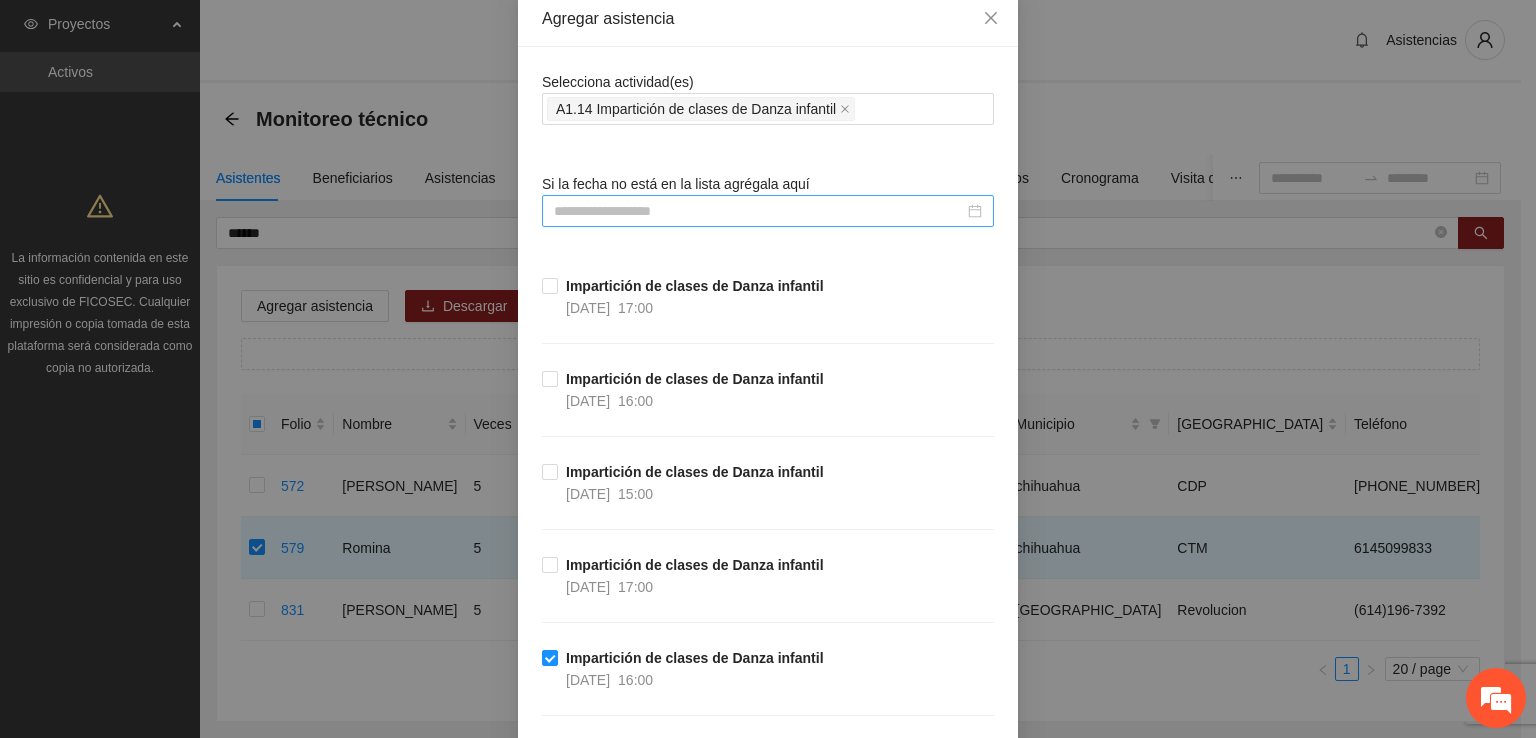scroll, scrollTop: 100, scrollLeft: 0, axis: vertical 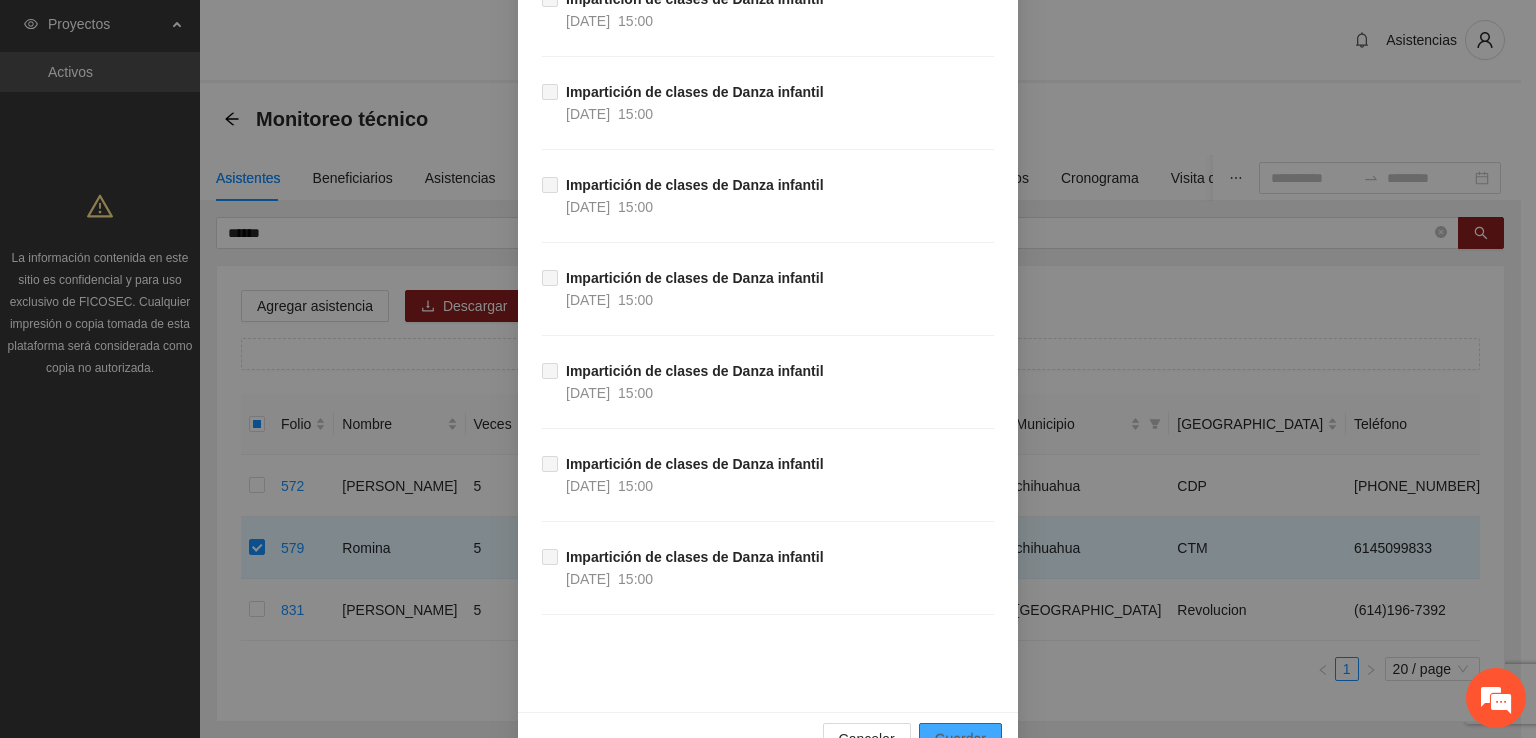 click on "Guardar" at bounding box center [960, 739] 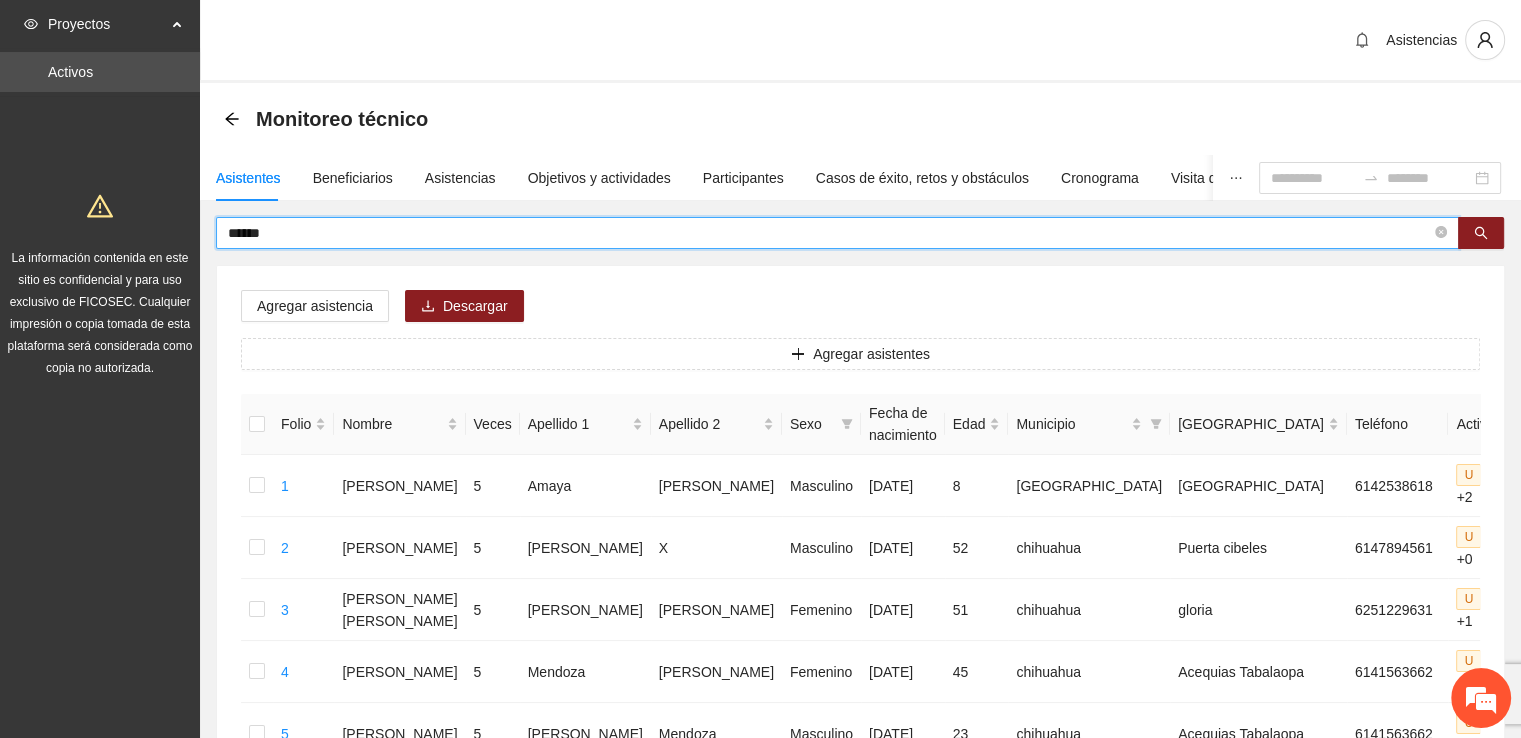 click on "******" at bounding box center (829, 233) 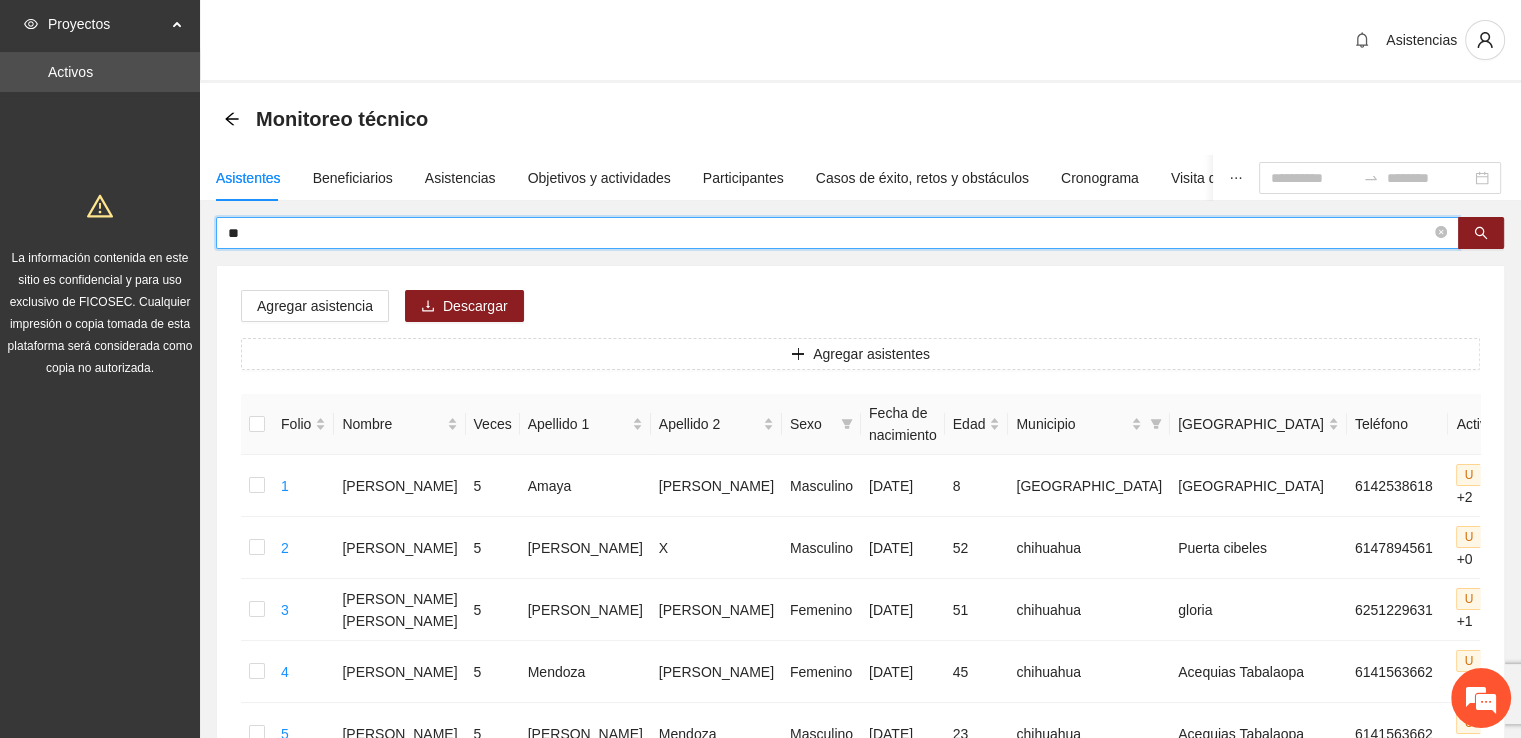 type on "*" 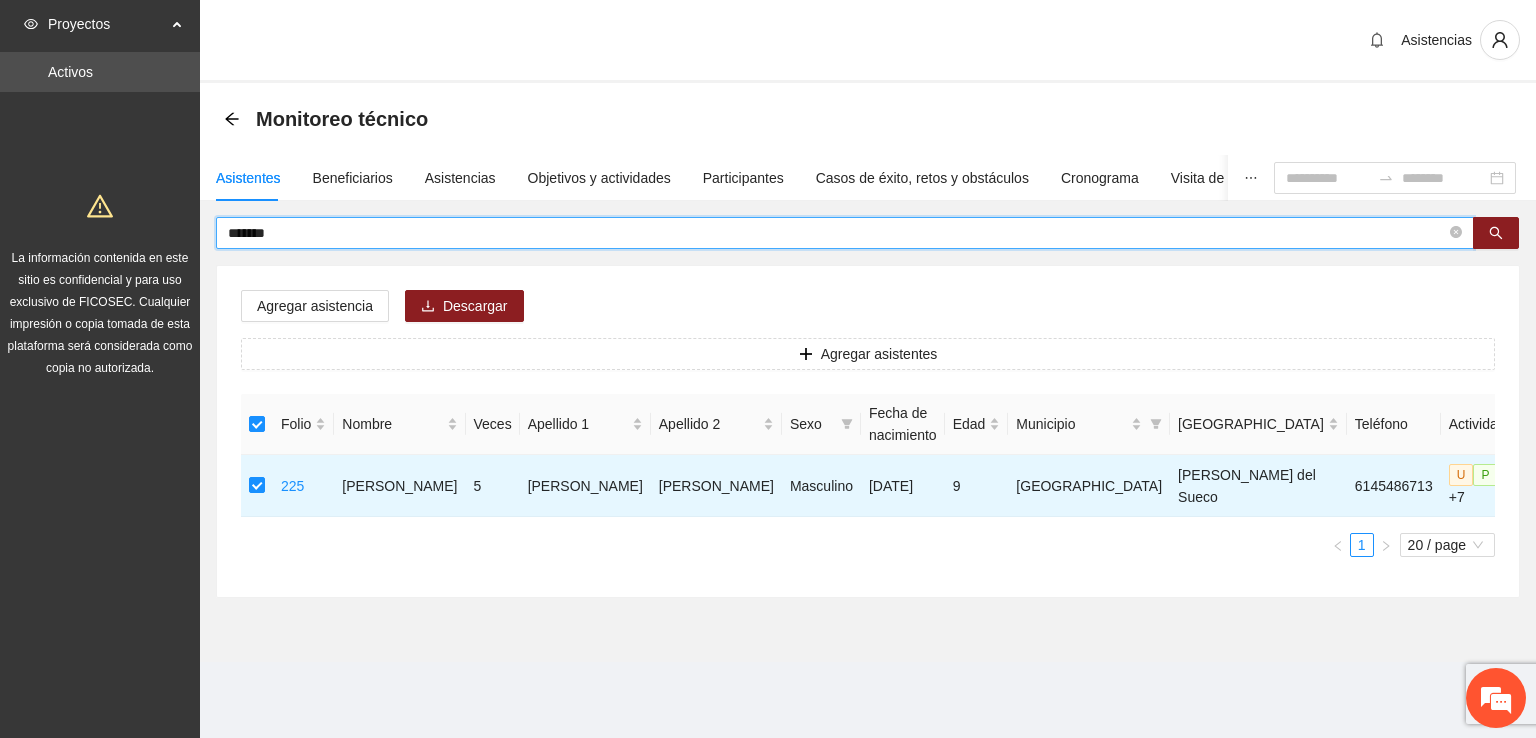 click on "******" at bounding box center [837, 233] 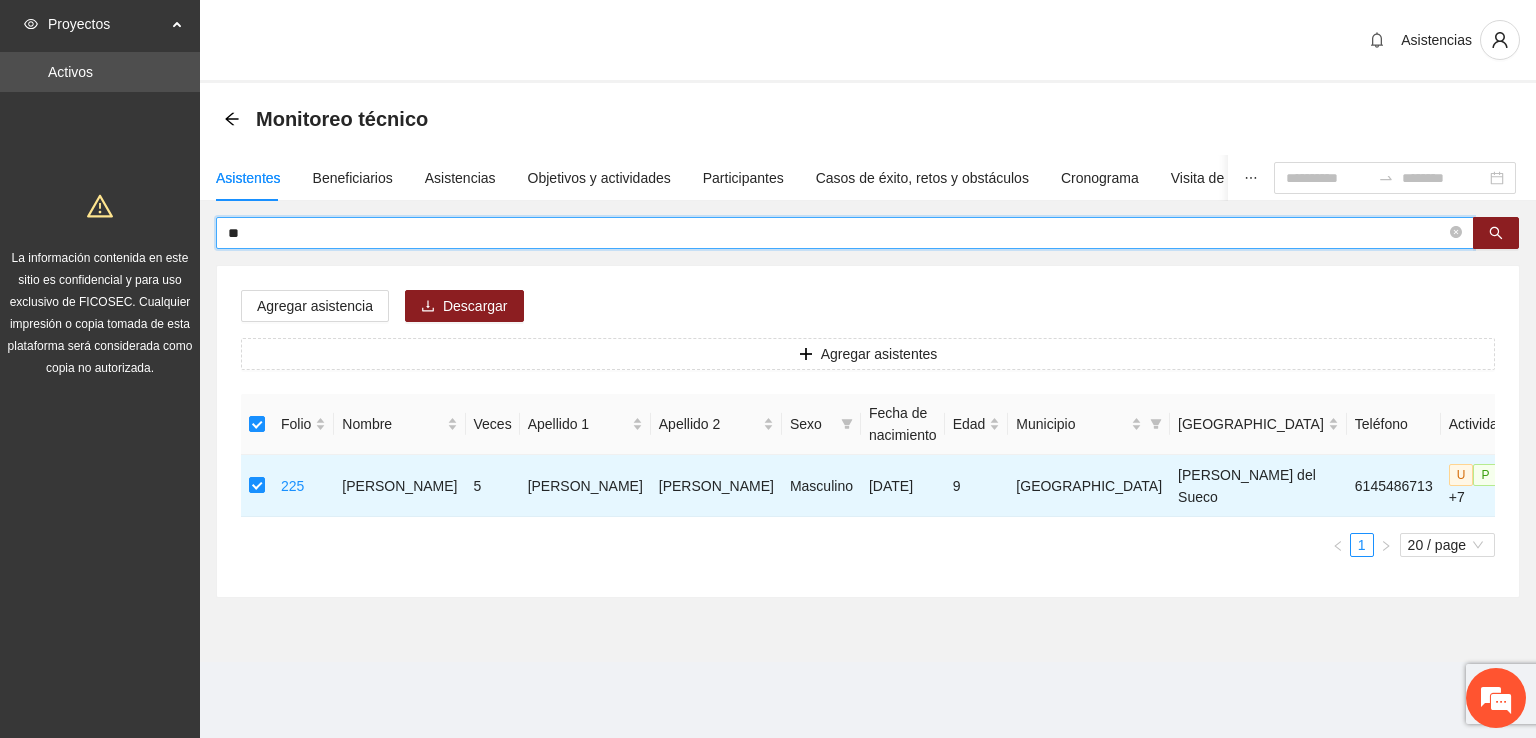 type on "*" 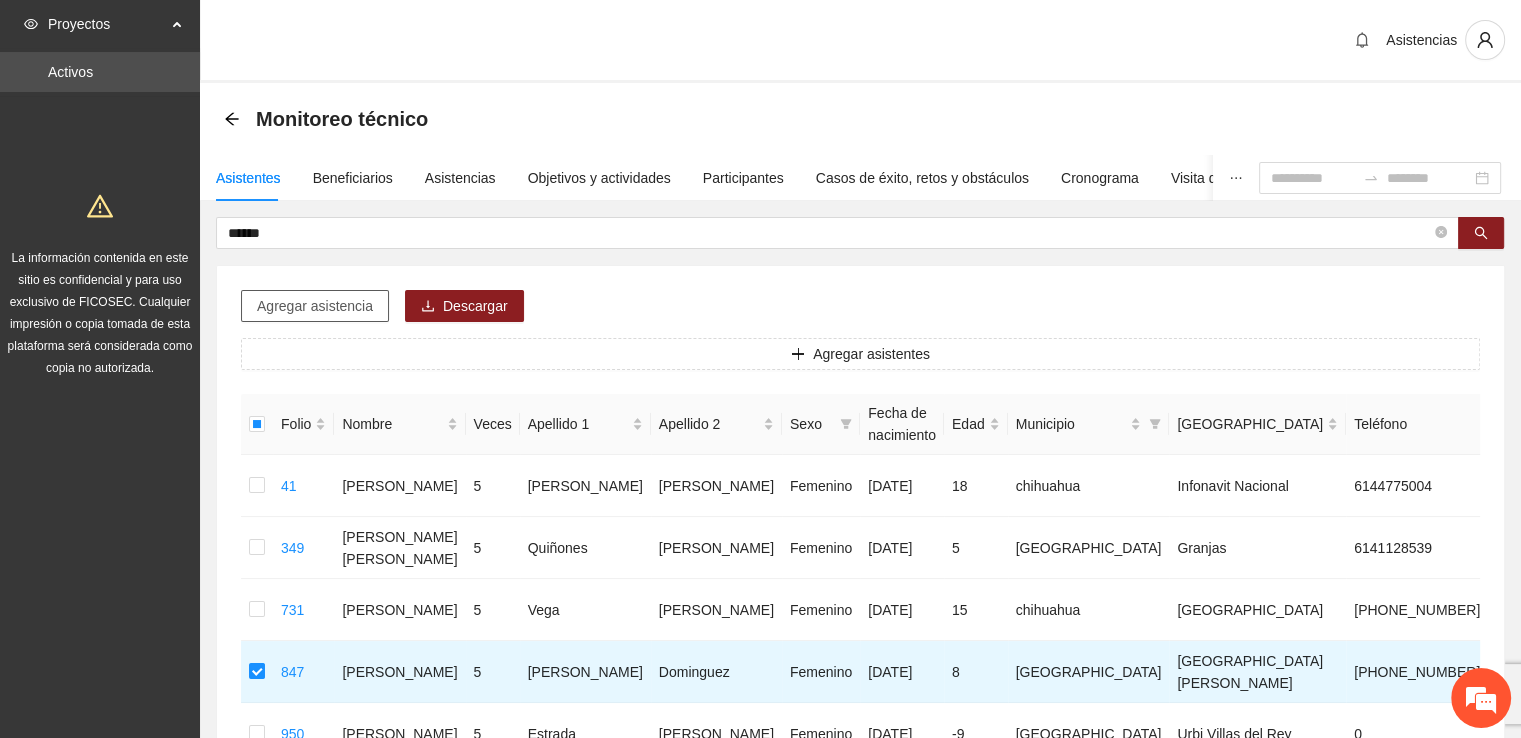 click on "Agregar asistencia" at bounding box center [315, 306] 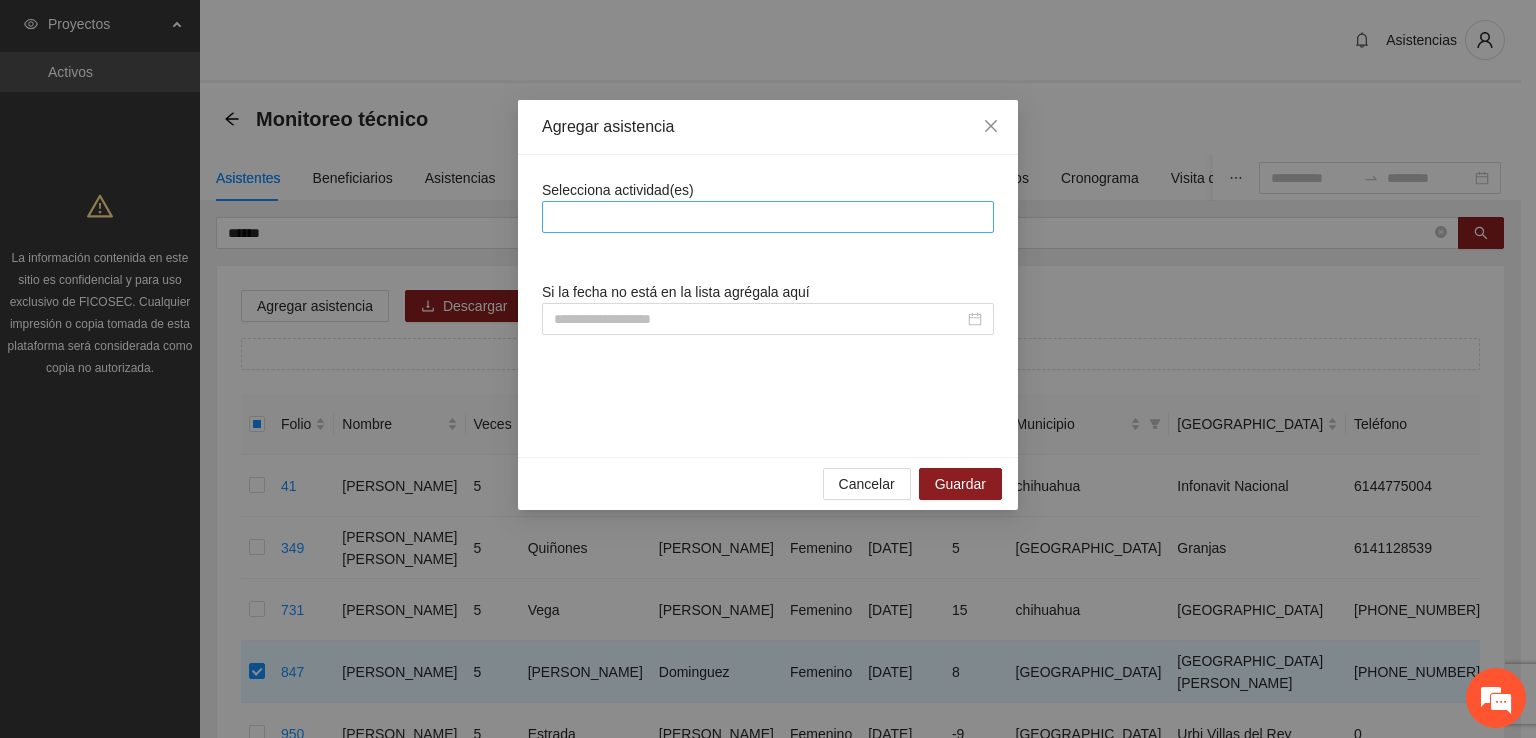 click at bounding box center (768, 217) 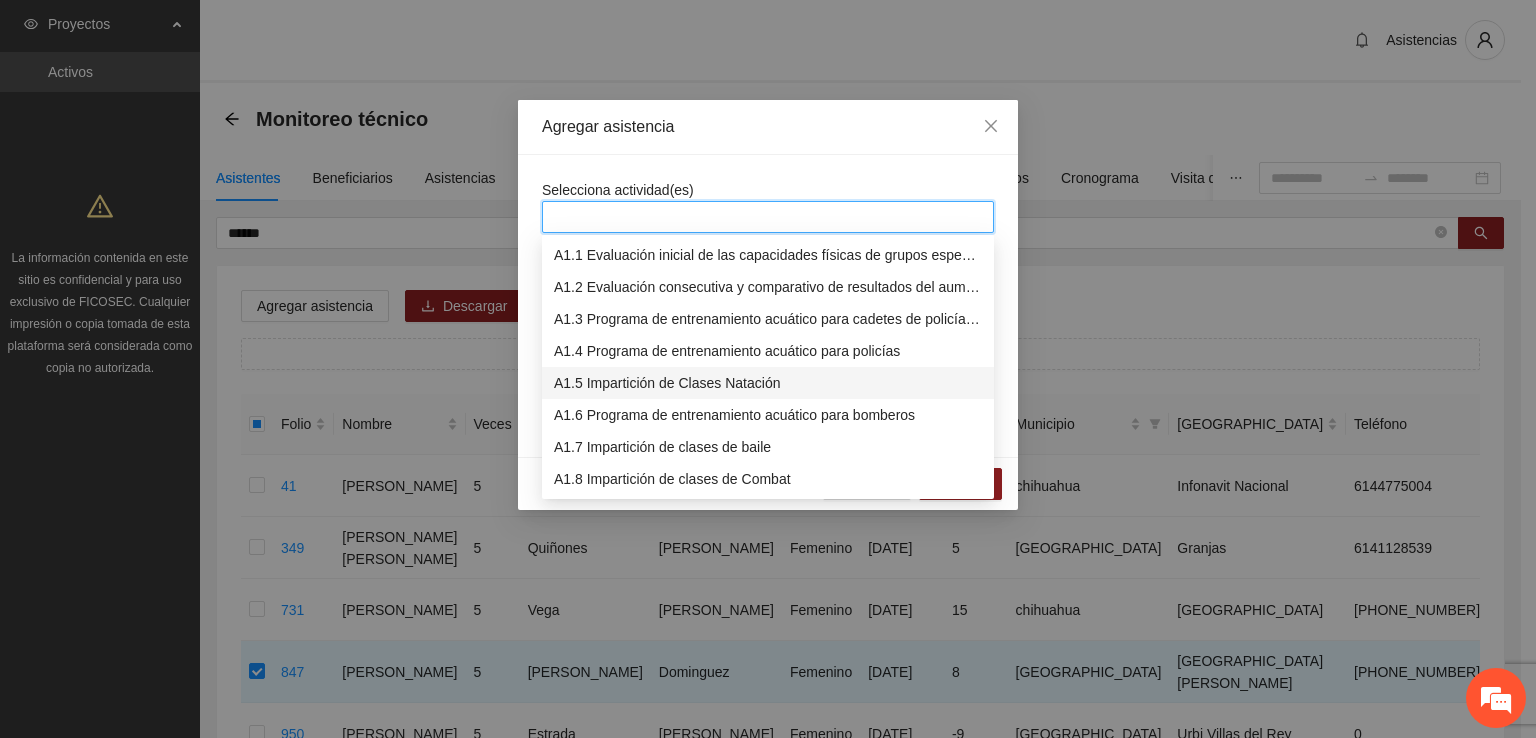 scroll, scrollTop: 200, scrollLeft: 0, axis: vertical 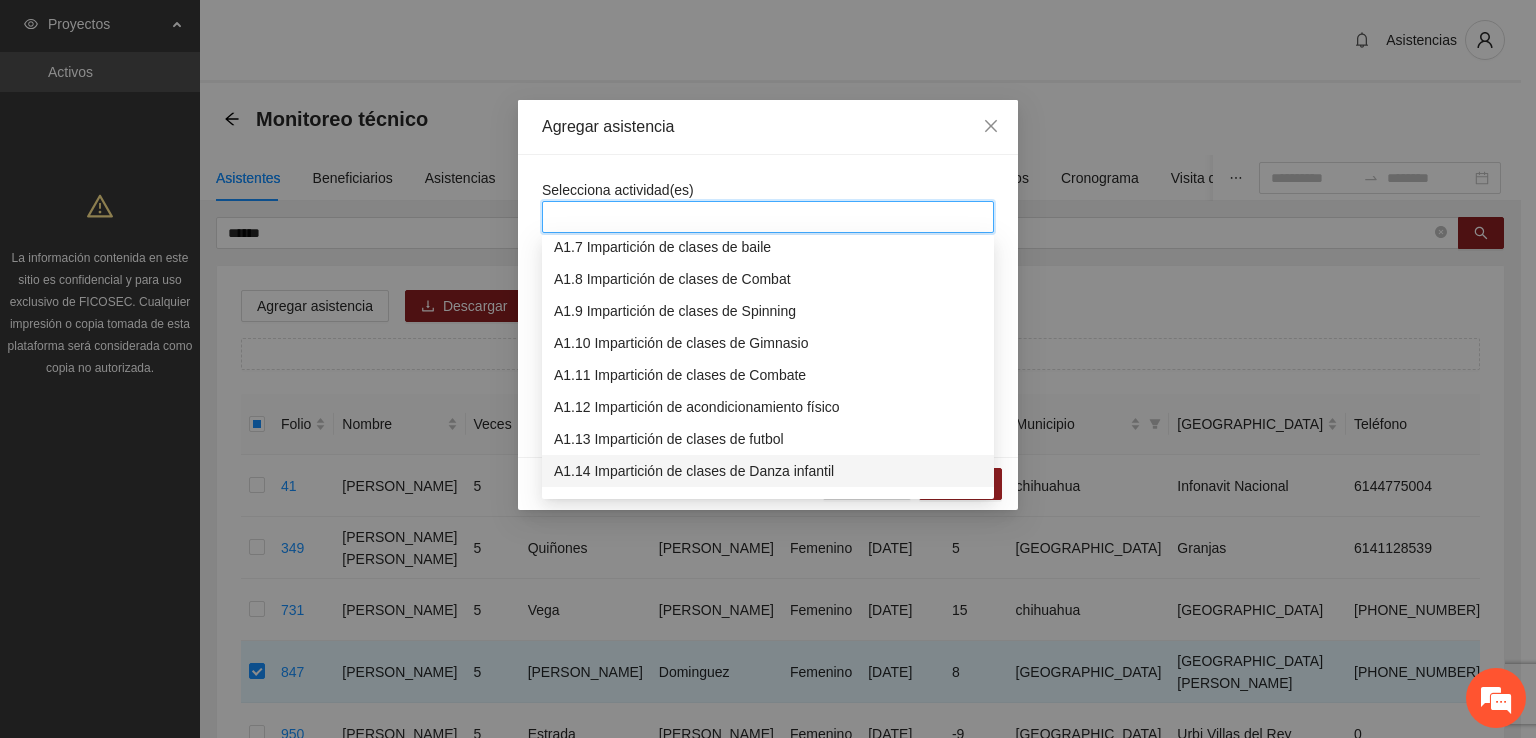 drag, startPoint x: 788, startPoint y: 467, endPoint x: 764, endPoint y: 255, distance: 213.35417 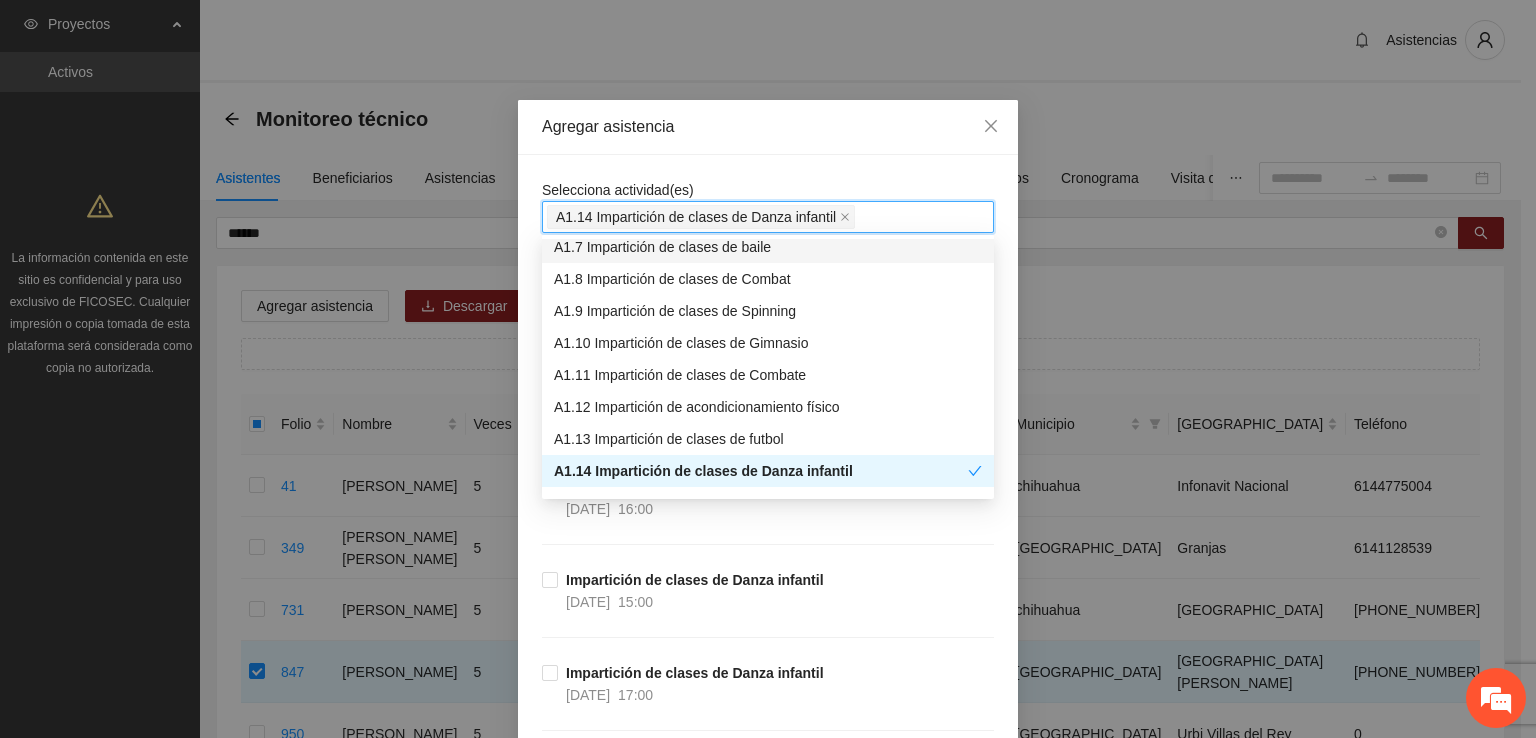 click on "Selecciona actividad(es) A1.14 Impartición de clases de Danza infantil" at bounding box center [768, 206] 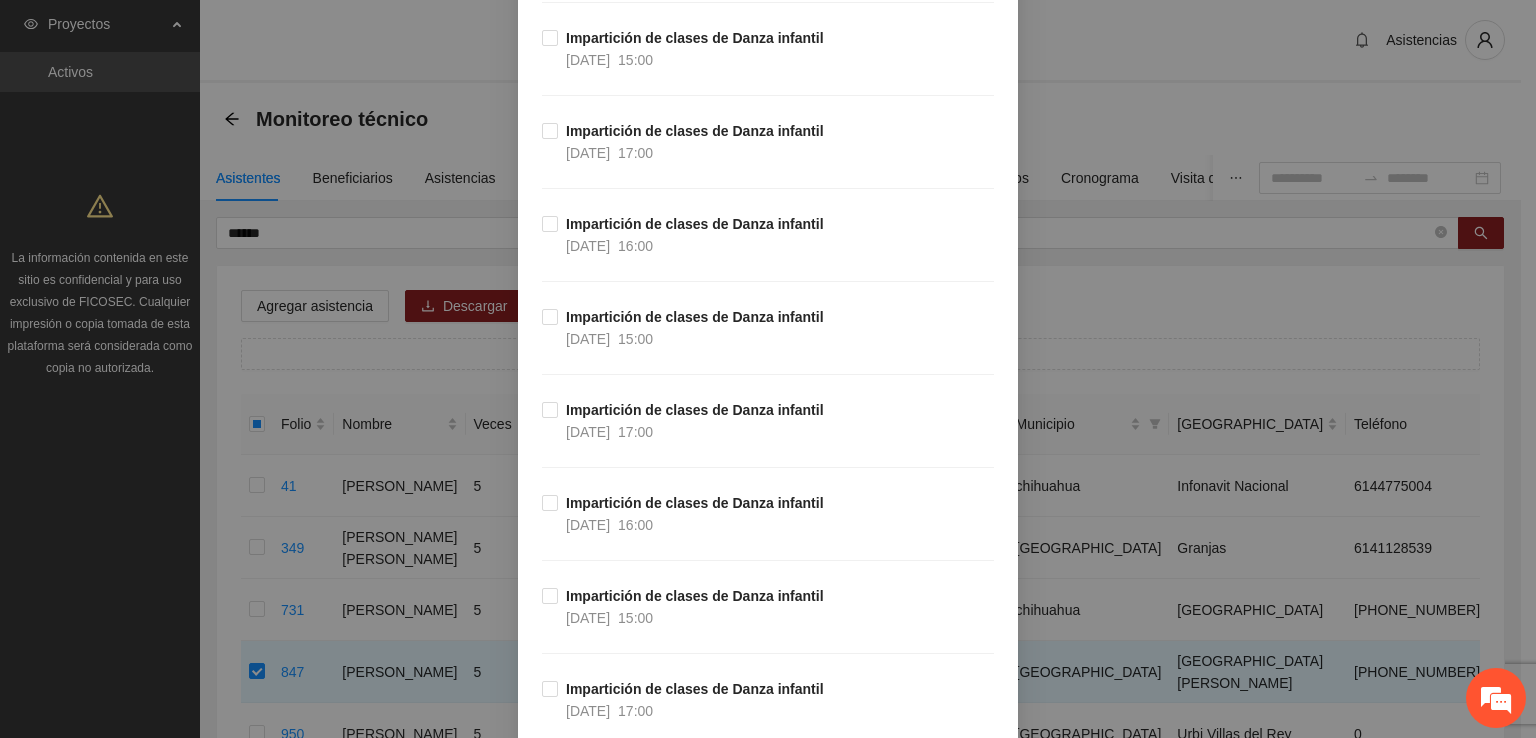 scroll, scrollTop: 3162, scrollLeft: 0, axis: vertical 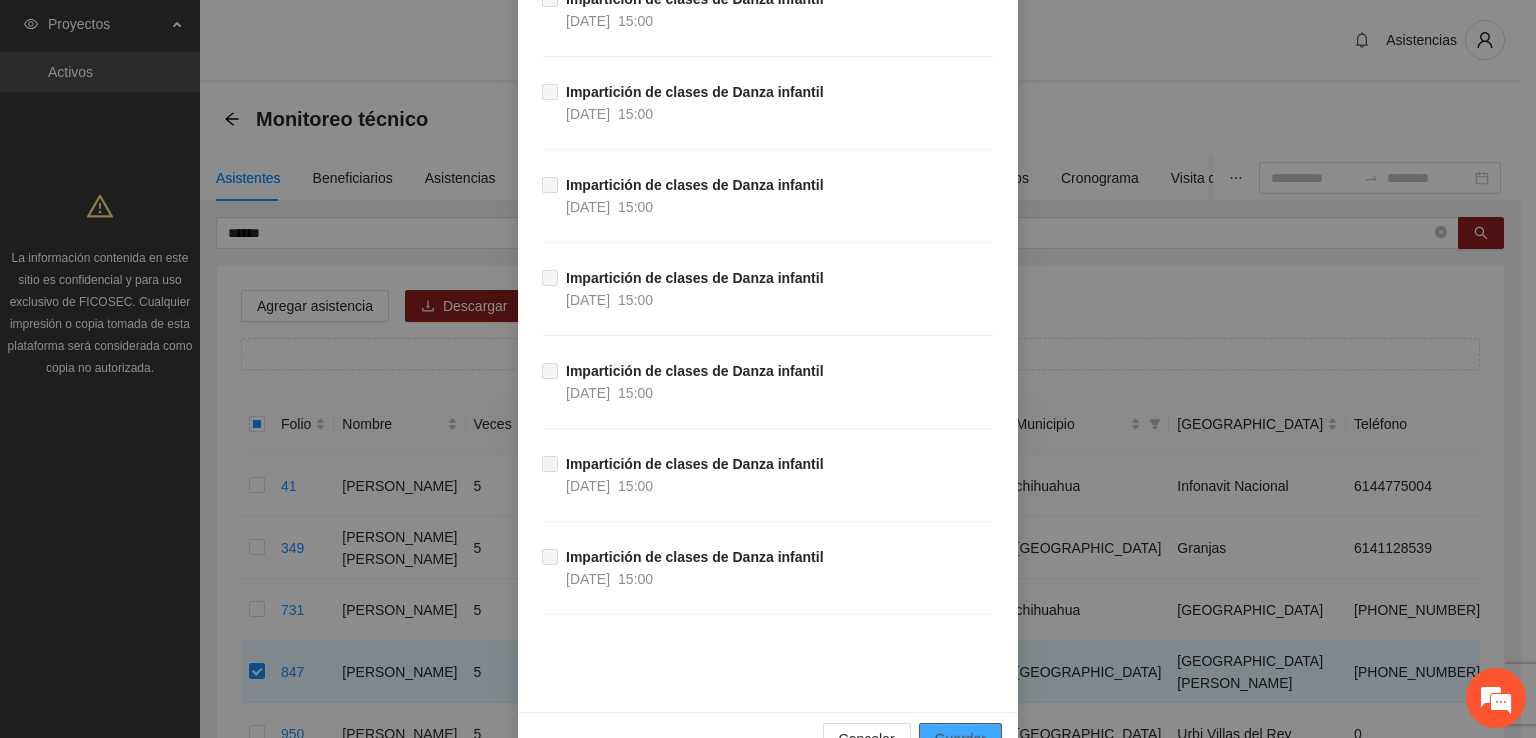 click on "Guardar" at bounding box center [960, 739] 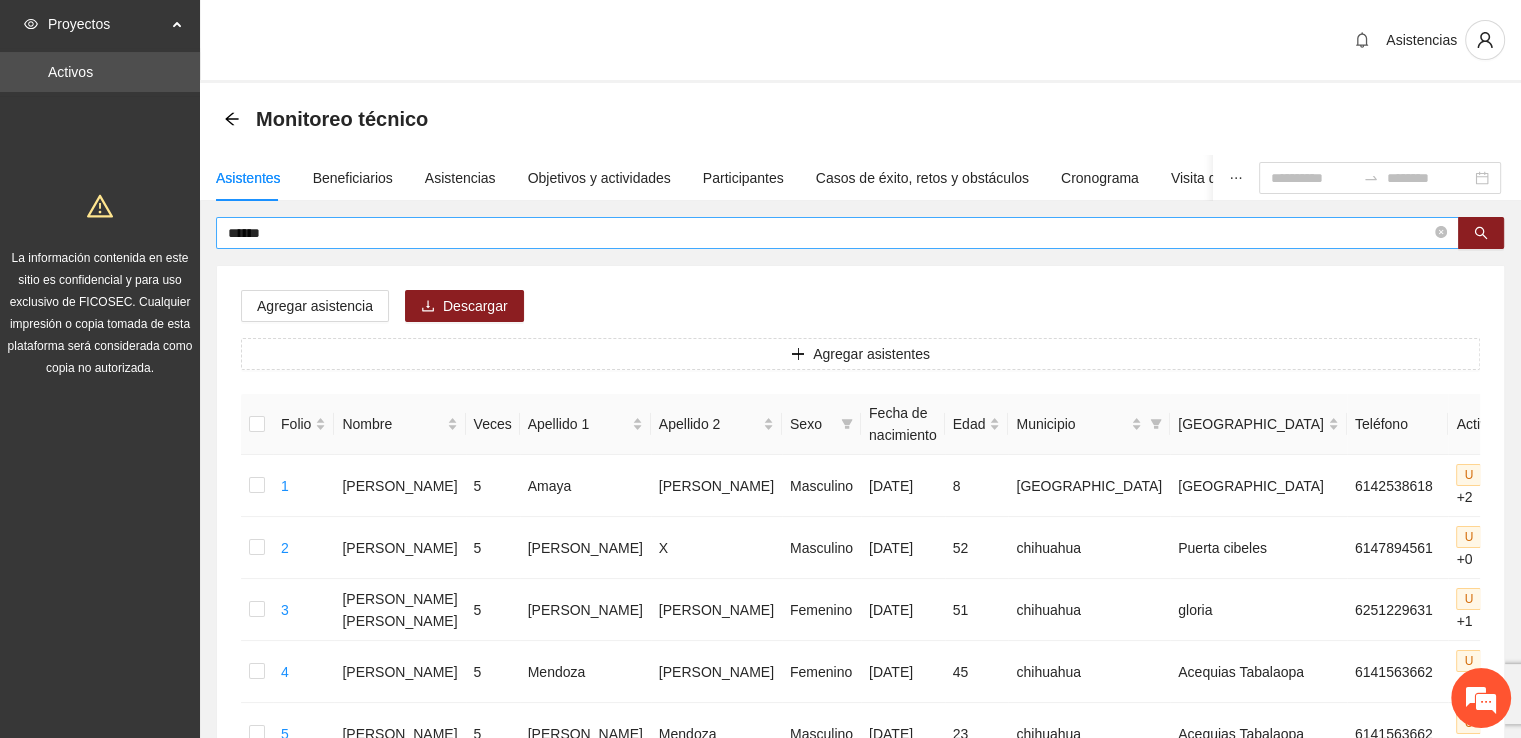 click on "******" at bounding box center (829, 233) 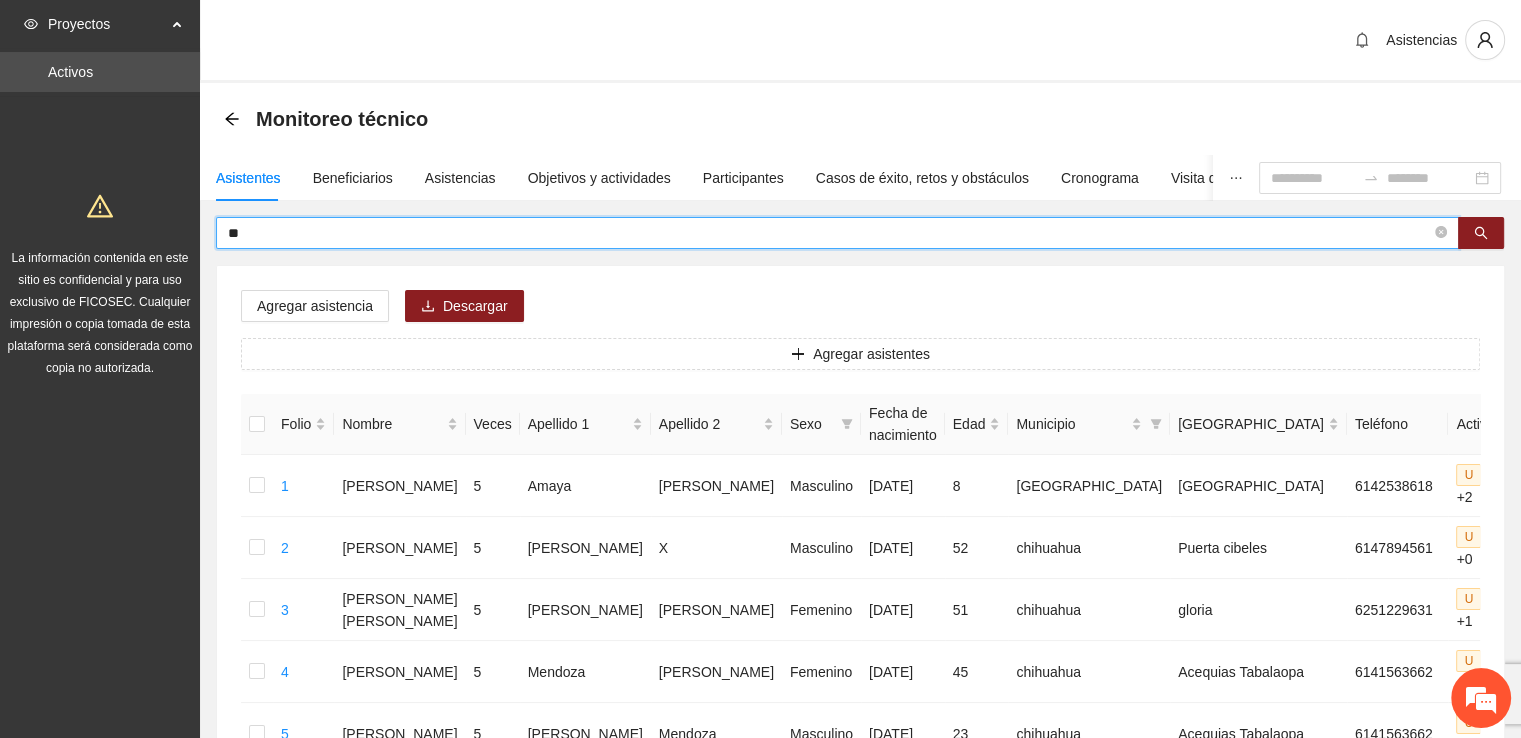 type on "*" 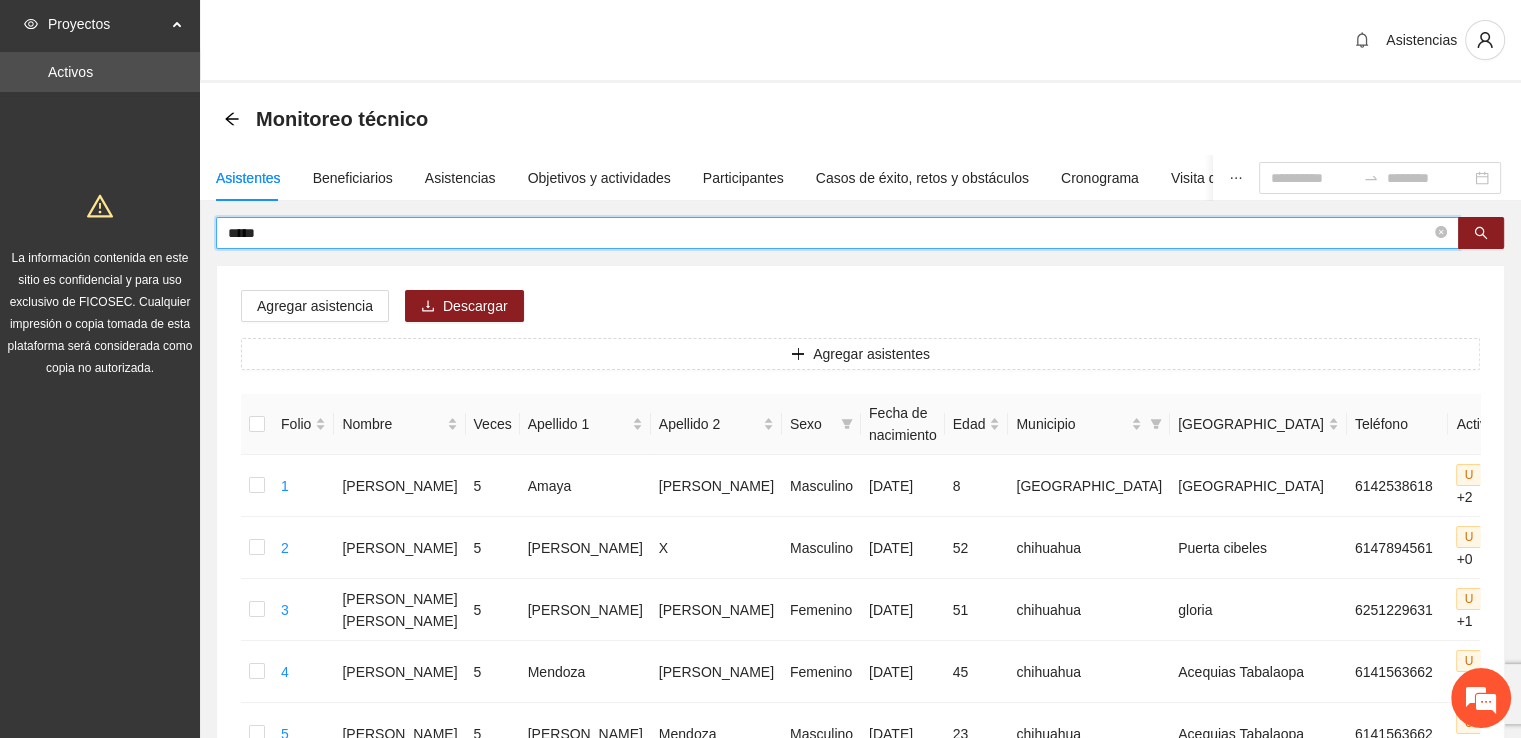 click on "*****" at bounding box center (829, 233) 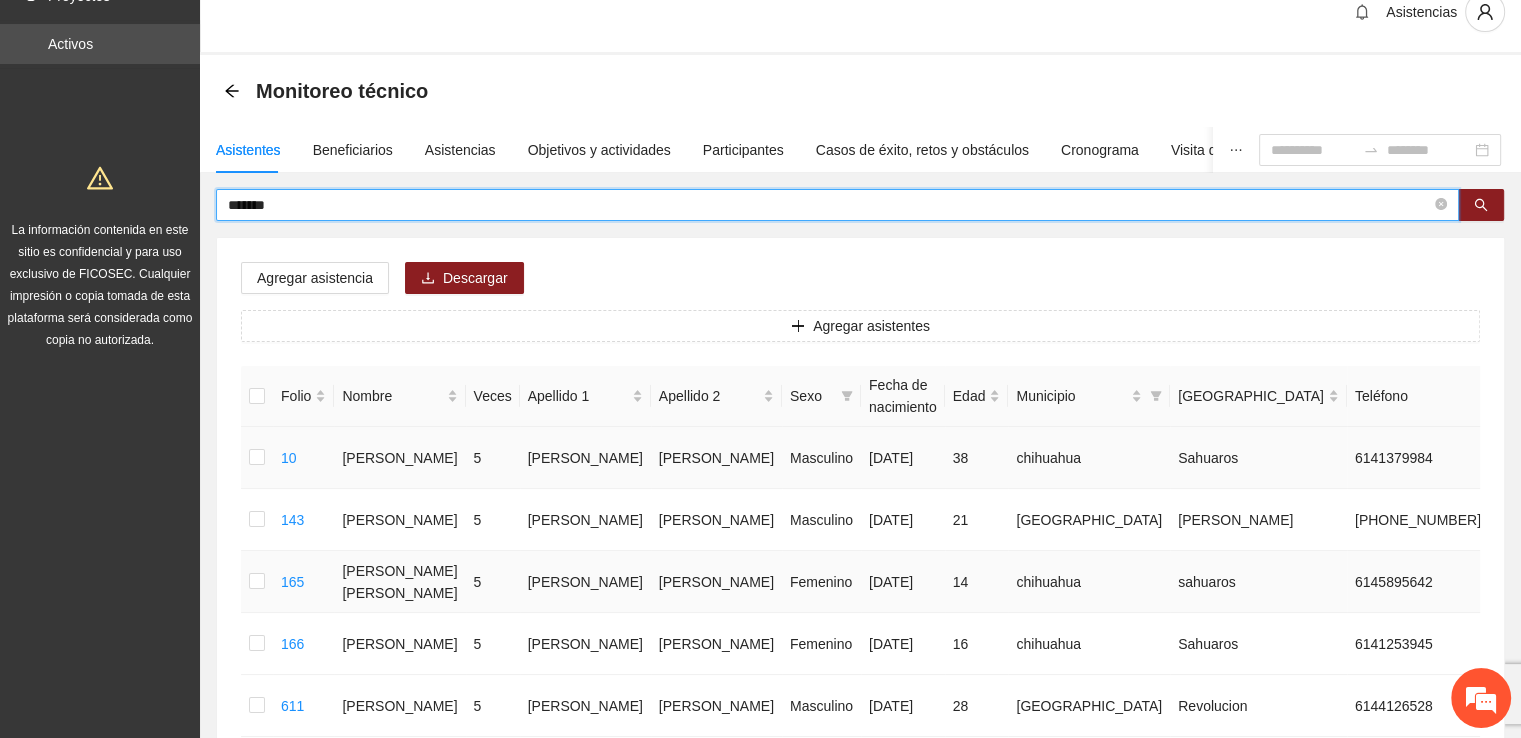 scroll, scrollTop: 0, scrollLeft: 0, axis: both 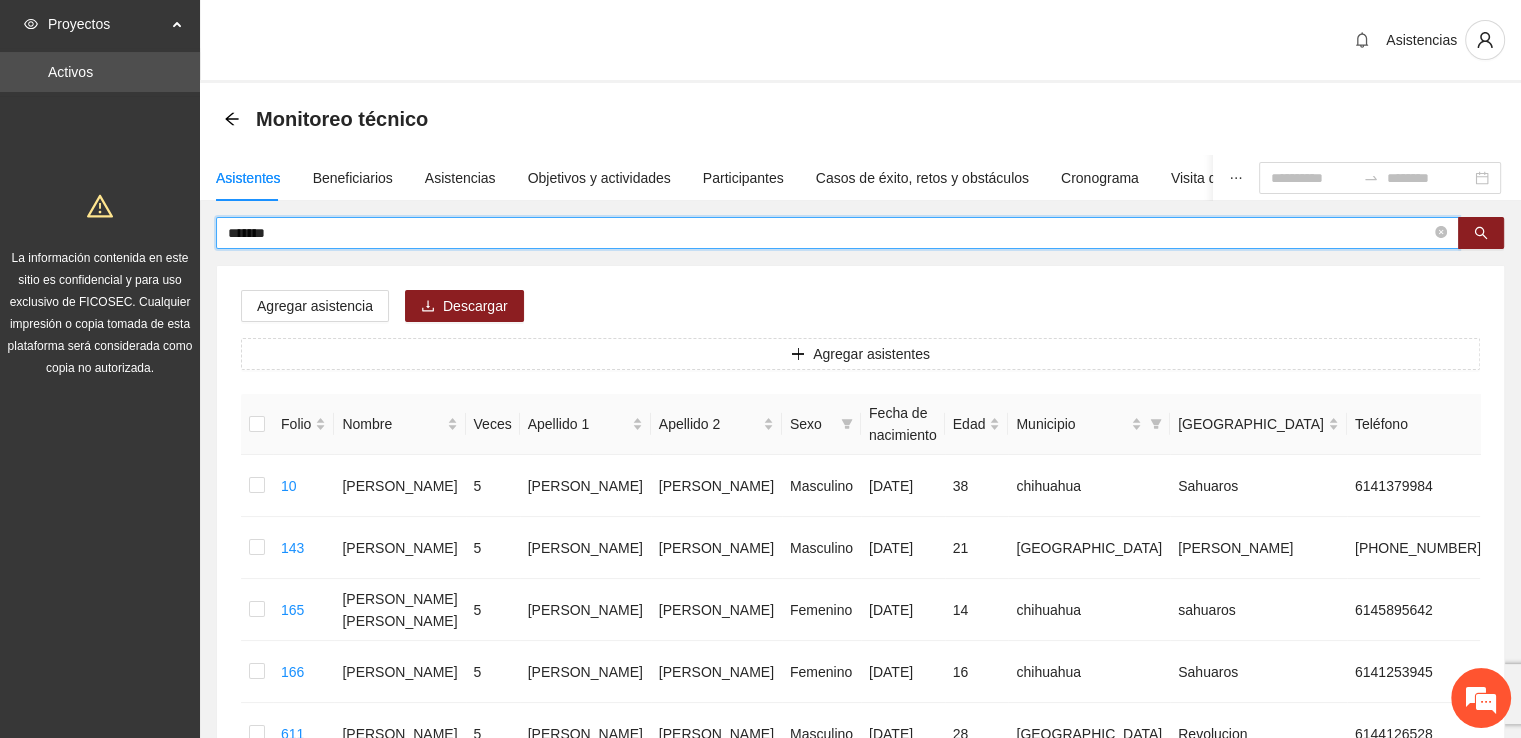 click on "*******" at bounding box center [829, 233] 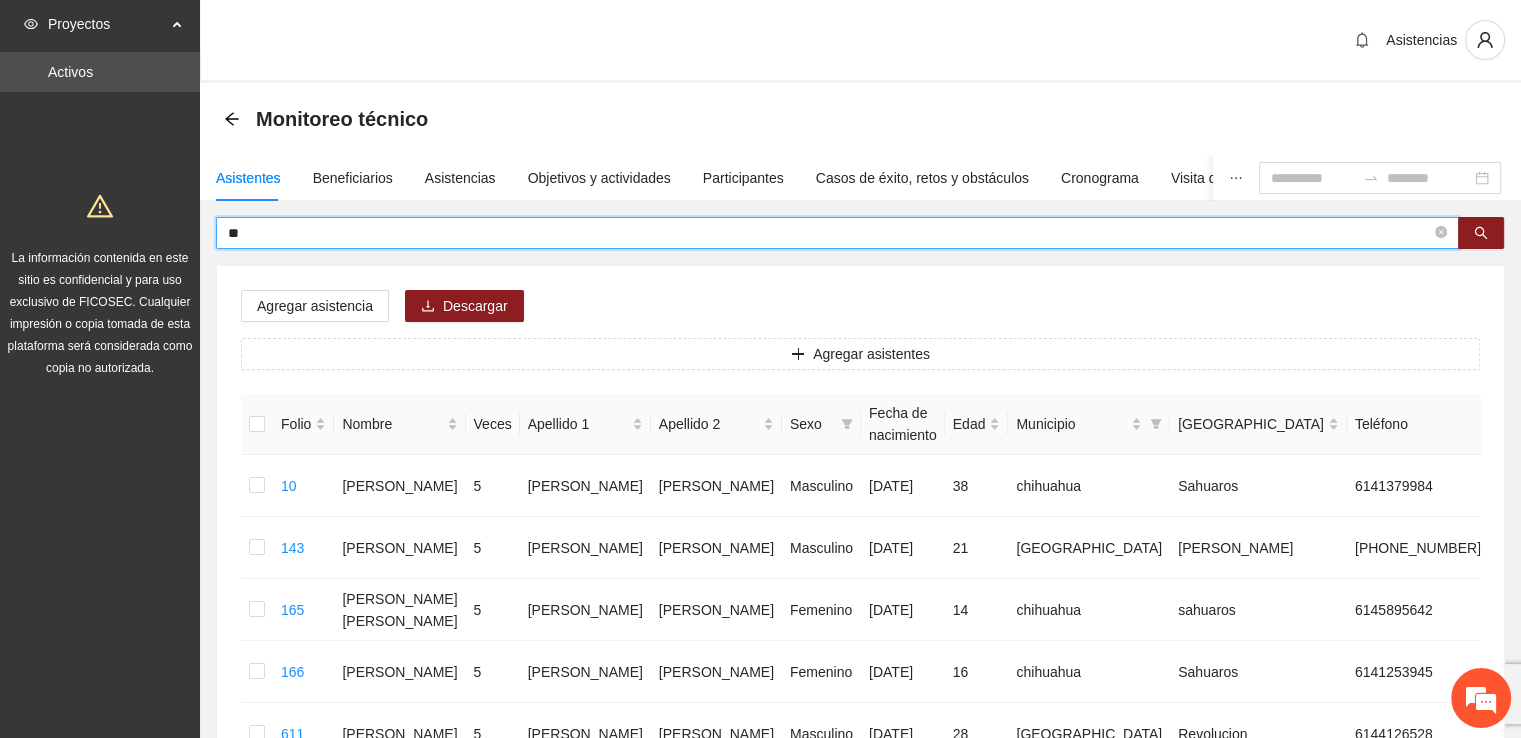 type on "*" 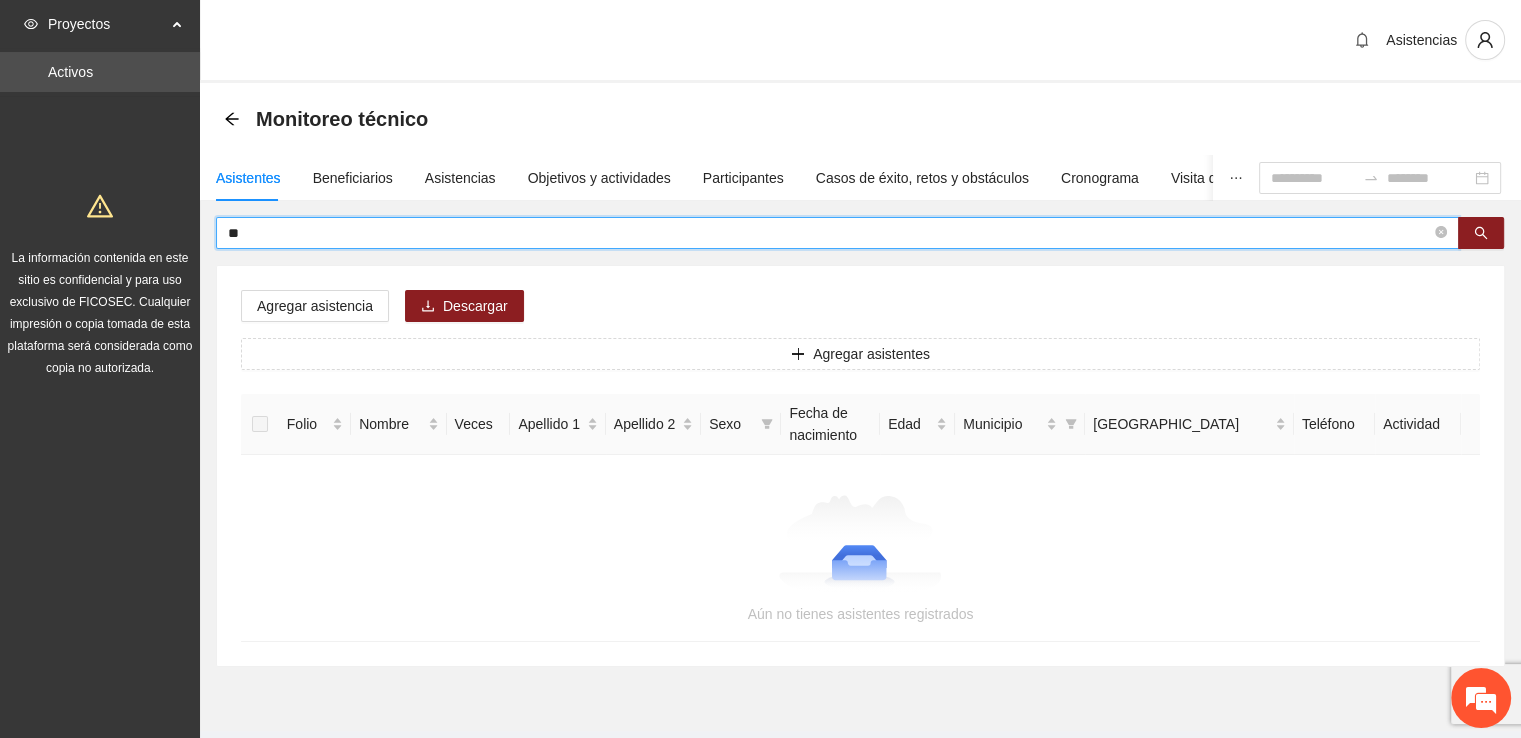 type on "*" 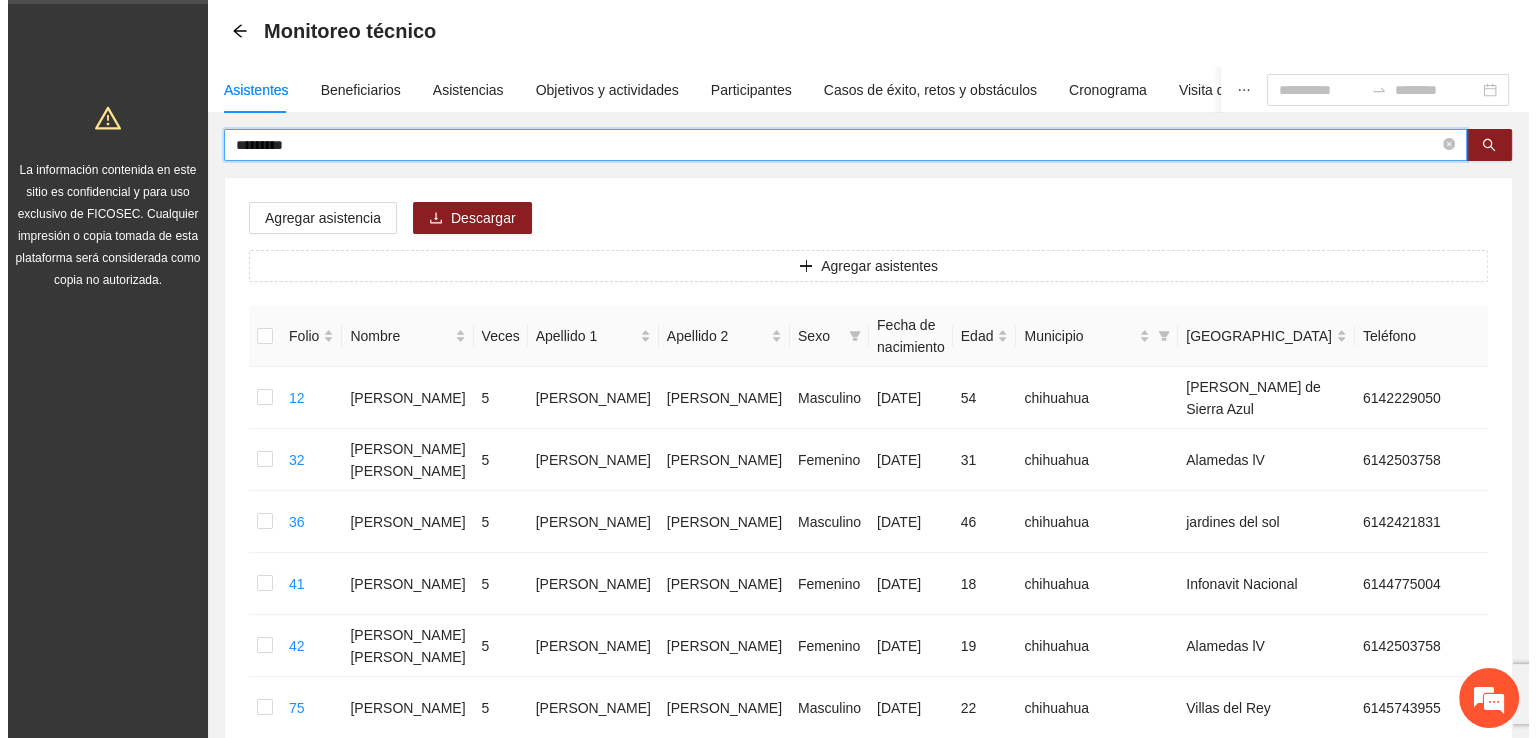 scroll, scrollTop: 0, scrollLeft: 0, axis: both 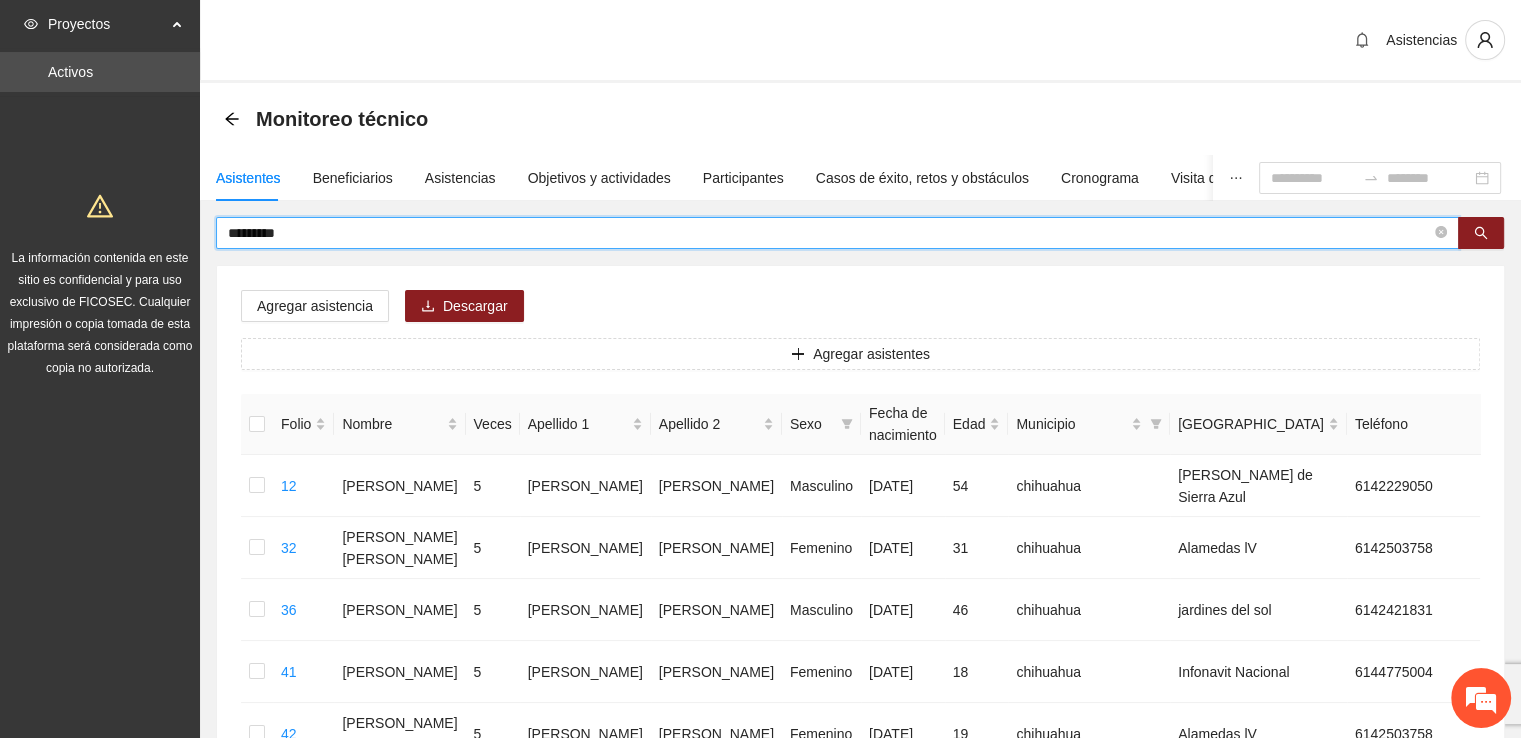 click on "*********" at bounding box center (829, 233) 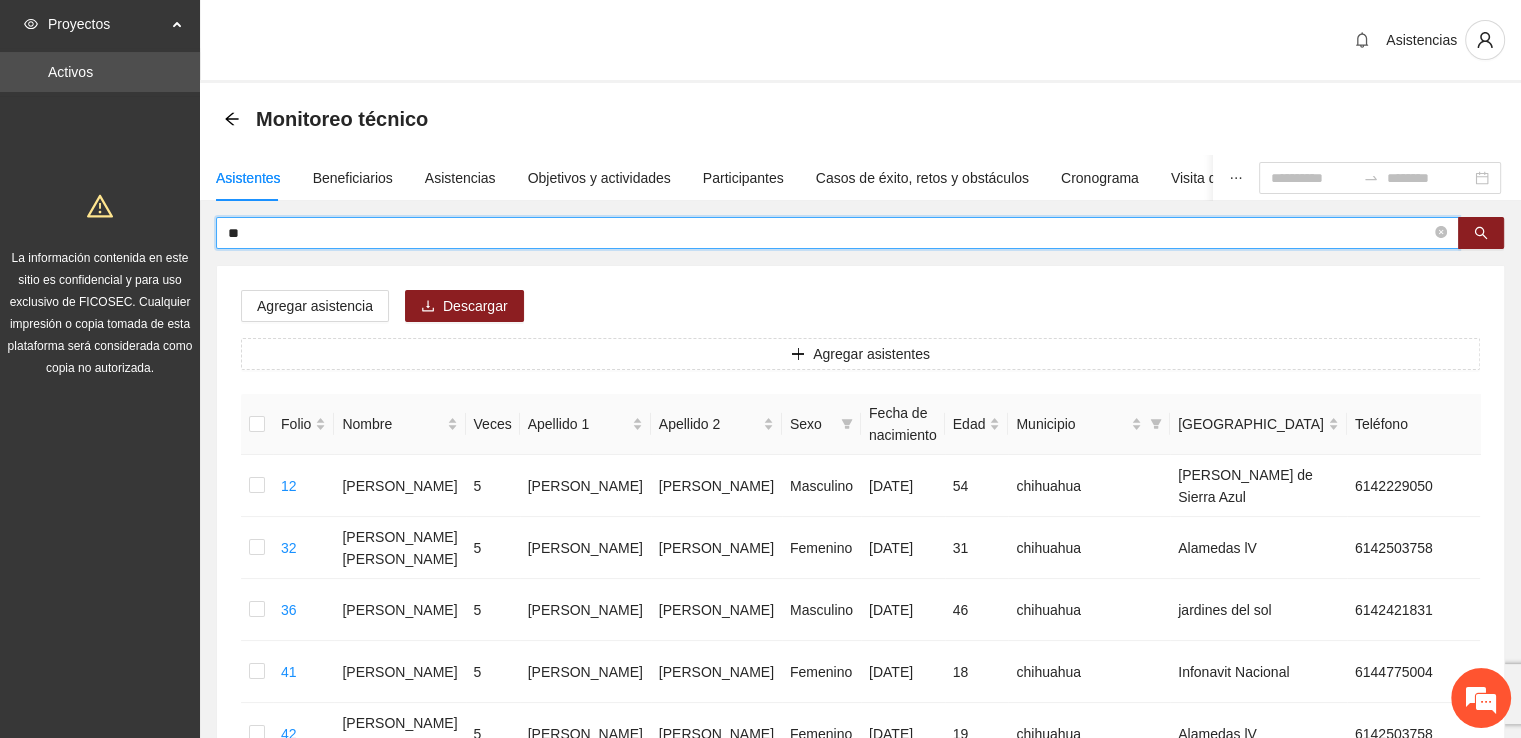 type on "*" 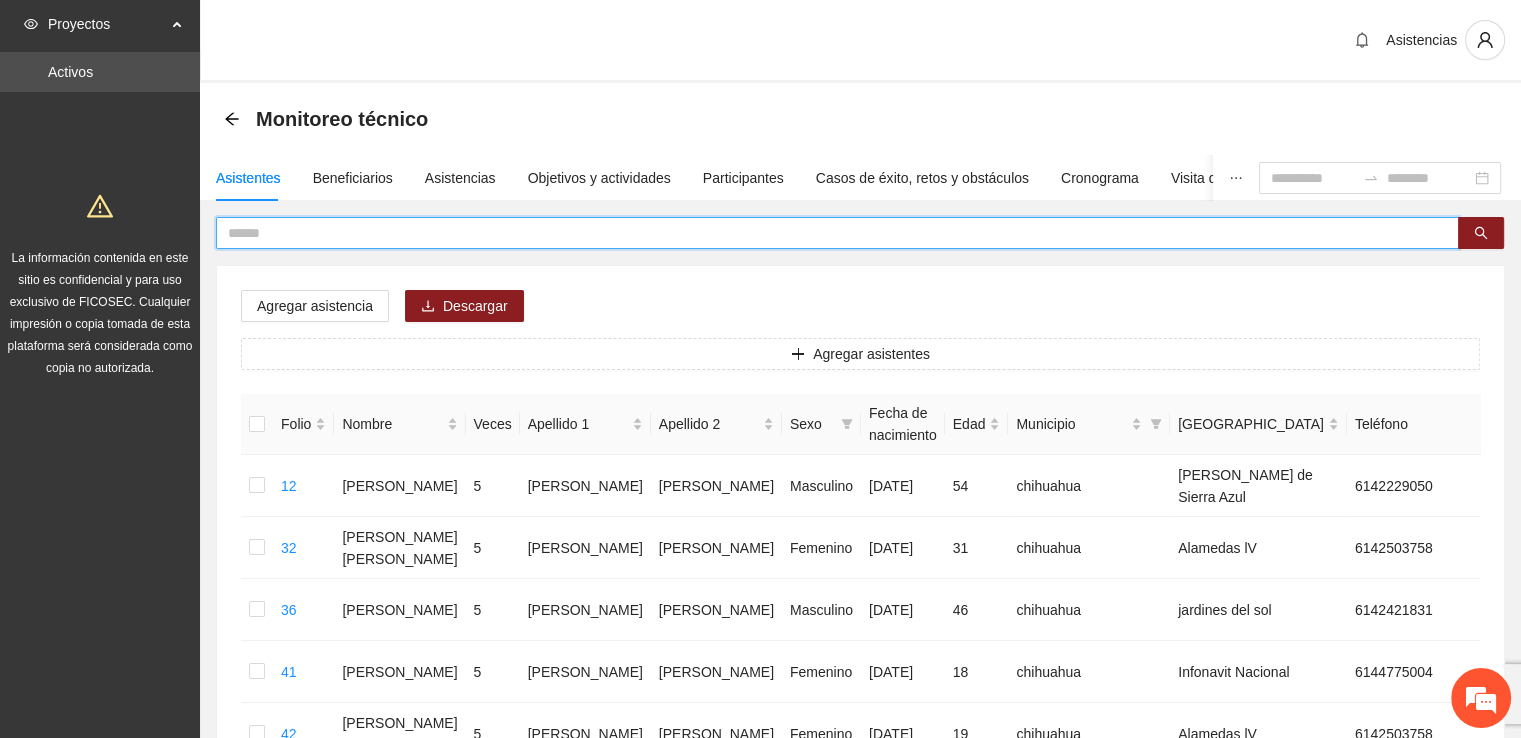 click at bounding box center (829, 233) 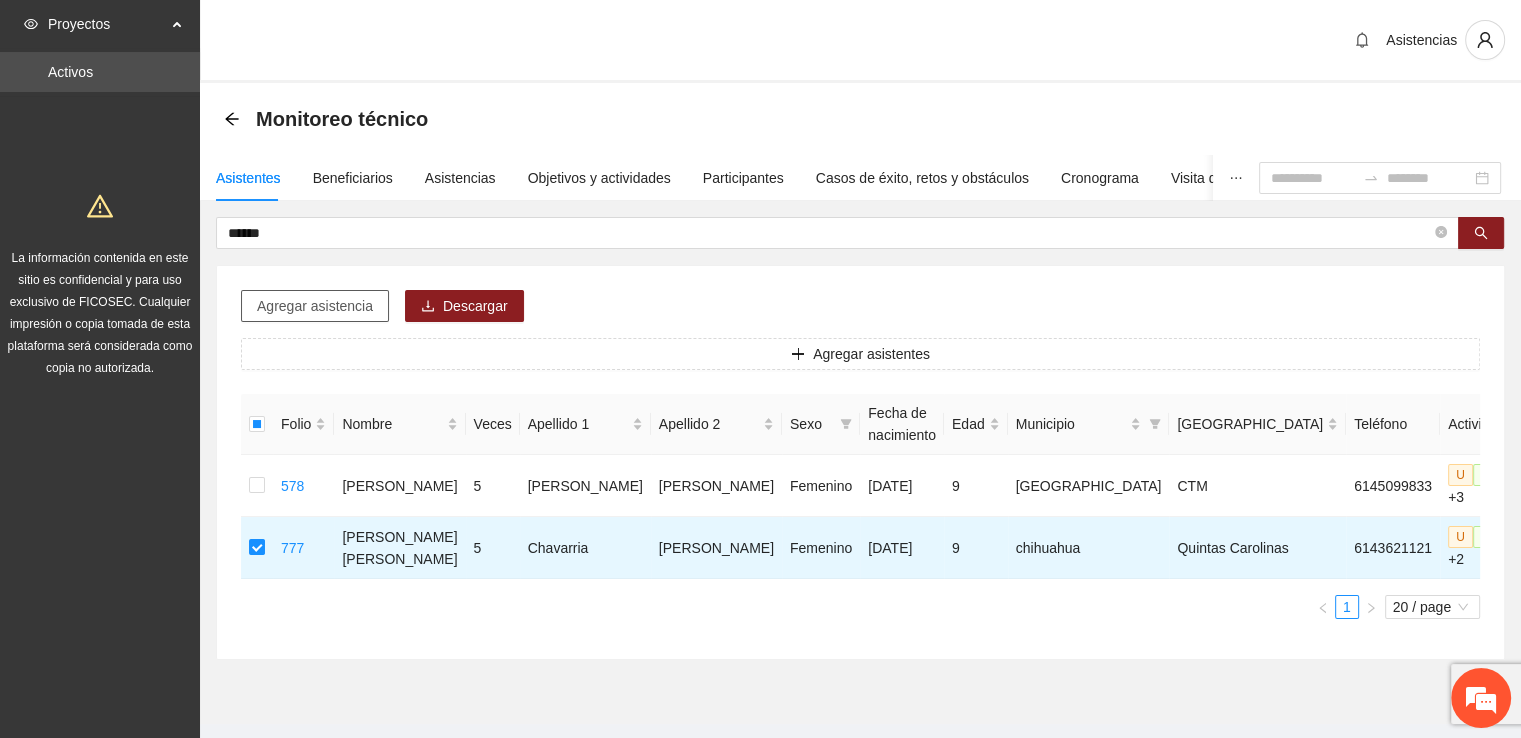 click on "Agregar asistencia" at bounding box center [315, 306] 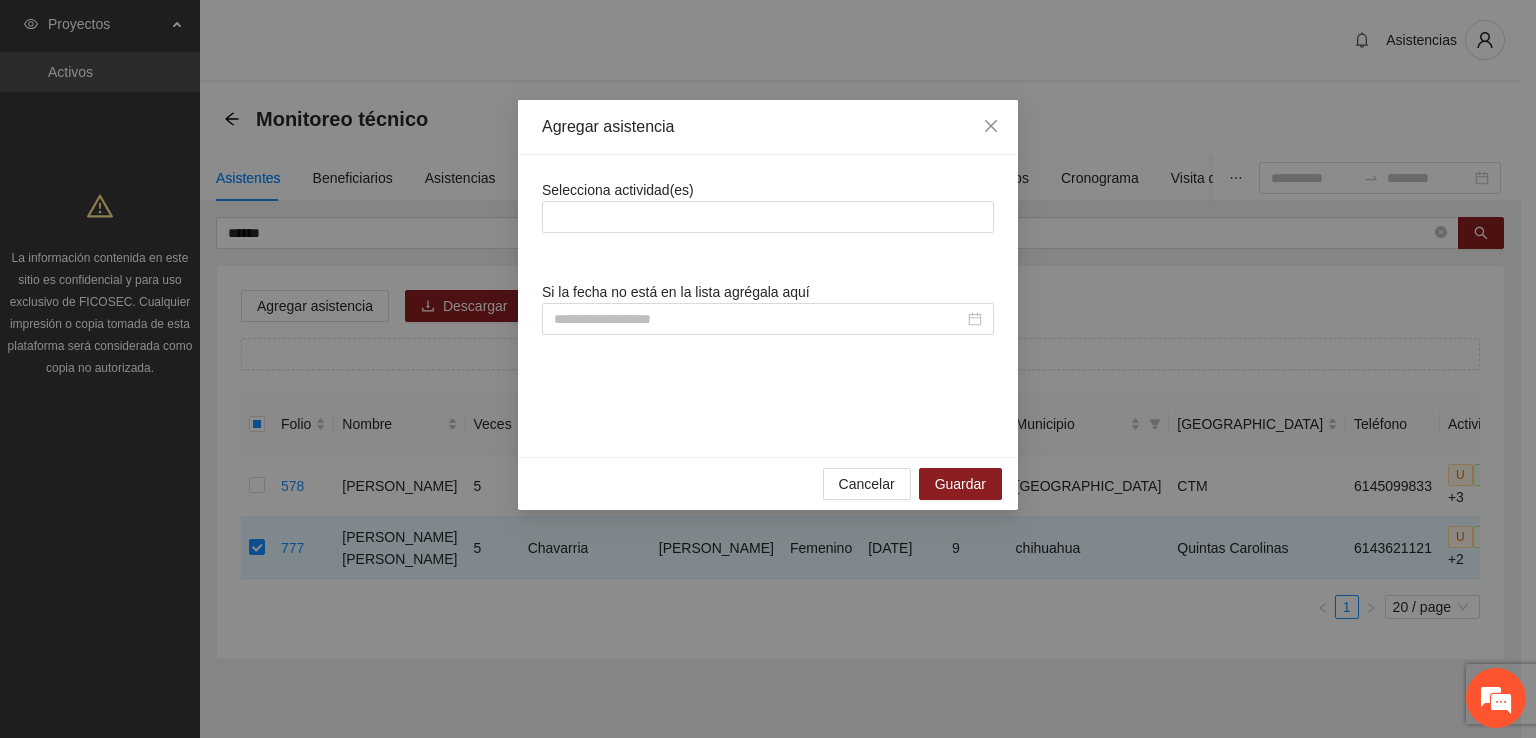 drag, startPoint x: 709, startPoint y: 225, endPoint x: 722, endPoint y: 245, distance: 23.853722 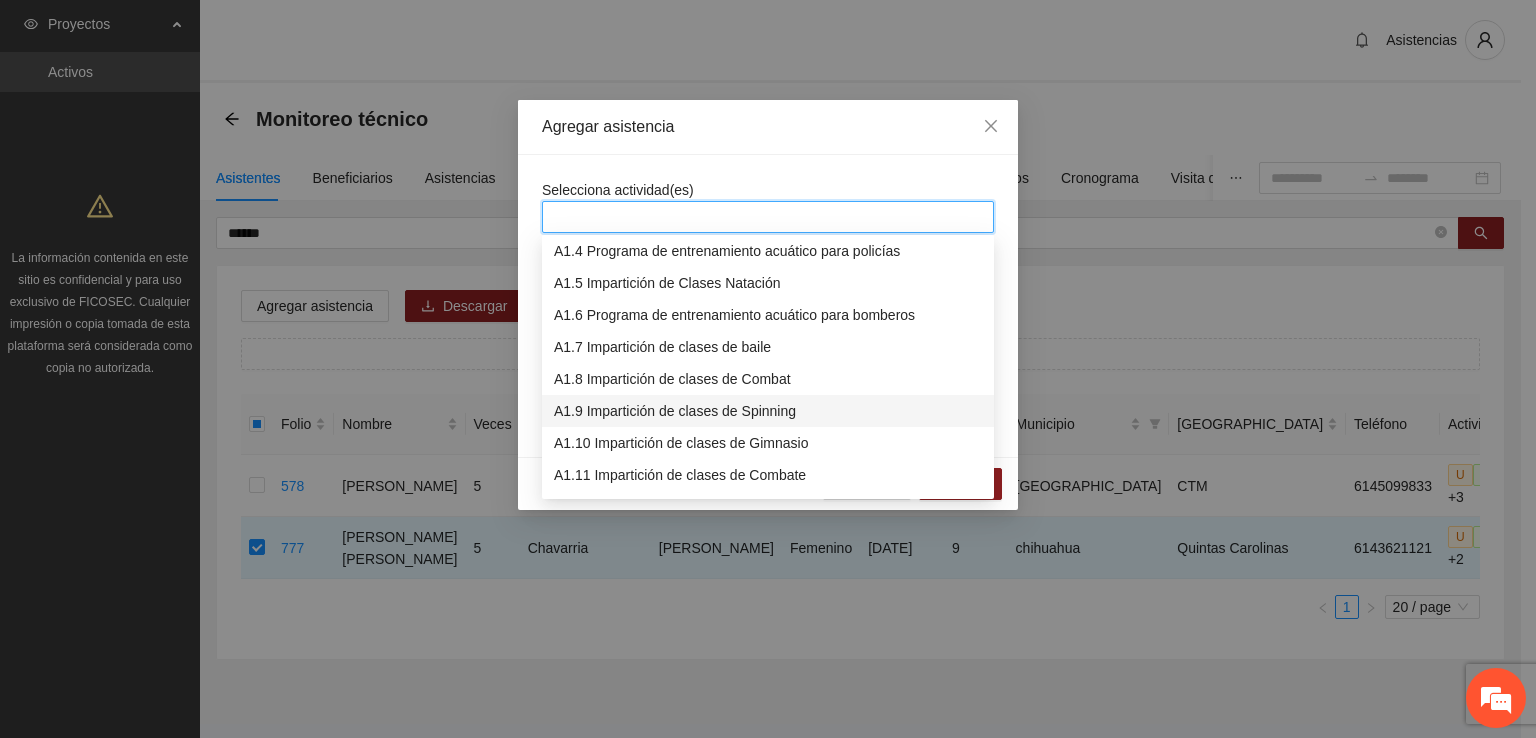 scroll, scrollTop: 300, scrollLeft: 0, axis: vertical 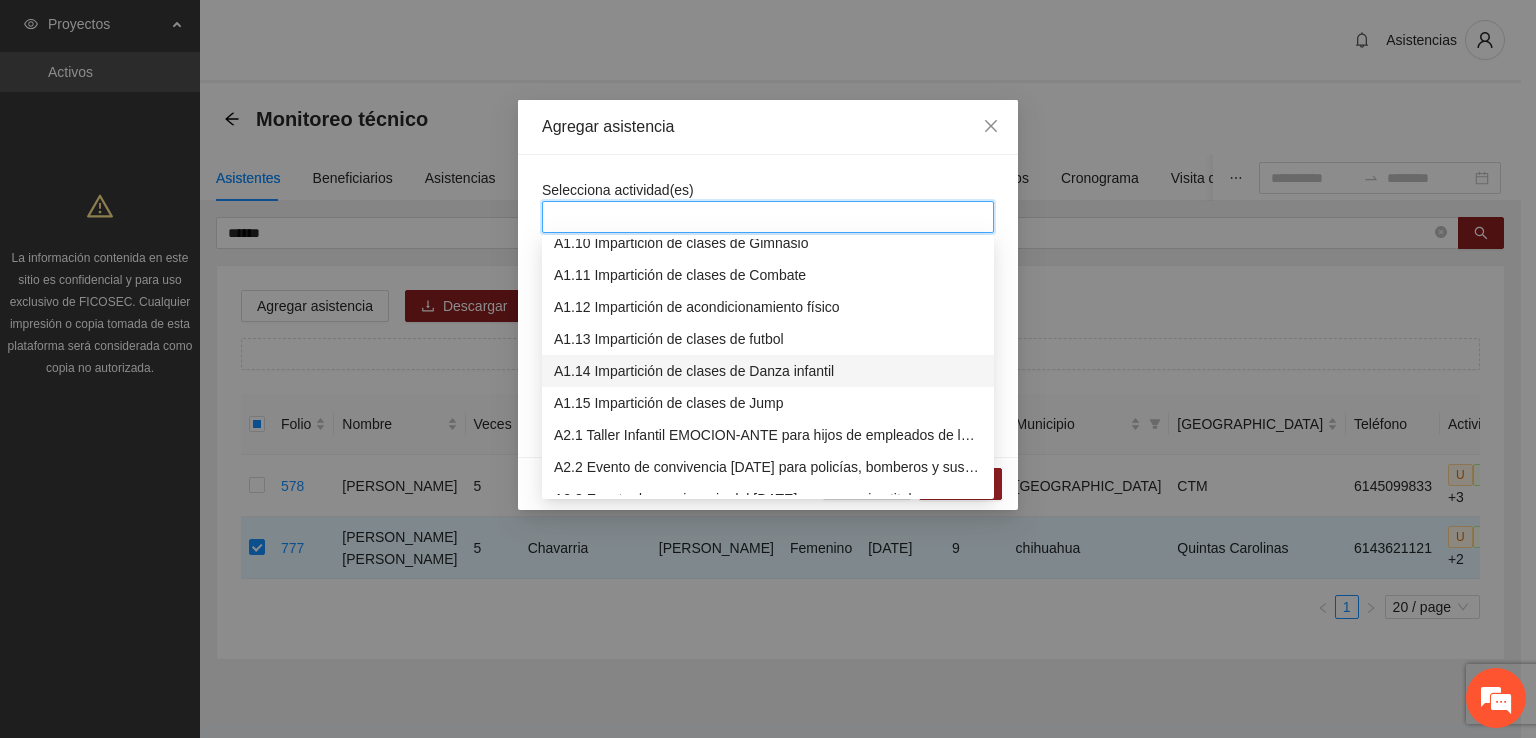 drag, startPoint x: 769, startPoint y: 365, endPoint x: 776, endPoint y: 239, distance: 126.1943 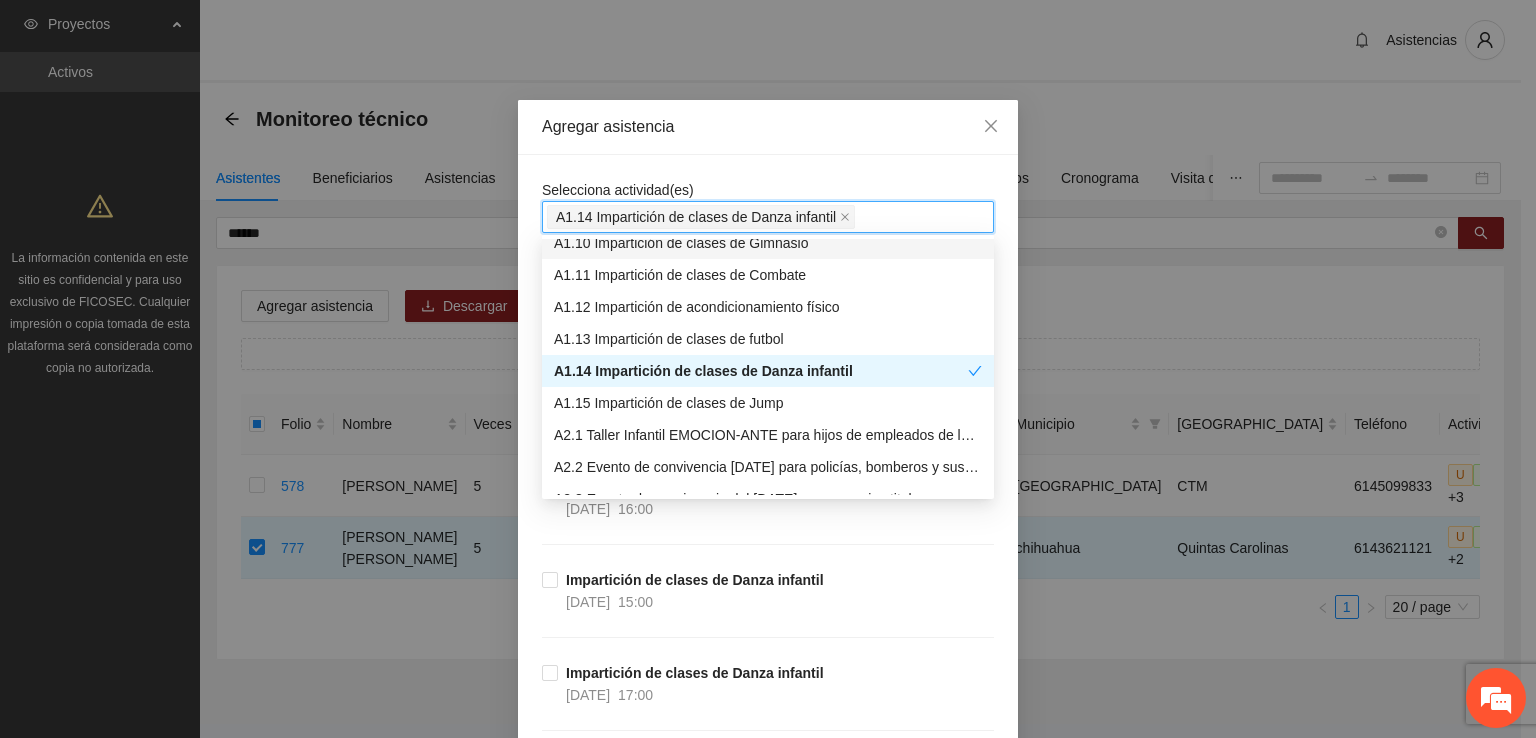 drag, startPoint x: 780, startPoint y: 144, endPoint x: 808, endPoint y: 184, distance: 48.82622 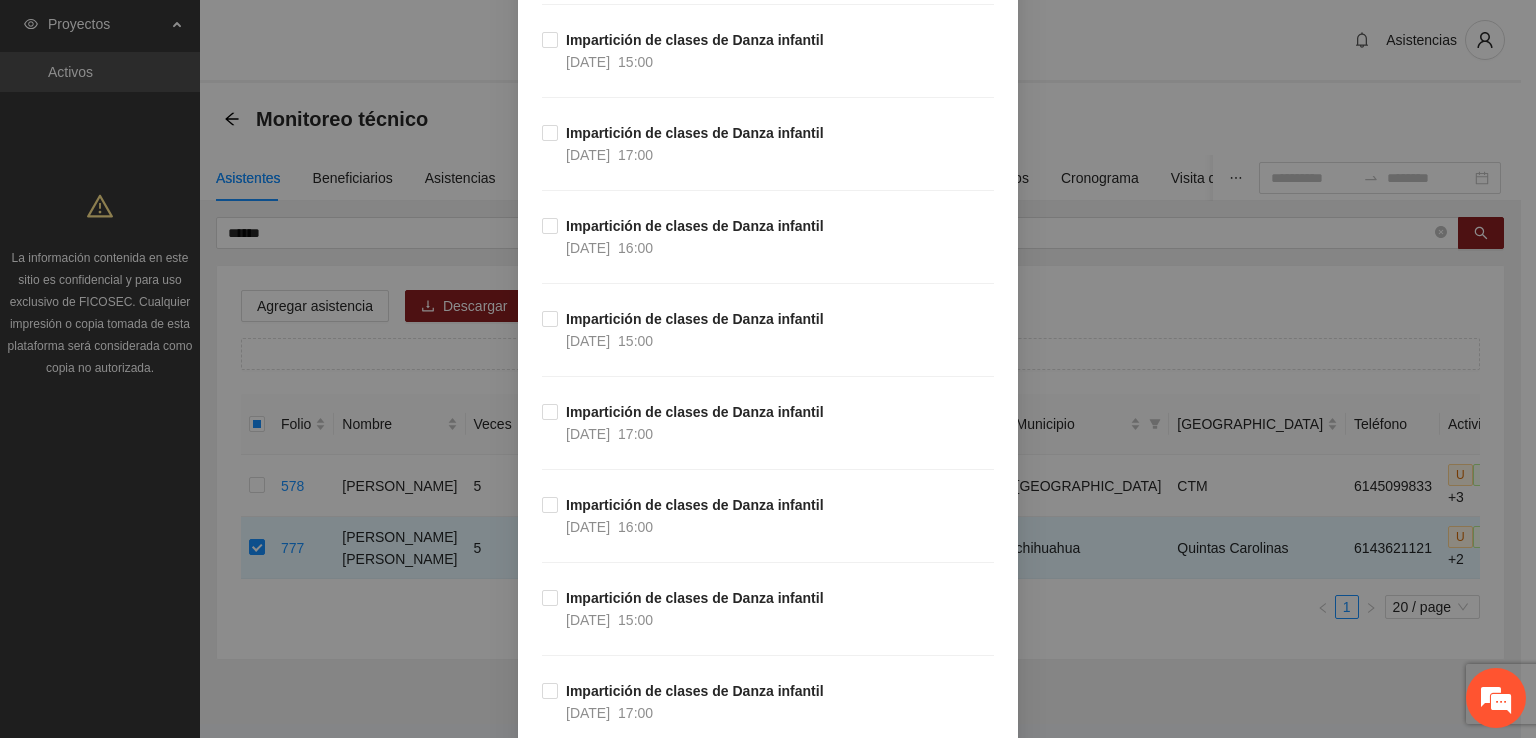 scroll, scrollTop: 4976, scrollLeft: 0, axis: vertical 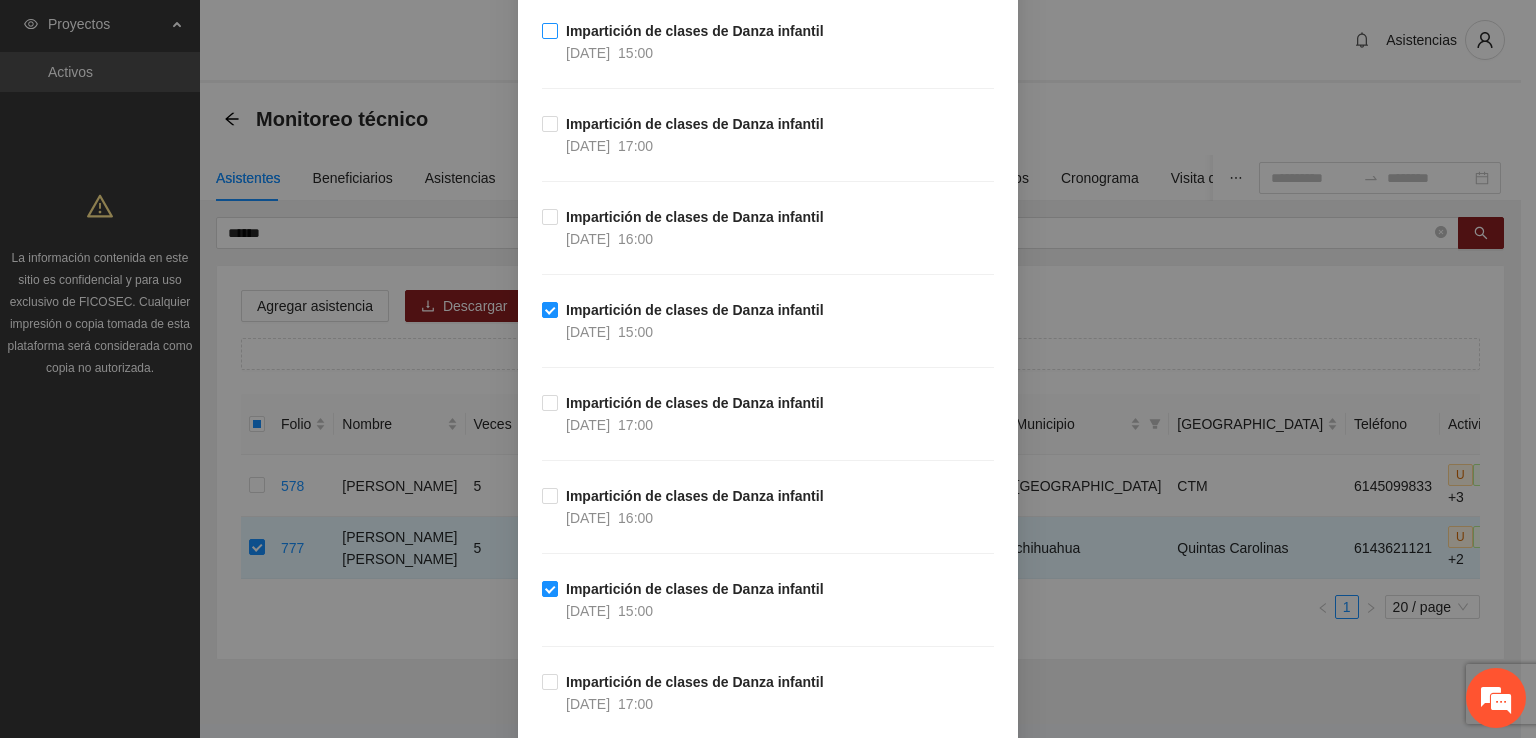 click on "Impartición de clases de Danza infantil [DATE] 15:00" at bounding box center (687, 42) 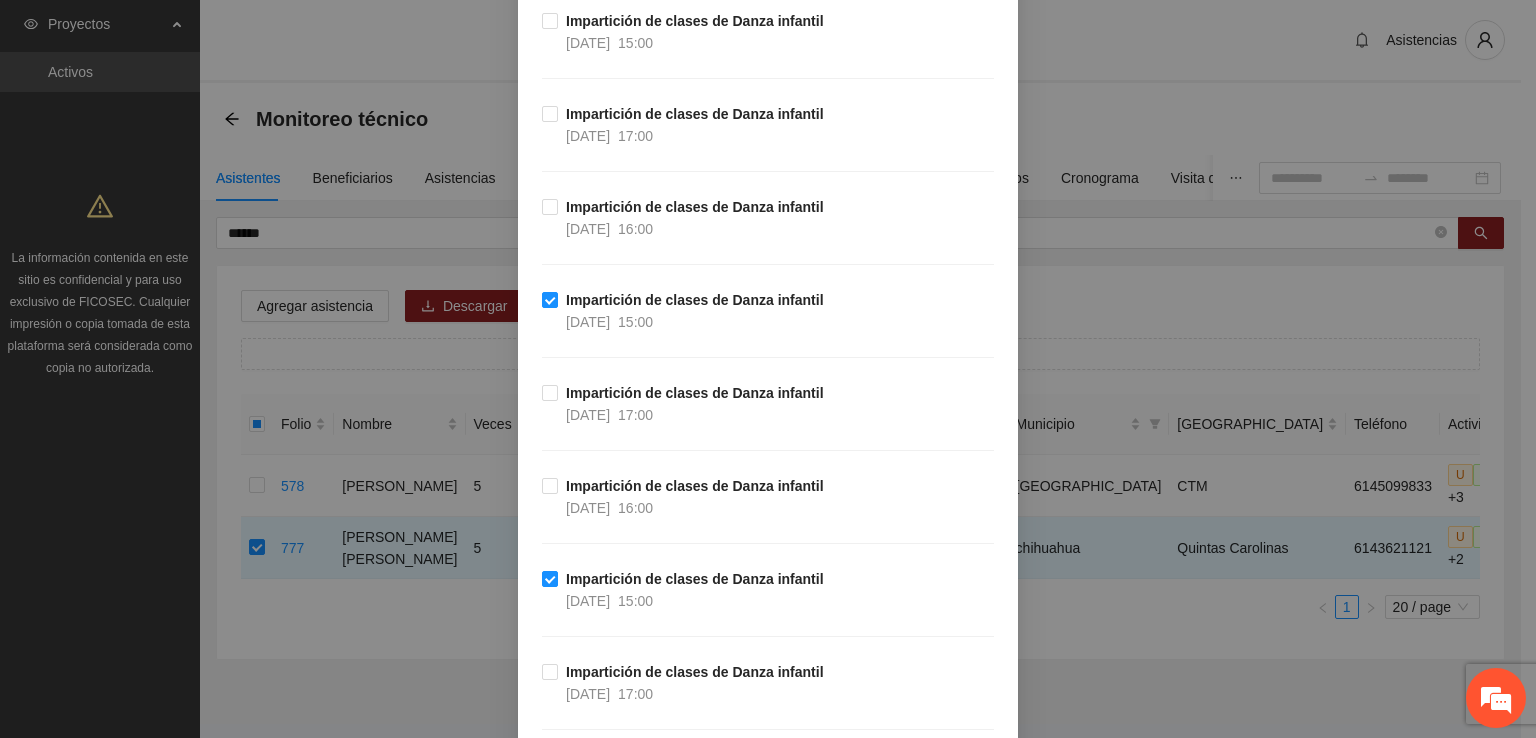 scroll, scrollTop: 3776, scrollLeft: 0, axis: vertical 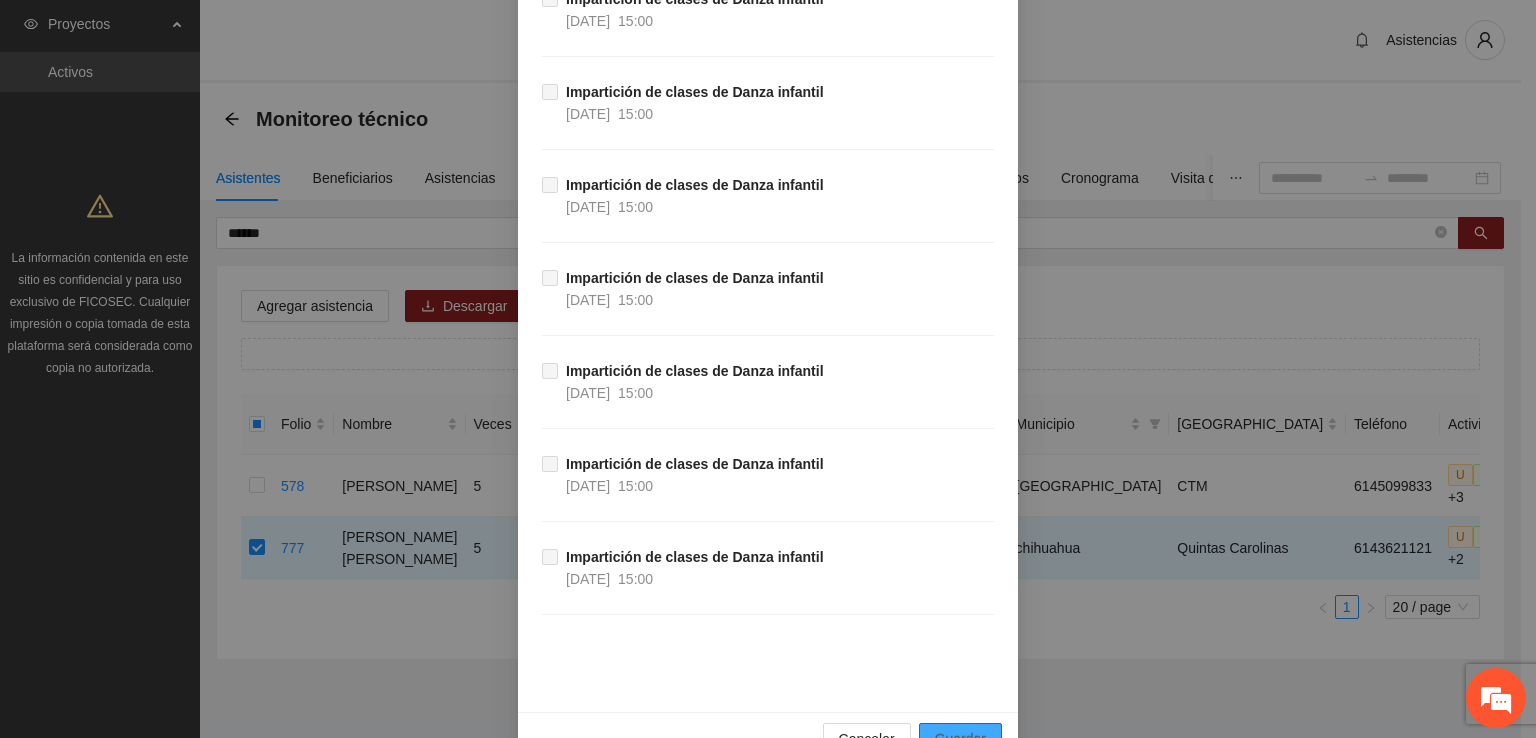 click on "Guardar" at bounding box center [960, 739] 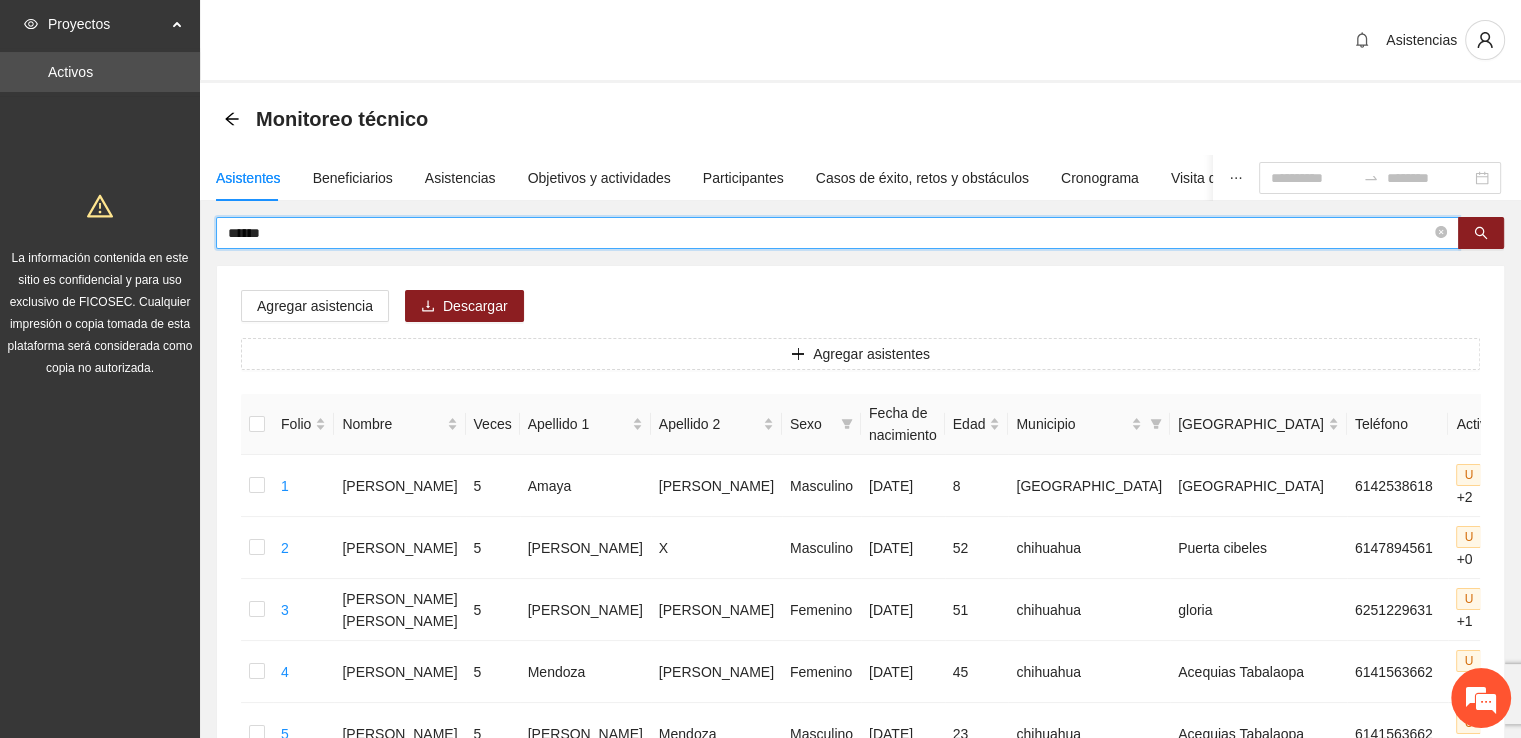 click on "******" at bounding box center (829, 233) 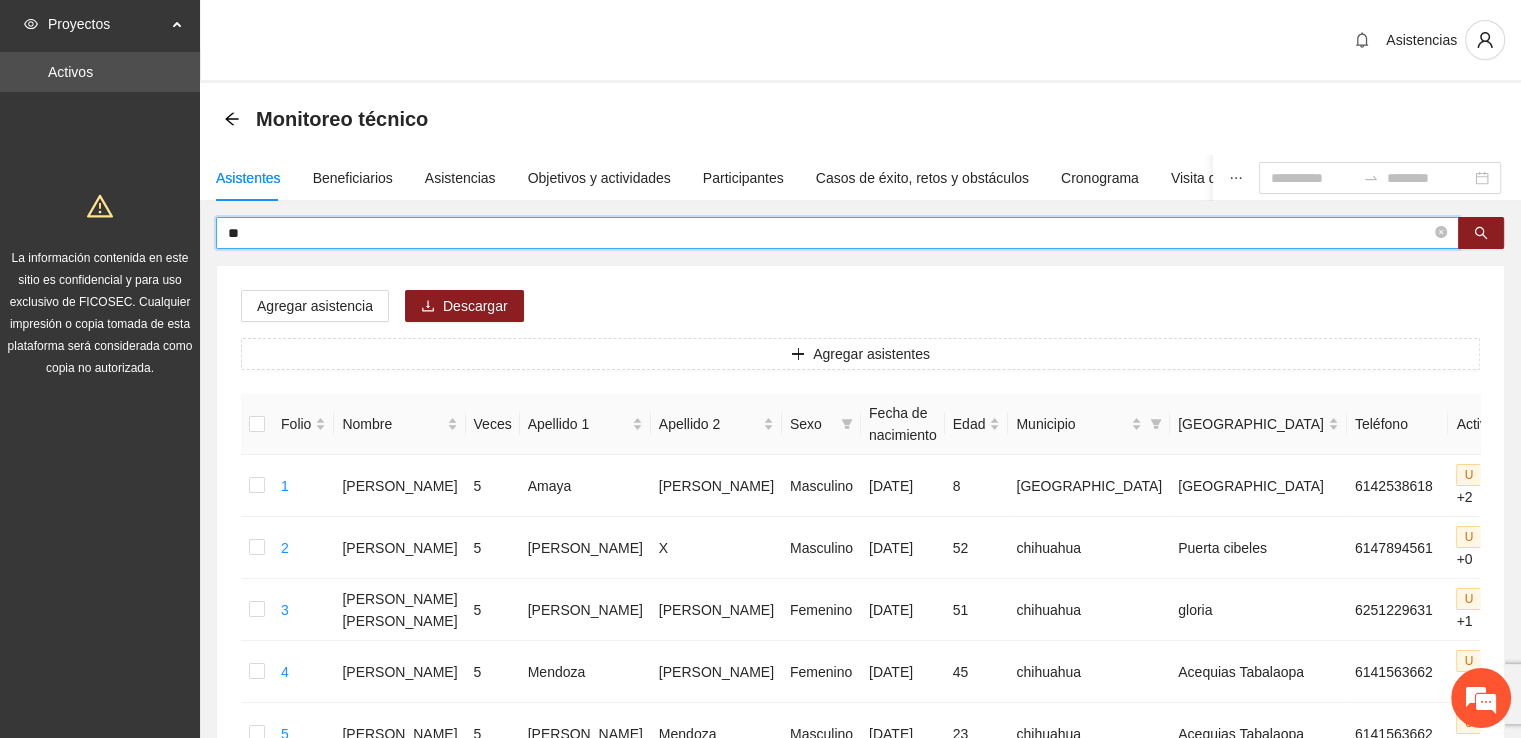 type on "*" 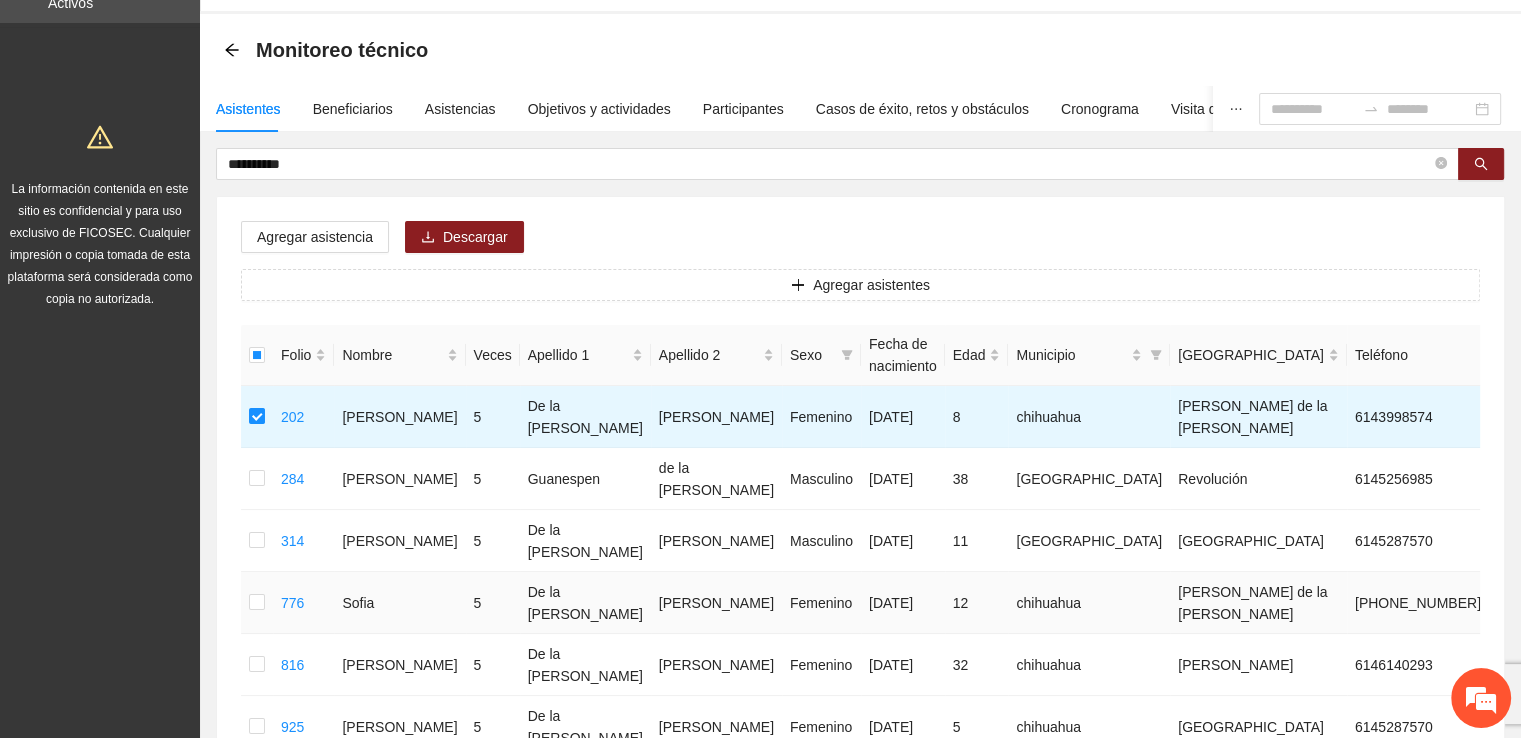 scroll, scrollTop: 100, scrollLeft: 0, axis: vertical 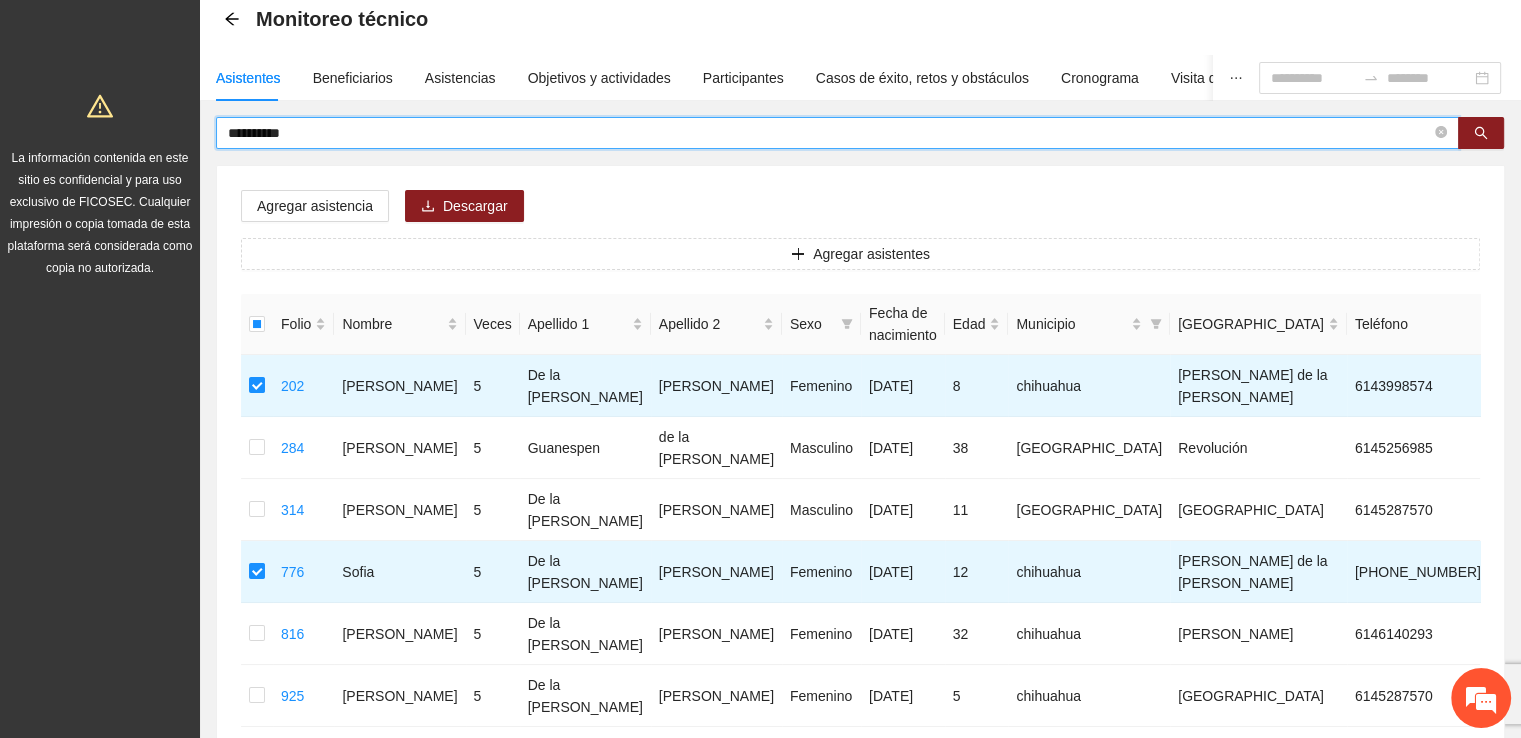 click on "**********" at bounding box center (829, 133) 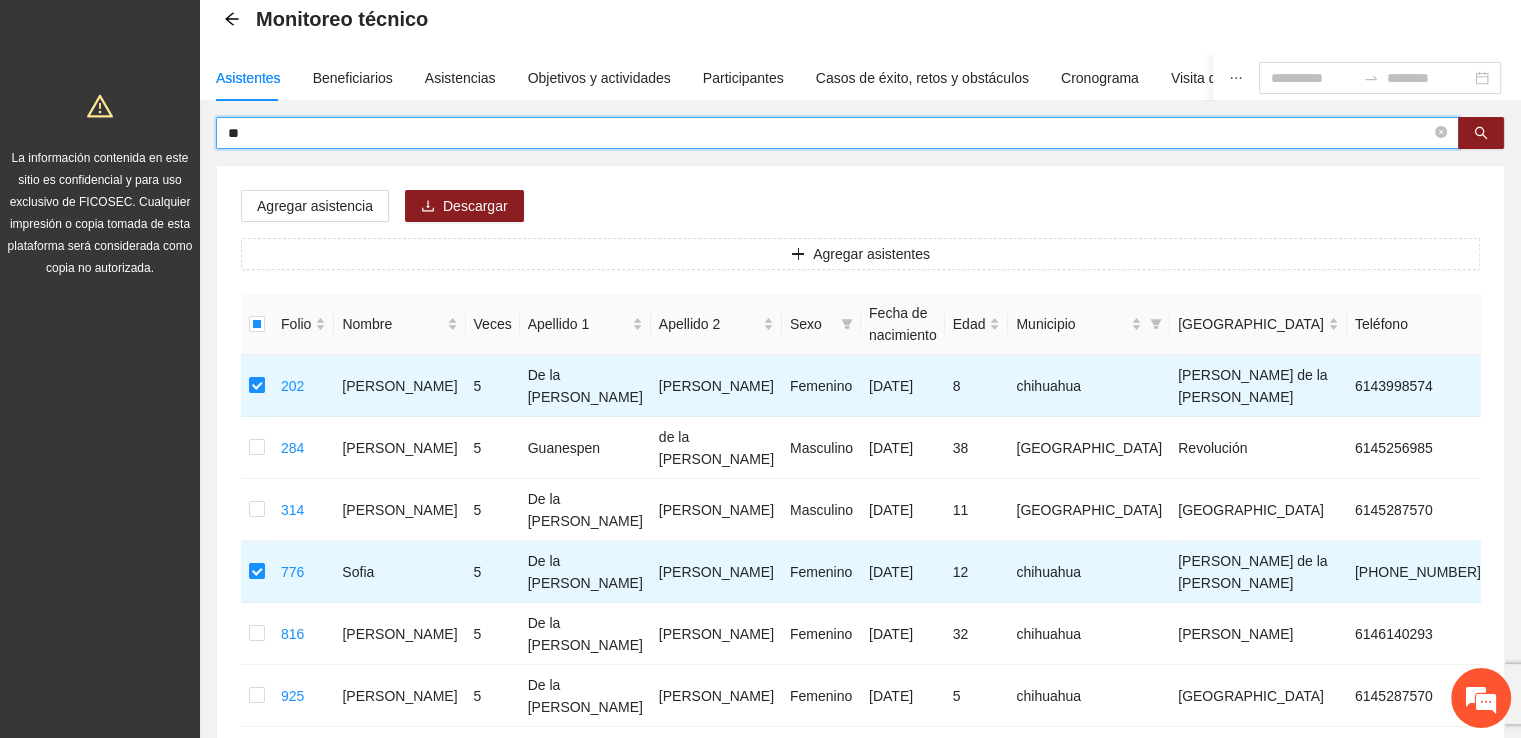 type on "*" 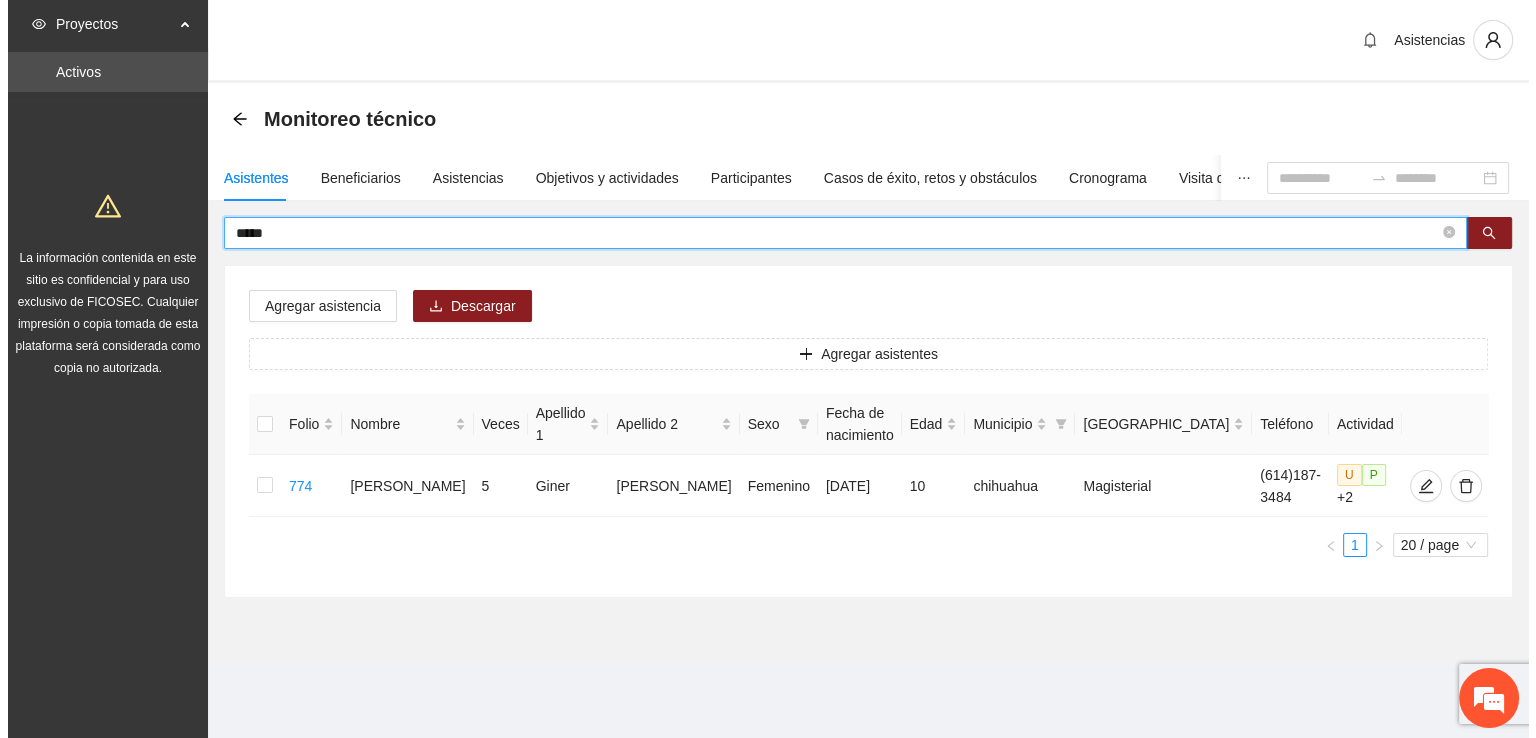 scroll, scrollTop: 0, scrollLeft: 0, axis: both 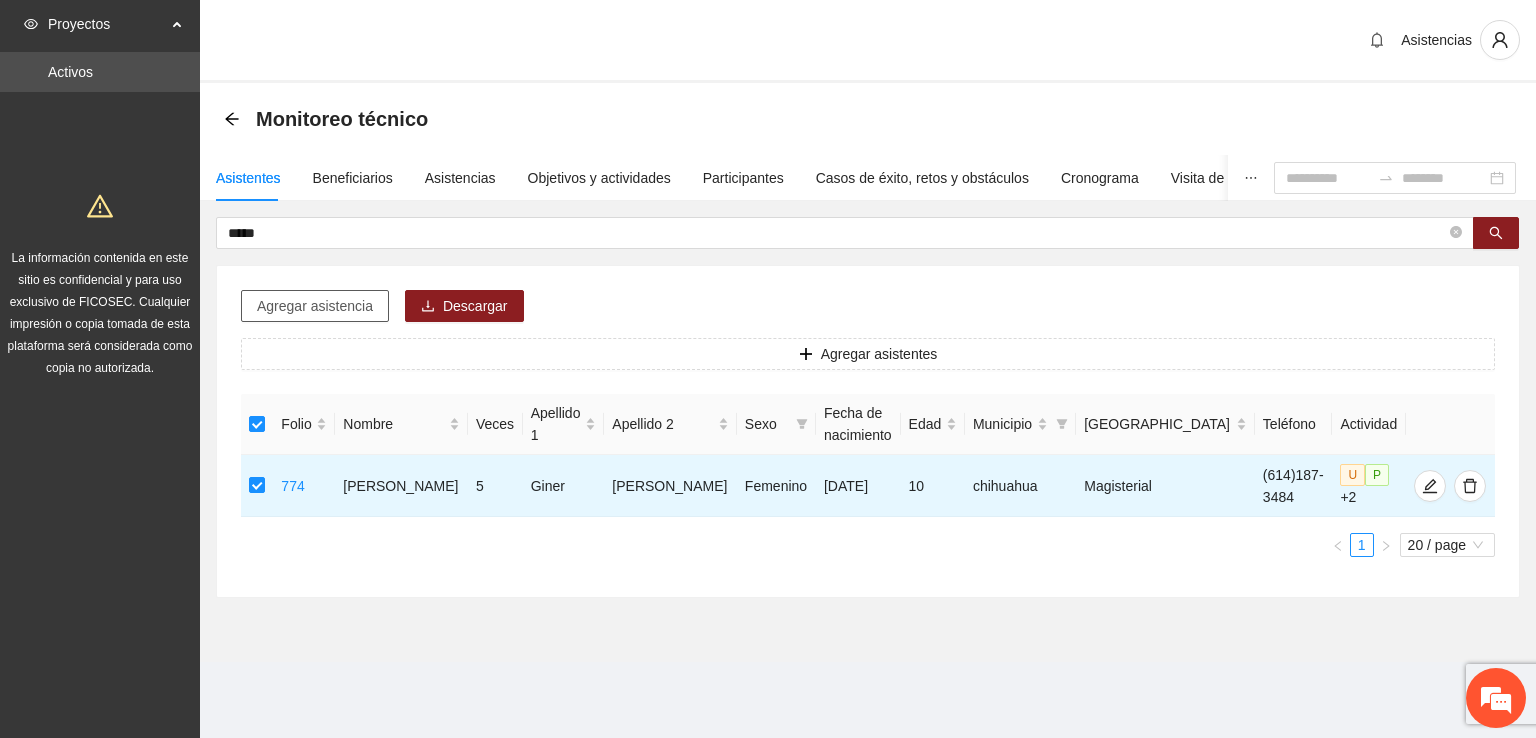 drag, startPoint x: 316, startPoint y: 305, endPoint x: 320, endPoint y: 315, distance: 10.770329 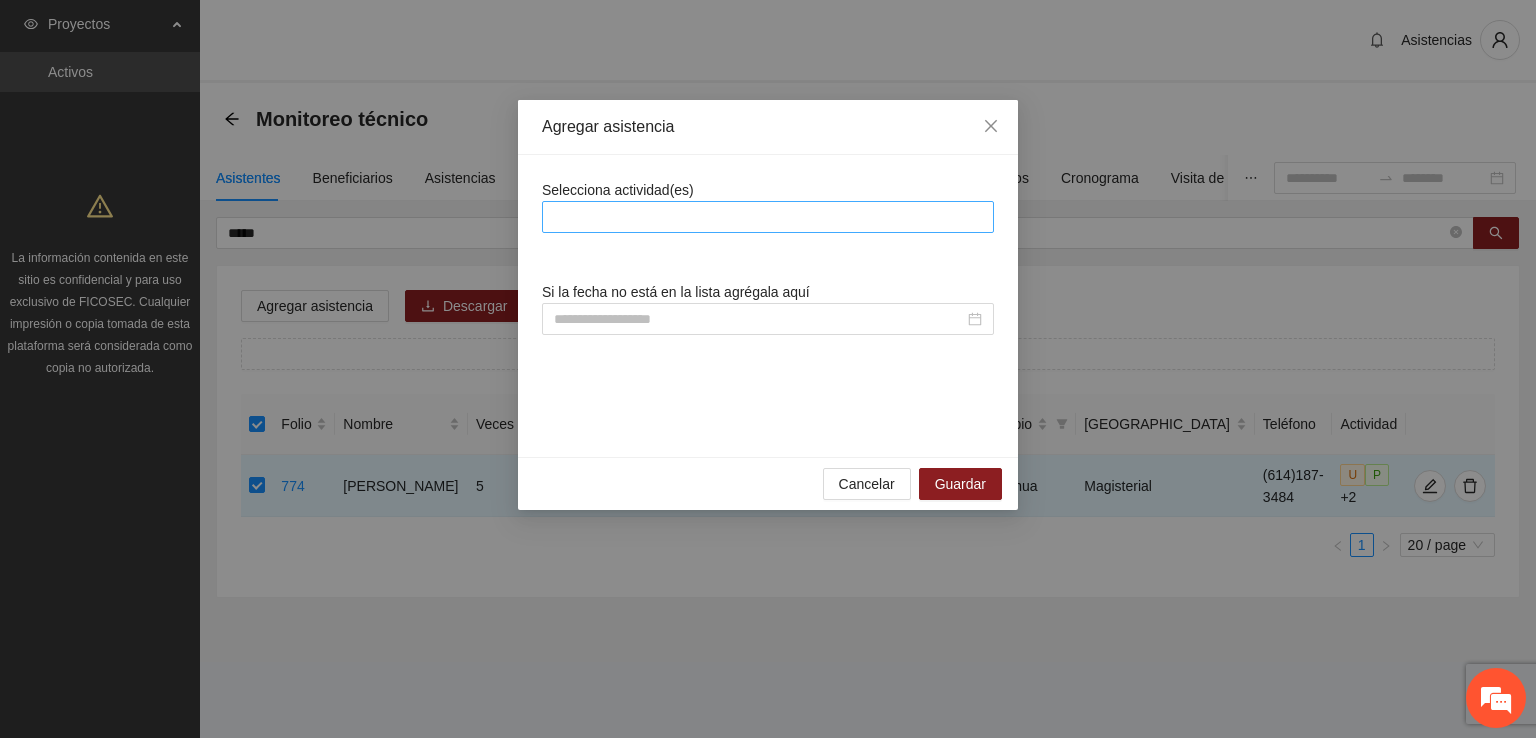 click at bounding box center [768, 217] 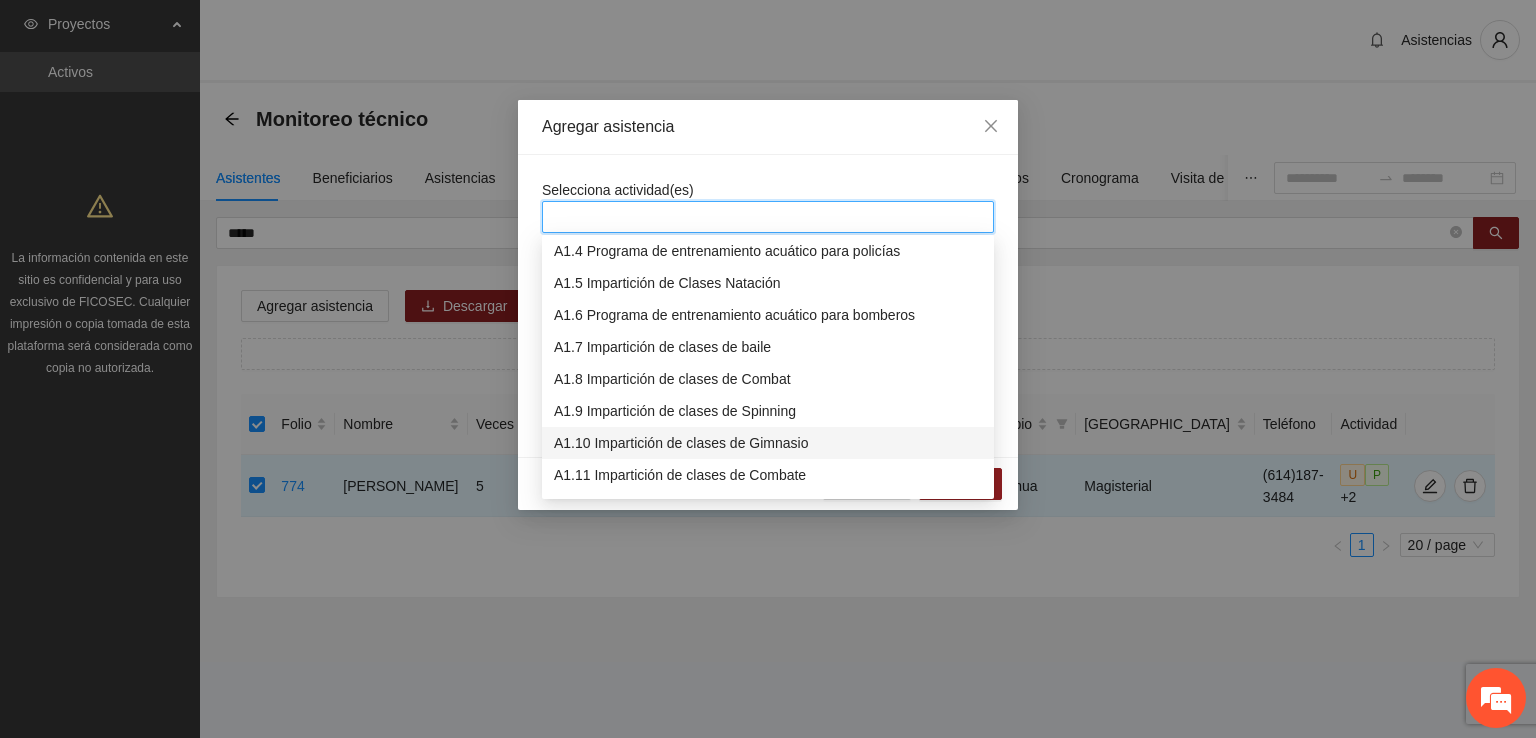 scroll, scrollTop: 200, scrollLeft: 0, axis: vertical 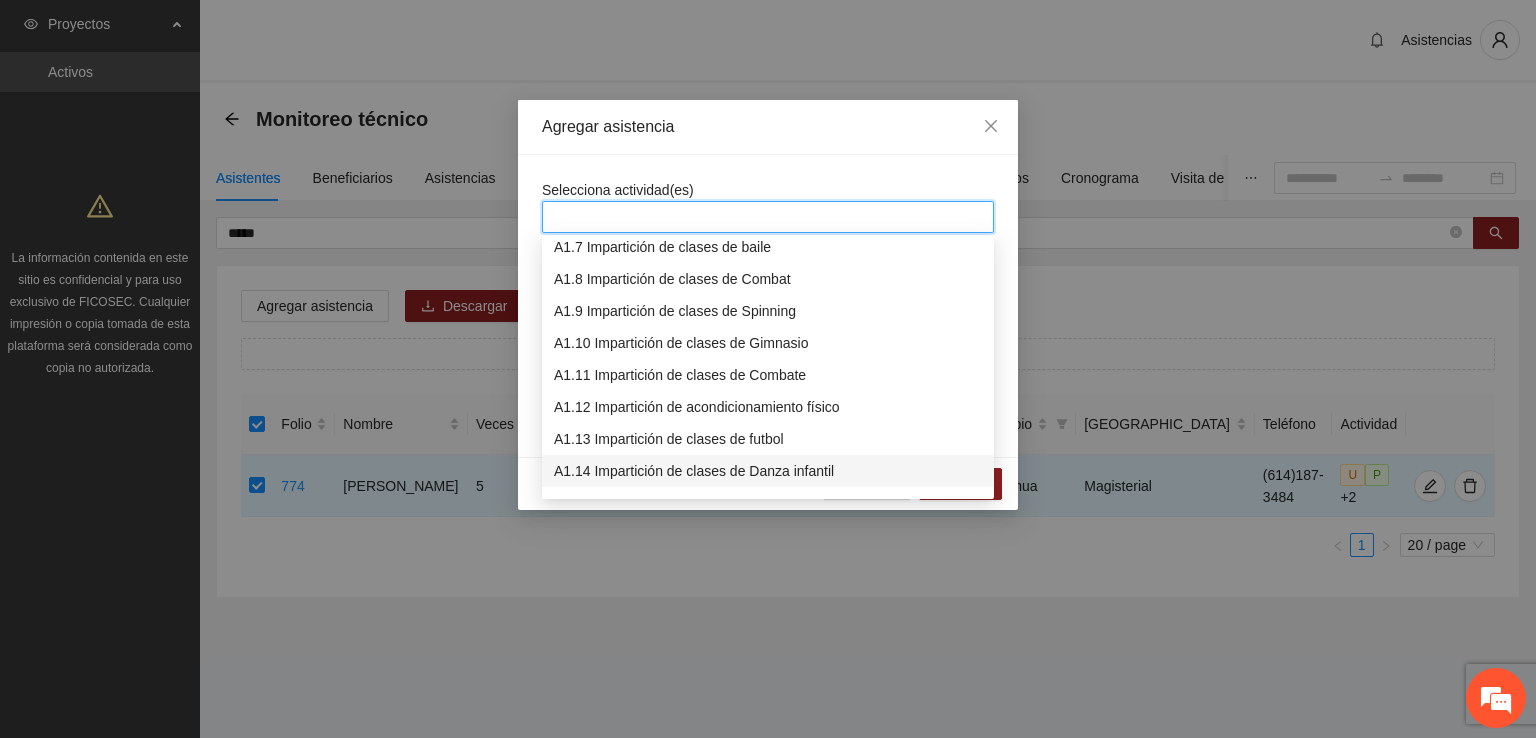 click on "A1.14 Impartición de clases de Danza infantil" at bounding box center [768, 471] 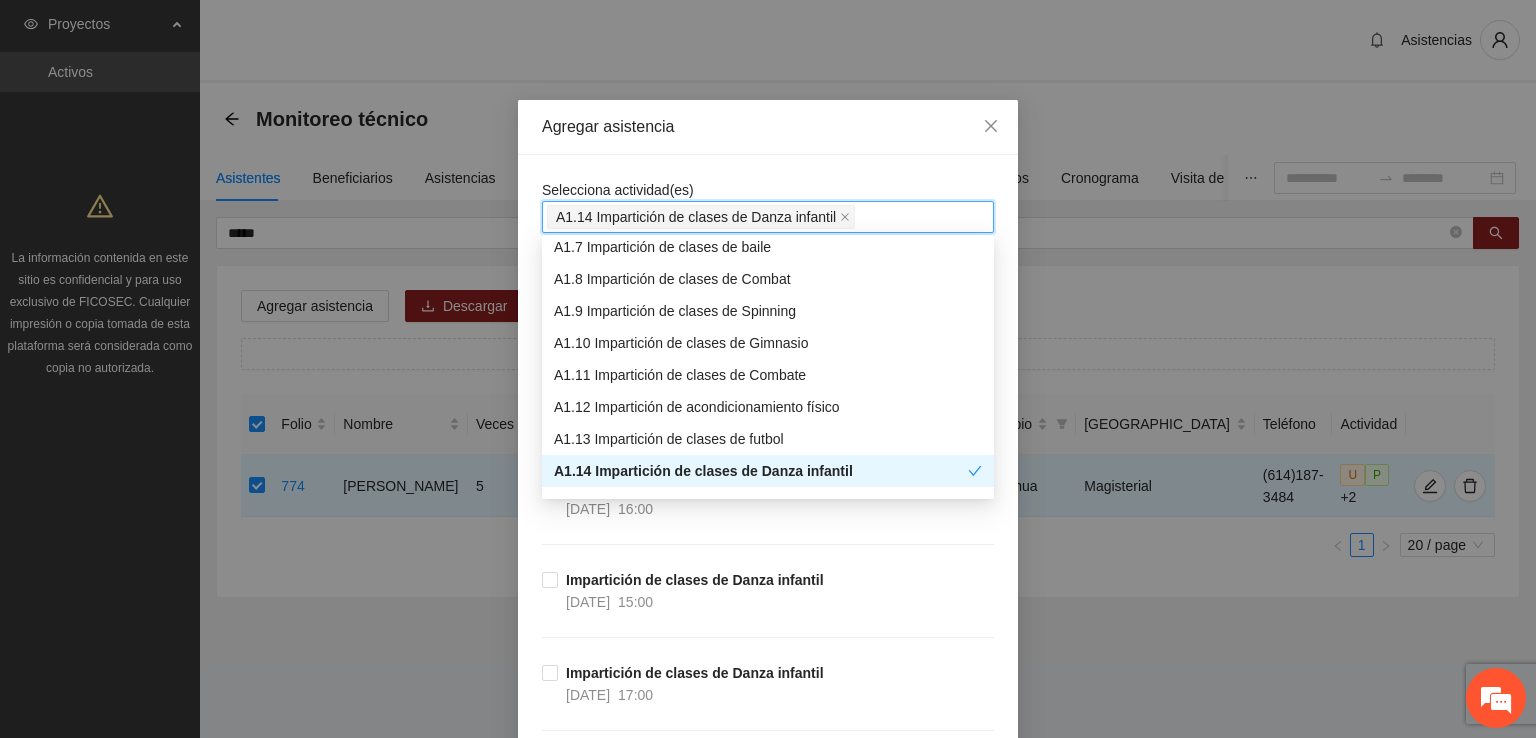 click on "Selecciona actividad(es) A1.14 Impartición de clases de Danza infantil   Si la fecha no está en la lista agrégala aquí Impartición de clases de Danza infantil [DATE] 17:00 Impartición de clases de Danza infantil [DATE] 16:00 Impartición de clases de Danza infantil [DATE] 15:00 Impartición de clases de Danza infantil [DATE] 17:00 Impartición de clases de Danza infantil [DATE] 16:00 Impartición de clases de Danza infantil [DATE] 15:00 Impartición de clases de Danza infantil [DATE] 17:00 Impartición de clases de Danza infantil [DATE] 16:00 Impartición de clases de Danza infantil [DATE] 15:00 Impartición de clases de Danza infantil [DATE] 17:00 Impartición de clases de Danza infantil [DATE] 16:00 Impartición de clases de Danza infantil [DATE] 15:00 Impartición de clases de Danza infantil [DATE] 17:00 Impartición de clases de Danza infantil [DATE] 16:00 Impartición de clases de Danza infantil [DATE] 15:00 [DATE] 17:00 23/06/2025" at bounding box center (768, 11930) 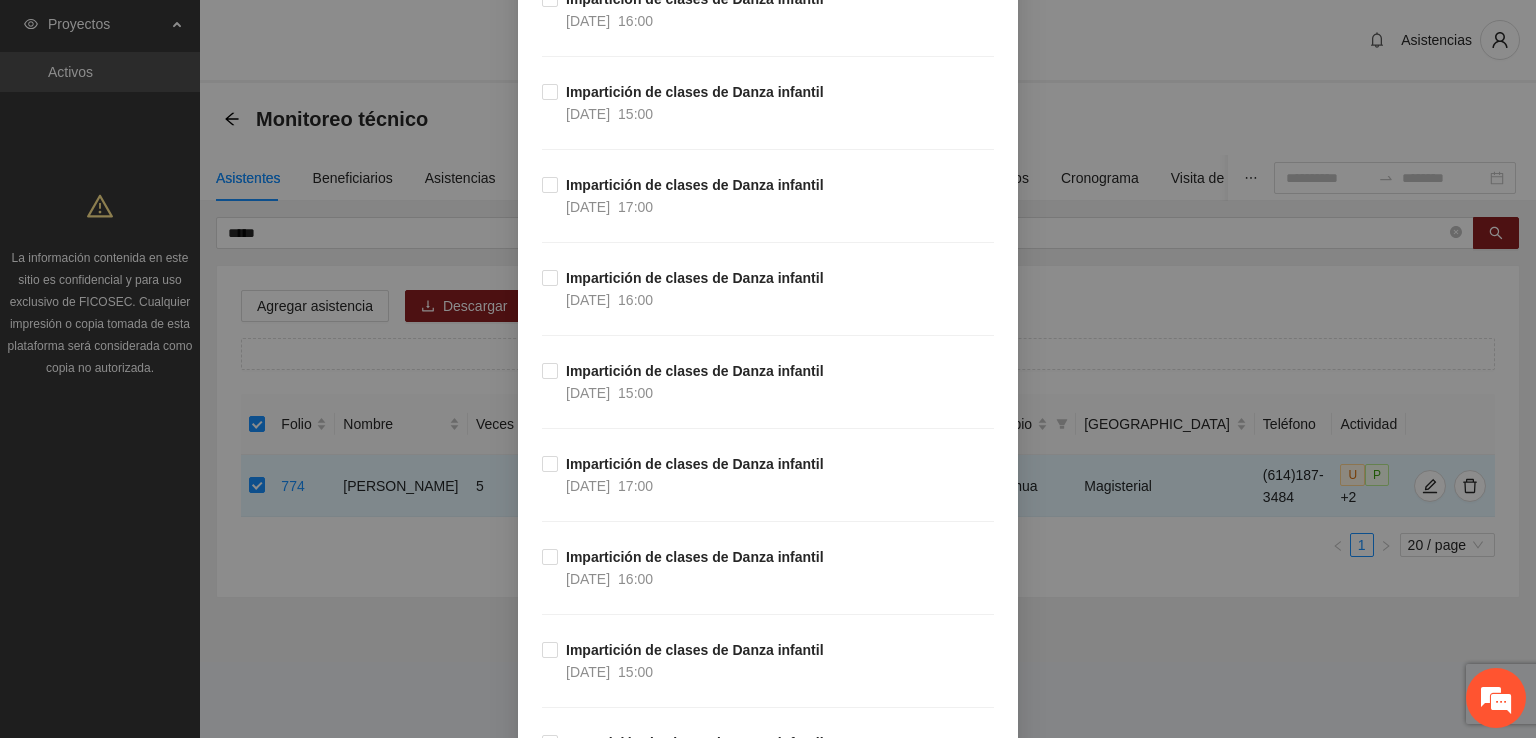 scroll, scrollTop: 3135, scrollLeft: 0, axis: vertical 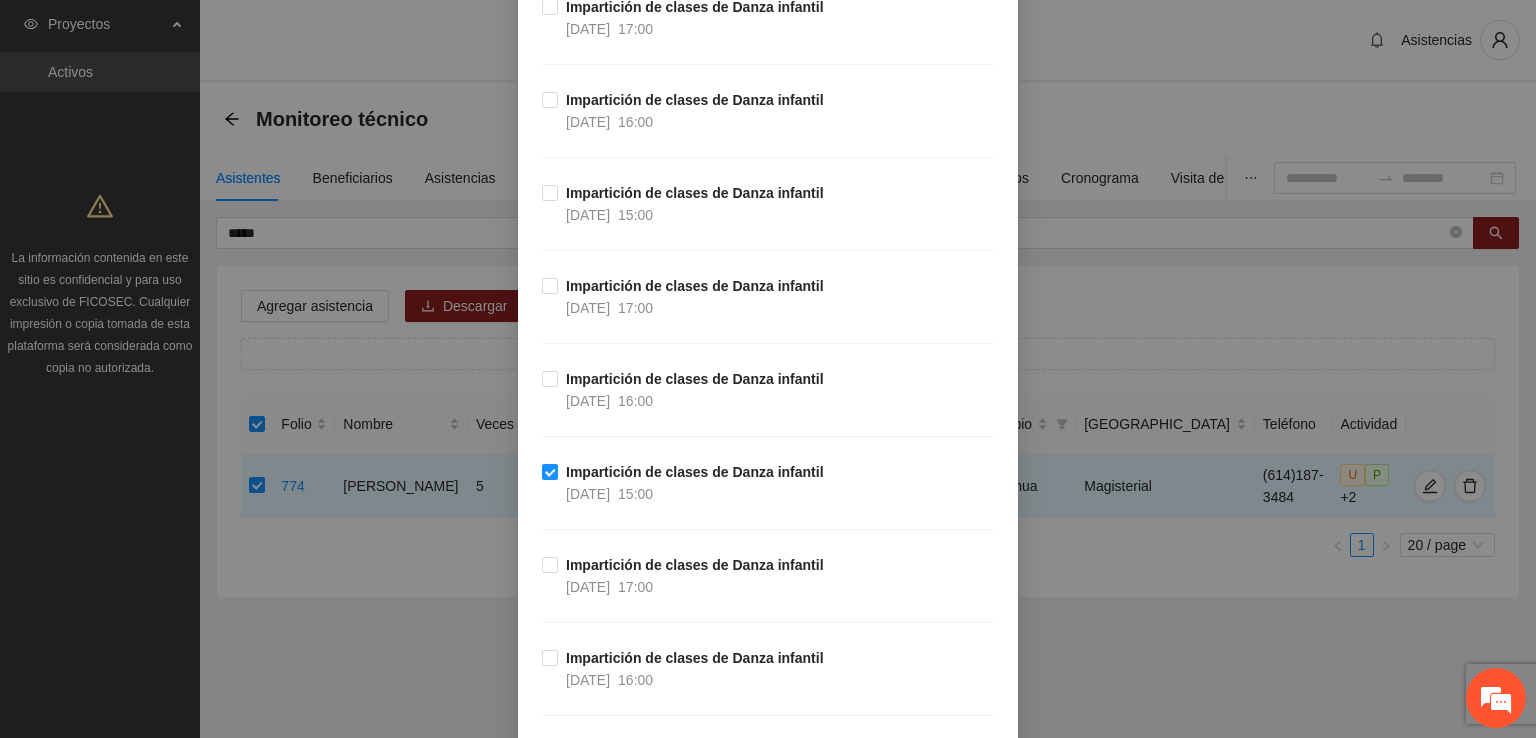 click on "Impartición de clases de Danza infantil [DATE] 16:00" at bounding box center [768, 135] 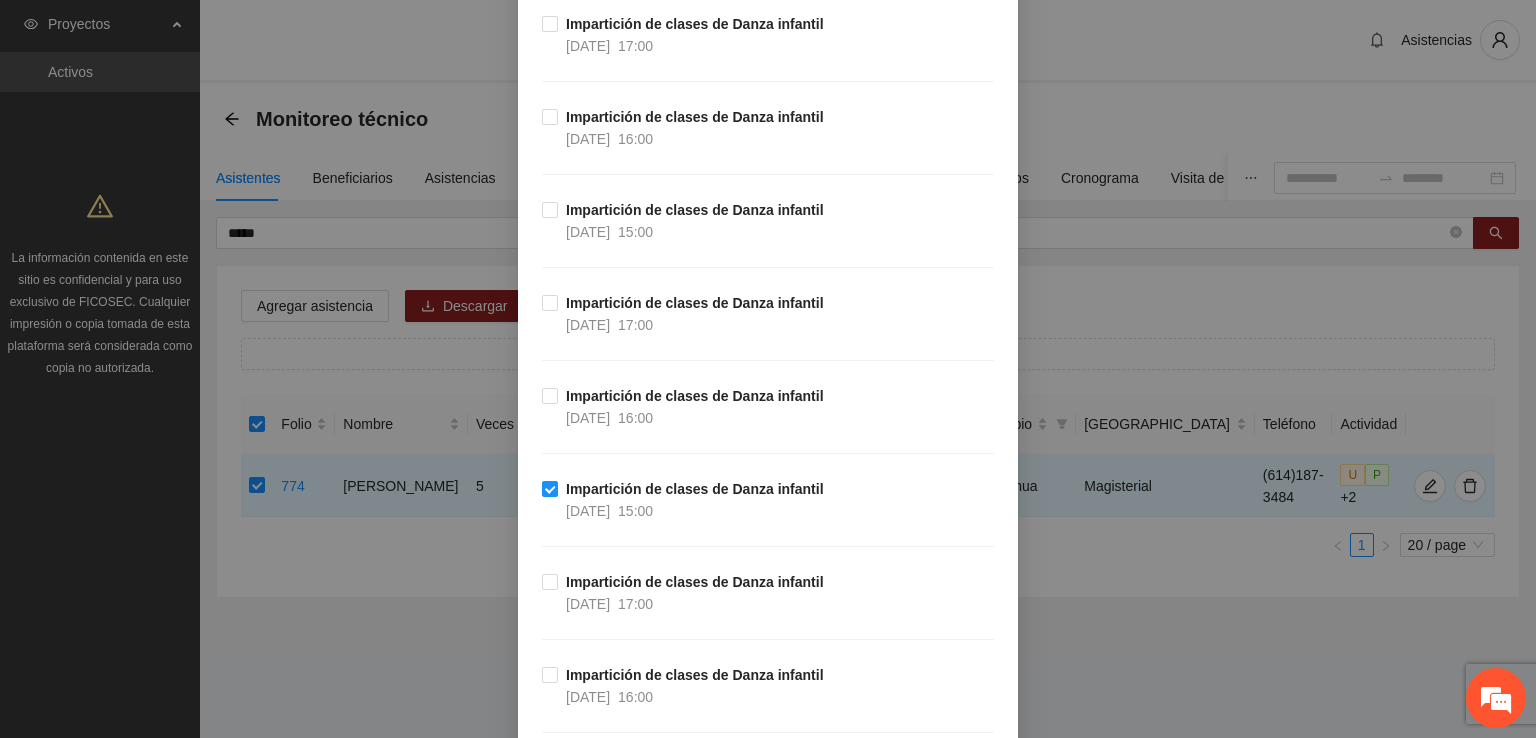 scroll, scrollTop: 3435, scrollLeft: 0, axis: vertical 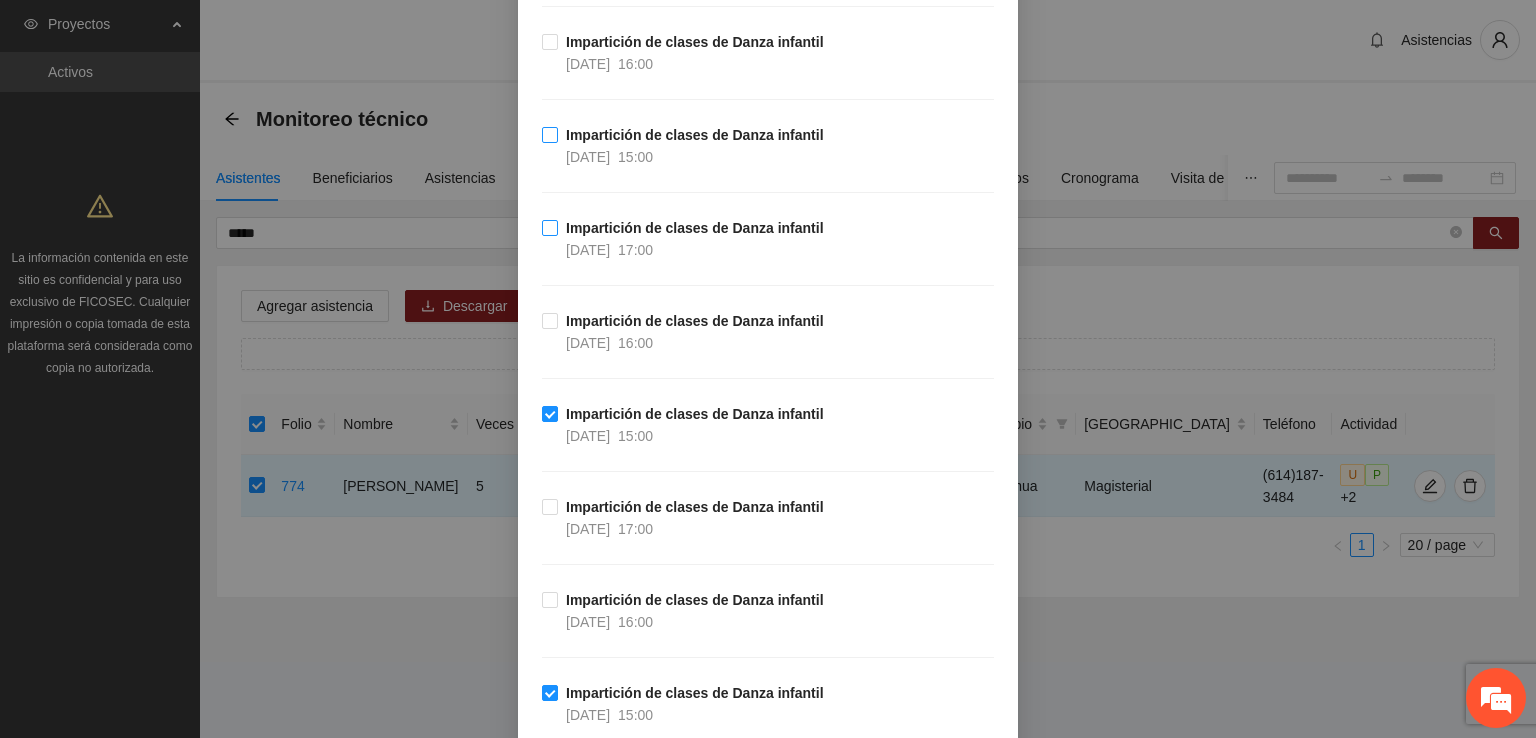 click on "Impartición de clases de Danza infantil [DATE] 15:00" at bounding box center [687, 146] 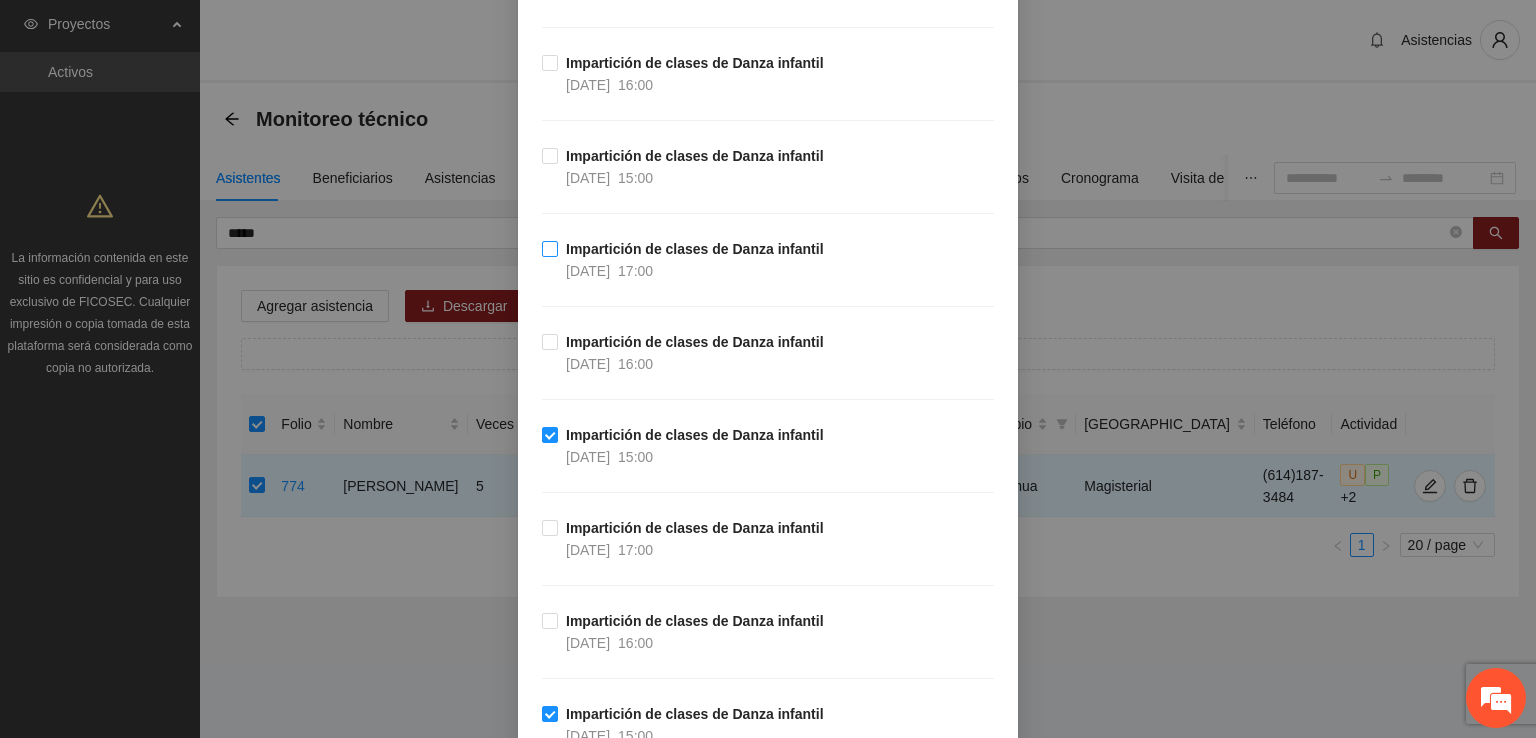scroll, scrollTop: 2835, scrollLeft: 0, axis: vertical 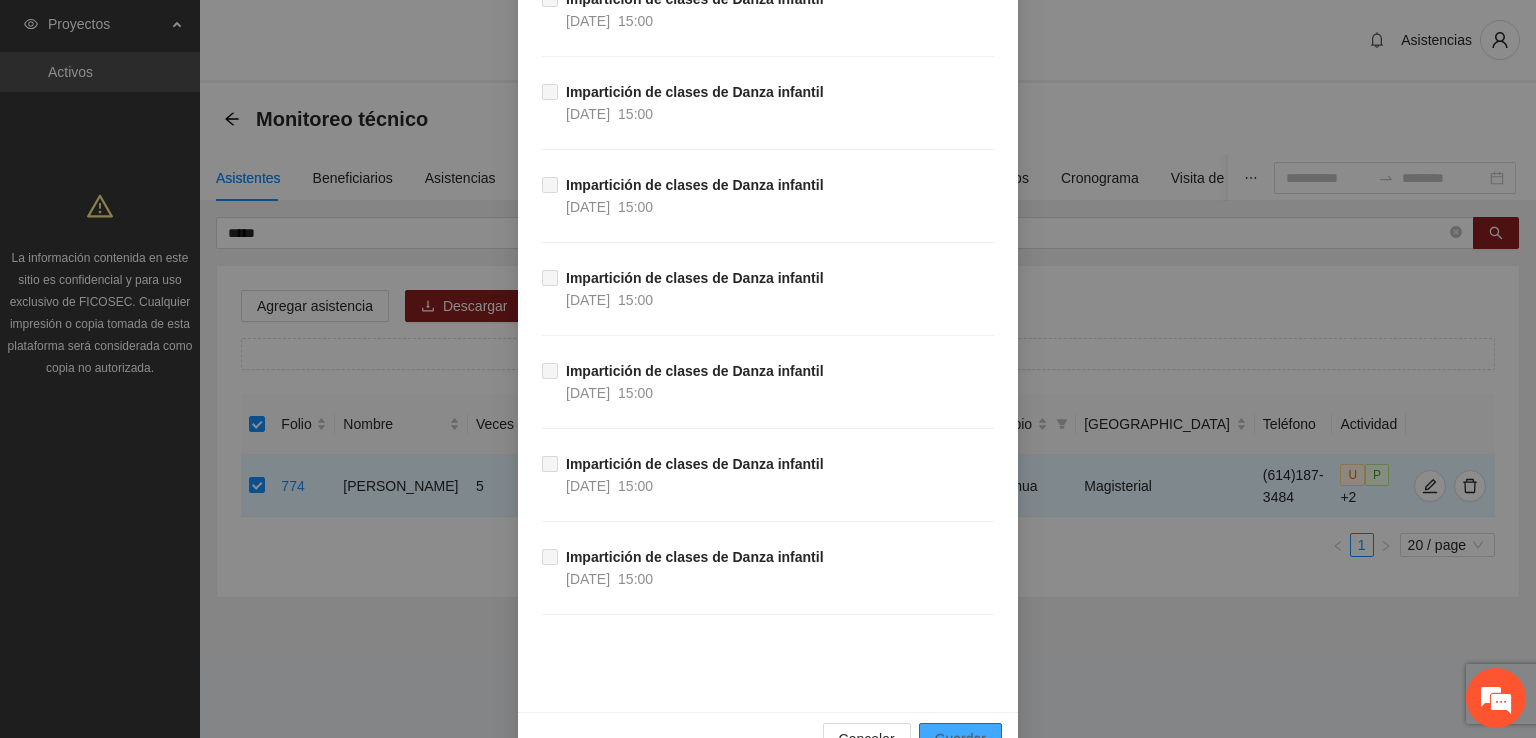 click on "Guardar" at bounding box center [960, 739] 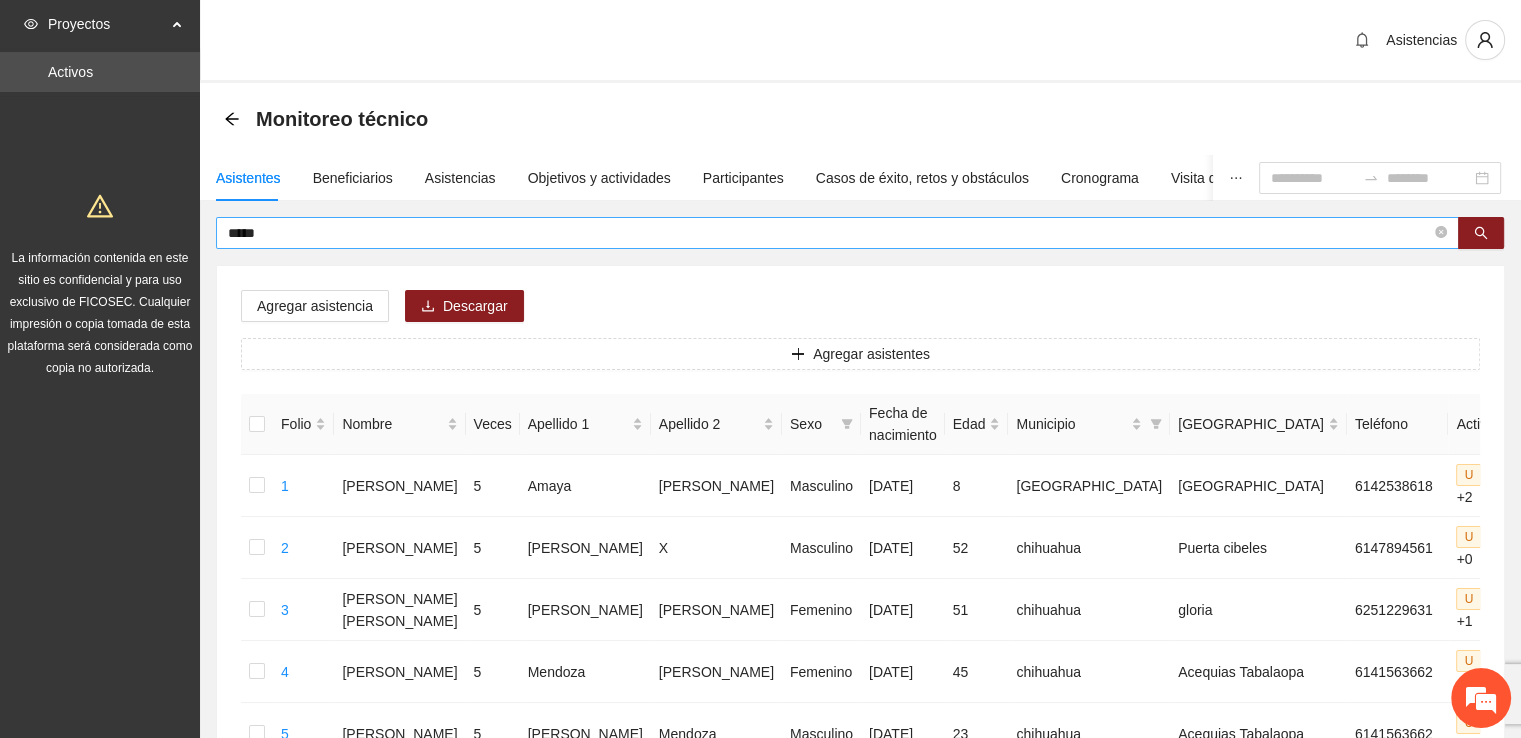 click on "*****" at bounding box center [829, 233] 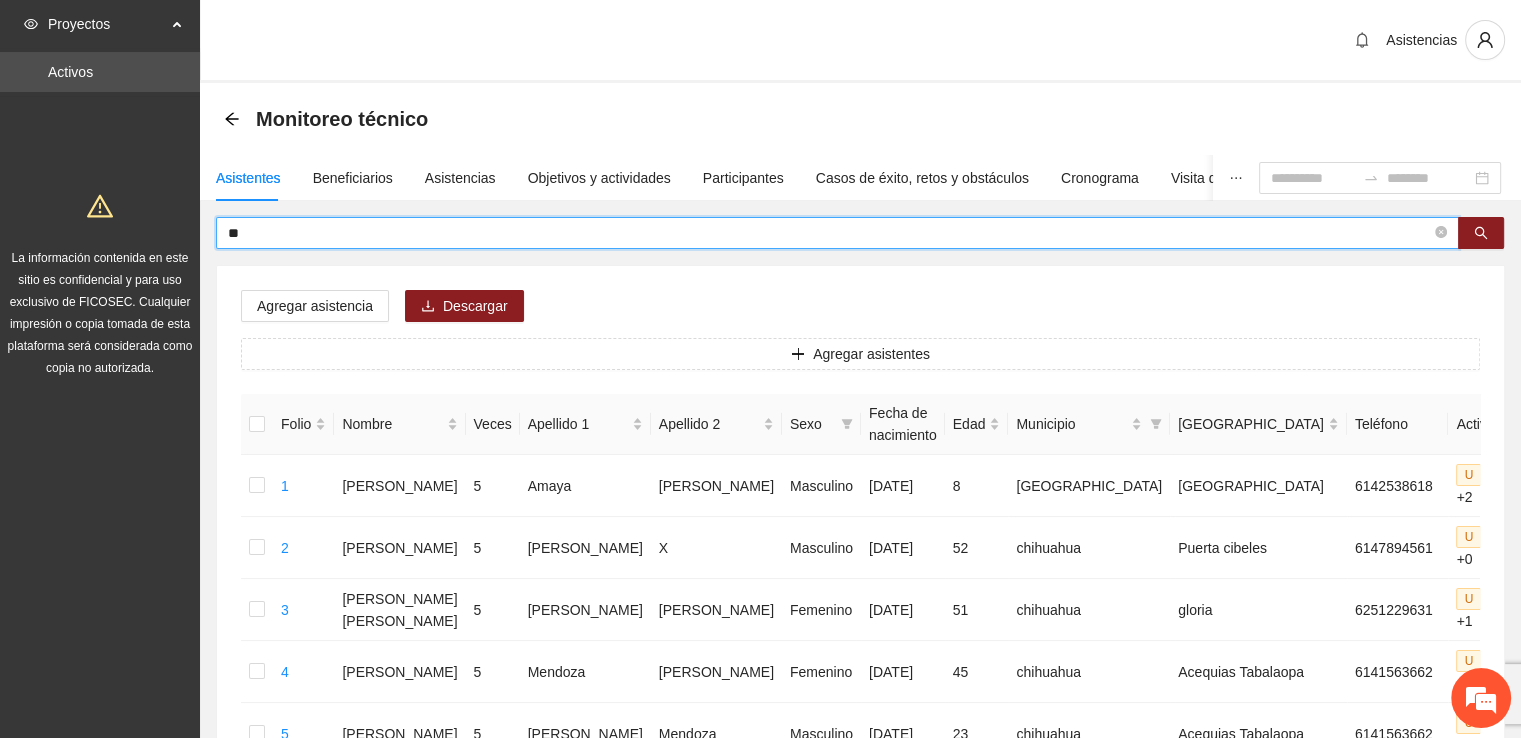 type on "*" 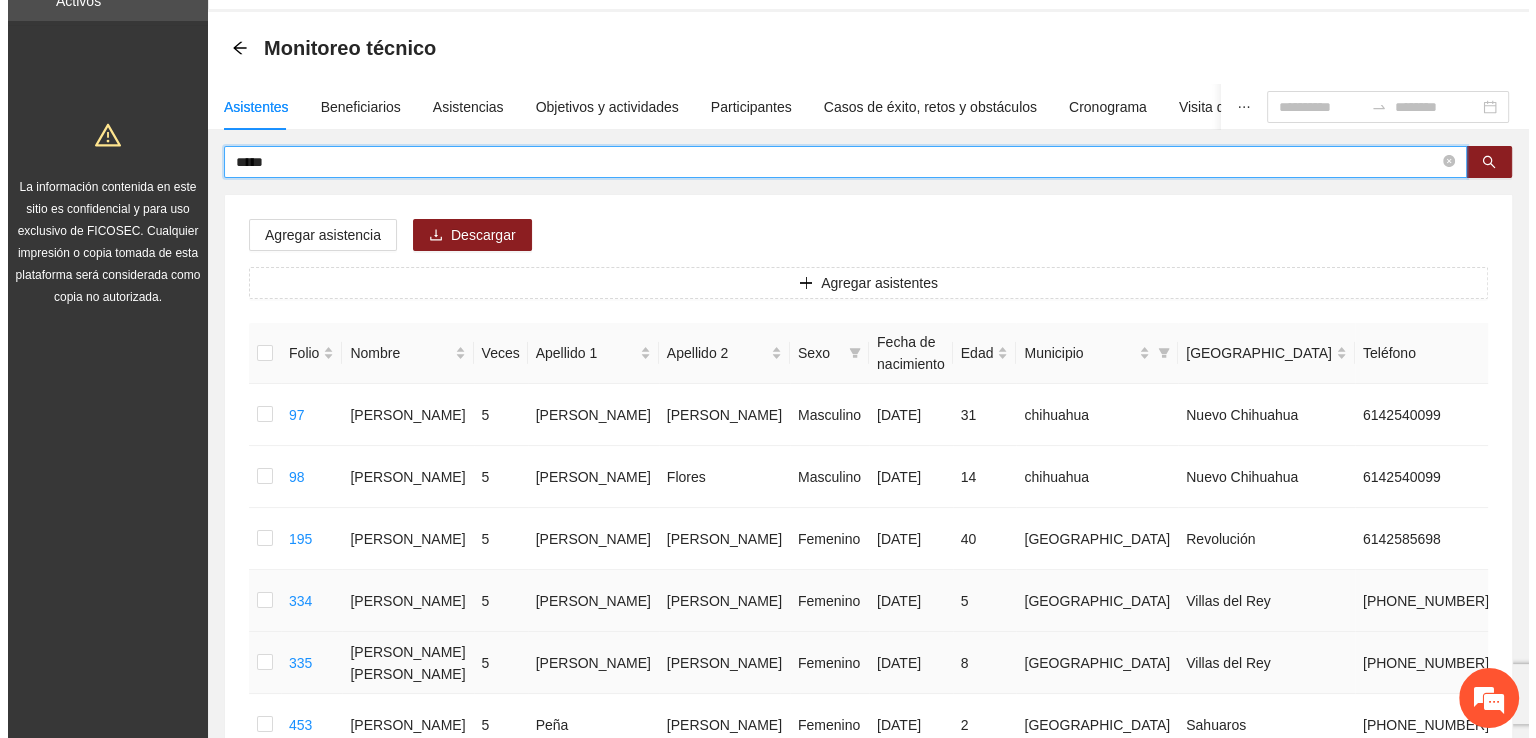 scroll, scrollTop: 100, scrollLeft: 0, axis: vertical 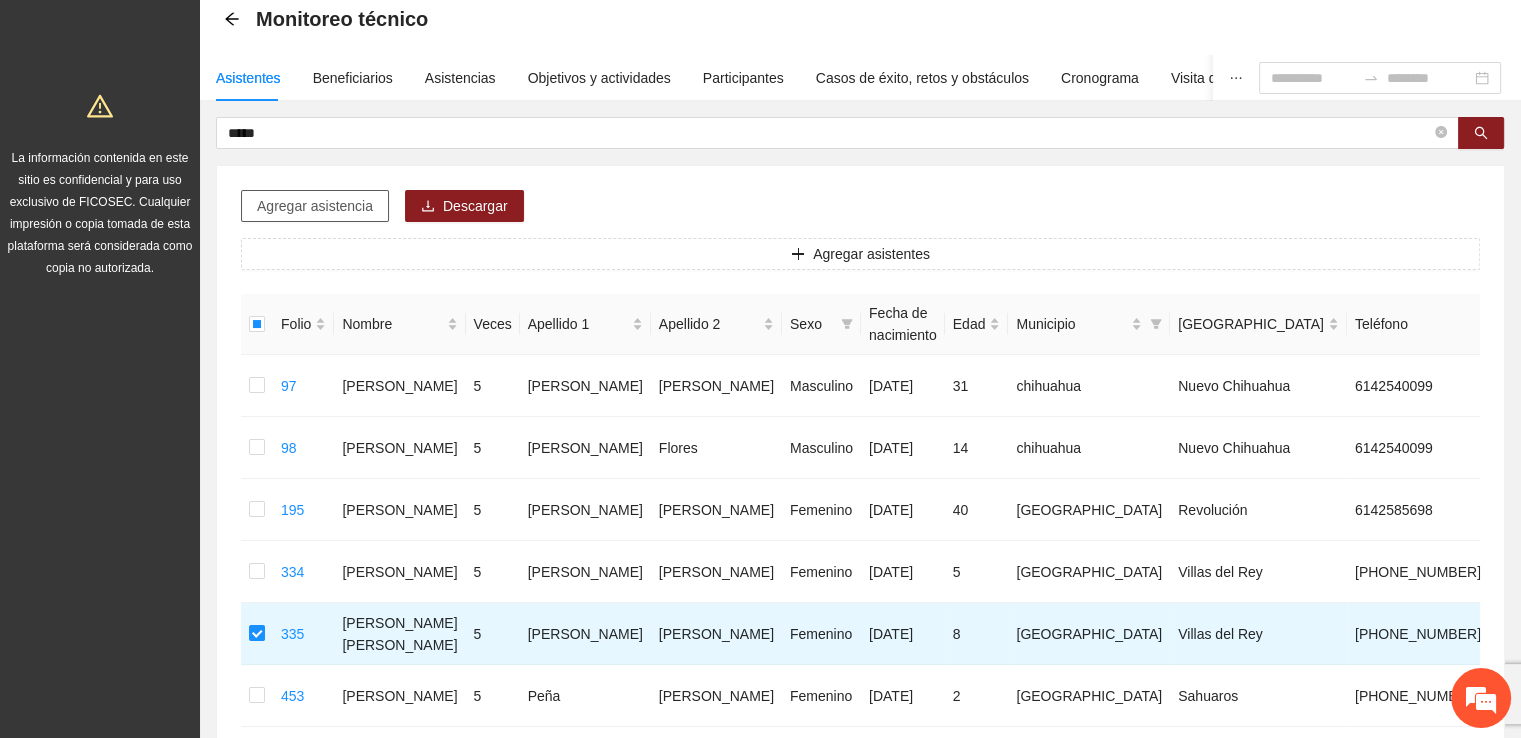 click on "Agregar asistencia" at bounding box center [315, 206] 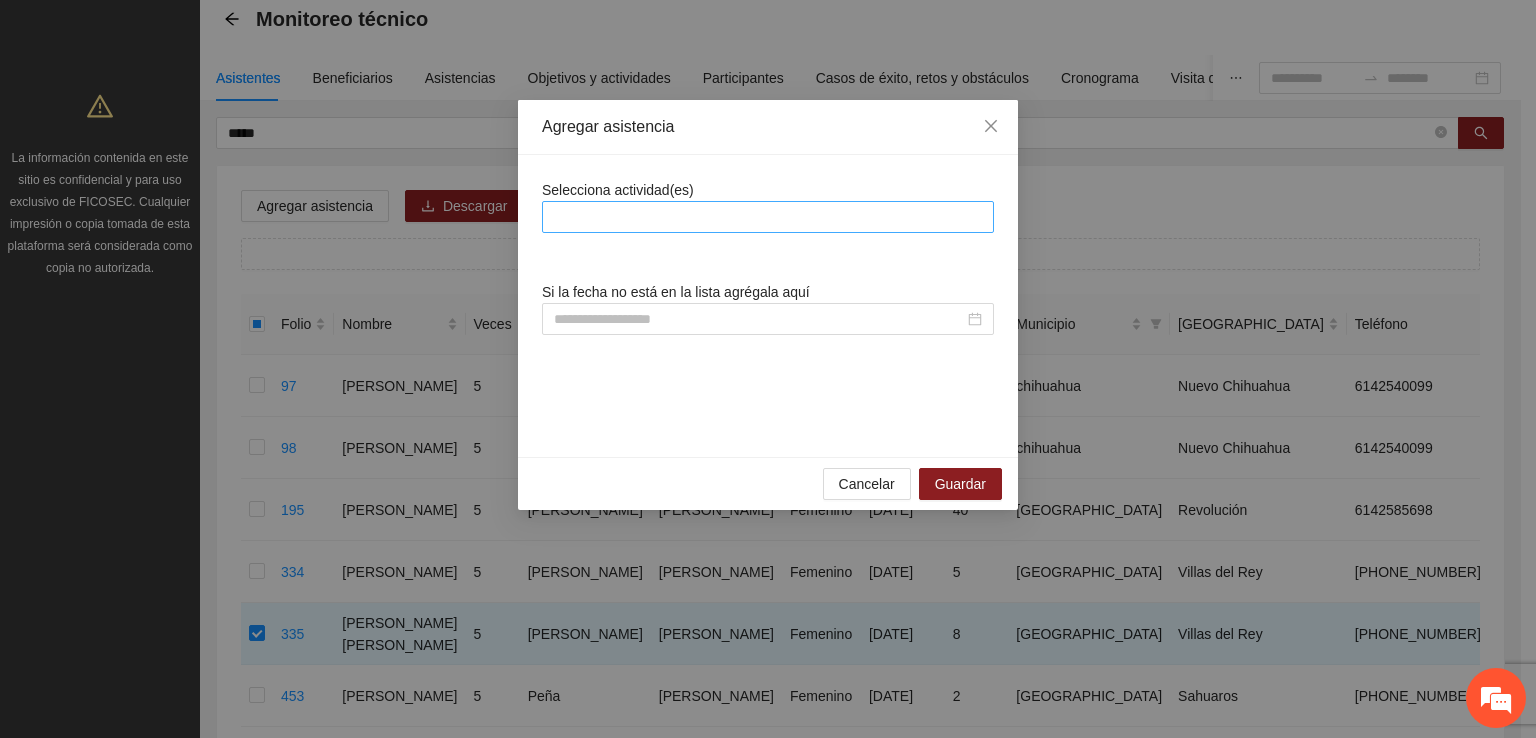 click at bounding box center (768, 217) 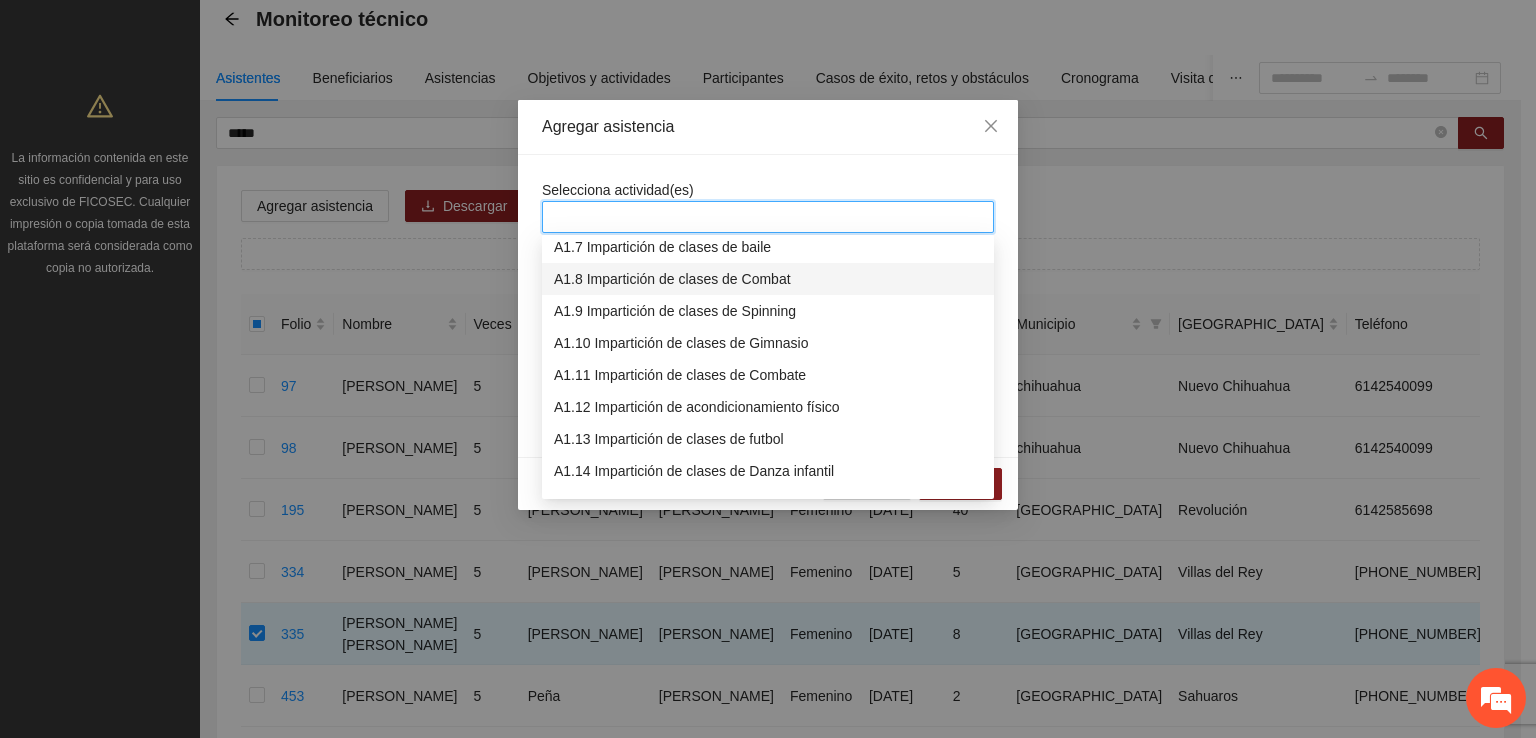 scroll, scrollTop: 300, scrollLeft: 0, axis: vertical 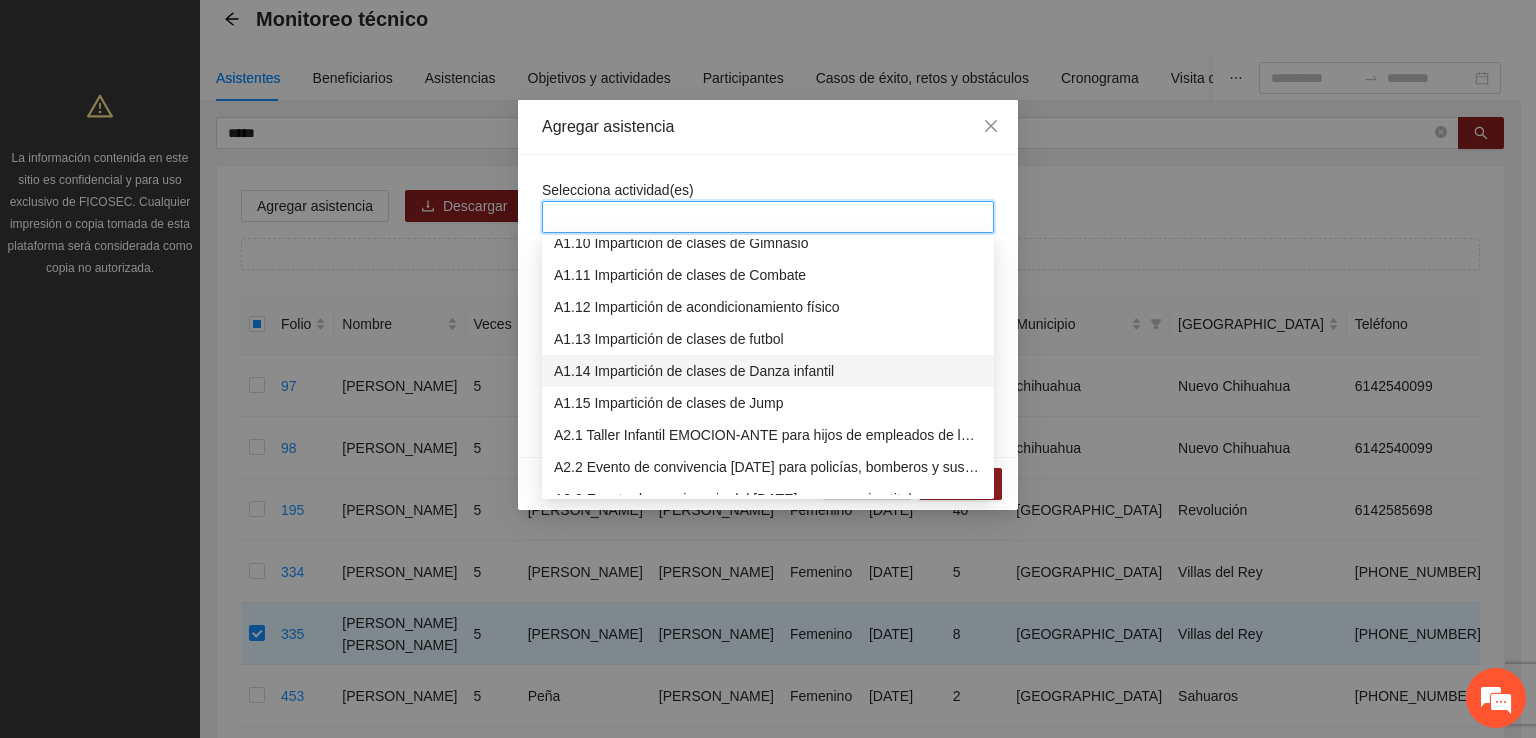 drag, startPoint x: 812, startPoint y: 367, endPoint x: 860, endPoint y: 237, distance: 138.57849 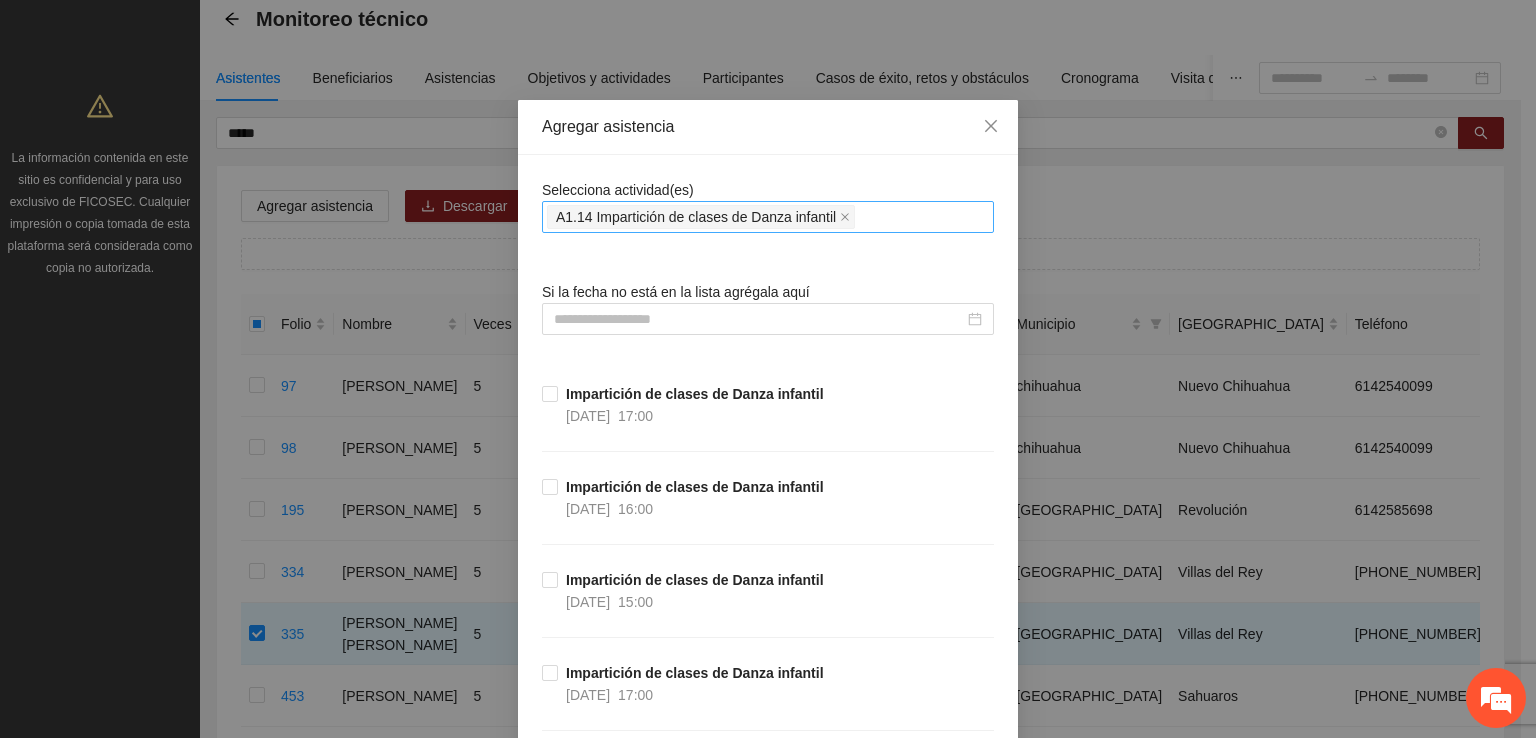 drag, startPoint x: 861, startPoint y: 168, endPoint x: 886, endPoint y: 218, distance: 55.9017 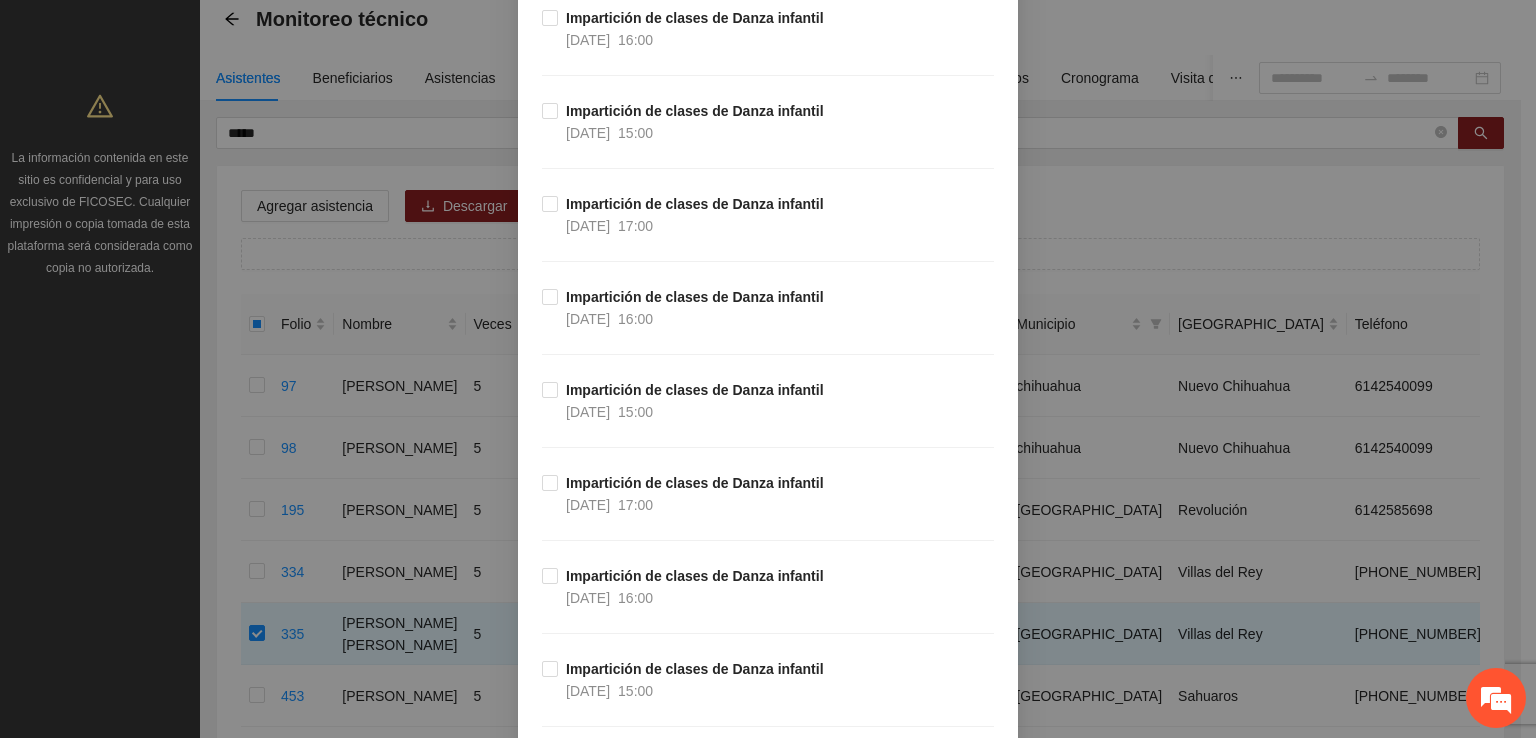 scroll, scrollTop: 5600, scrollLeft: 0, axis: vertical 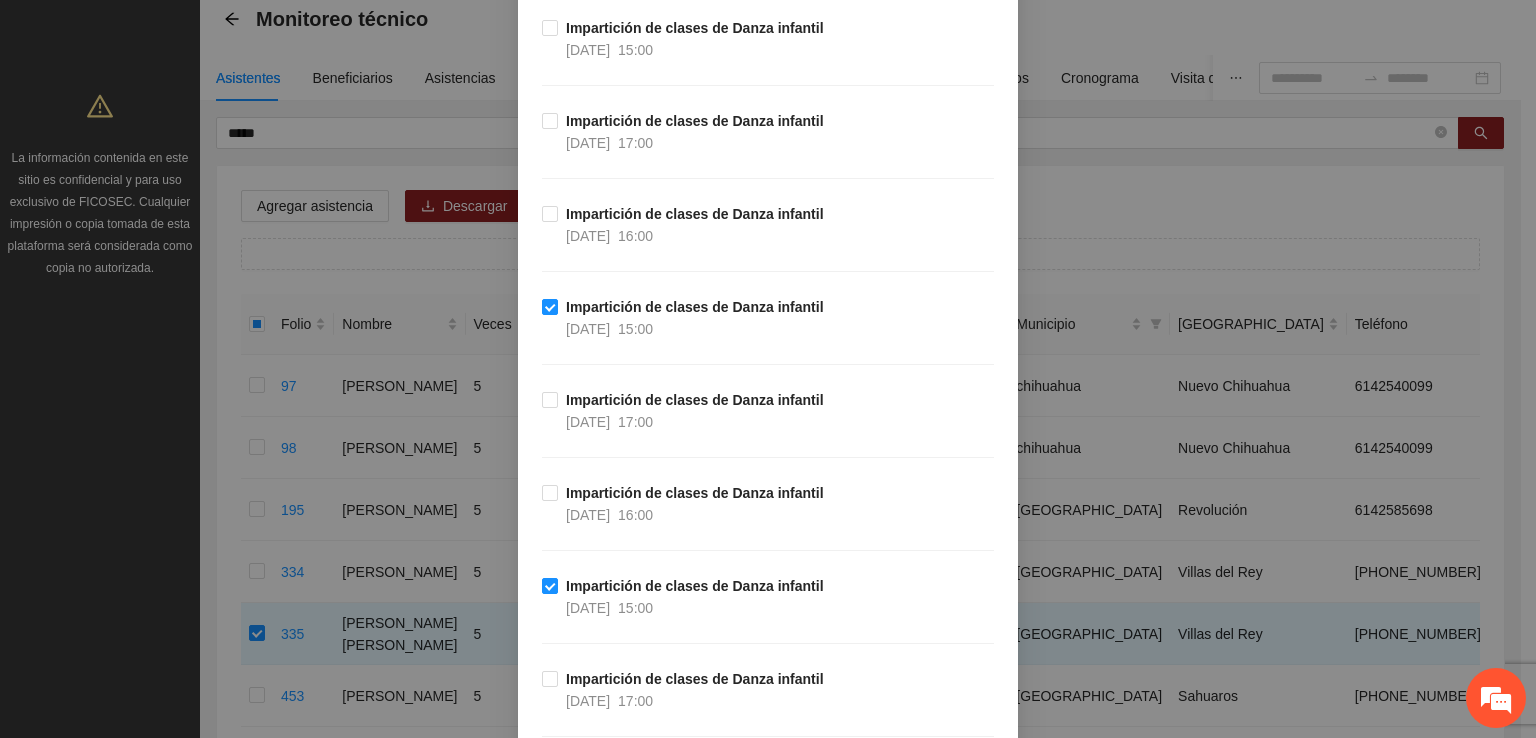 drag, startPoint x: 537, startPoint y: 28, endPoint x: 546, endPoint y: 59, distance: 32.280025 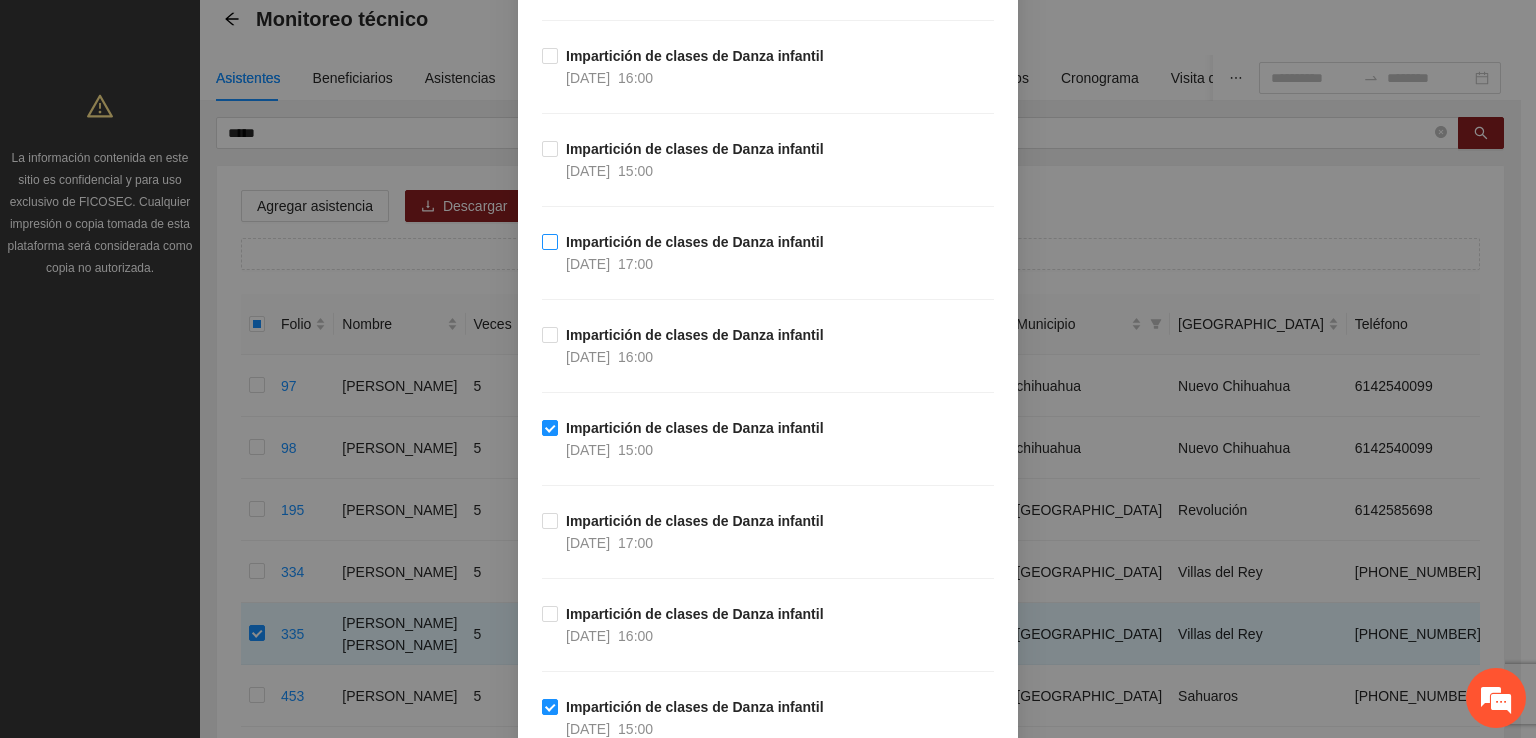 scroll, scrollTop: 3400, scrollLeft: 0, axis: vertical 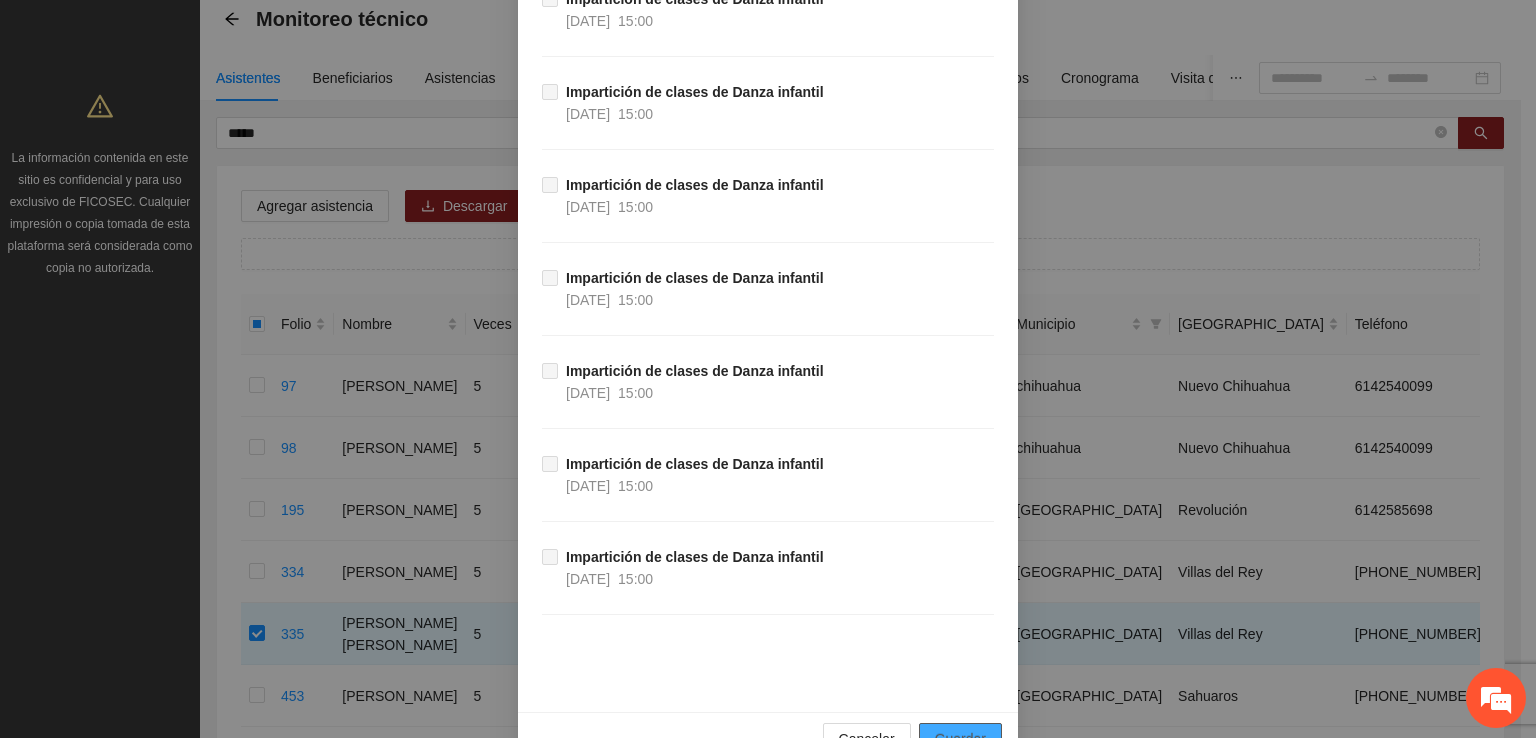 click on "Guardar" at bounding box center [960, 739] 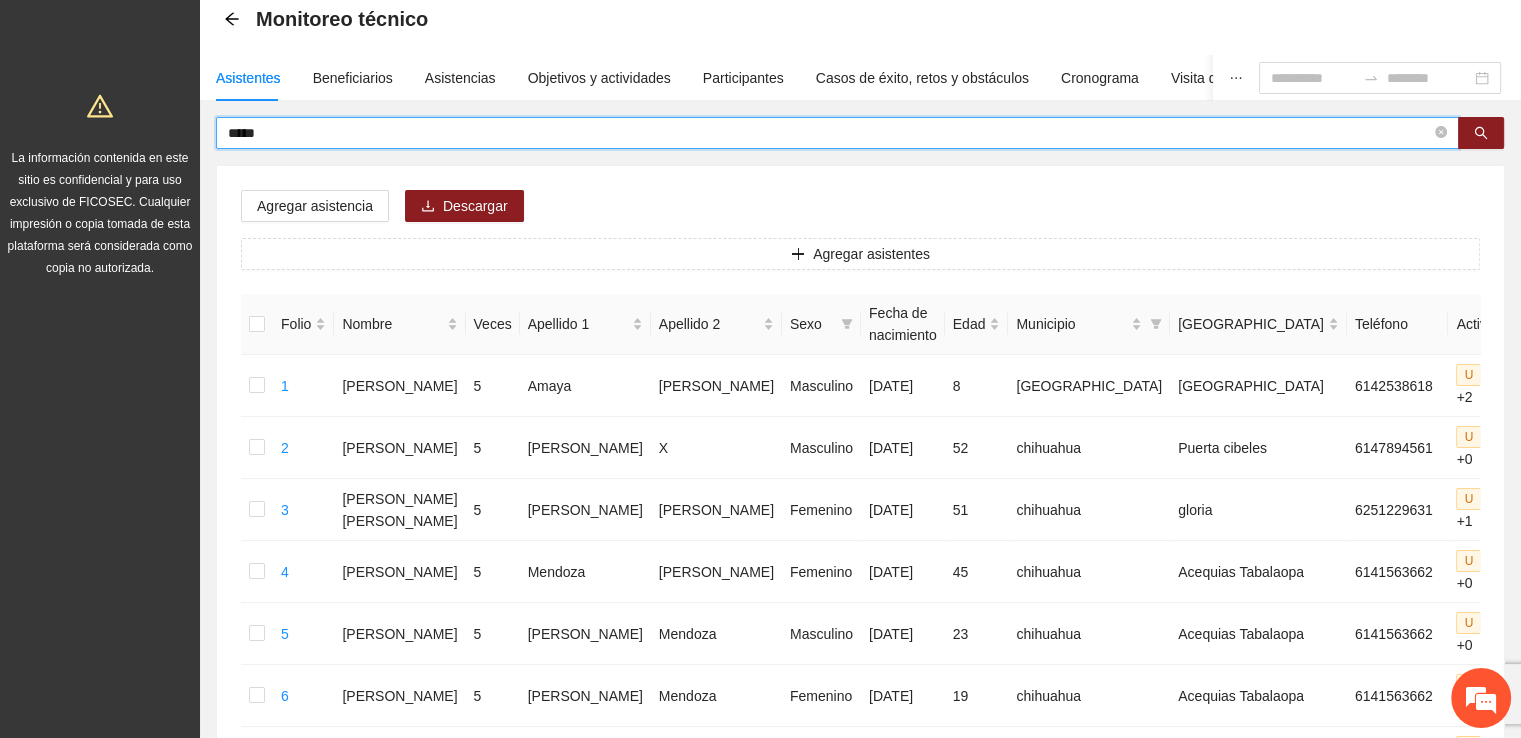 click on "*****" at bounding box center [829, 133] 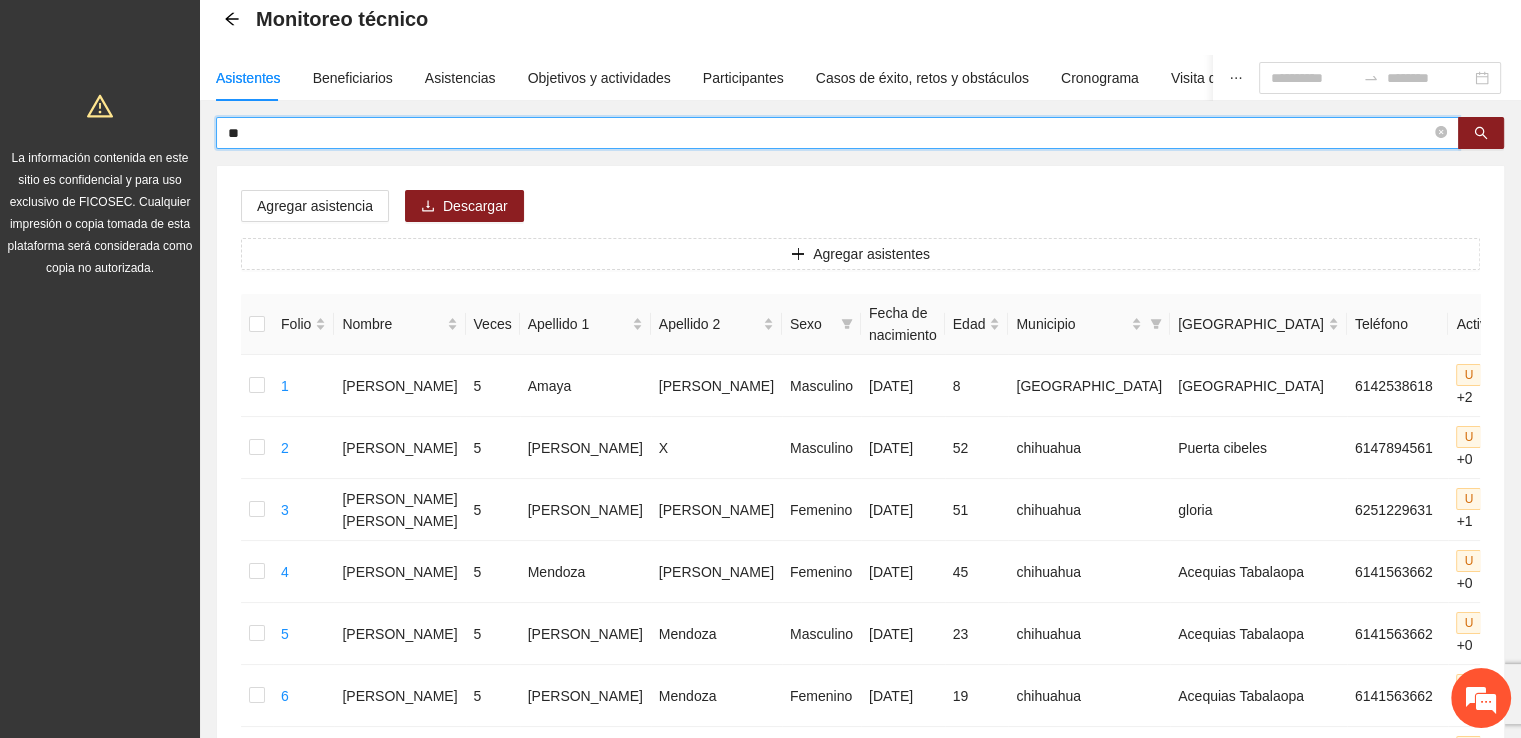 type on "*" 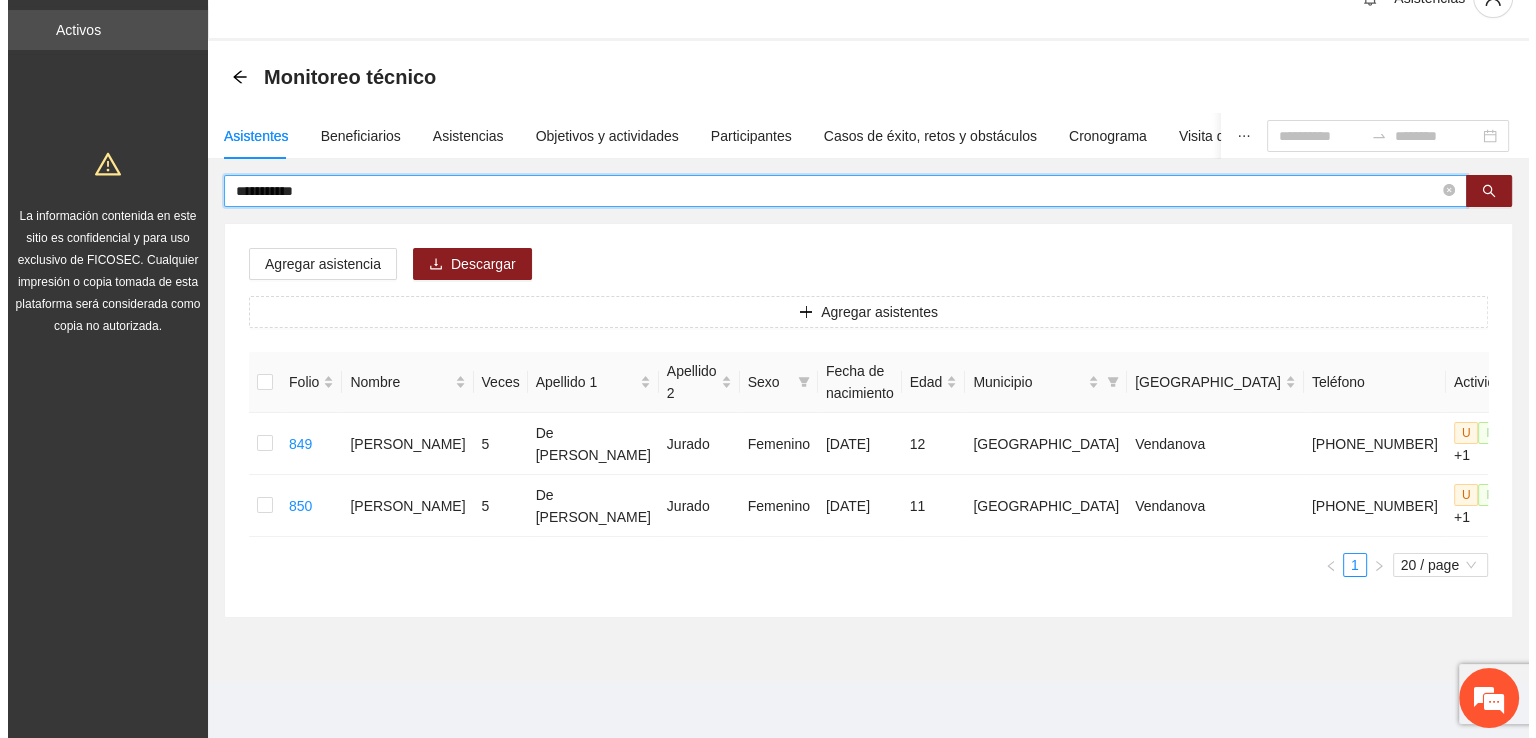 scroll, scrollTop: 39, scrollLeft: 0, axis: vertical 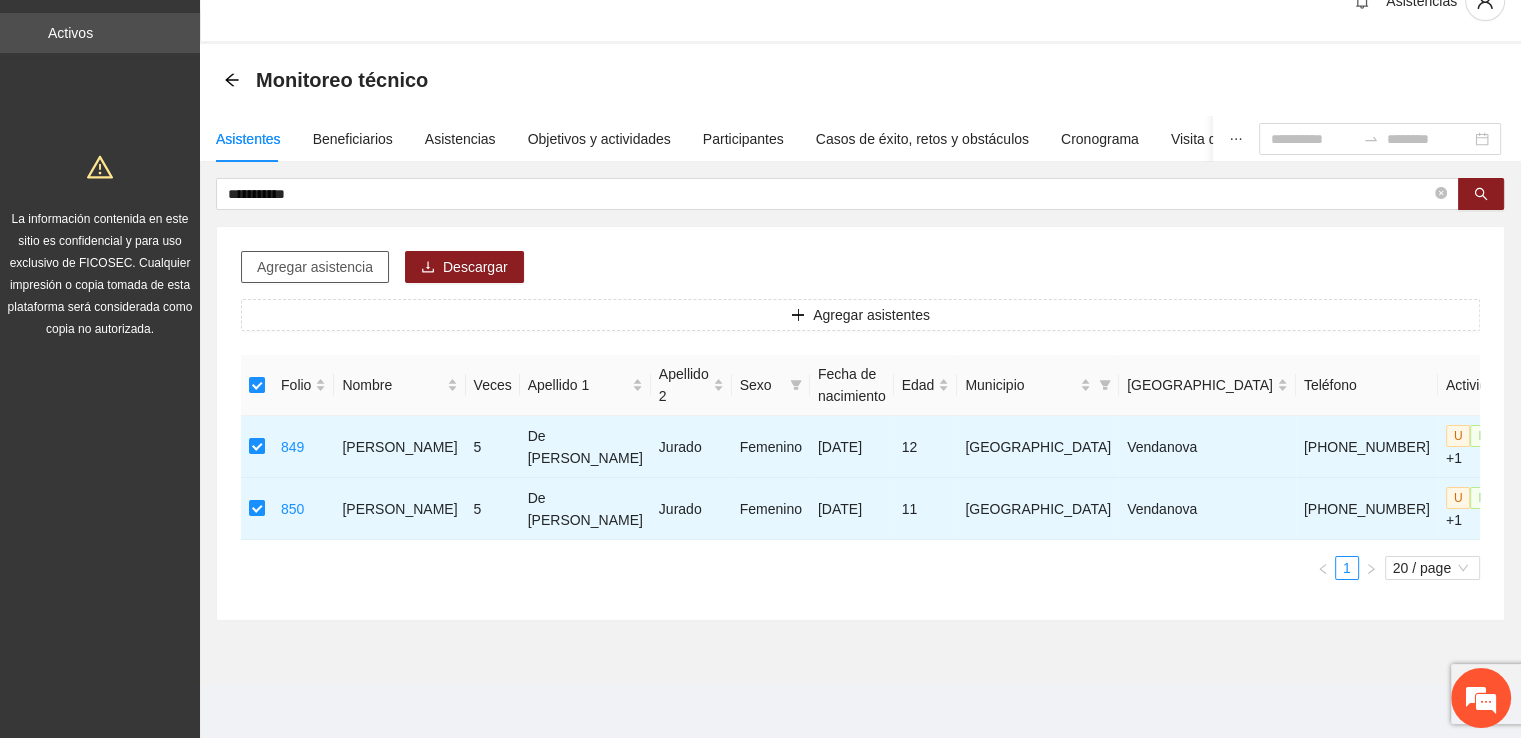 click on "Agregar asistencia" at bounding box center [315, 267] 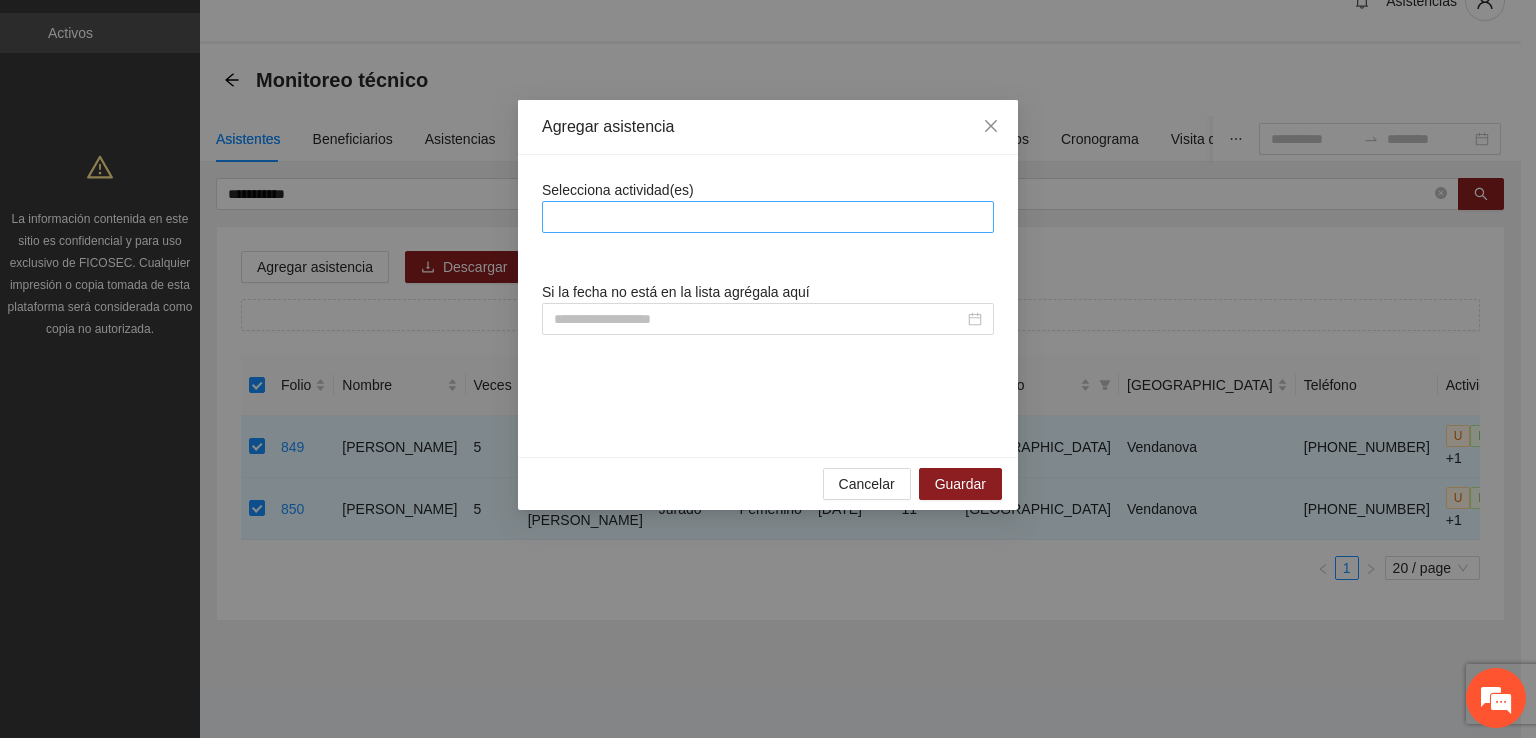 click at bounding box center (768, 217) 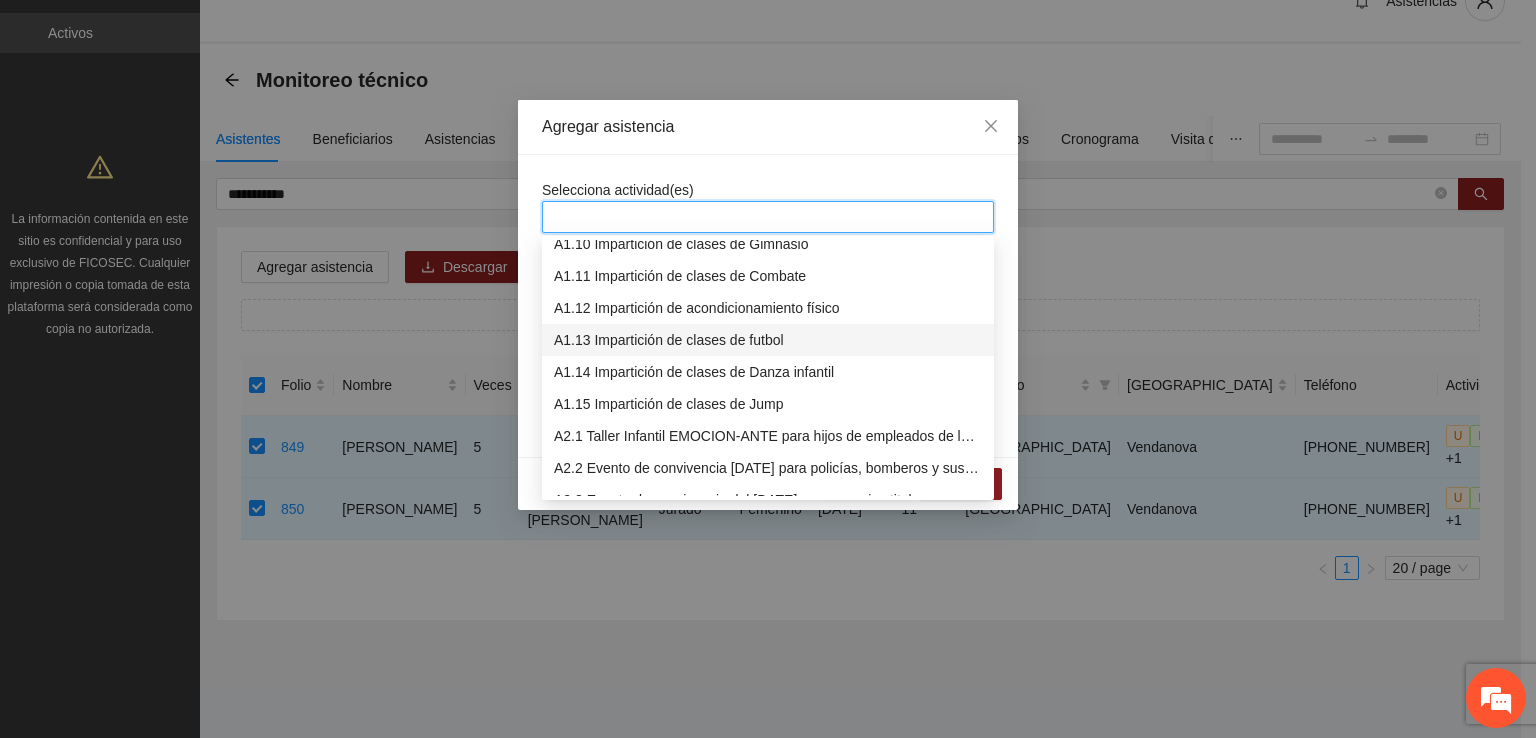 scroll, scrollTop: 200, scrollLeft: 0, axis: vertical 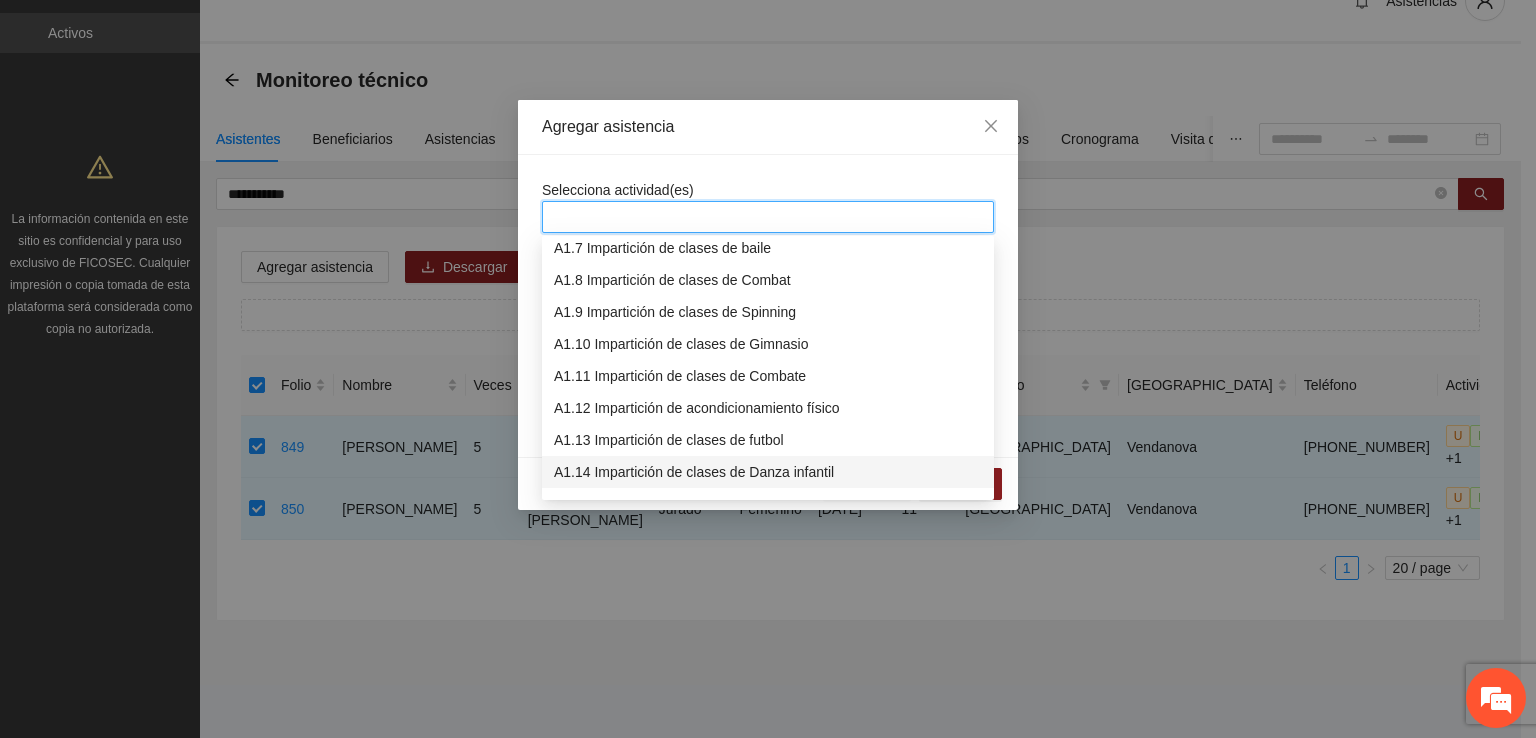 drag, startPoint x: 782, startPoint y: 465, endPoint x: 795, endPoint y: 319, distance: 146.57762 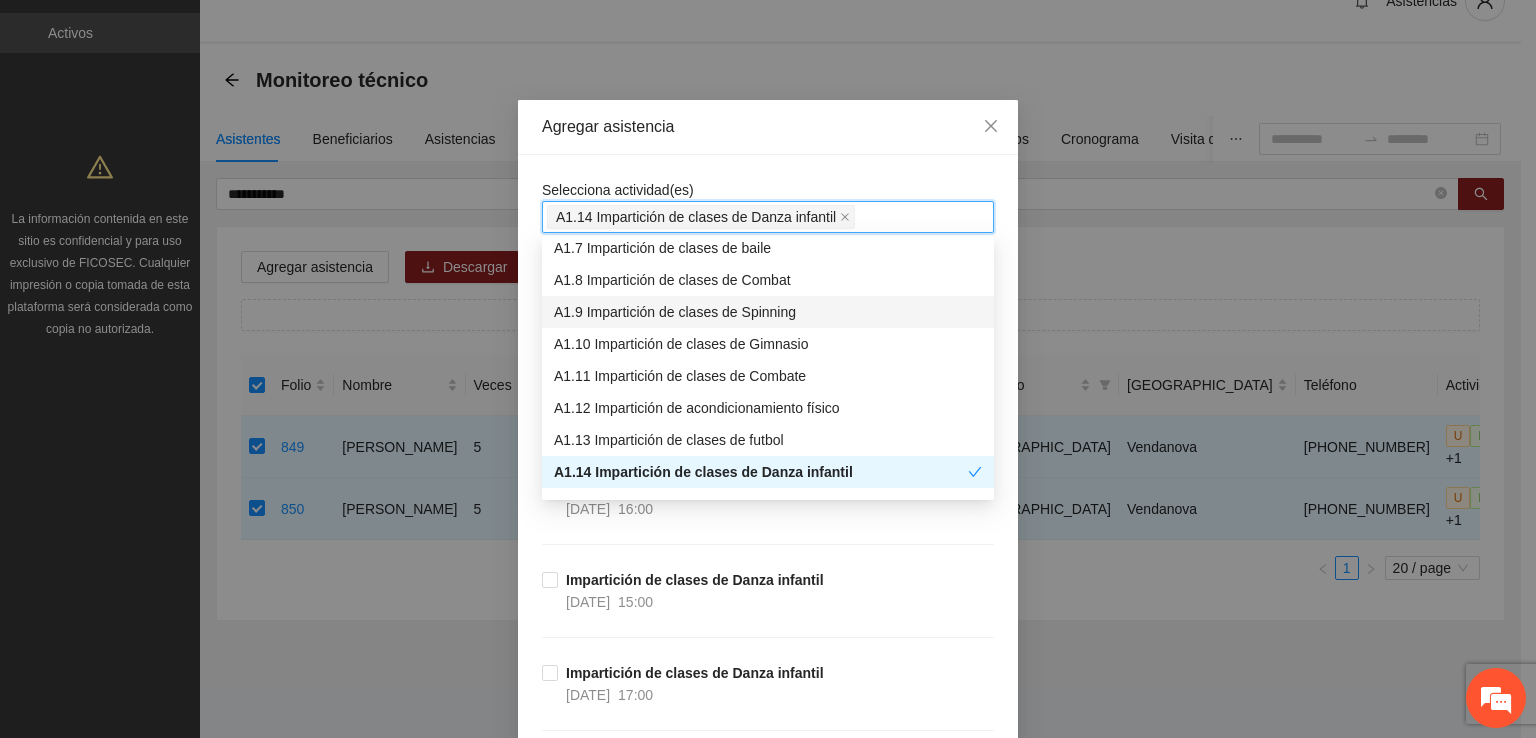 click on "Selecciona actividad(es) A1.14 Impartición de clases de Danza infantil   Si la fecha no está en la lista agrégala aquí Impartición de clases de Danza infantil [DATE] 17:00 Impartición de clases de Danza infantil [DATE] 16:00 Impartición de clases de Danza infantil [DATE] 15:00 Impartición de clases de Danza infantil [DATE] 17:00 Impartición de clases de Danza infantil [DATE] 16:00 Impartición de clases de Danza infantil [DATE] 15:00 Impartición de clases de Danza infantil [DATE] 17:00 Impartición de clases de Danza infantil [DATE] 16:00 Impartición de clases de Danza infantil [DATE] 15:00 Impartición de clases de Danza infantil [DATE] 17:00 Impartición de clases de Danza infantil [DATE] 16:00 Impartición de clases de Danza infantil [DATE] 15:00 Impartición de clases de Danza infantil [DATE] 17:00 Impartición de clases de Danza infantil [DATE] 16:00 Impartición de clases de Danza infantil [DATE] 15:00 [DATE] 17:00 23/06/2025" at bounding box center [768, 11930] 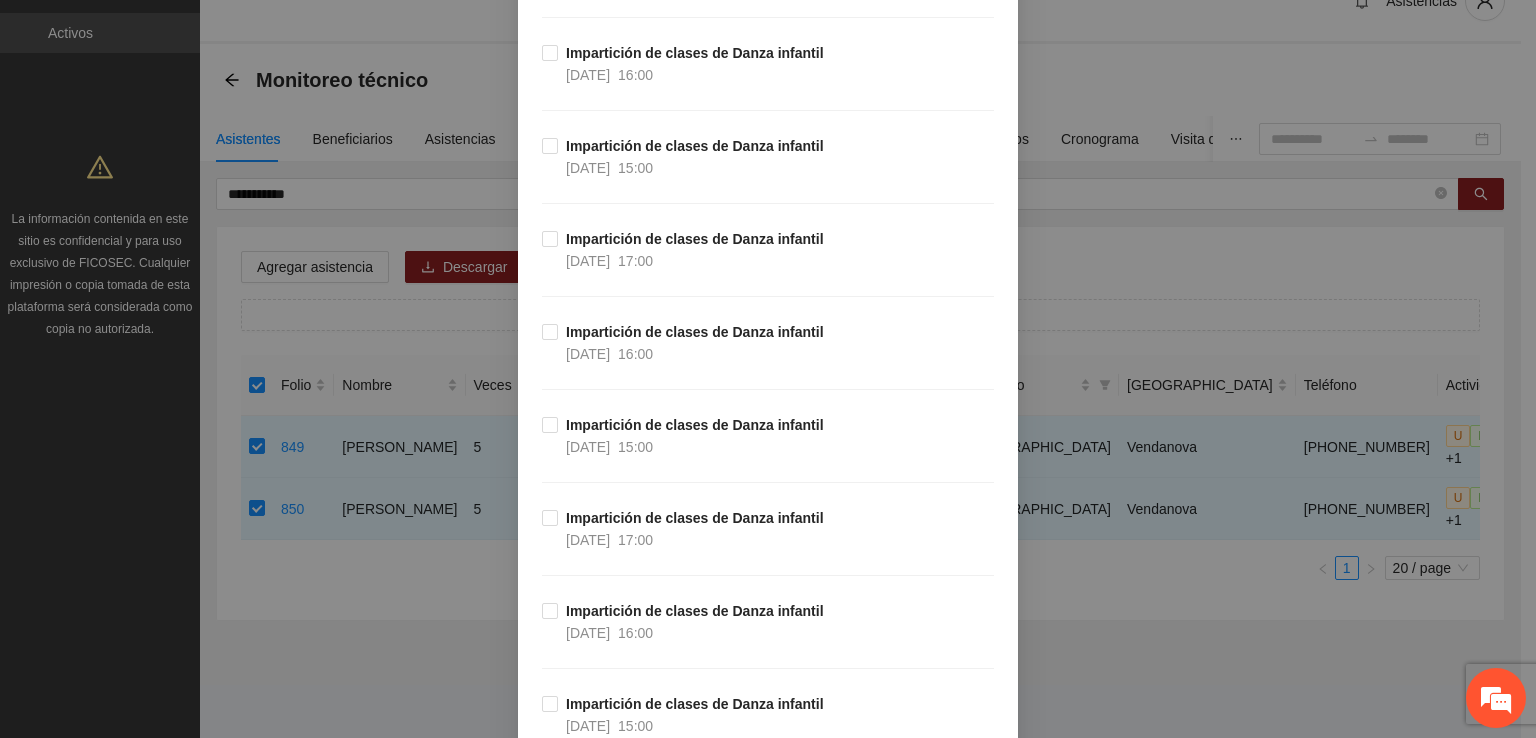 scroll, scrollTop: 3216, scrollLeft: 0, axis: vertical 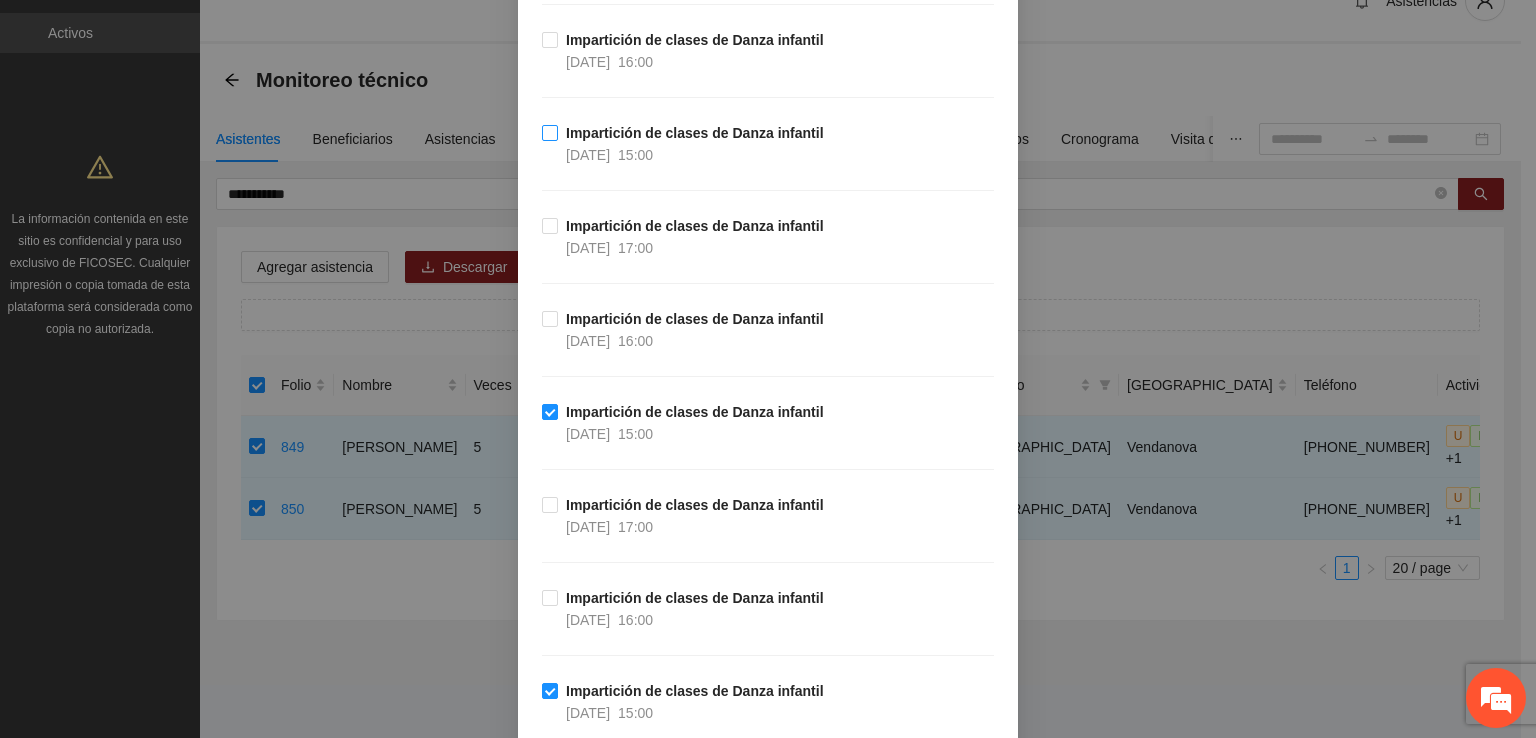 click on "Impartición de clases de Danza infantil [DATE] 15:00" at bounding box center (687, 144) 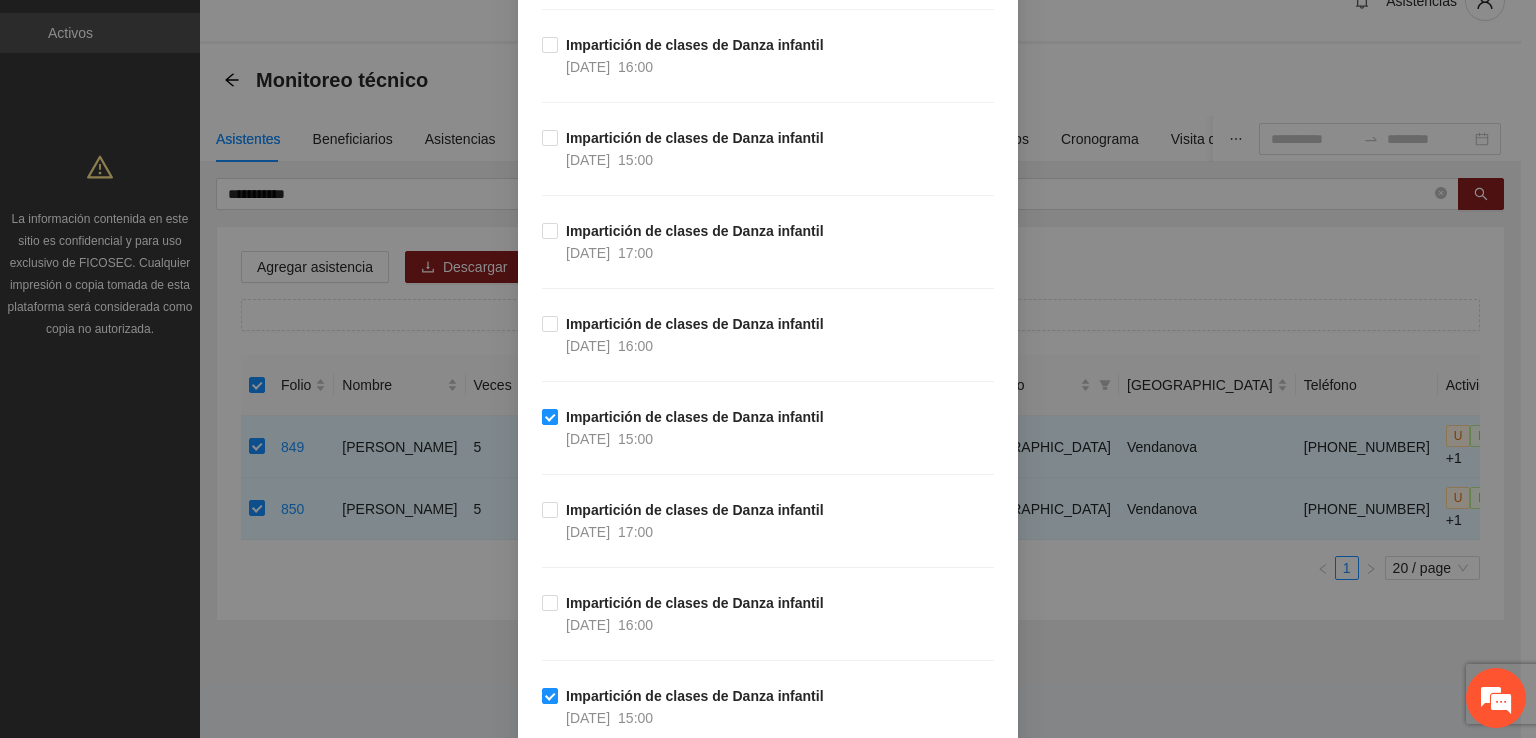 scroll, scrollTop: 3216, scrollLeft: 0, axis: vertical 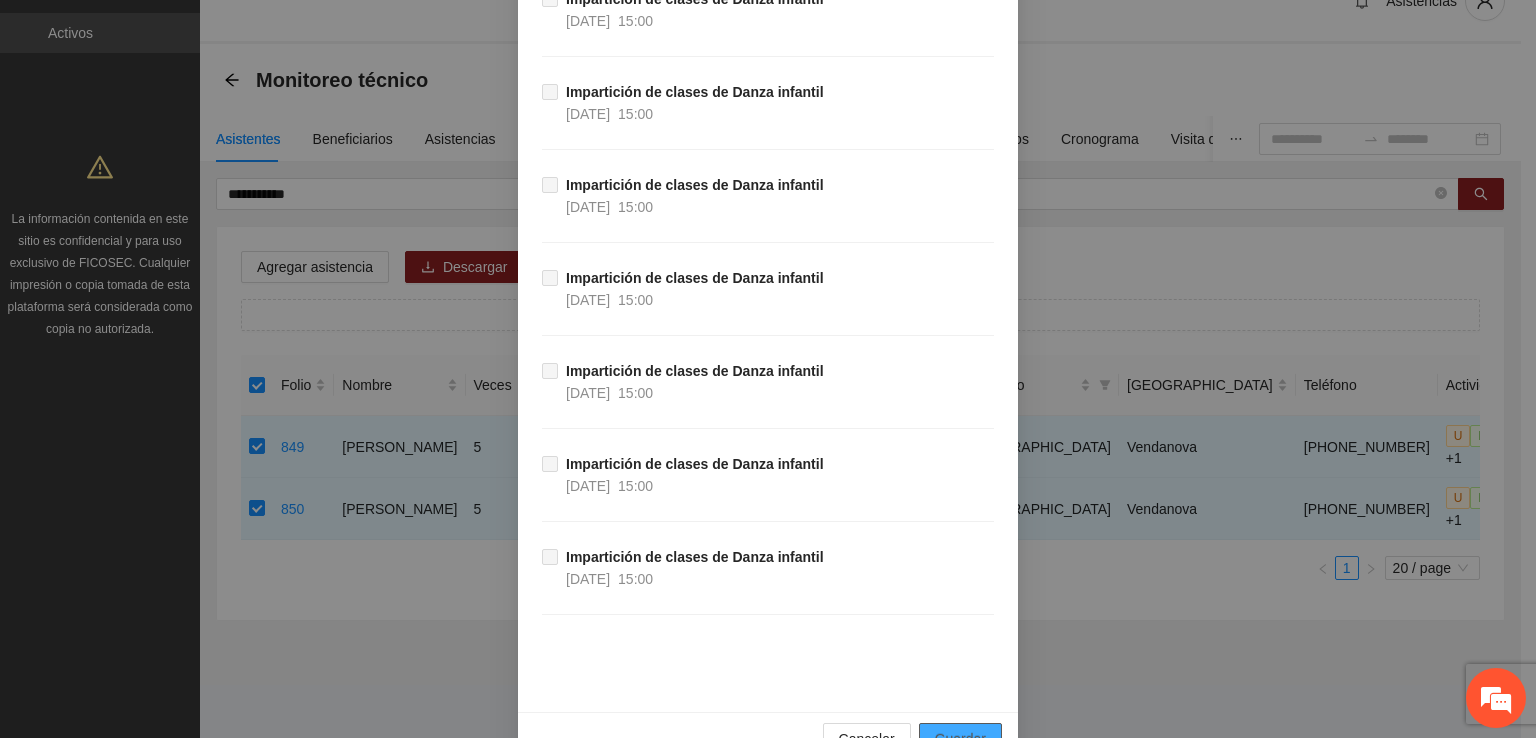 click on "Guardar" at bounding box center [960, 739] 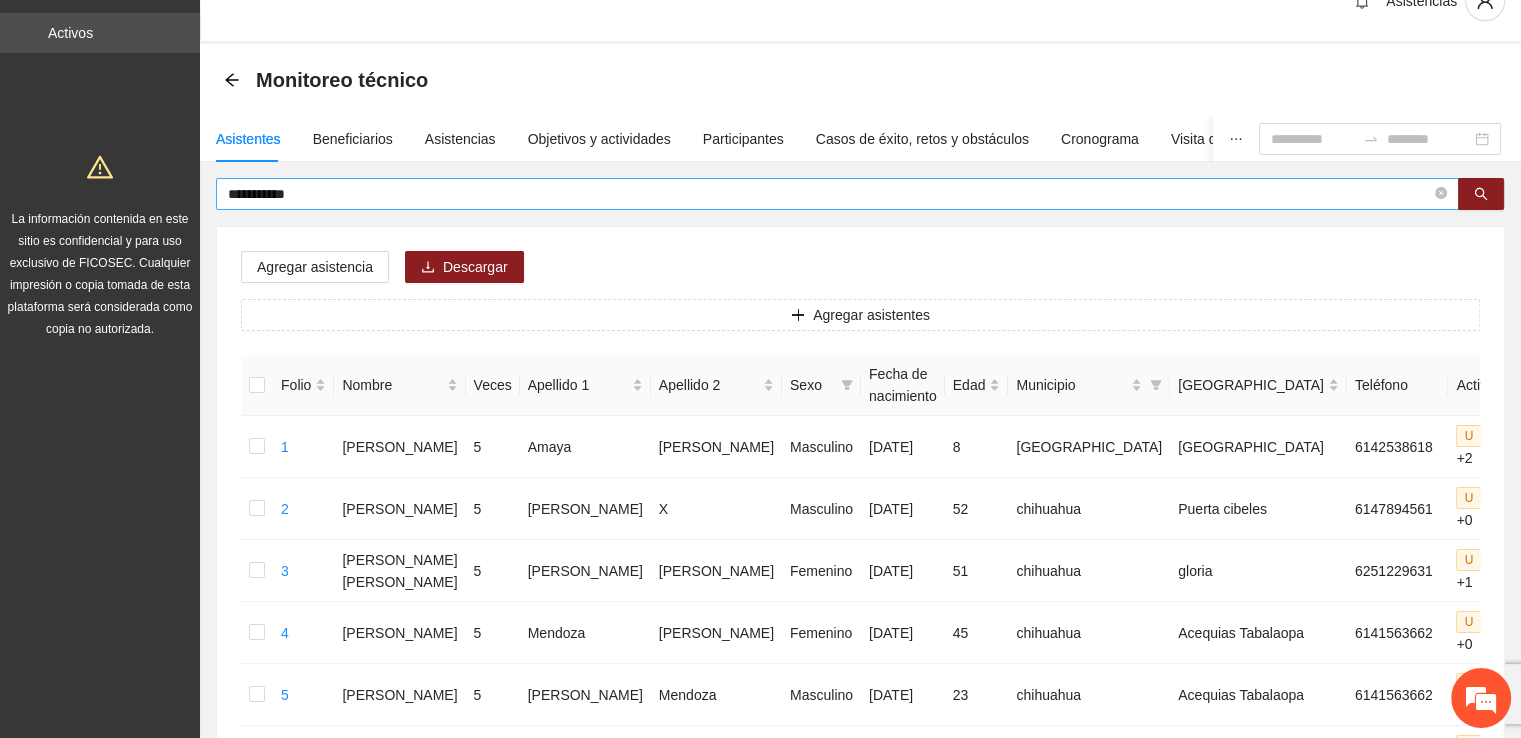 click on "**********" at bounding box center [829, 194] 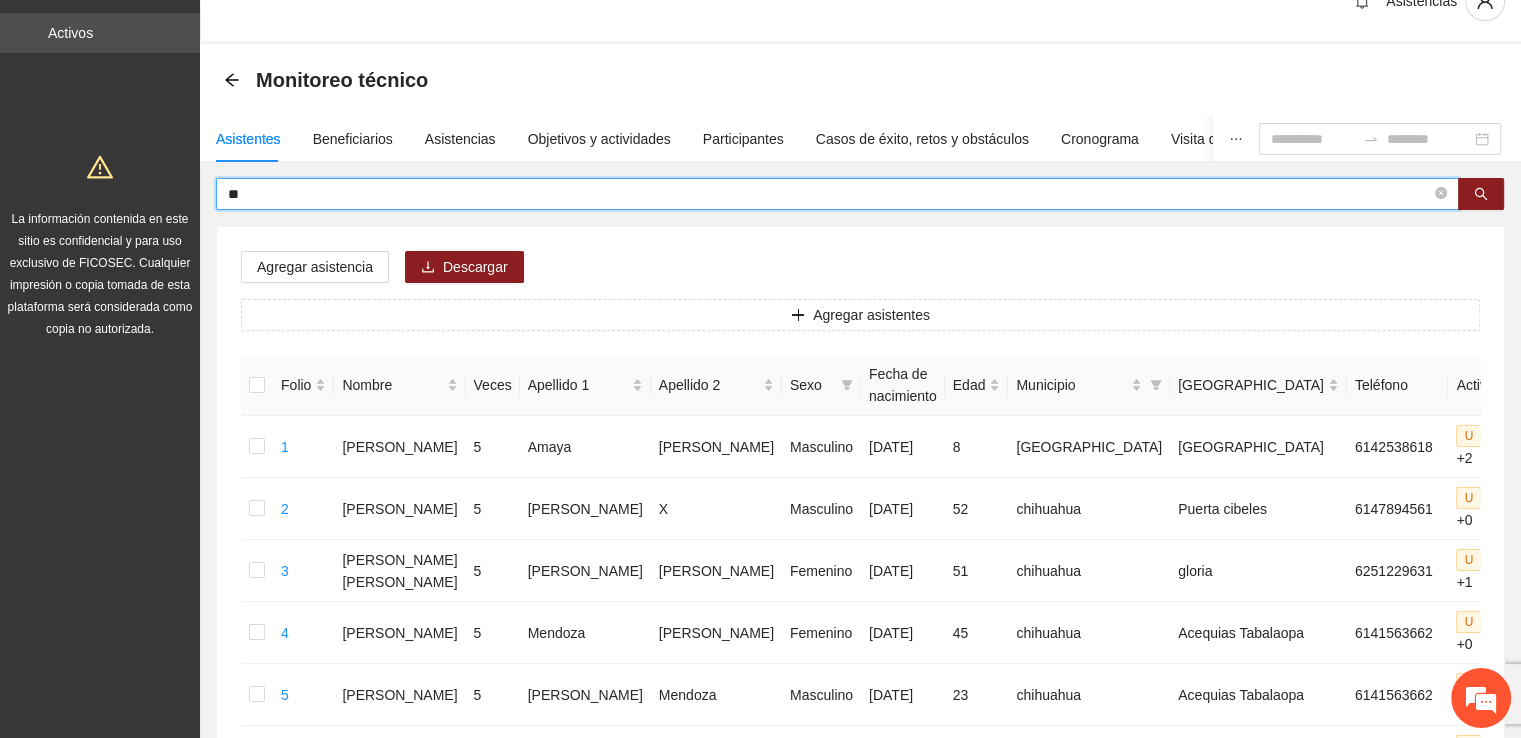 type on "*" 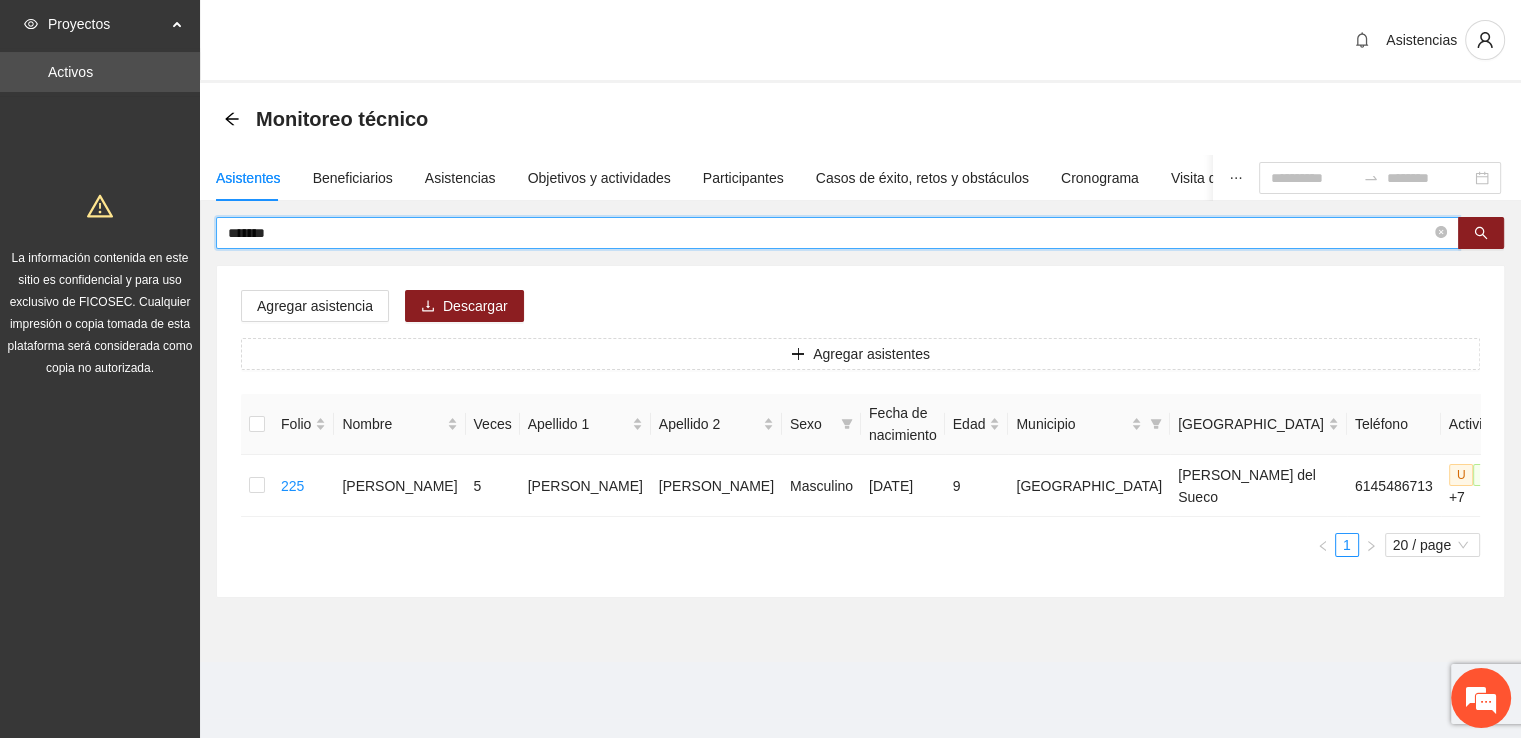 scroll, scrollTop: 0, scrollLeft: 0, axis: both 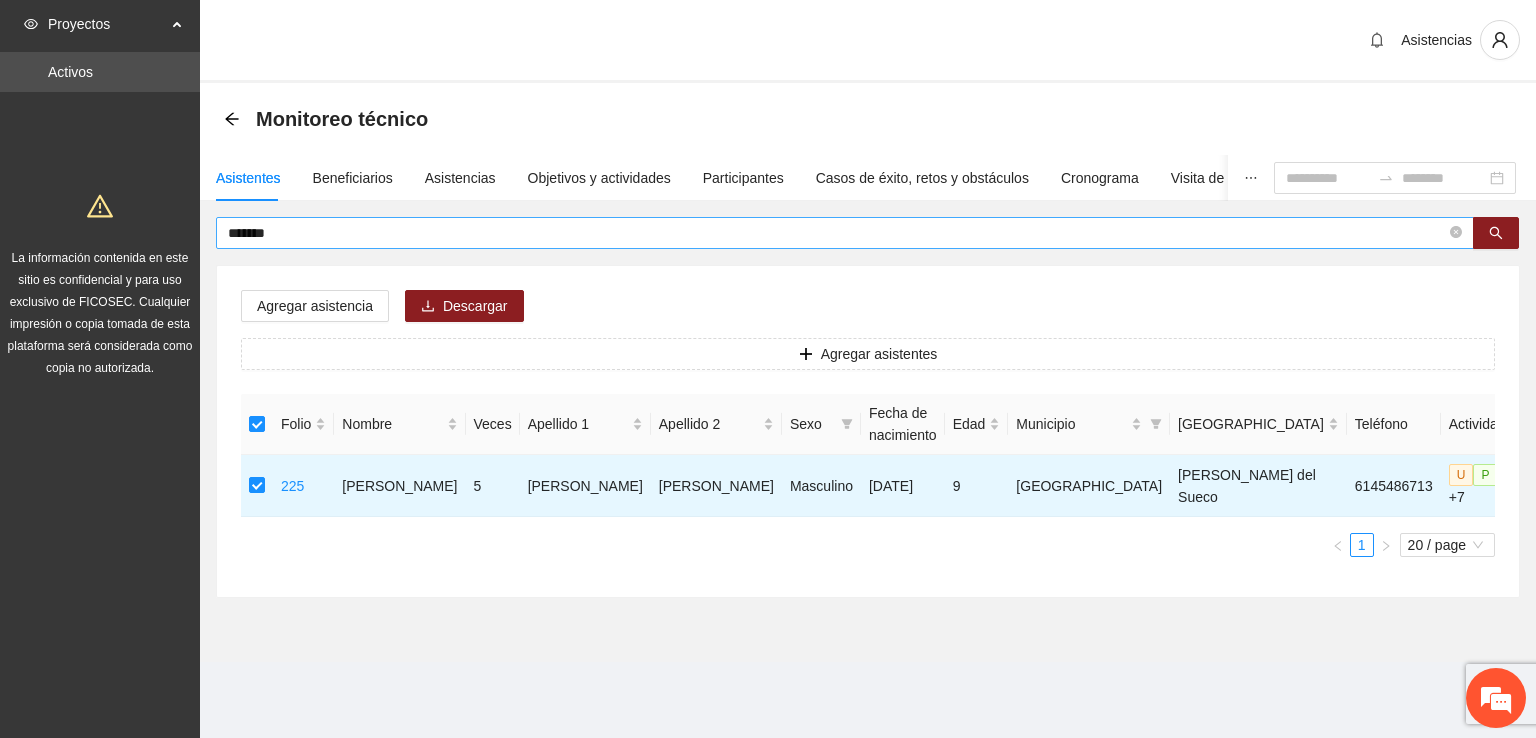 click on "******" at bounding box center (837, 233) 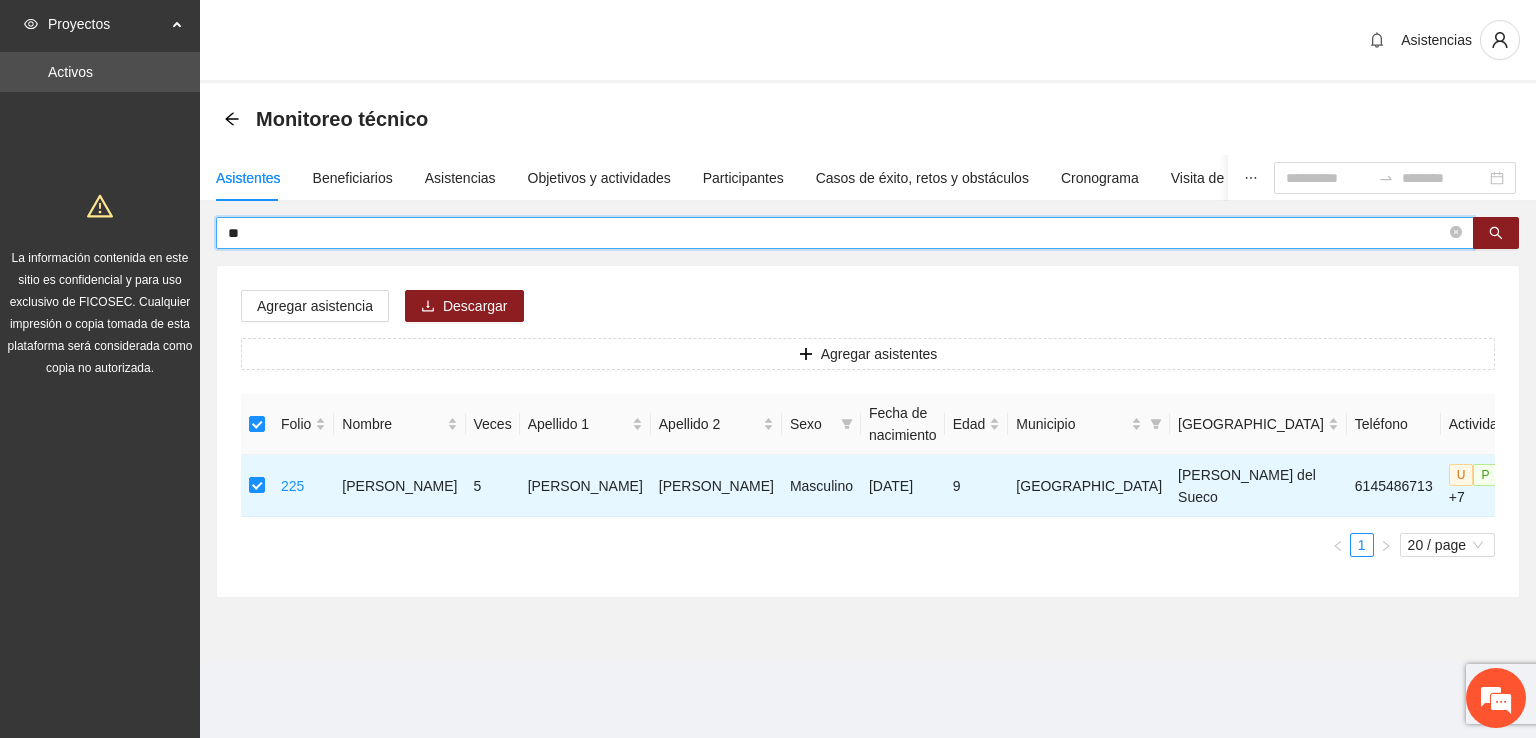 type on "*" 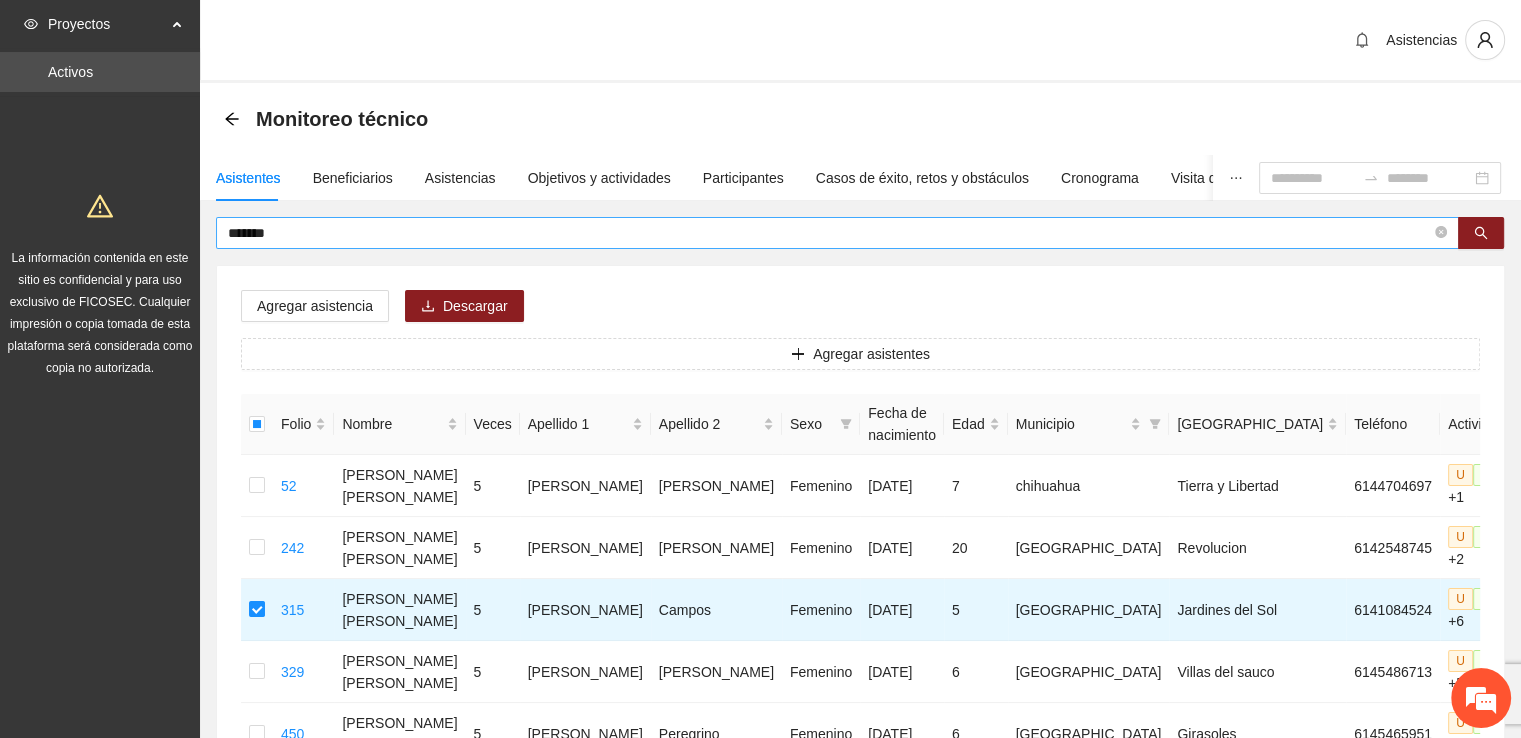 click on "*******" at bounding box center [829, 233] 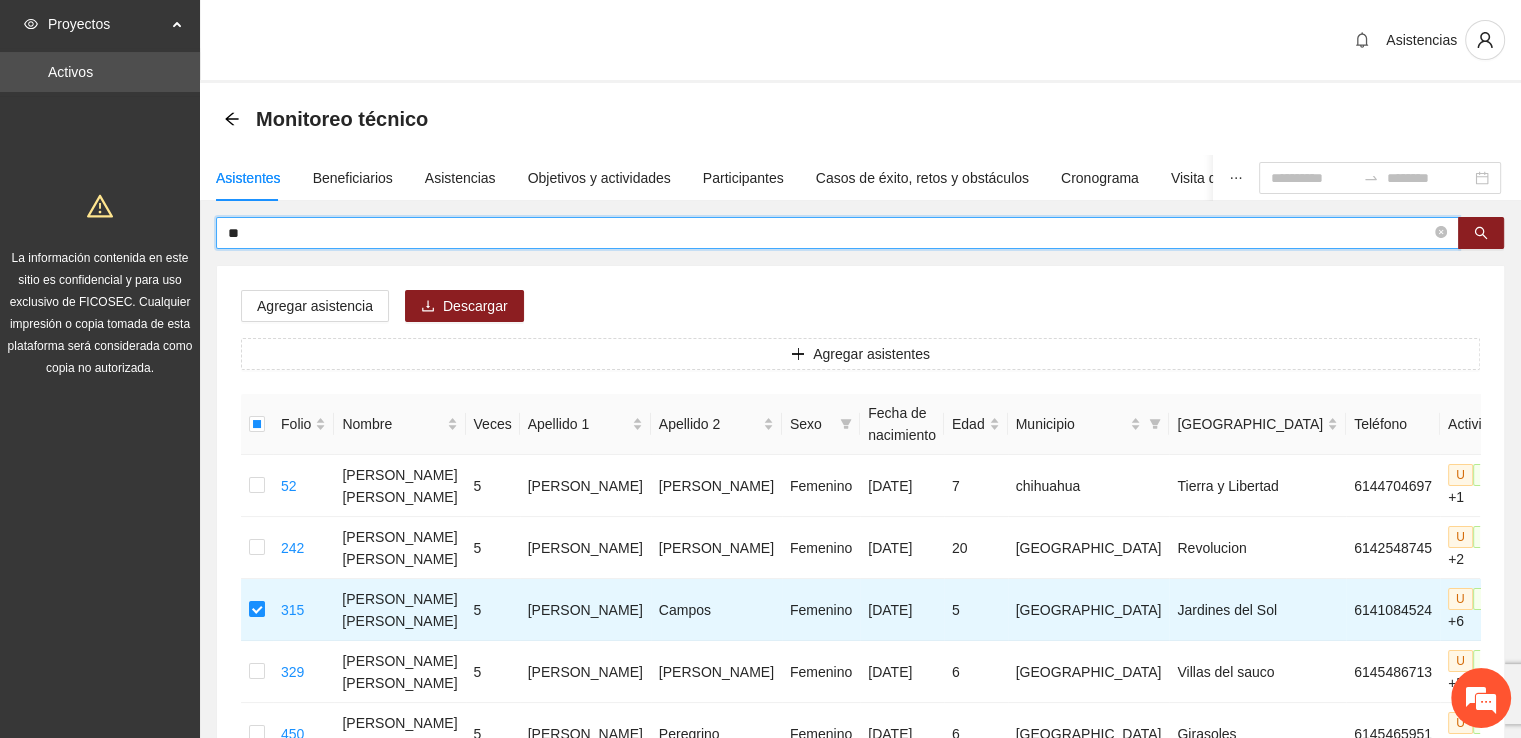 type on "*" 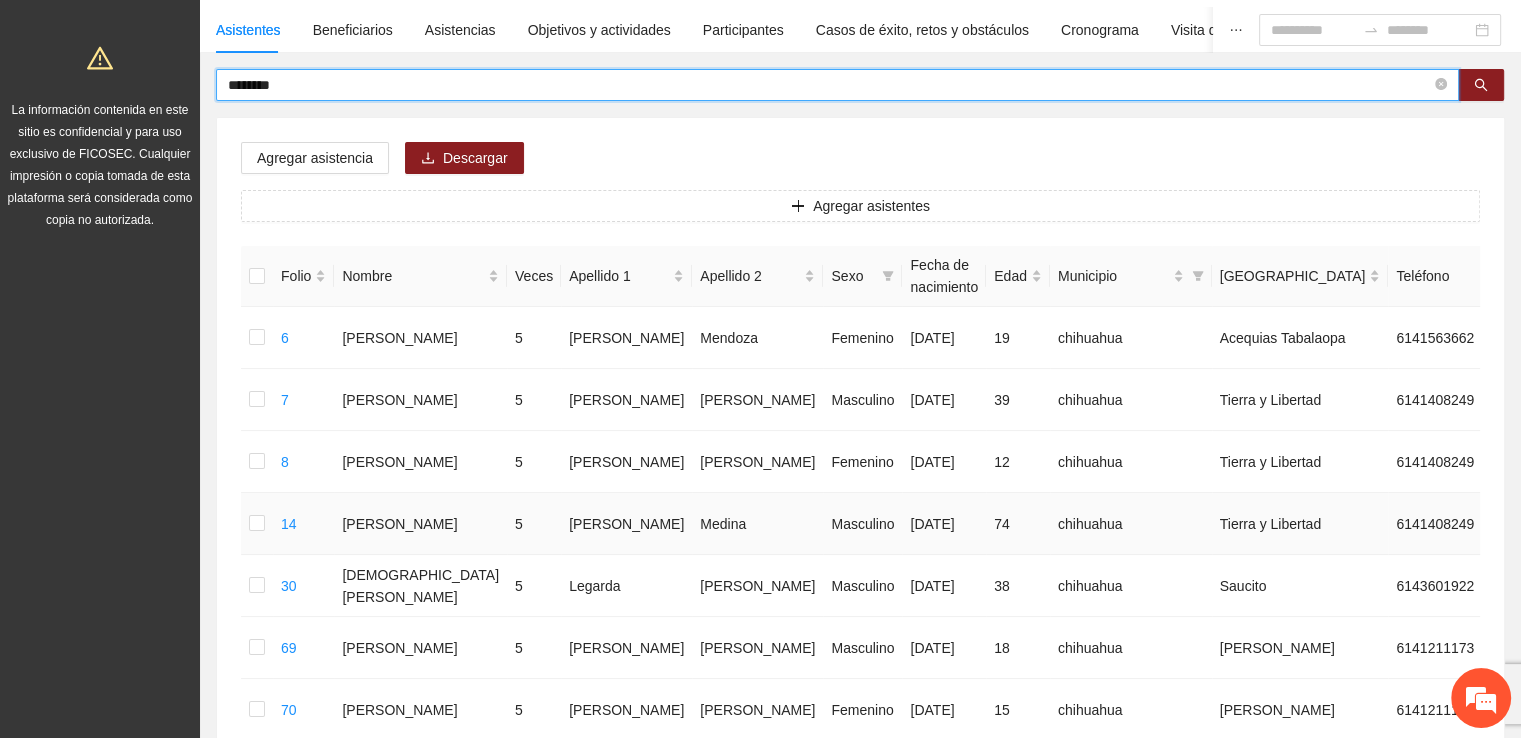 scroll, scrollTop: 100, scrollLeft: 0, axis: vertical 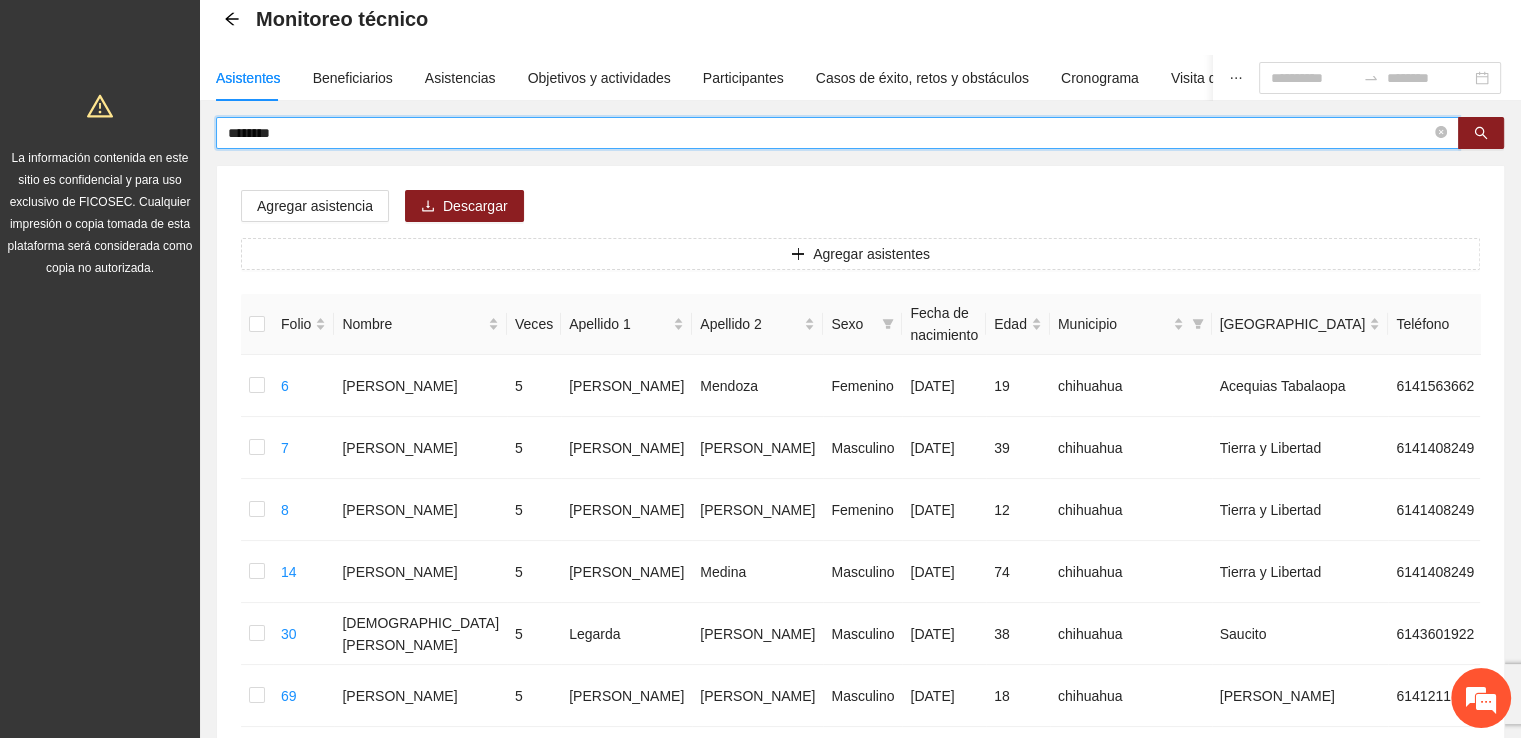 click on "********" at bounding box center (837, 133) 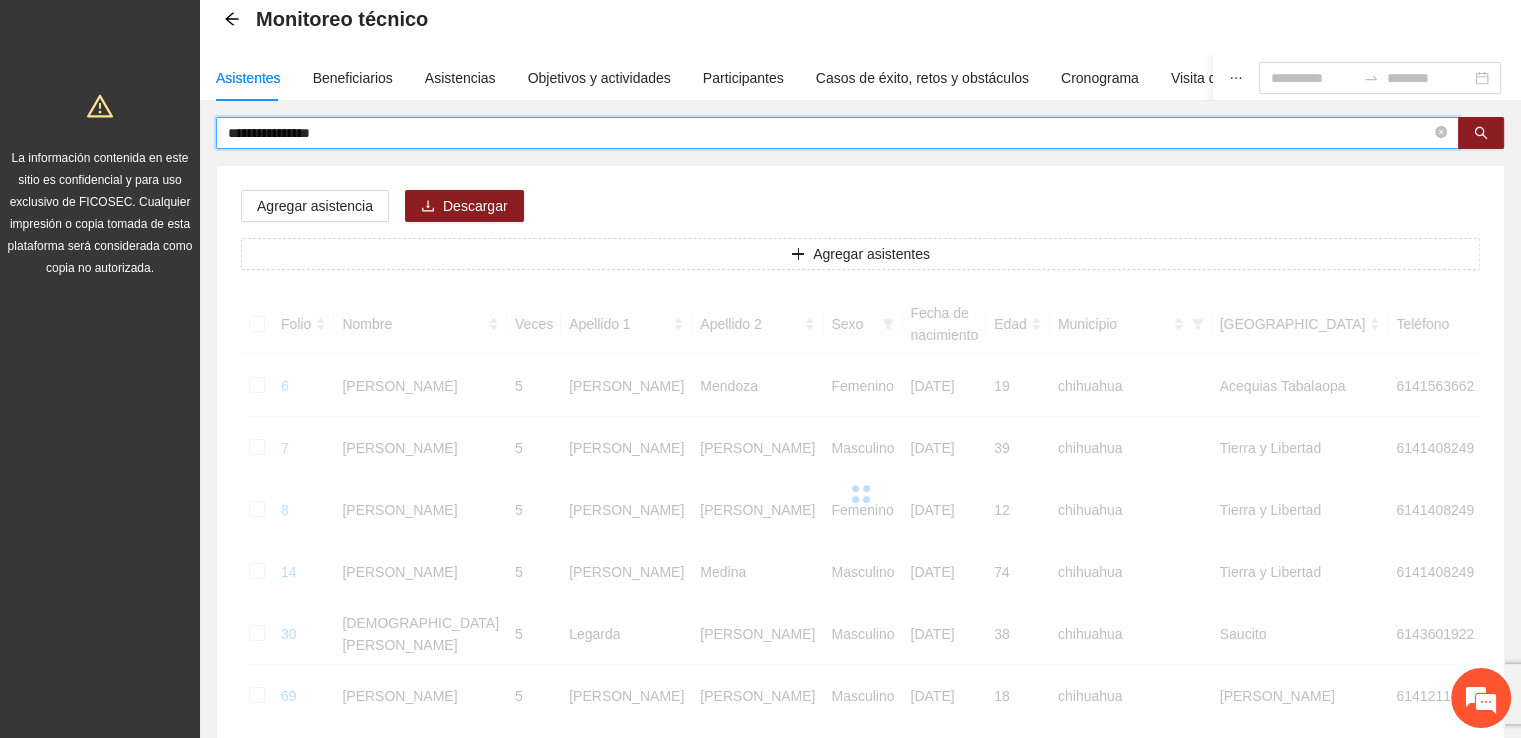scroll, scrollTop: 48, scrollLeft: 0, axis: vertical 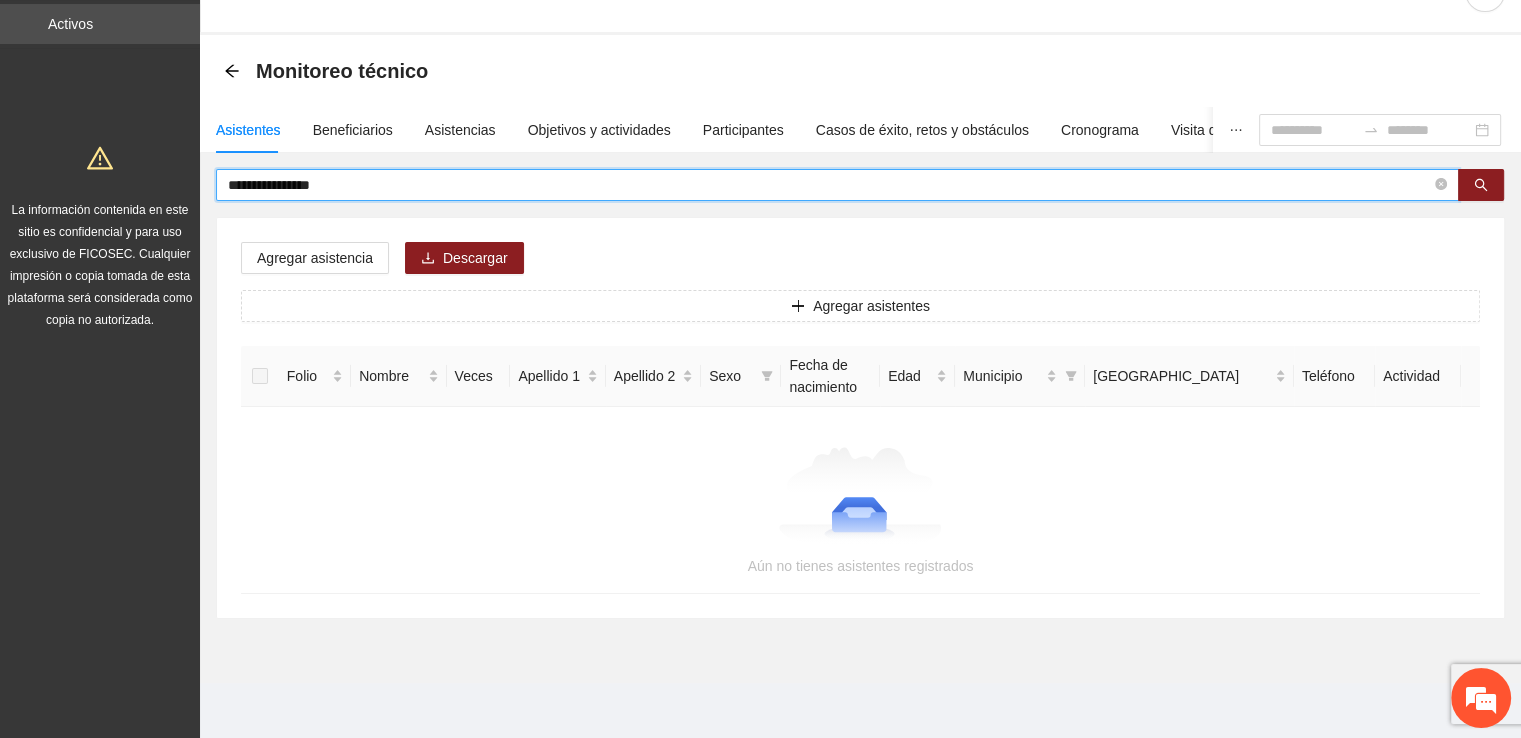 click on "**********" at bounding box center (829, 185) 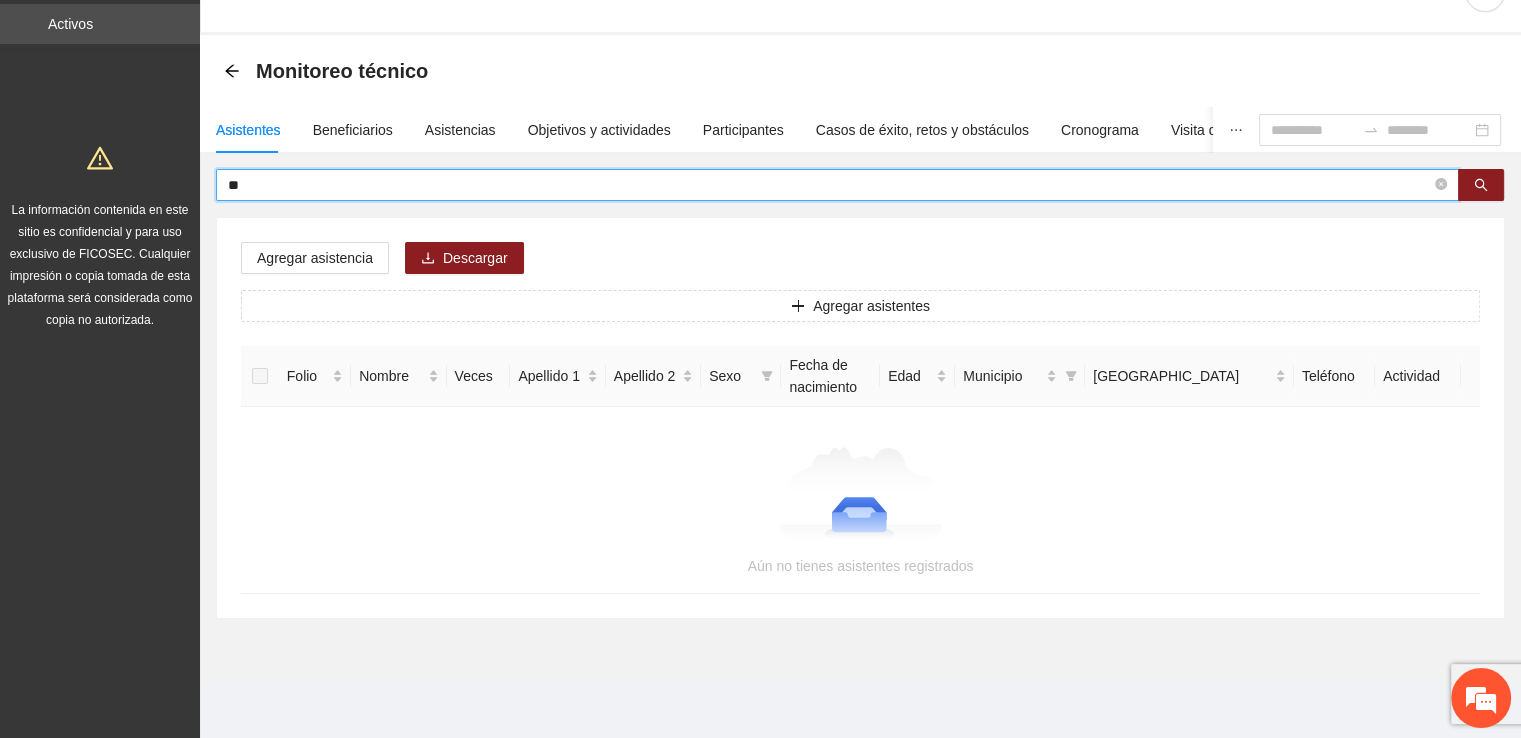 type on "*" 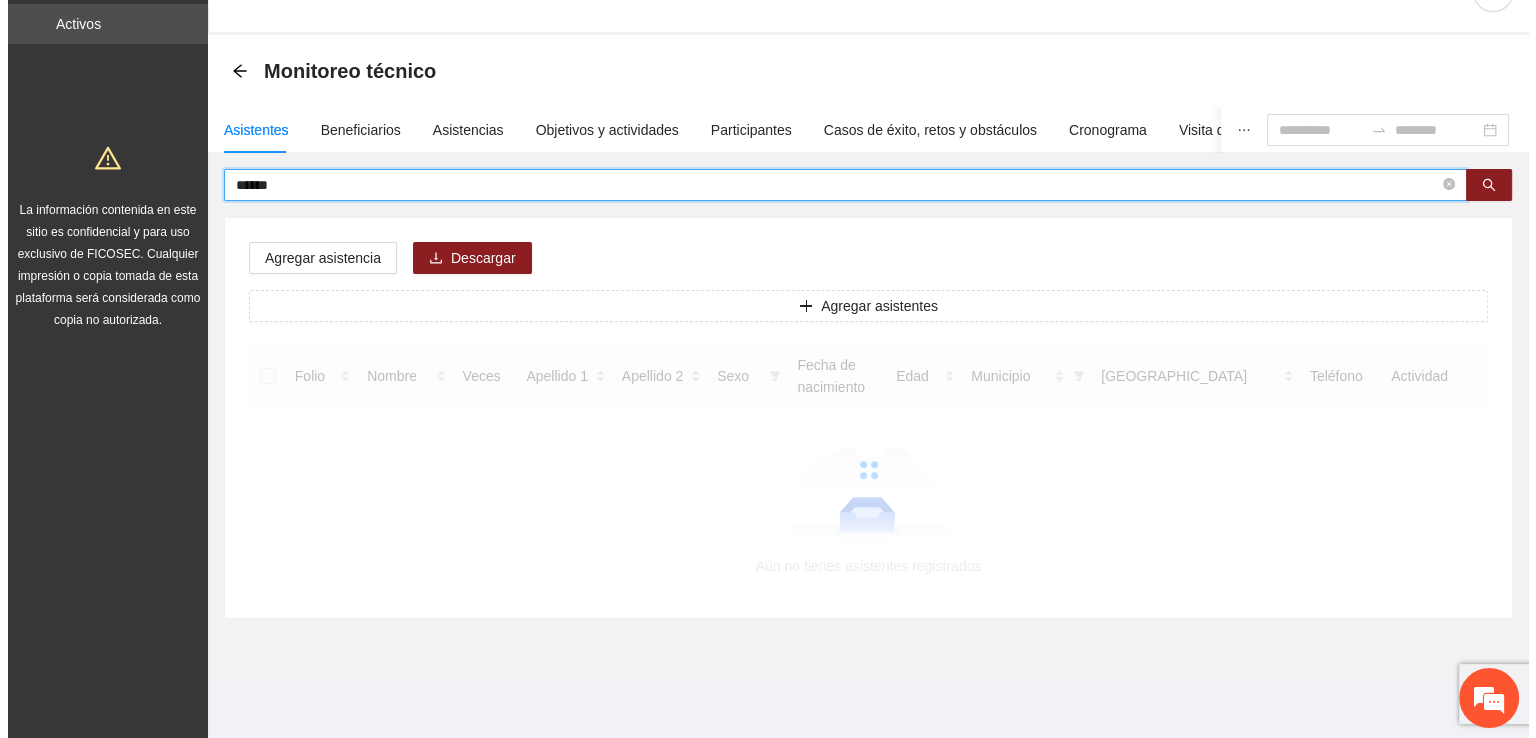 scroll, scrollTop: 100, scrollLeft: 0, axis: vertical 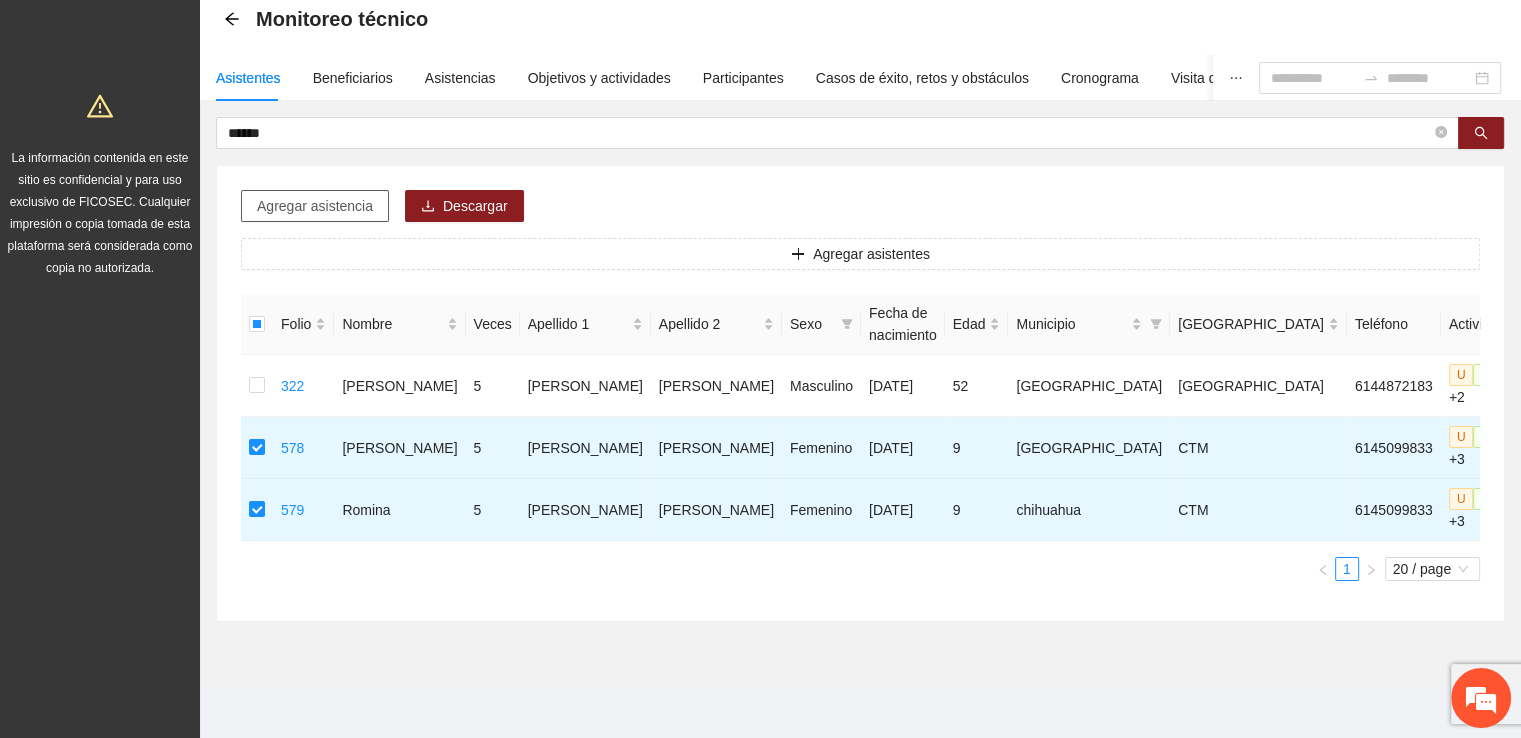 click on "Agregar asistencia" at bounding box center [315, 206] 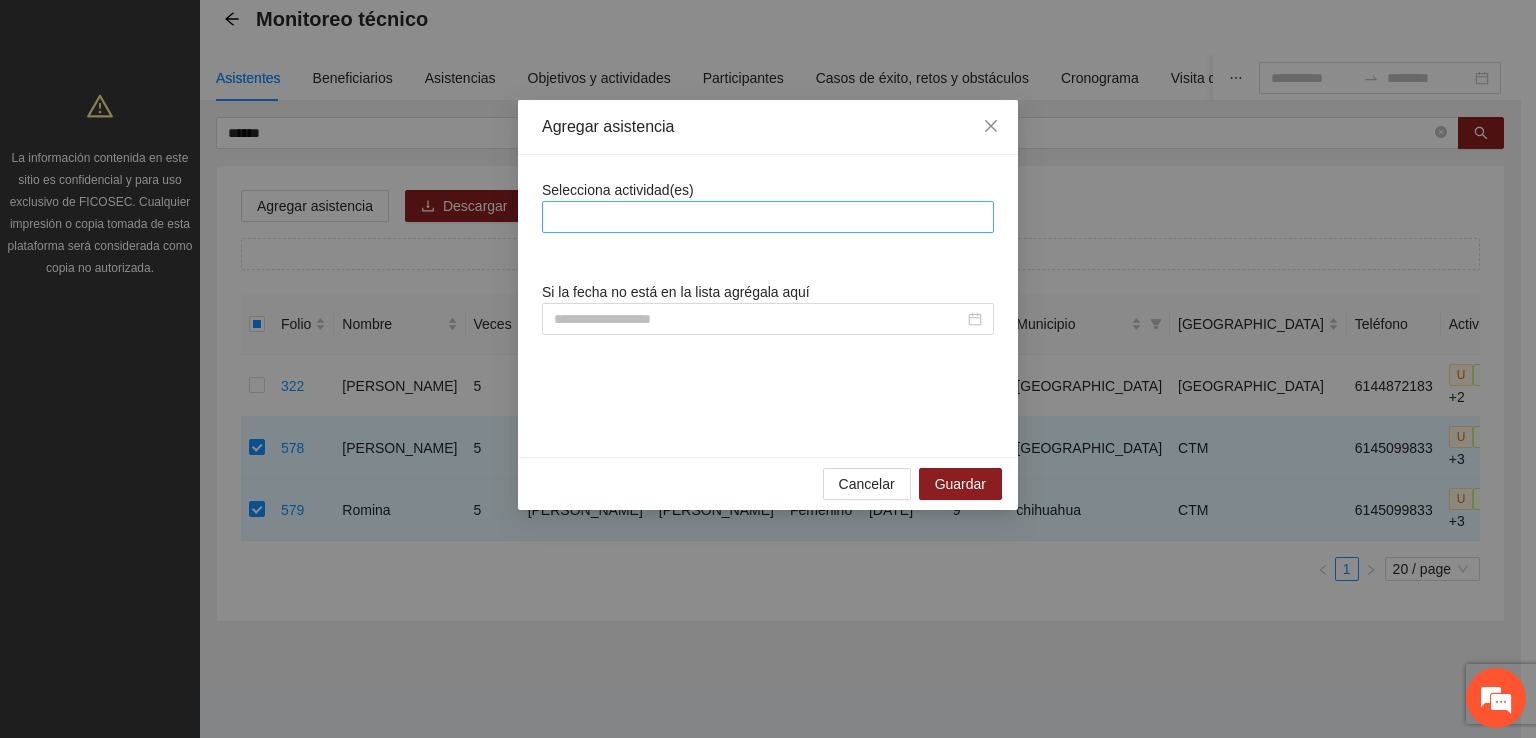 click at bounding box center (768, 217) 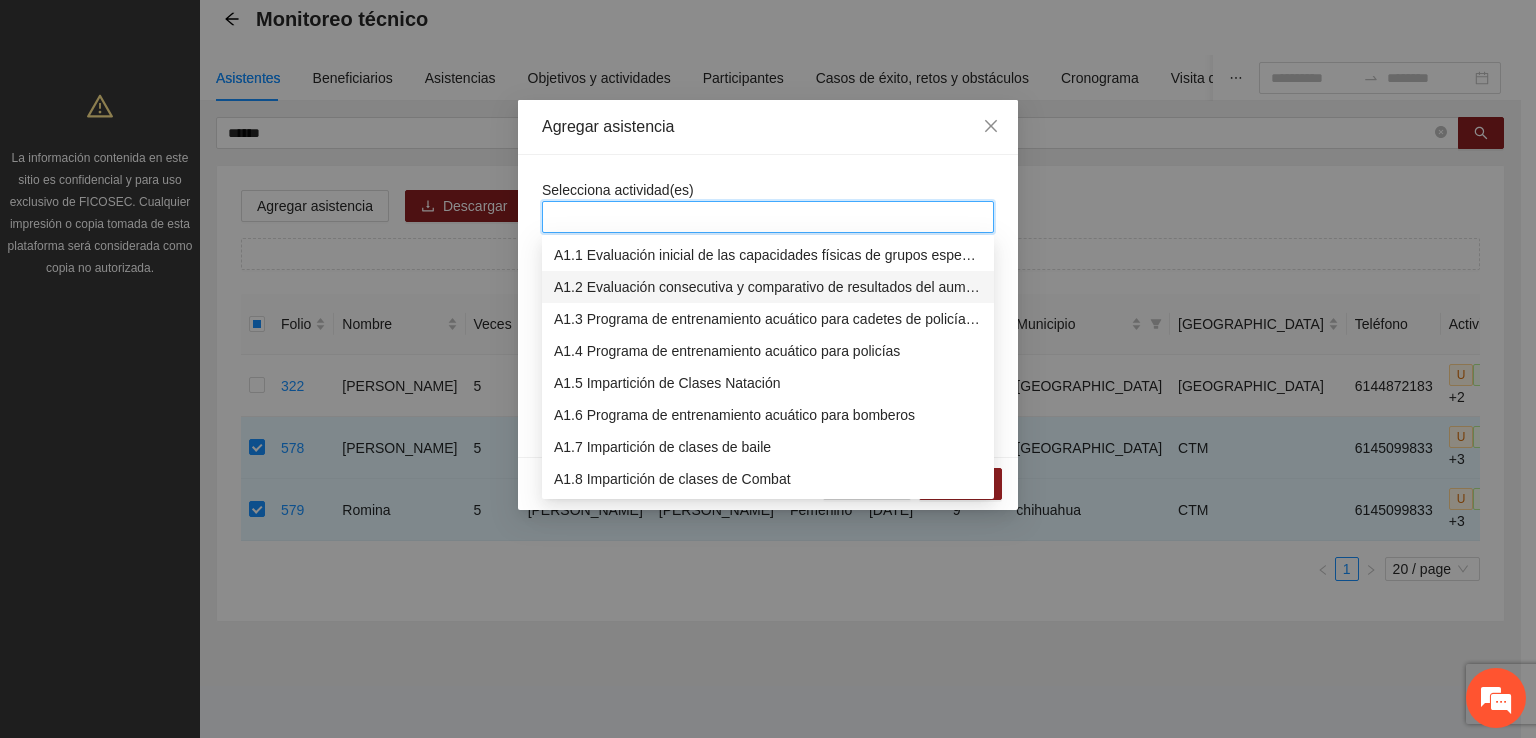 scroll, scrollTop: 200, scrollLeft: 0, axis: vertical 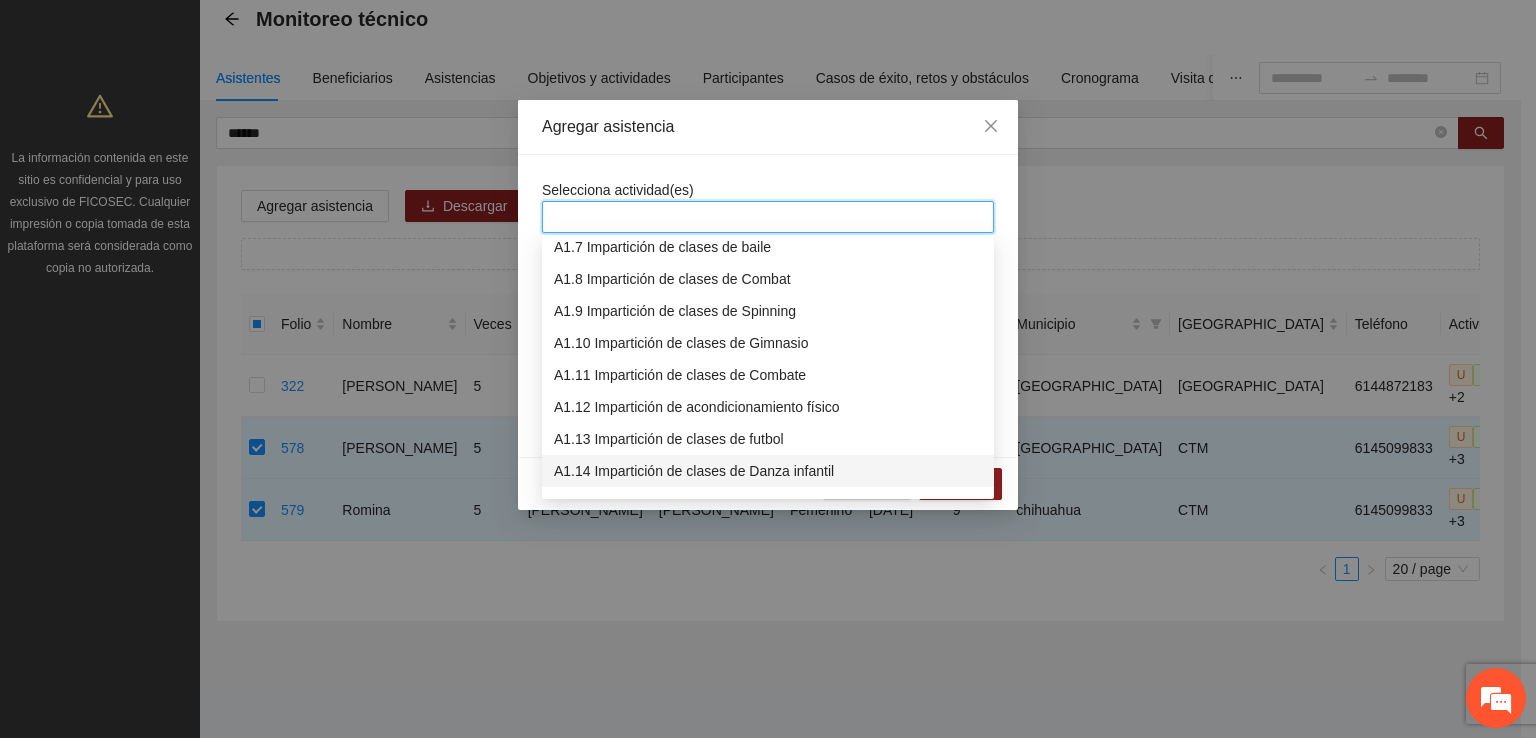 drag, startPoint x: 774, startPoint y: 476, endPoint x: 820, endPoint y: 269, distance: 212.04953 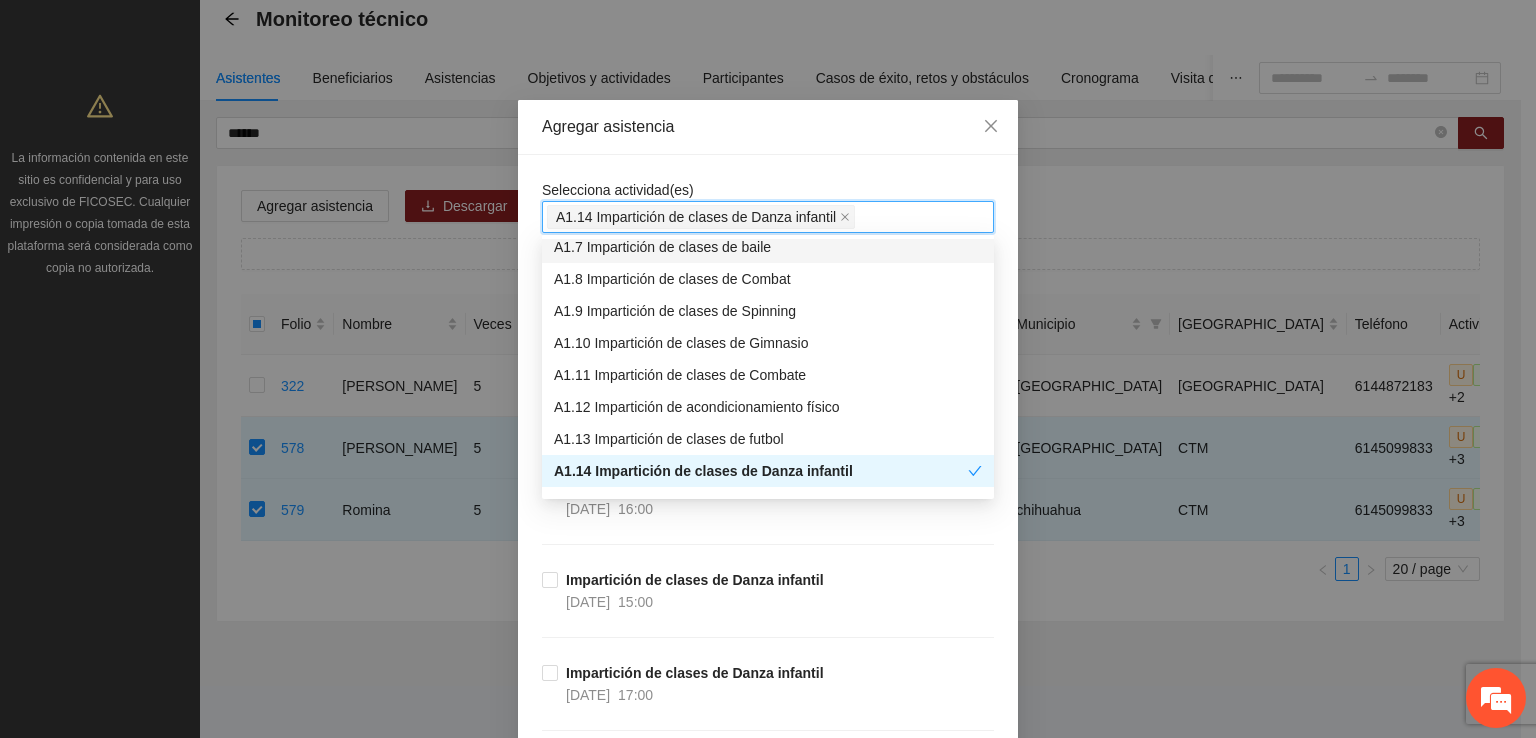 click on "Selecciona actividad(es) A1.14 Impartición de clases de Danza infantil" at bounding box center (768, 206) 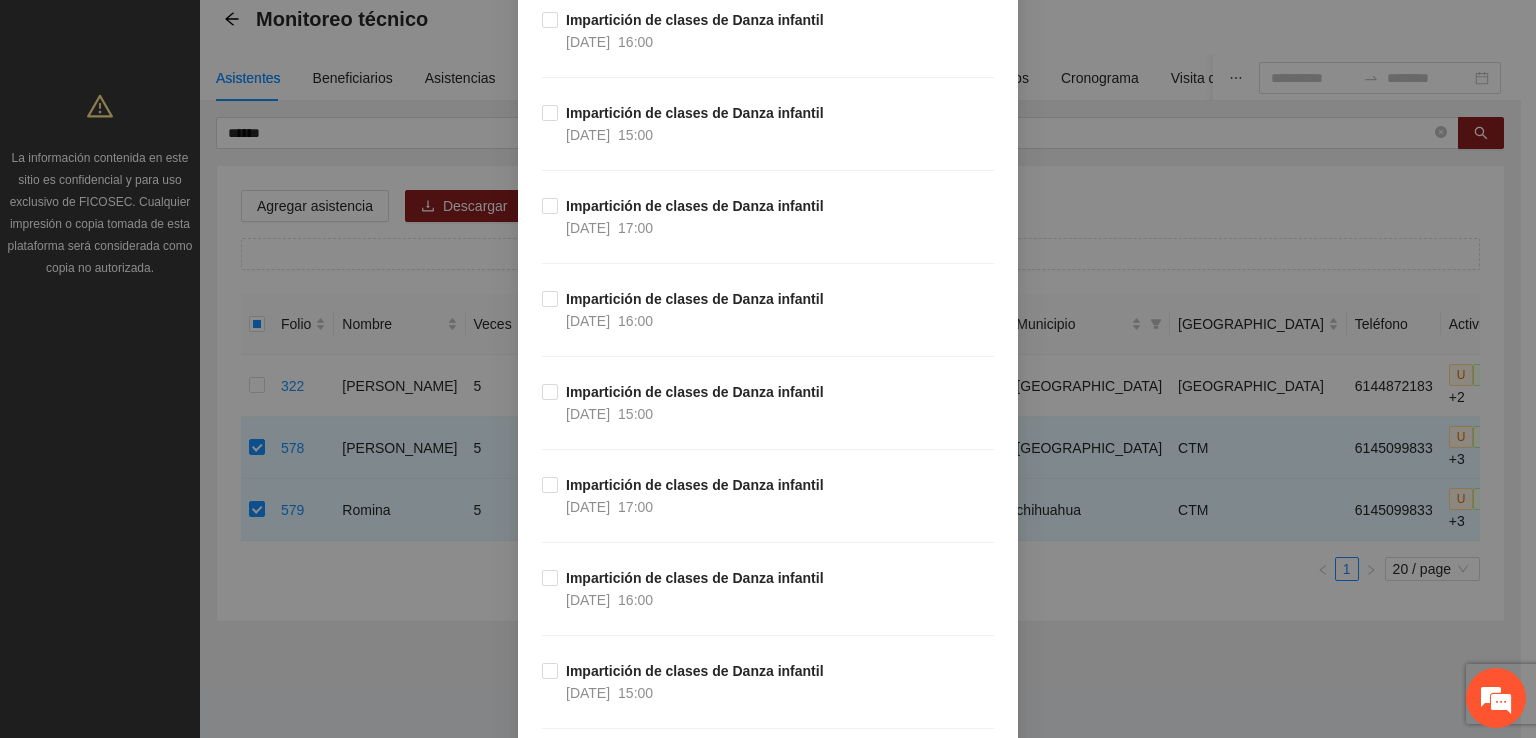 scroll, scrollTop: 4705, scrollLeft: 0, axis: vertical 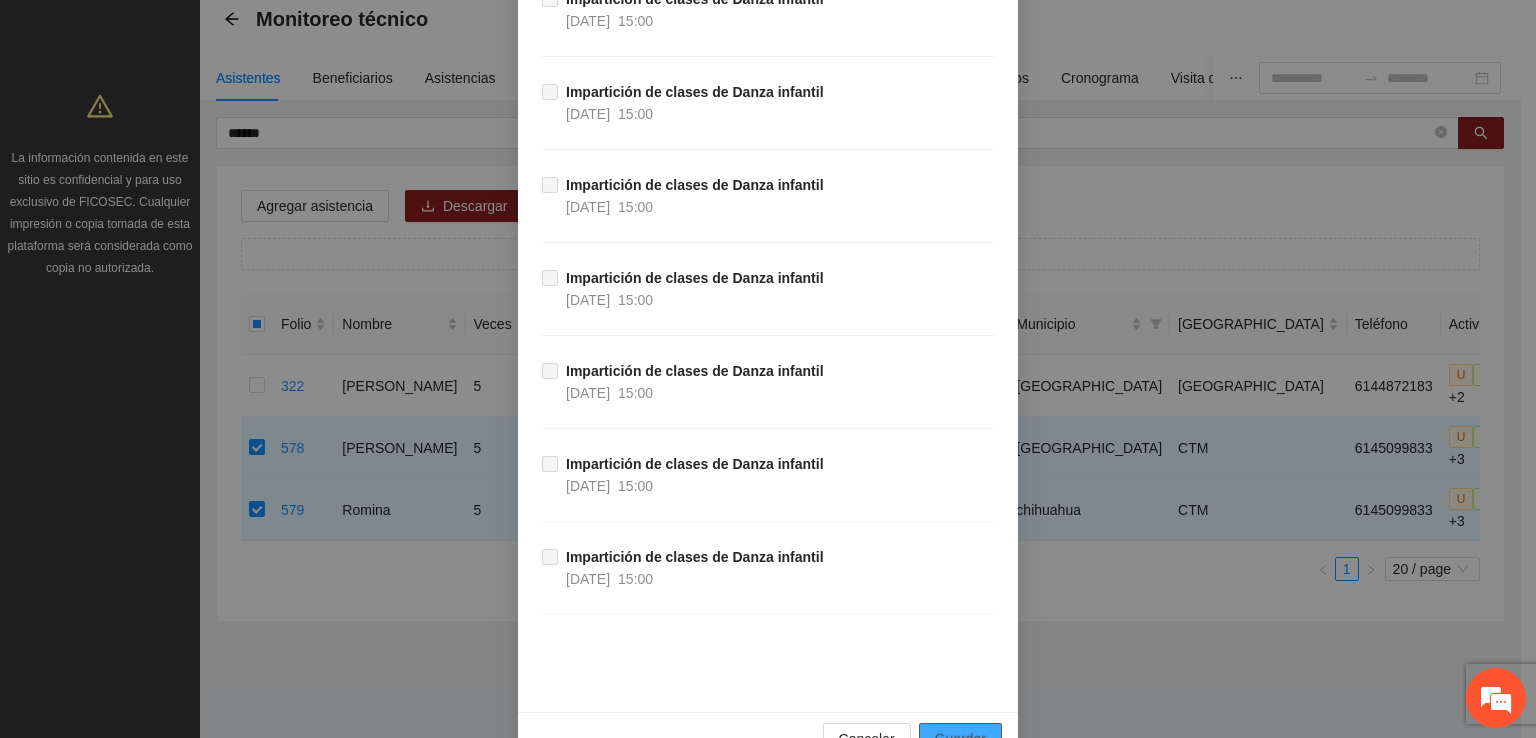 click on "Guardar" at bounding box center [960, 739] 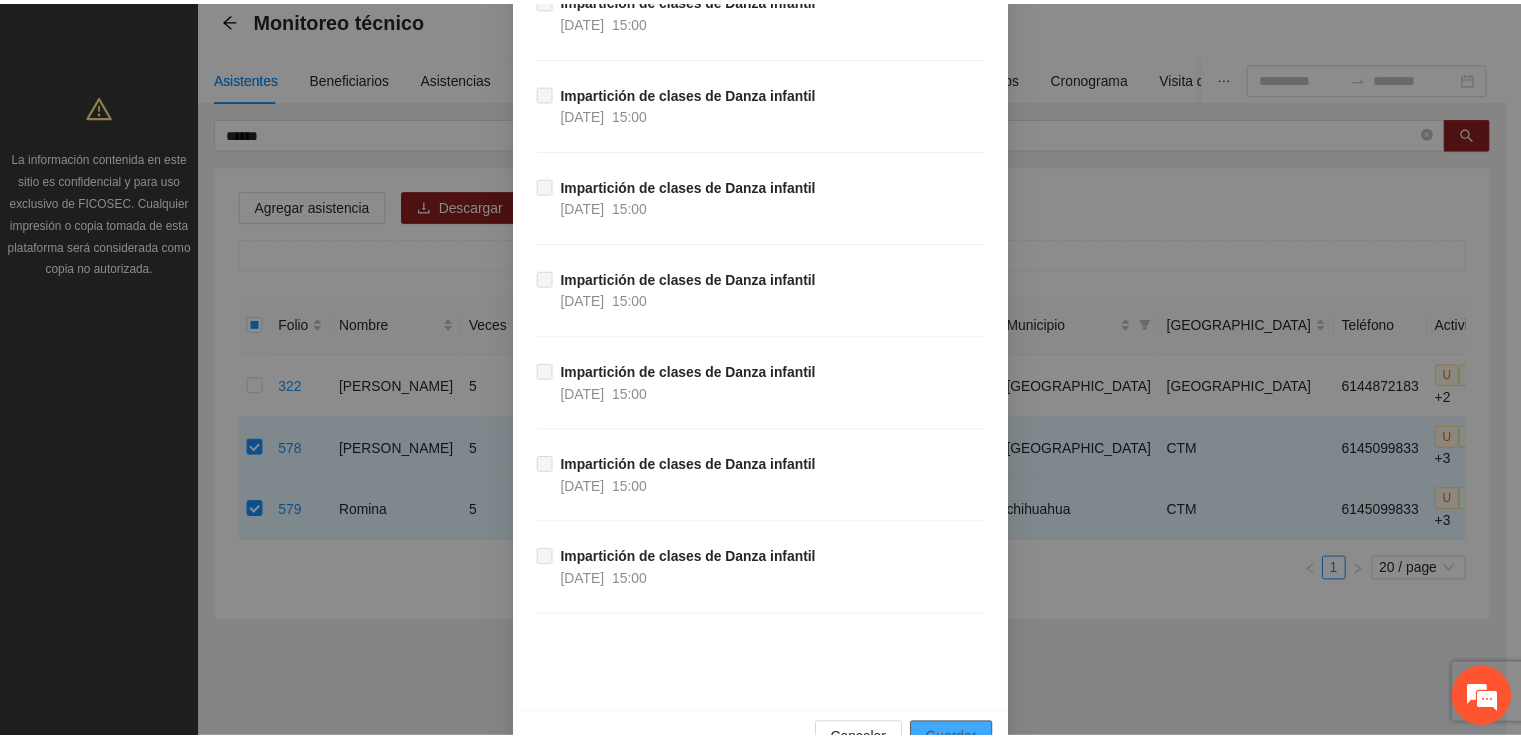 scroll, scrollTop: 64, scrollLeft: 0, axis: vertical 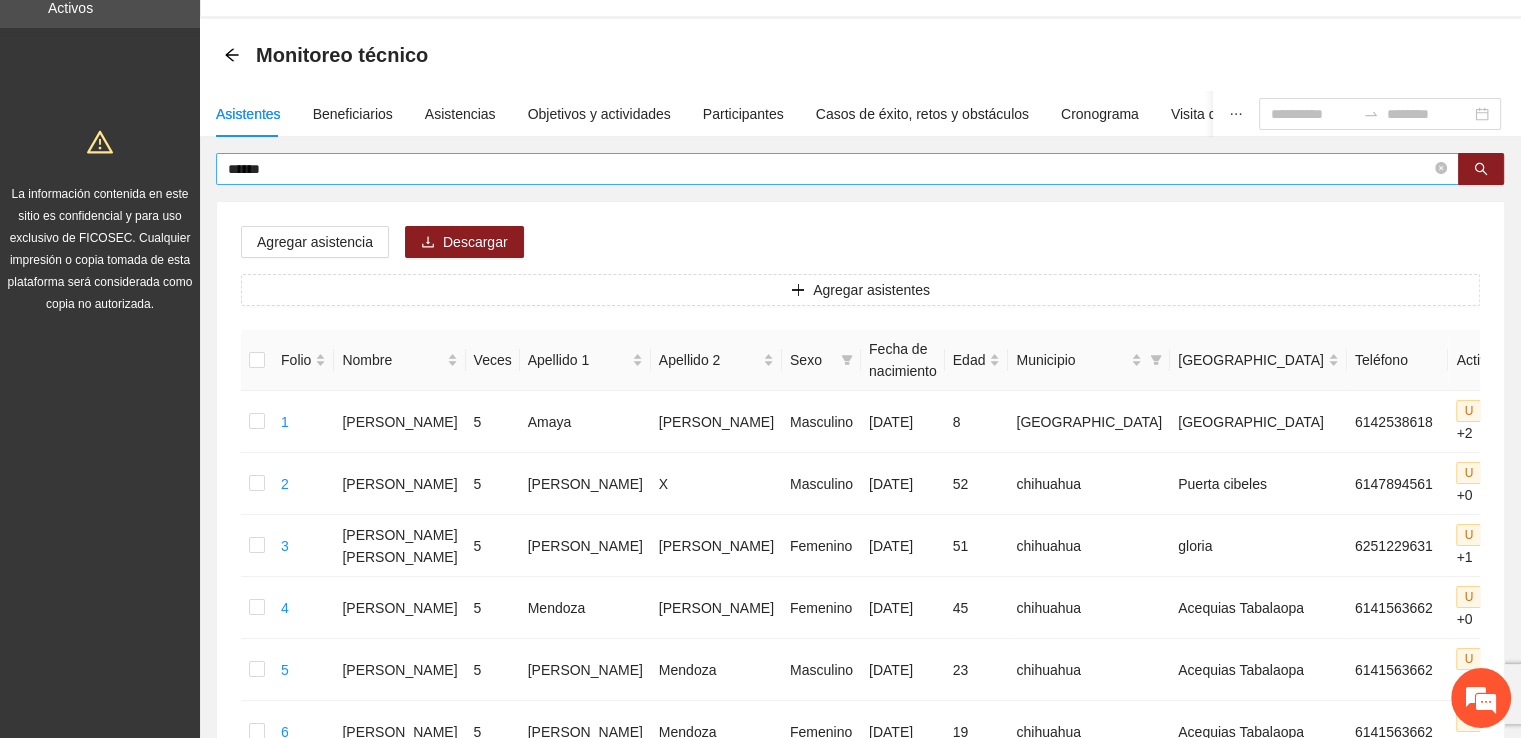 click on "******" at bounding box center (829, 169) 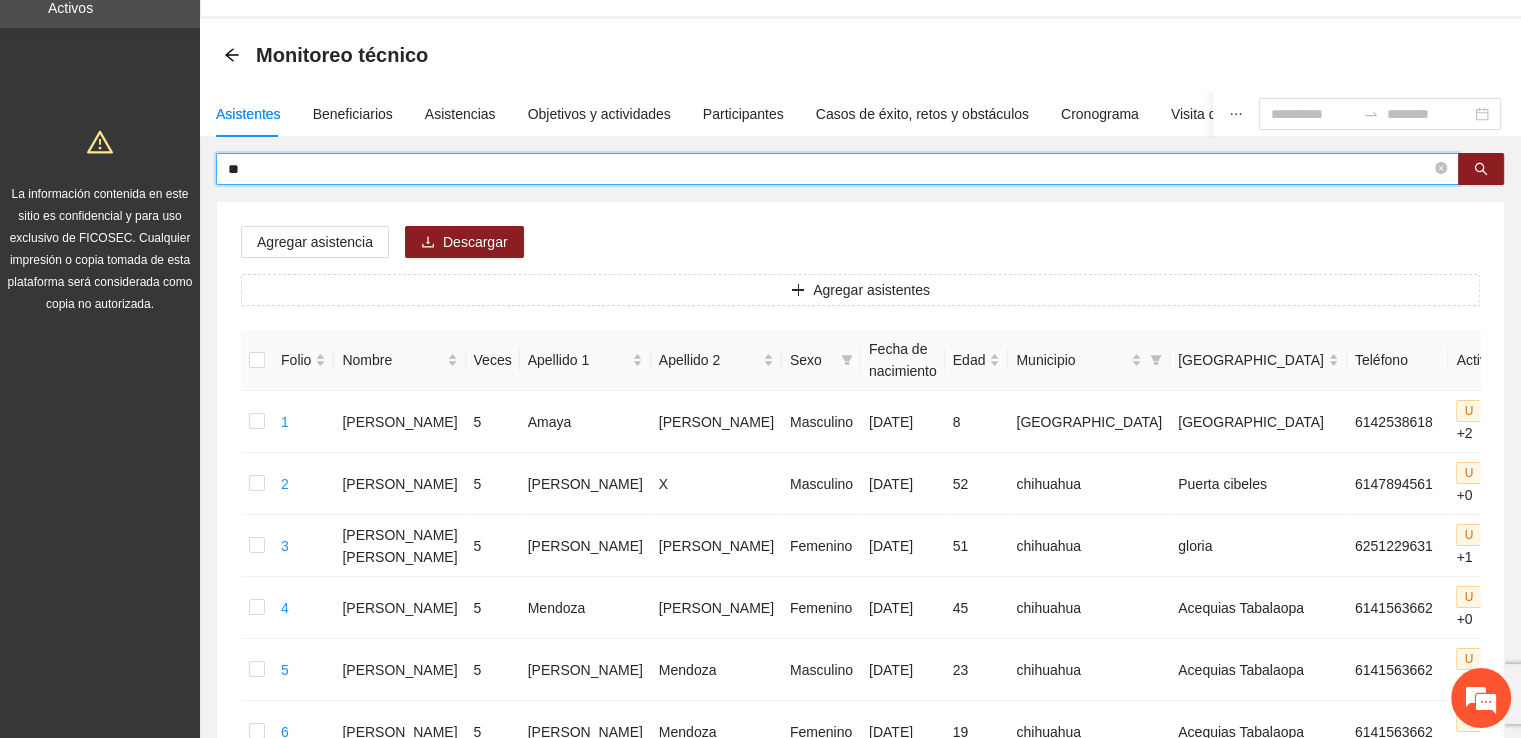 type on "*" 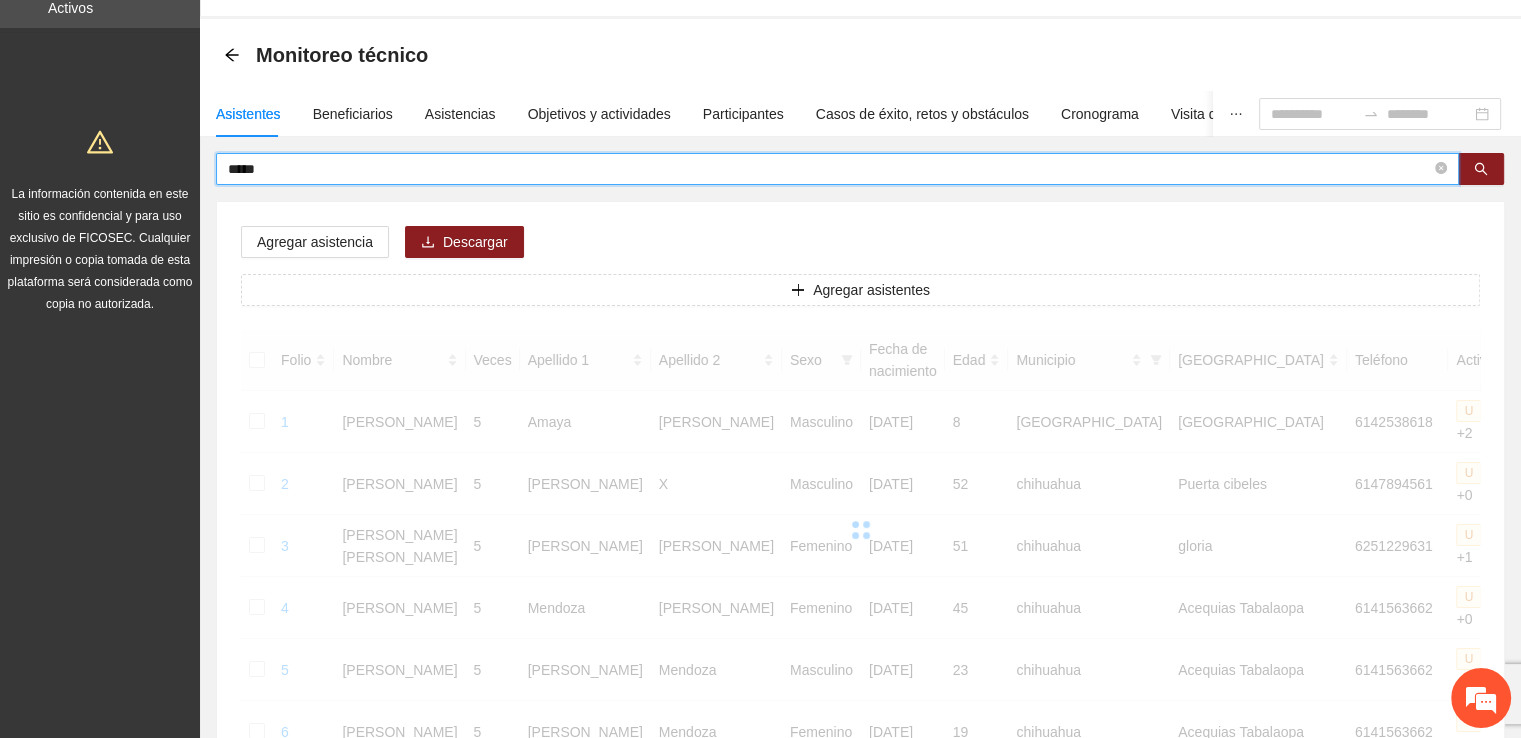 scroll, scrollTop: 41, scrollLeft: 0, axis: vertical 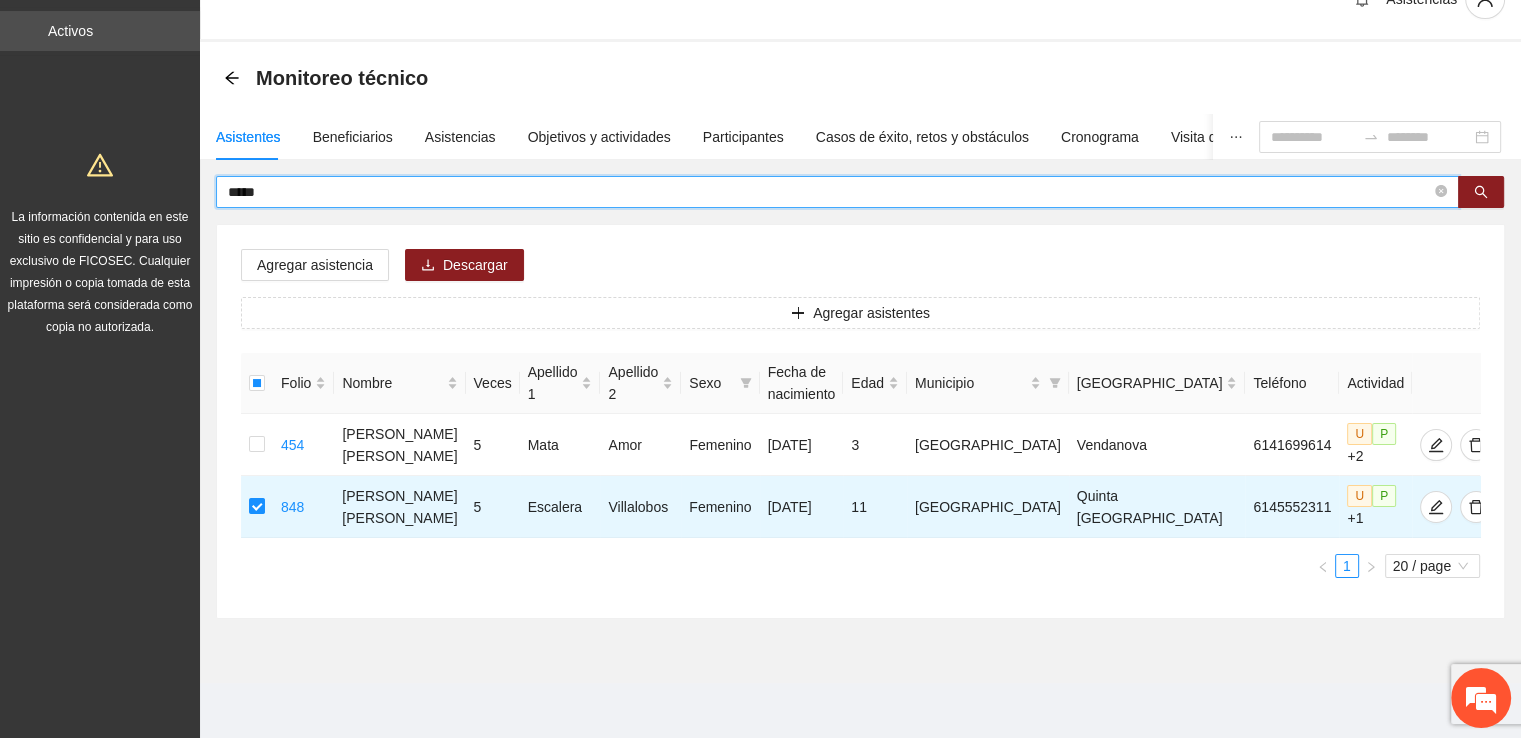 click on "*****" at bounding box center (829, 192) 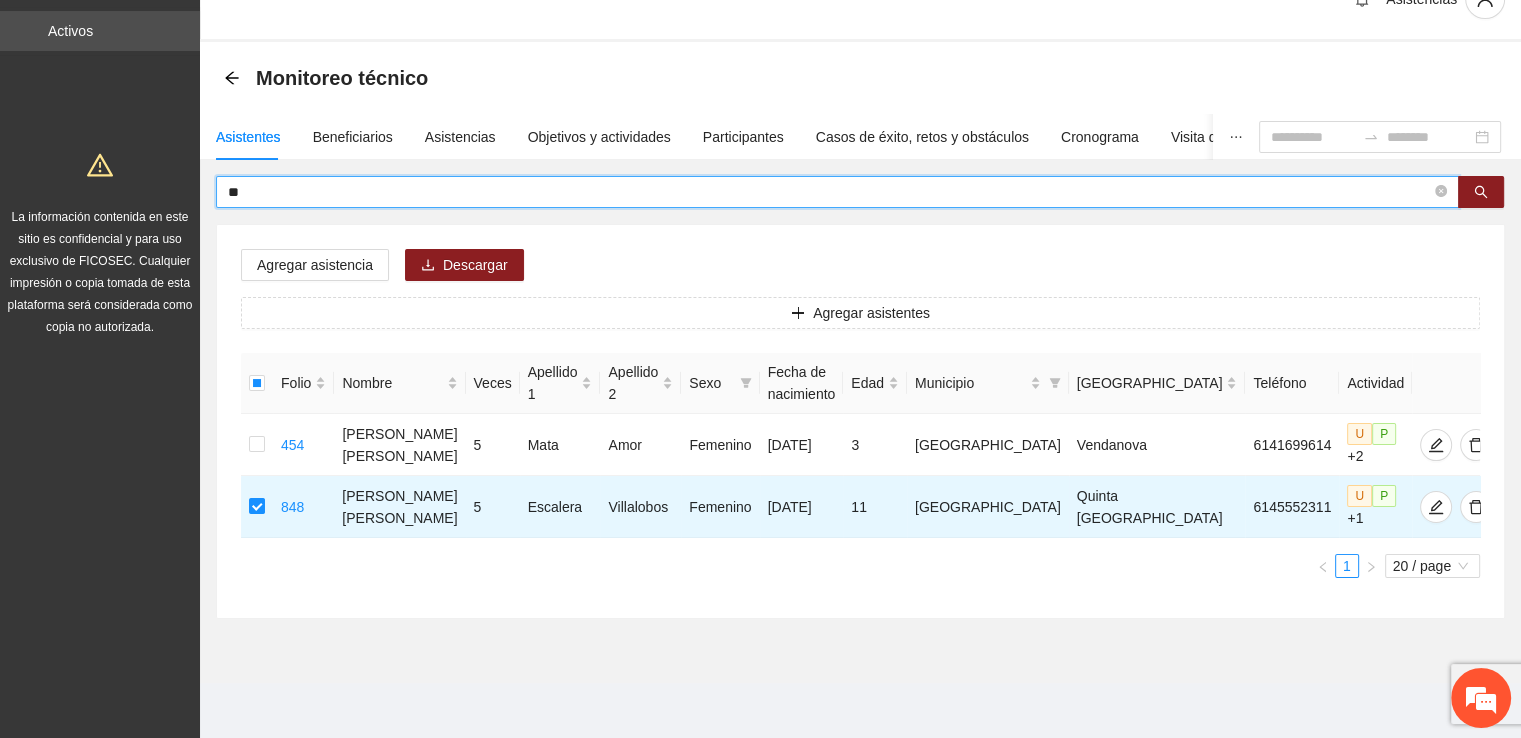 type on "*" 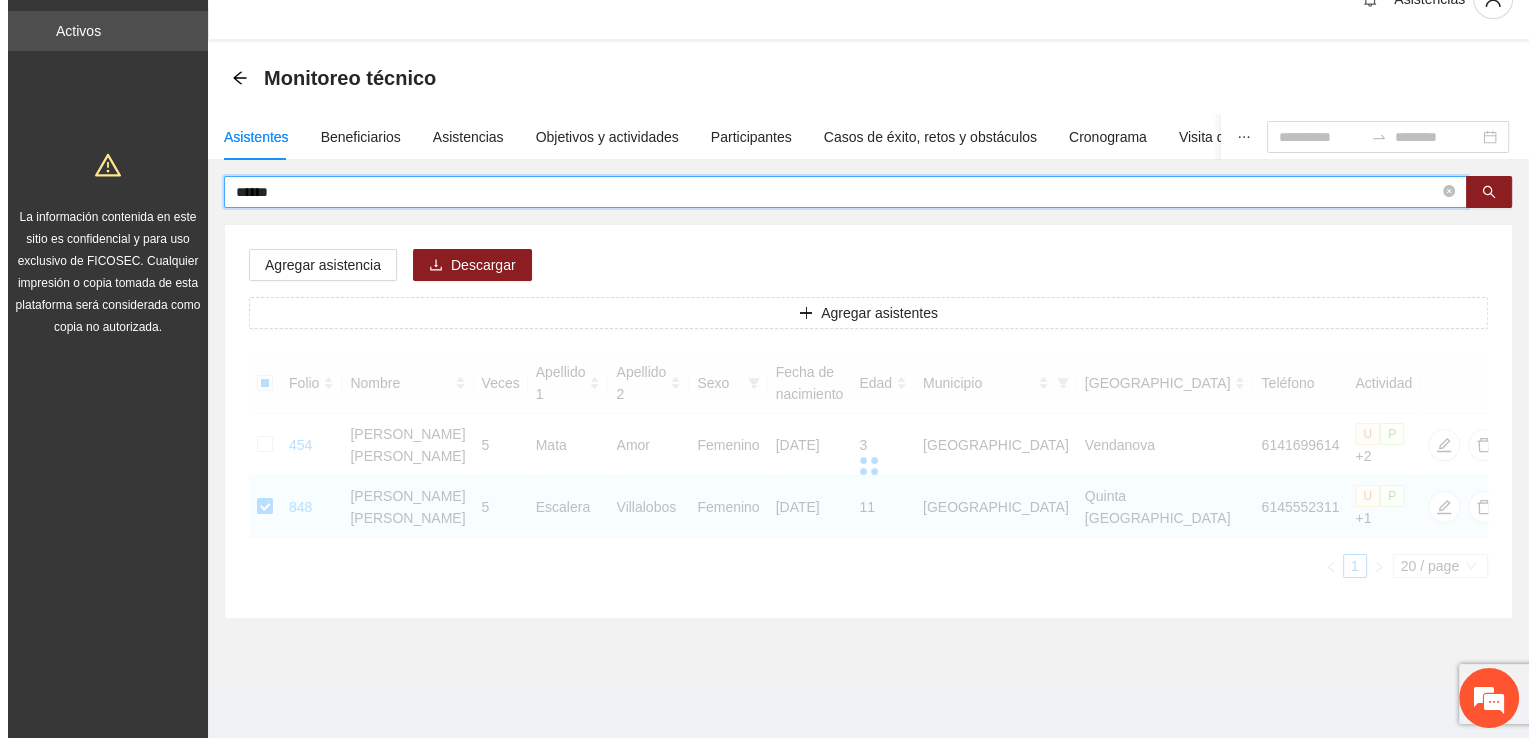 scroll, scrollTop: 0, scrollLeft: 0, axis: both 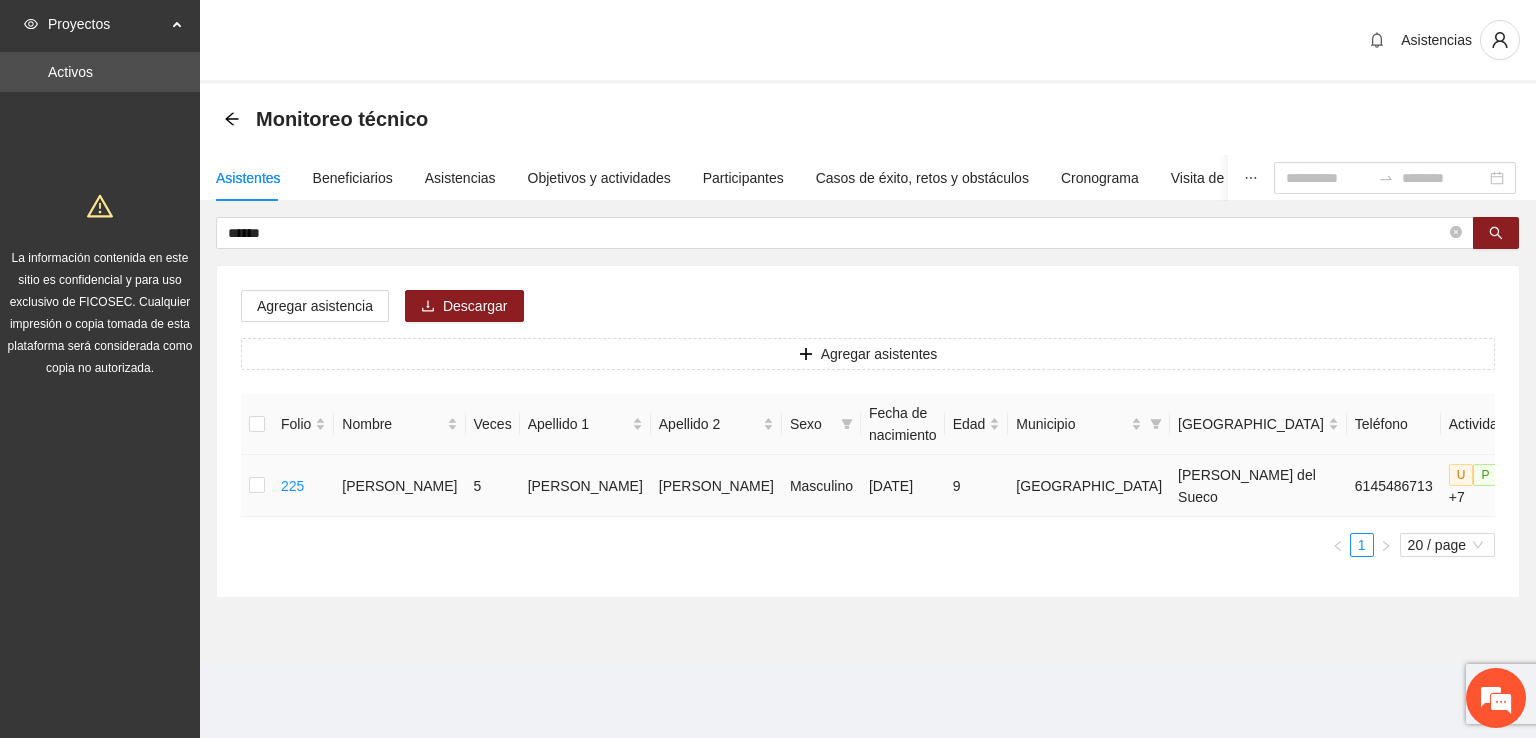 click at bounding box center [257, 486] 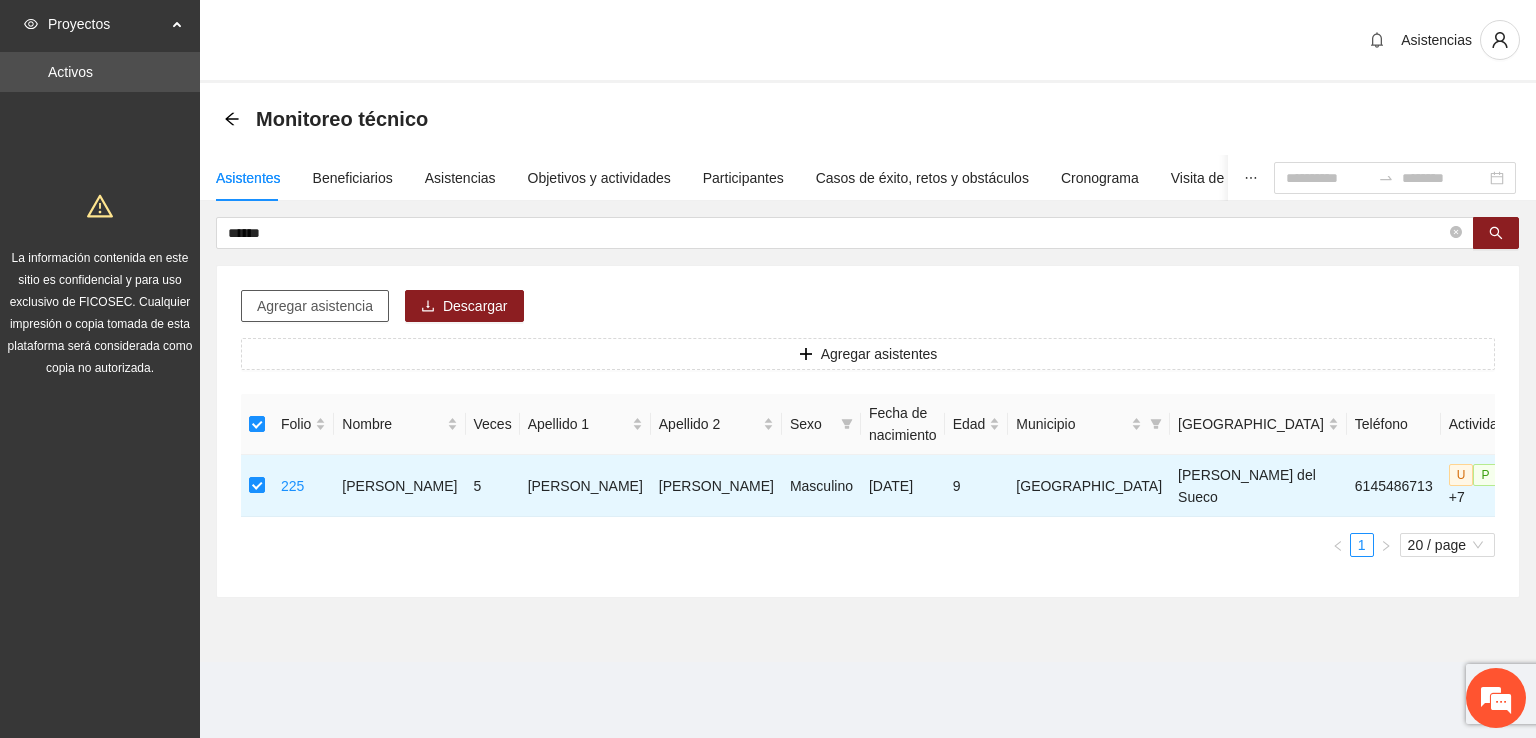 click on "Agregar asistencia" at bounding box center [315, 306] 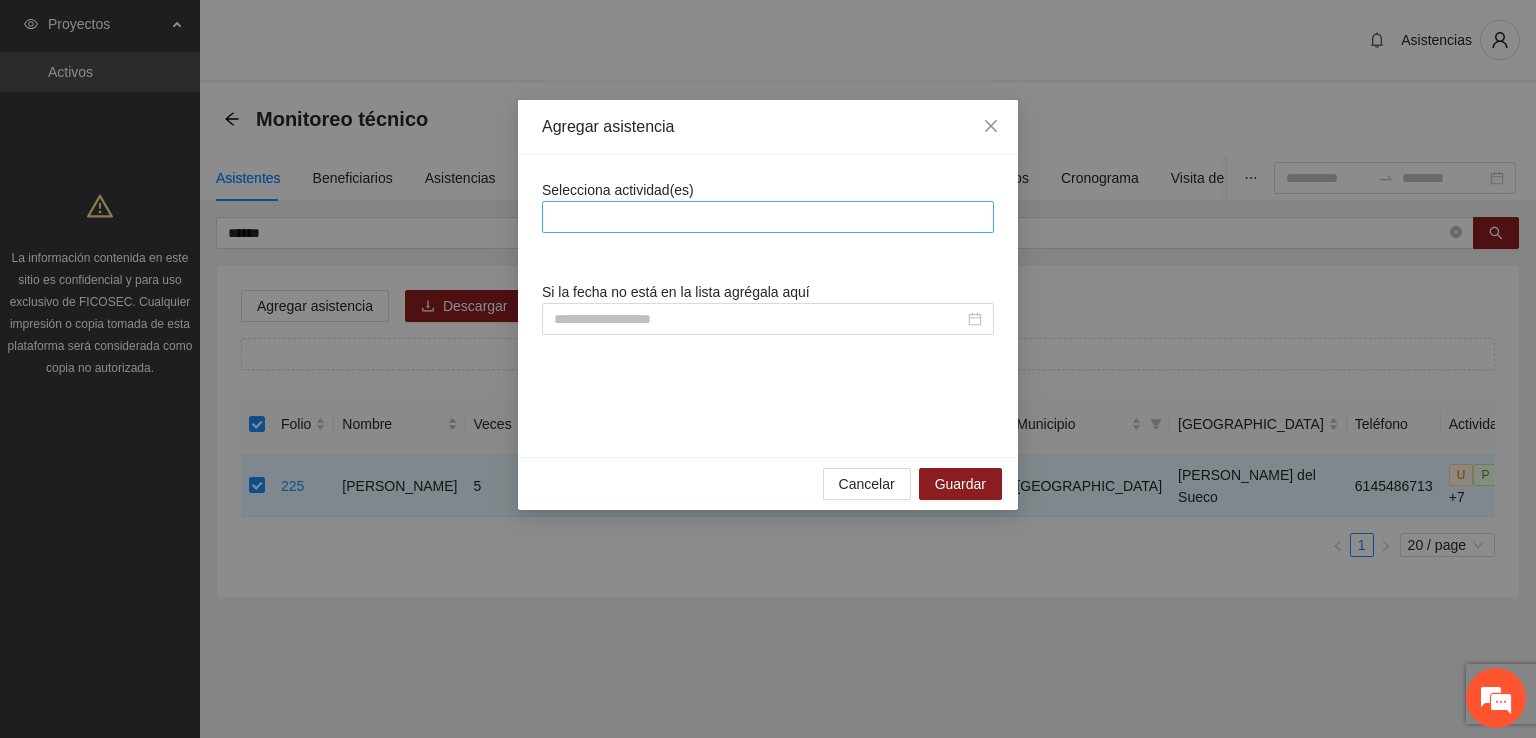 click at bounding box center [768, 217] 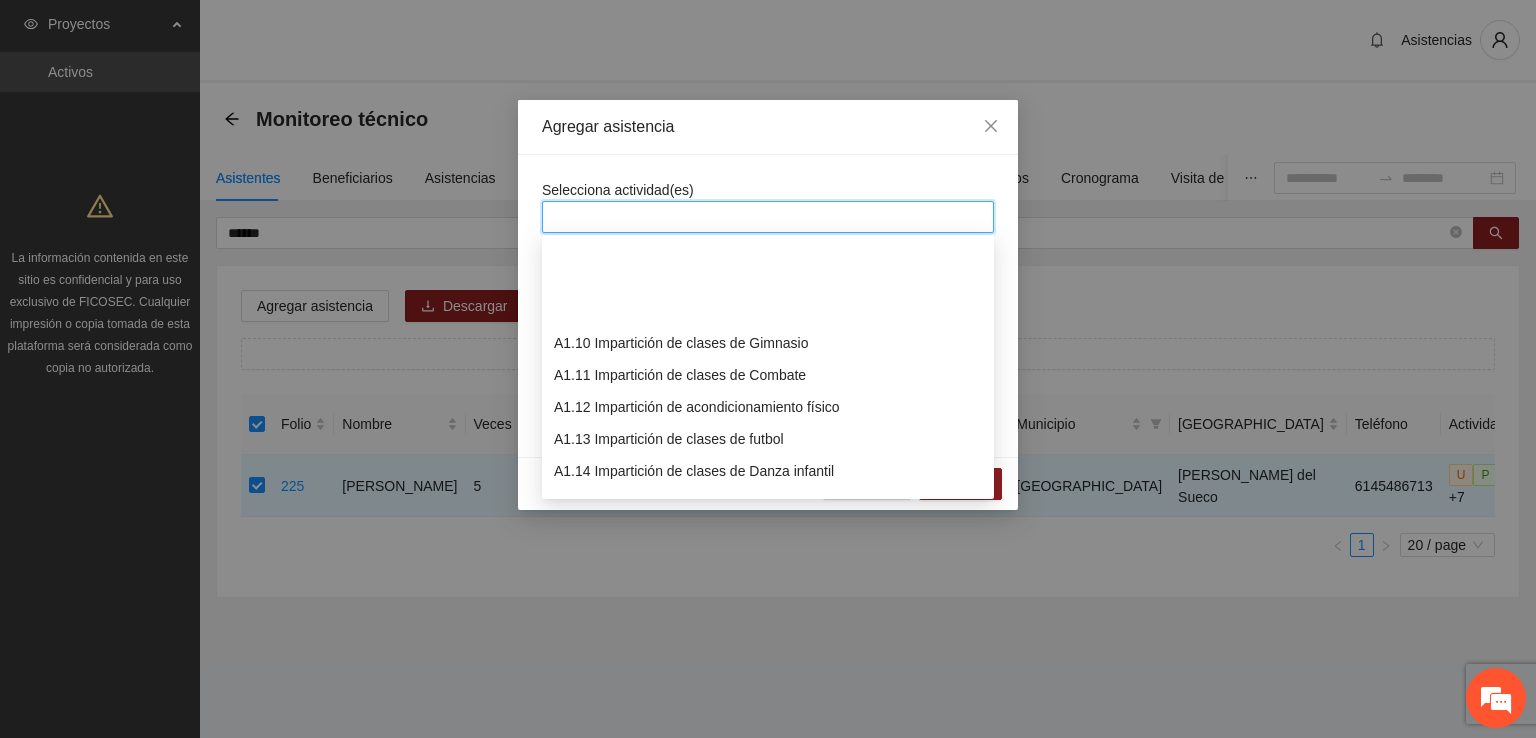 scroll, scrollTop: 300, scrollLeft: 0, axis: vertical 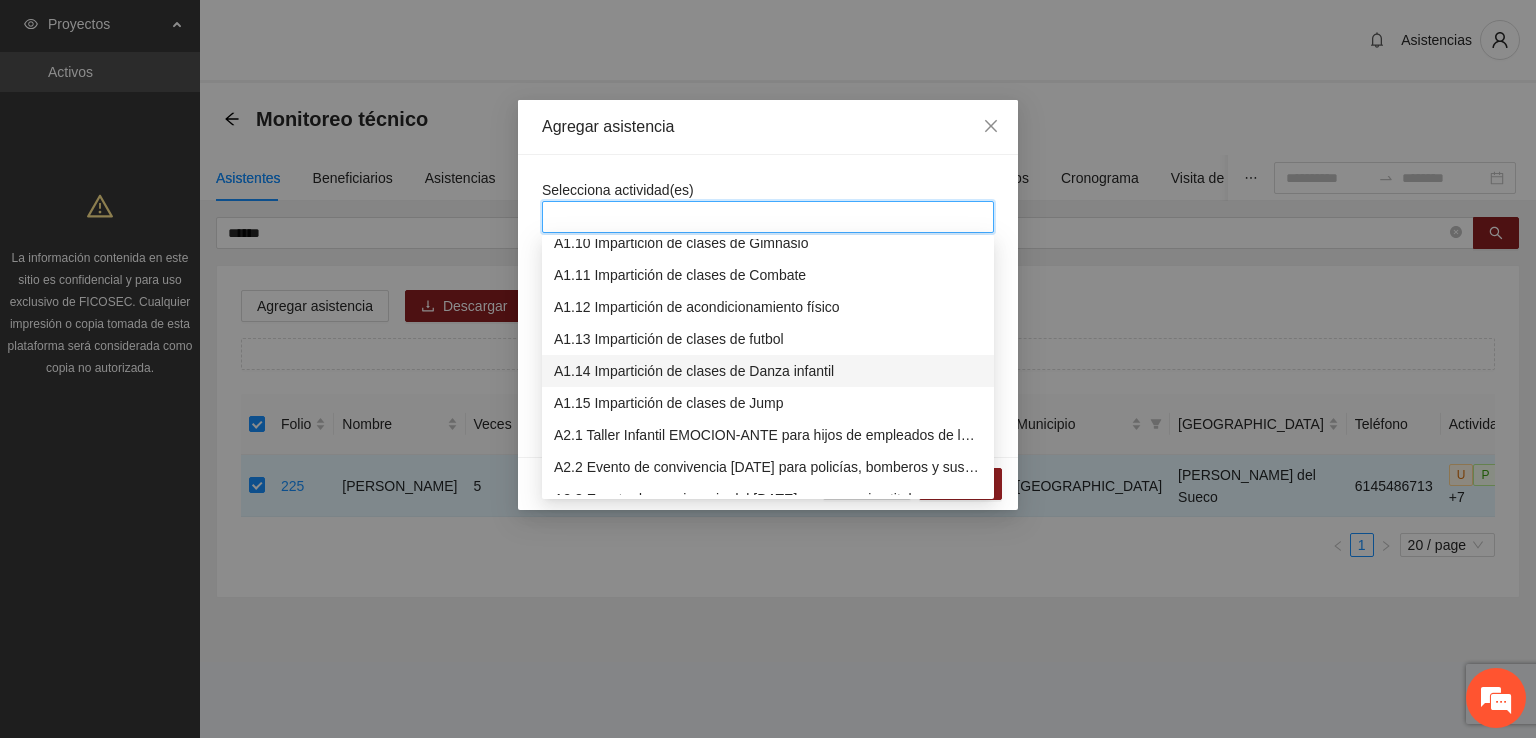 click on "A1.14 Impartición de clases de Danza infantil" at bounding box center [768, 371] 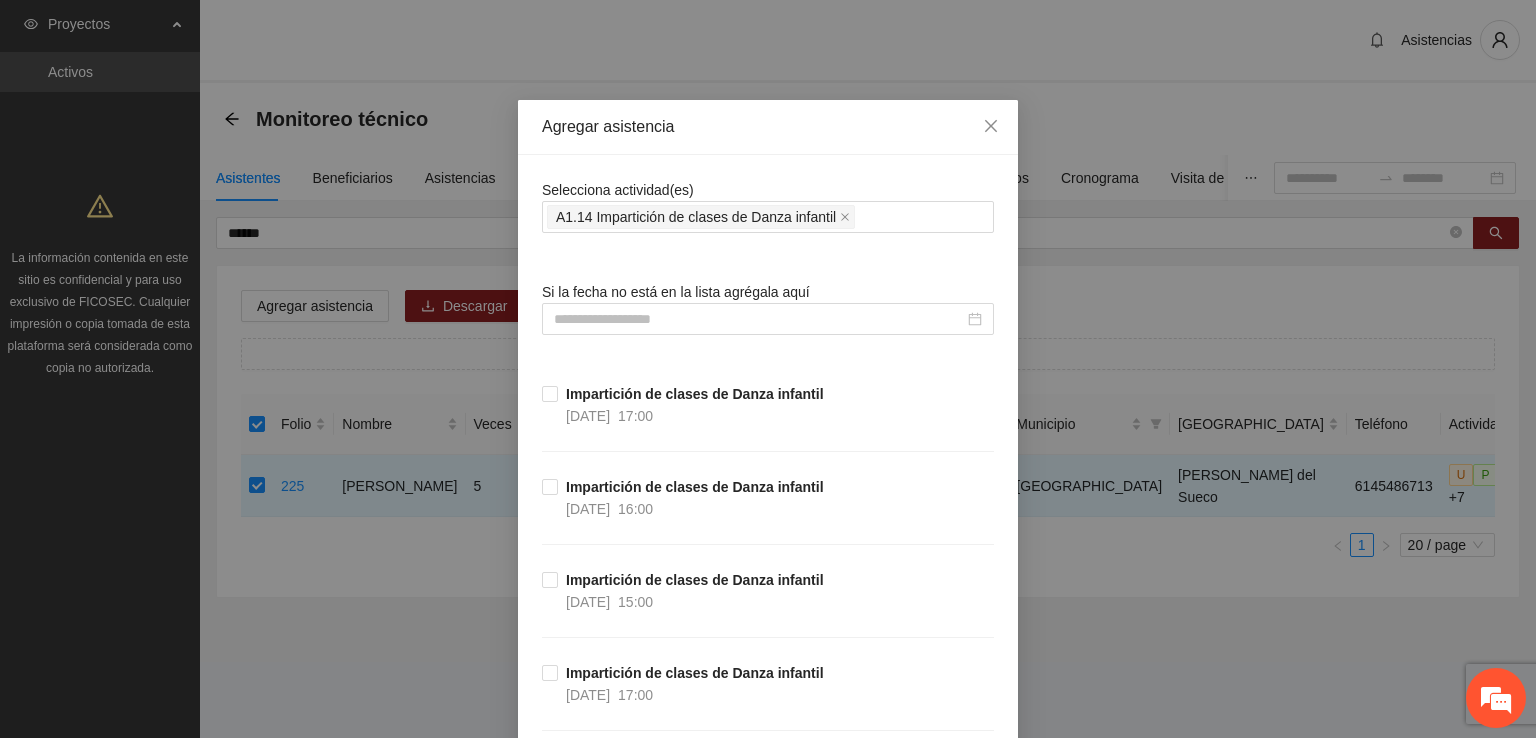 click on "Selecciona actividad(es) A1.14 Impartición de clases de Danza infantil   Si la fecha no está en la lista agrégala aquí Impartición de clases de Danza infantil [DATE] 17:00 Impartición de clases de Danza infantil [DATE] 16:00 Impartición de clases de Danza infantil [DATE] 15:00 Impartición de clases de Danza infantil [DATE] 17:00 Impartición de clases de Danza infantil [DATE] 16:00 Impartición de clases de Danza infantil [DATE] 15:00 Impartición de clases de Danza infantil [DATE] 17:00 Impartición de clases de Danza infantil [DATE] 16:00 Impartición de clases de Danza infantil [DATE] 15:00 Impartición de clases de Danza infantil [DATE] 17:00 Impartición de clases de Danza infantil [DATE] 16:00 Impartición de clases de Danza infantil [DATE] 15:00 Impartición de clases de Danza infantil [DATE] 17:00 Impartición de clases de Danza infantil [DATE] 16:00 Impartición de clases de Danza infantil [DATE] 15:00 [DATE] 17:00 23/06/2025" at bounding box center [768, 11930] 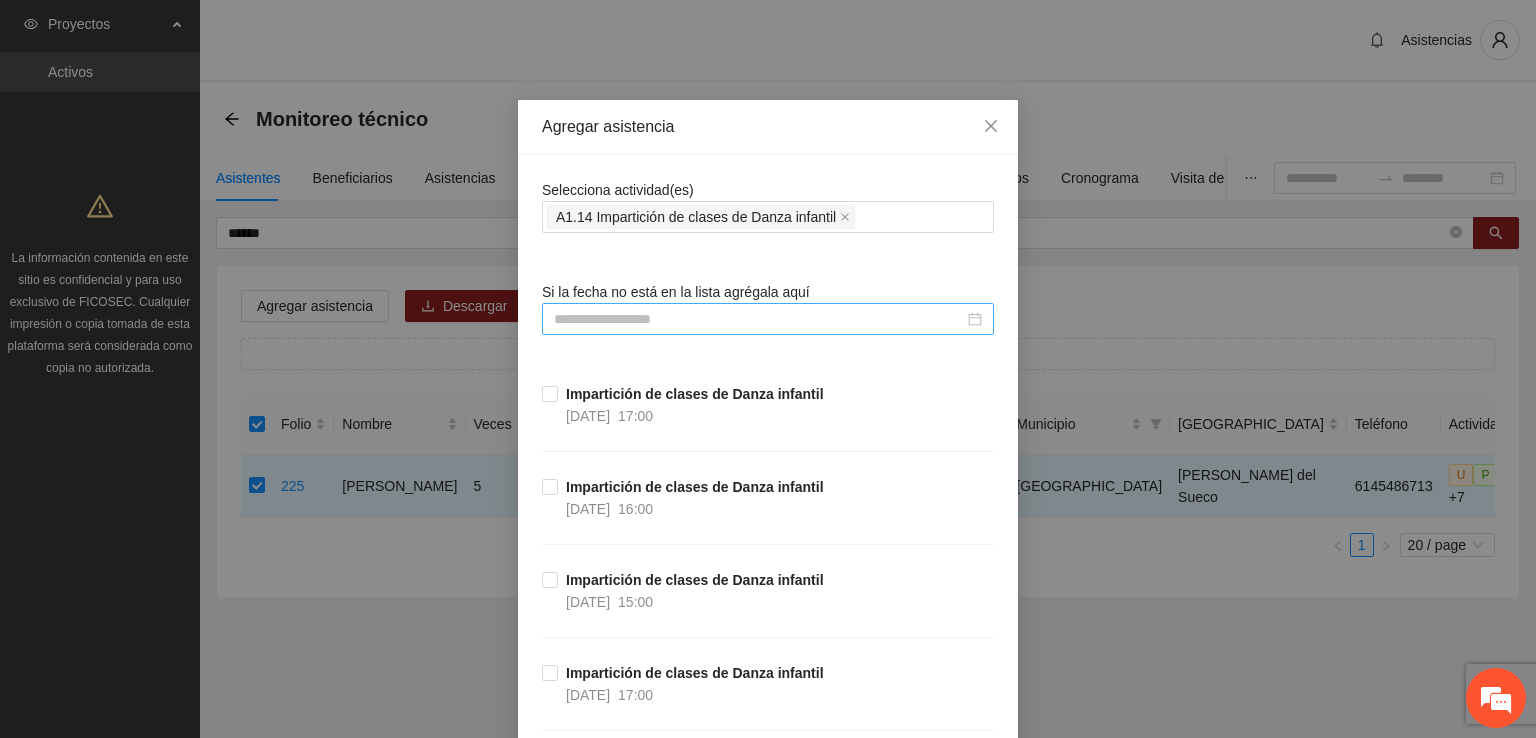 click at bounding box center (759, 319) 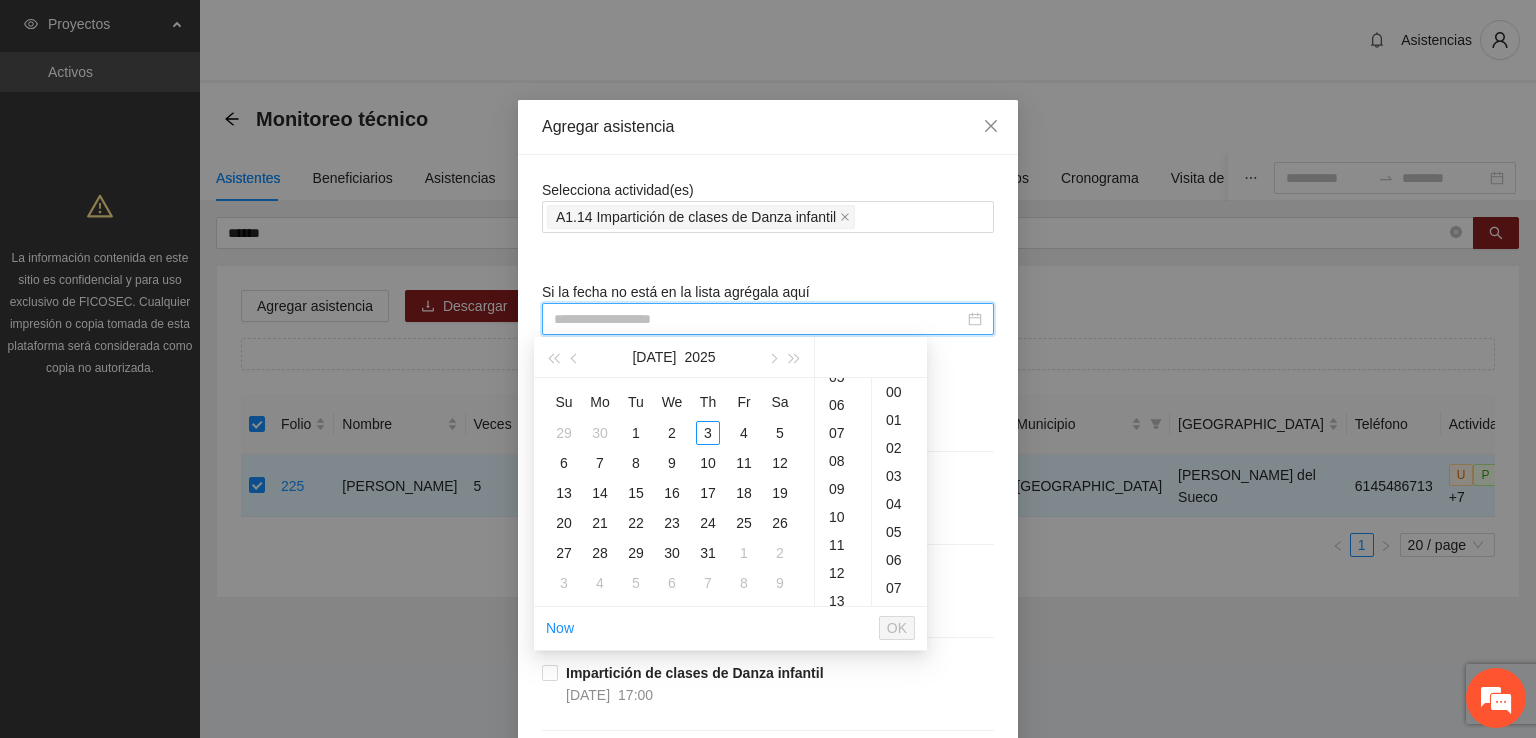 scroll, scrollTop: 199, scrollLeft: 0, axis: vertical 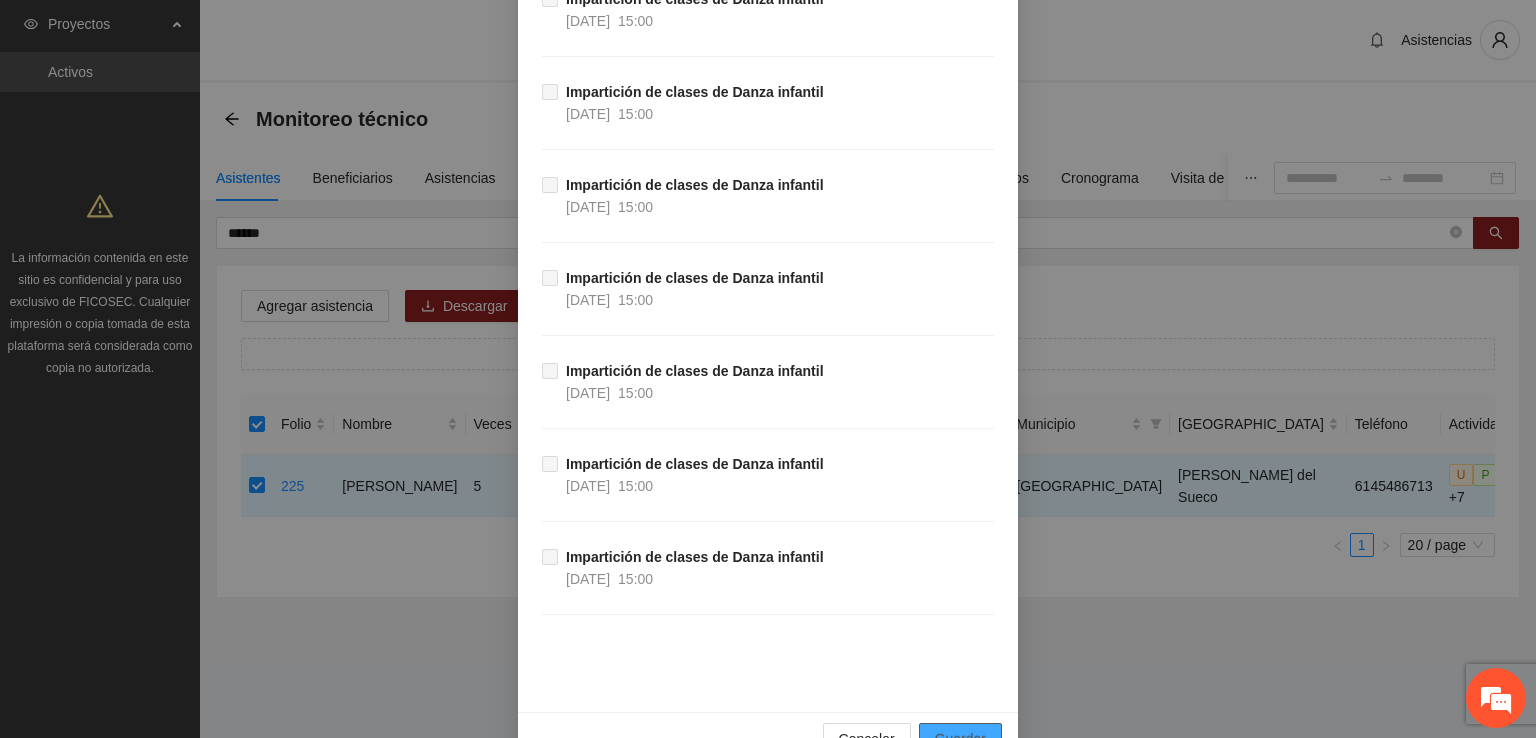 click on "Guardar" at bounding box center (960, 739) 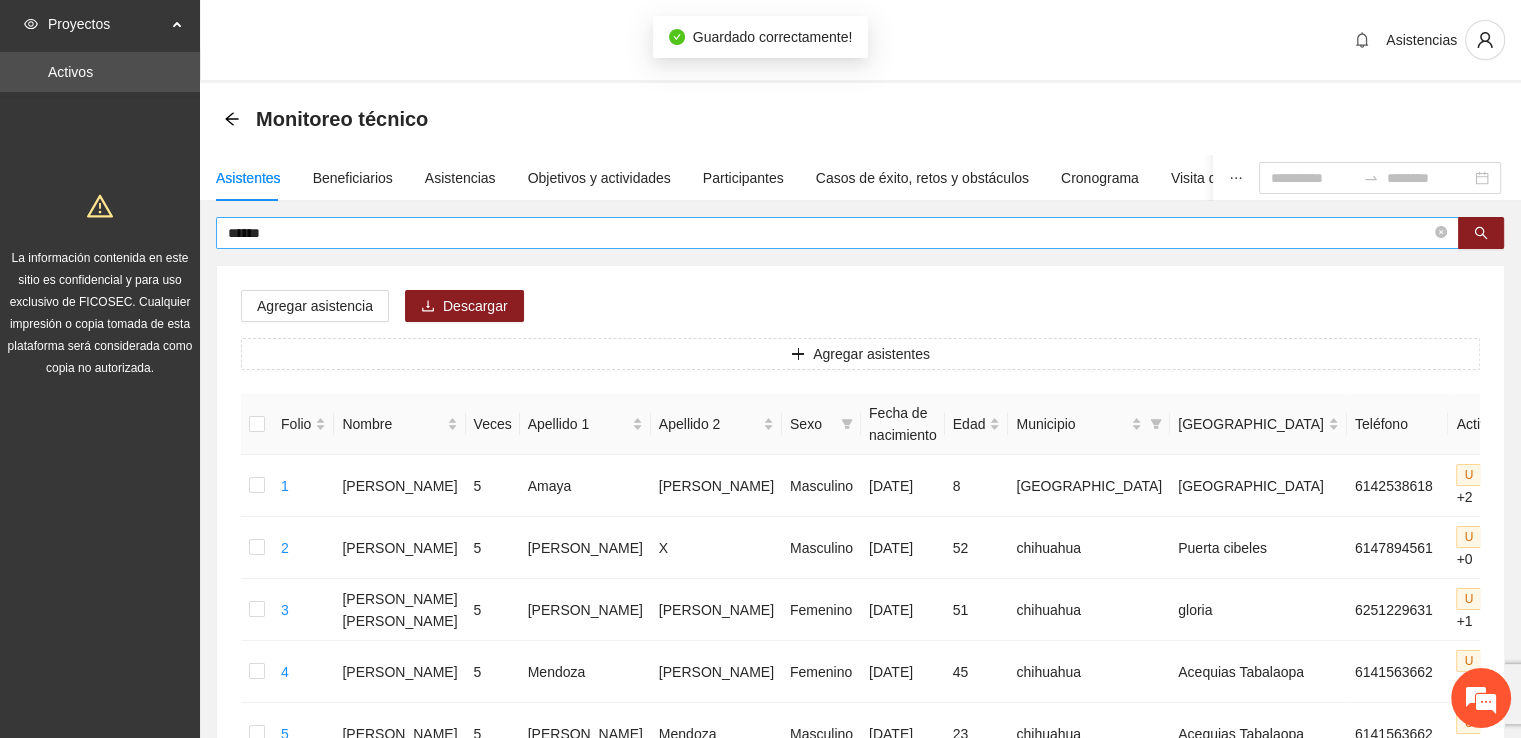 click on "******" at bounding box center (829, 233) 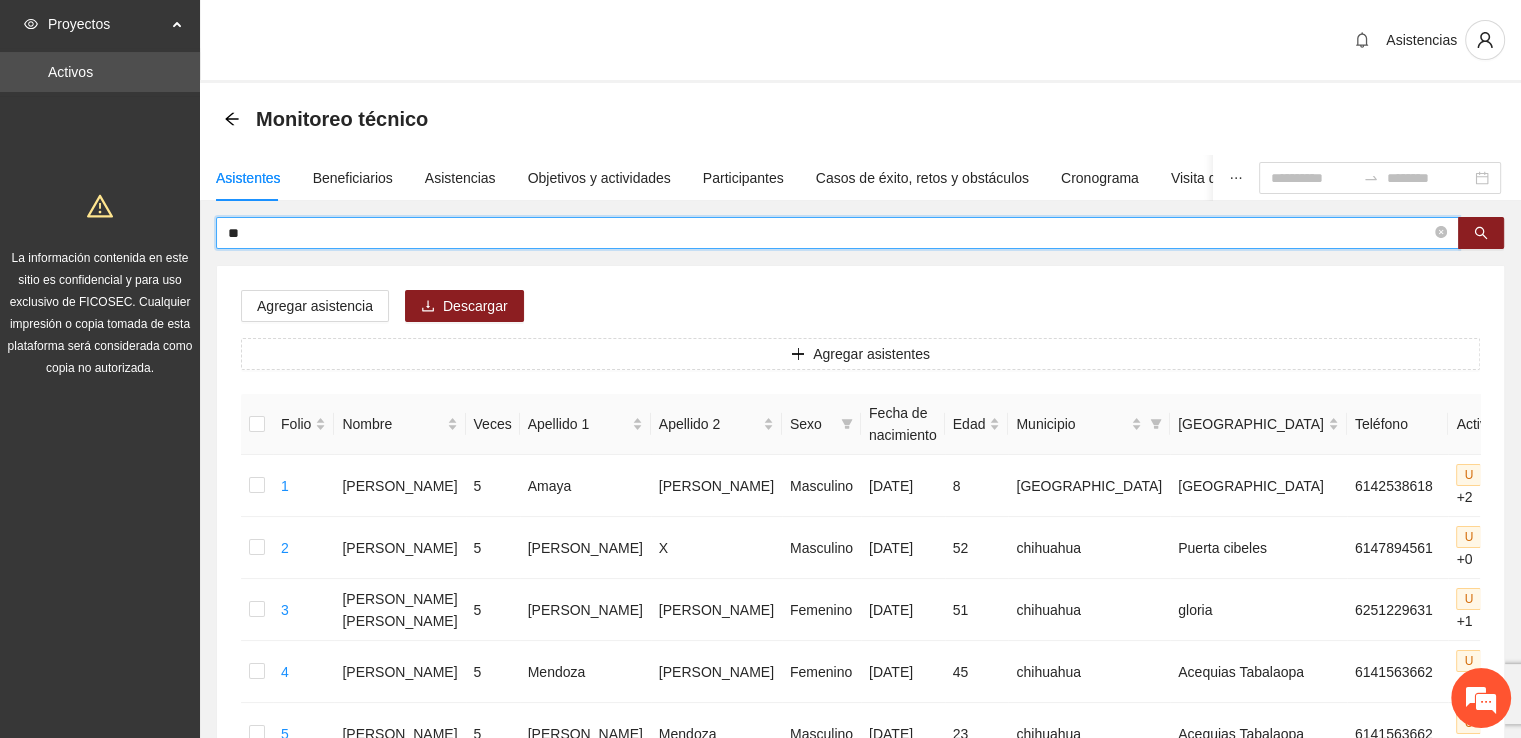 type on "*" 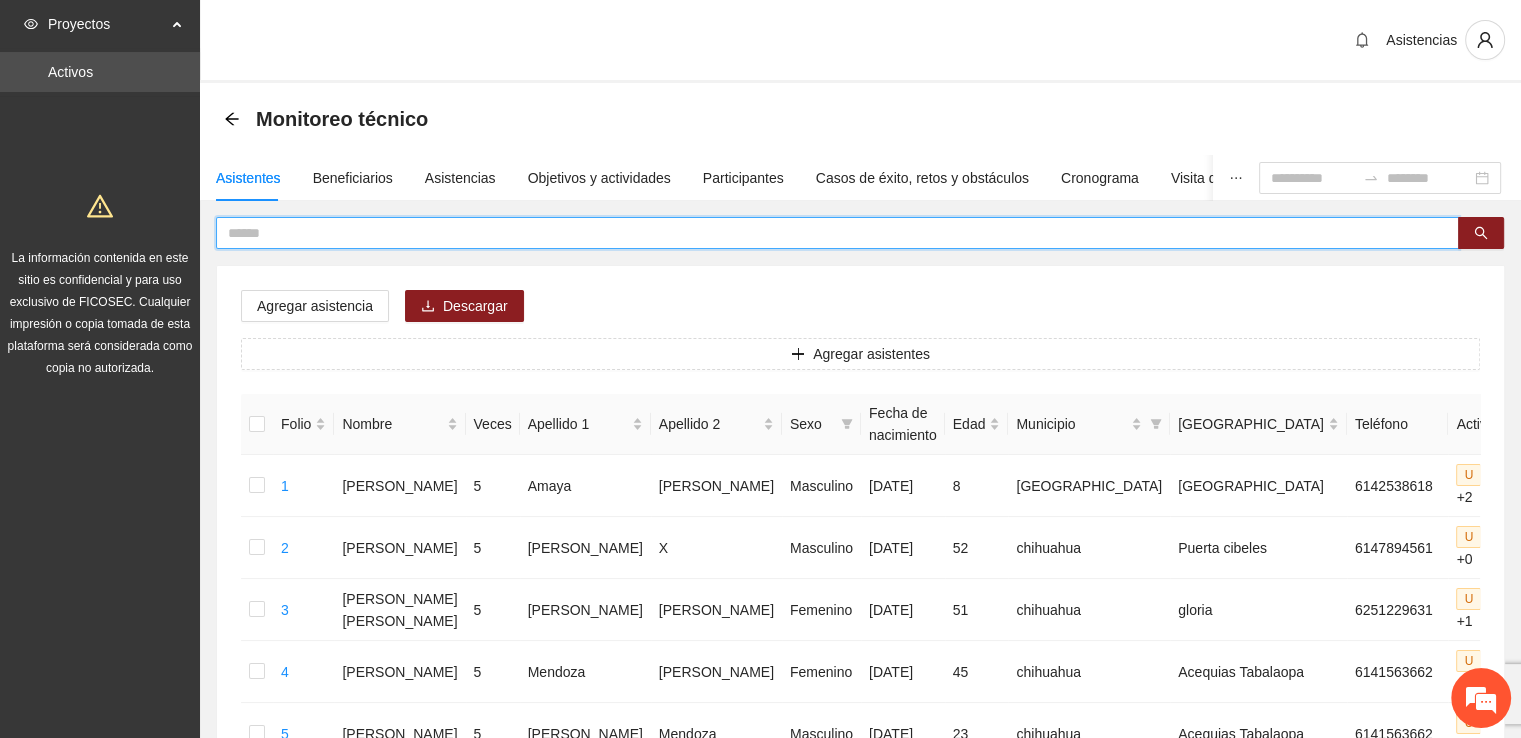 click at bounding box center (829, 233) 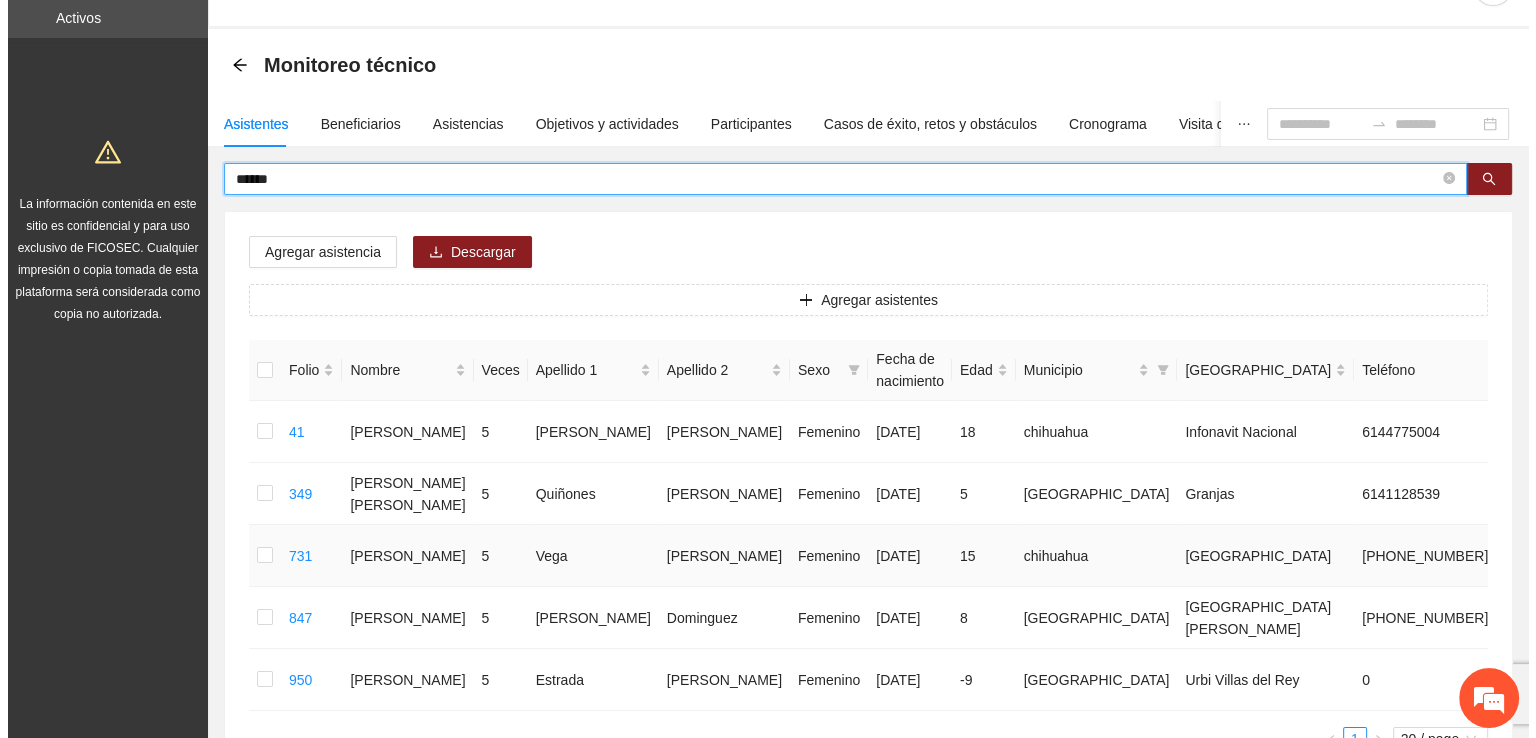 scroll, scrollTop: 100, scrollLeft: 0, axis: vertical 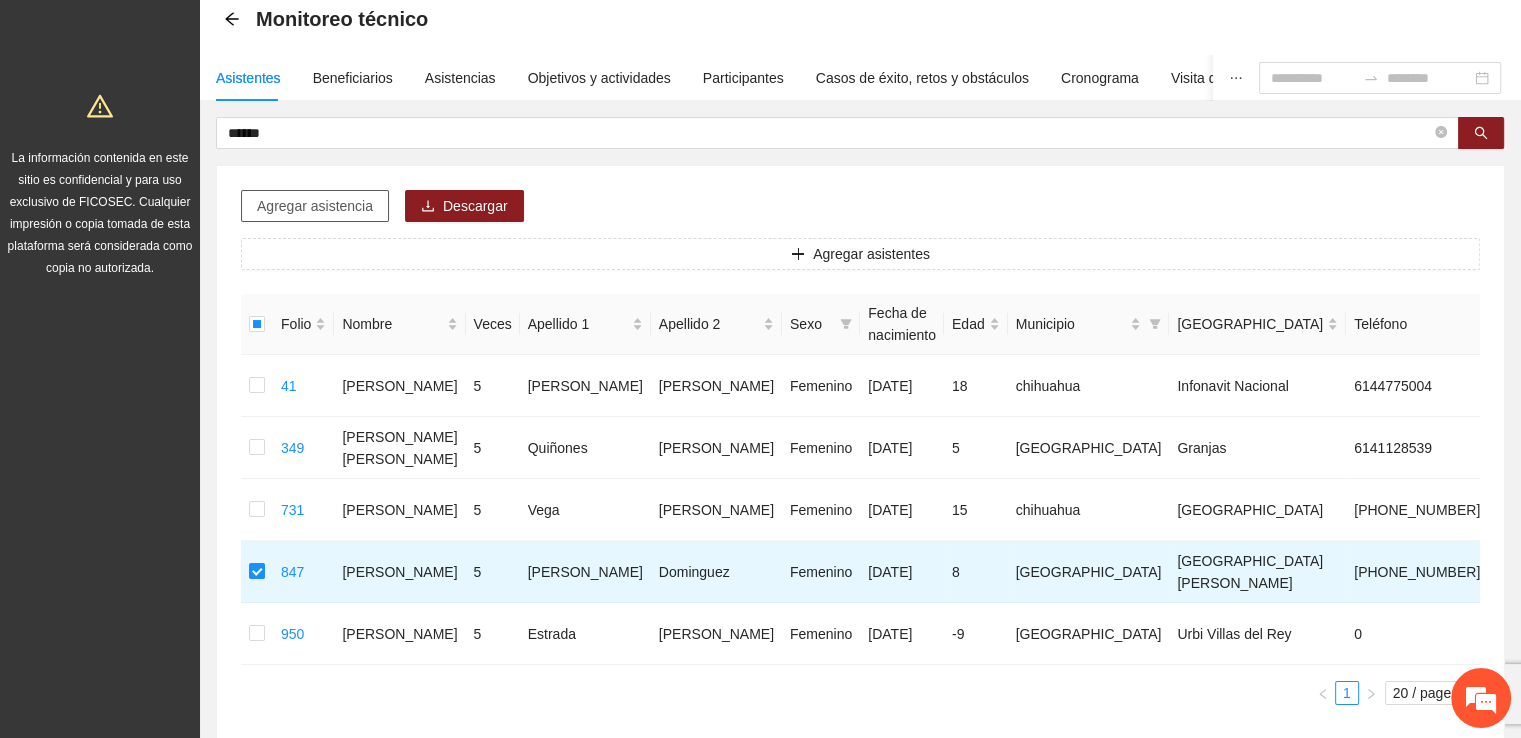 click on "Agregar asistencia" at bounding box center [315, 206] 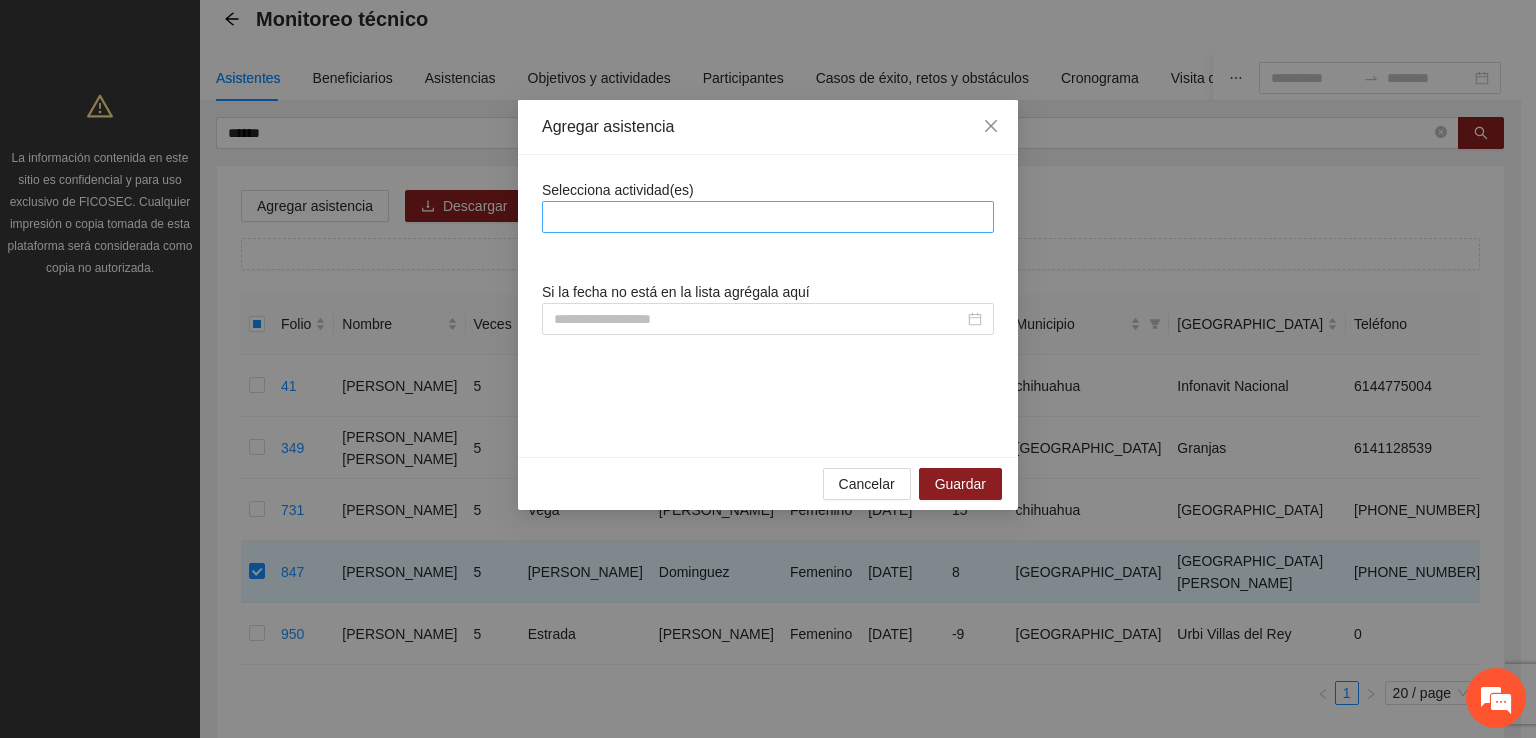 click at bounding box center (768, 217) 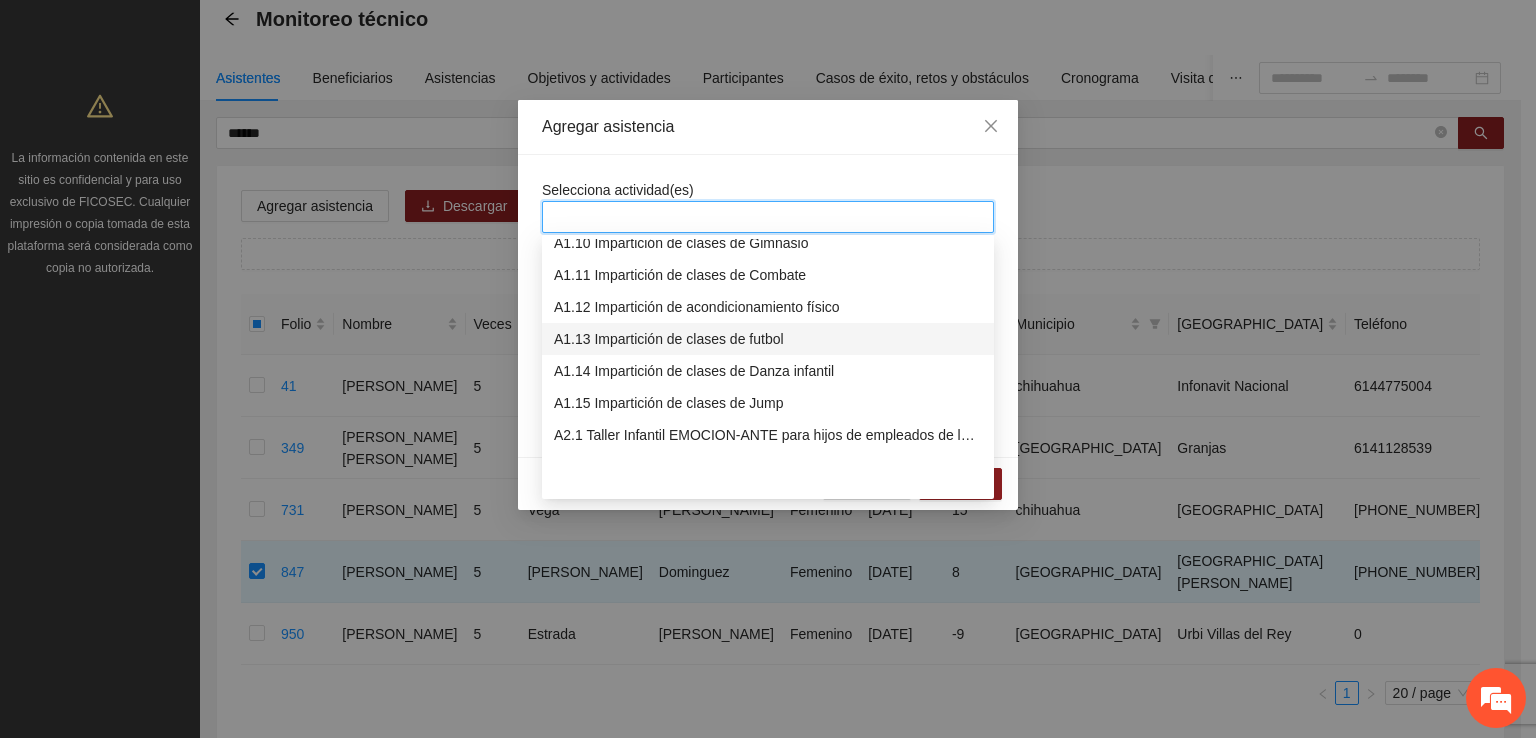 scroll, scrollTop: 300, scrollLeft: 0, axis: vertical 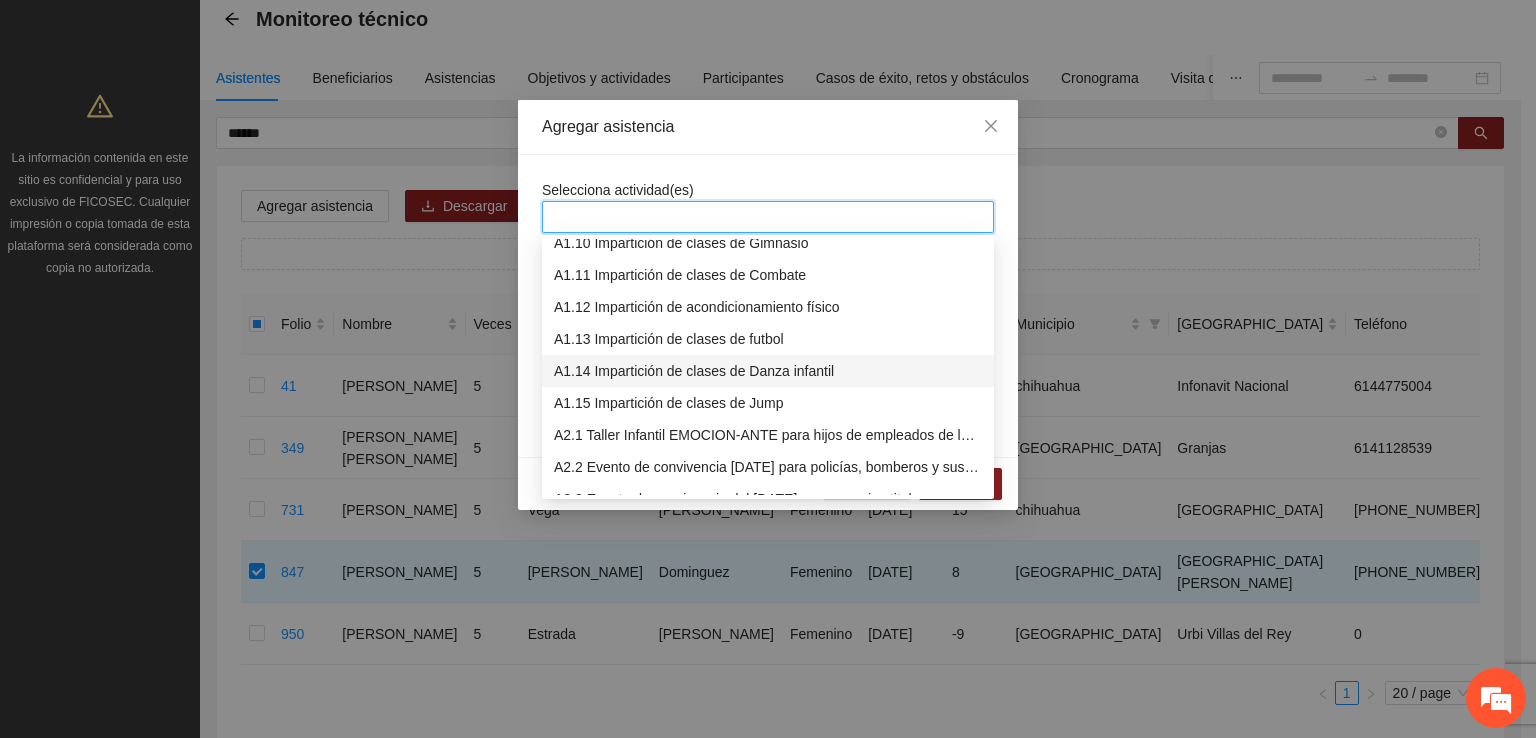 drag, startPoint x: 792, startPoint y: 373, endPoint x: 850, endPoint y: 200, distance: 182.4637 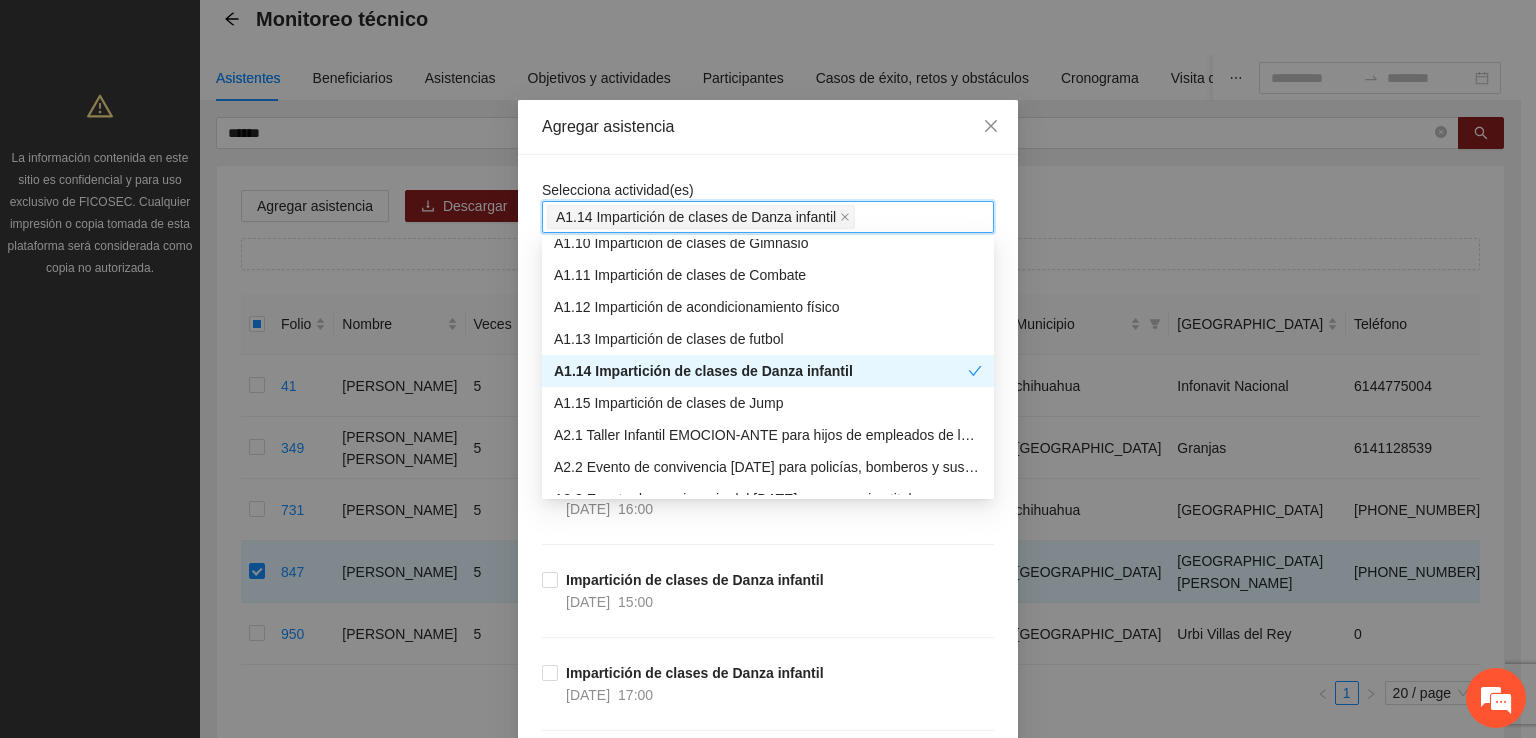 click on "Selecciona actividad(es) A1.14 Impartición de clases de Danza infantil" at bounding box center [768, 206] 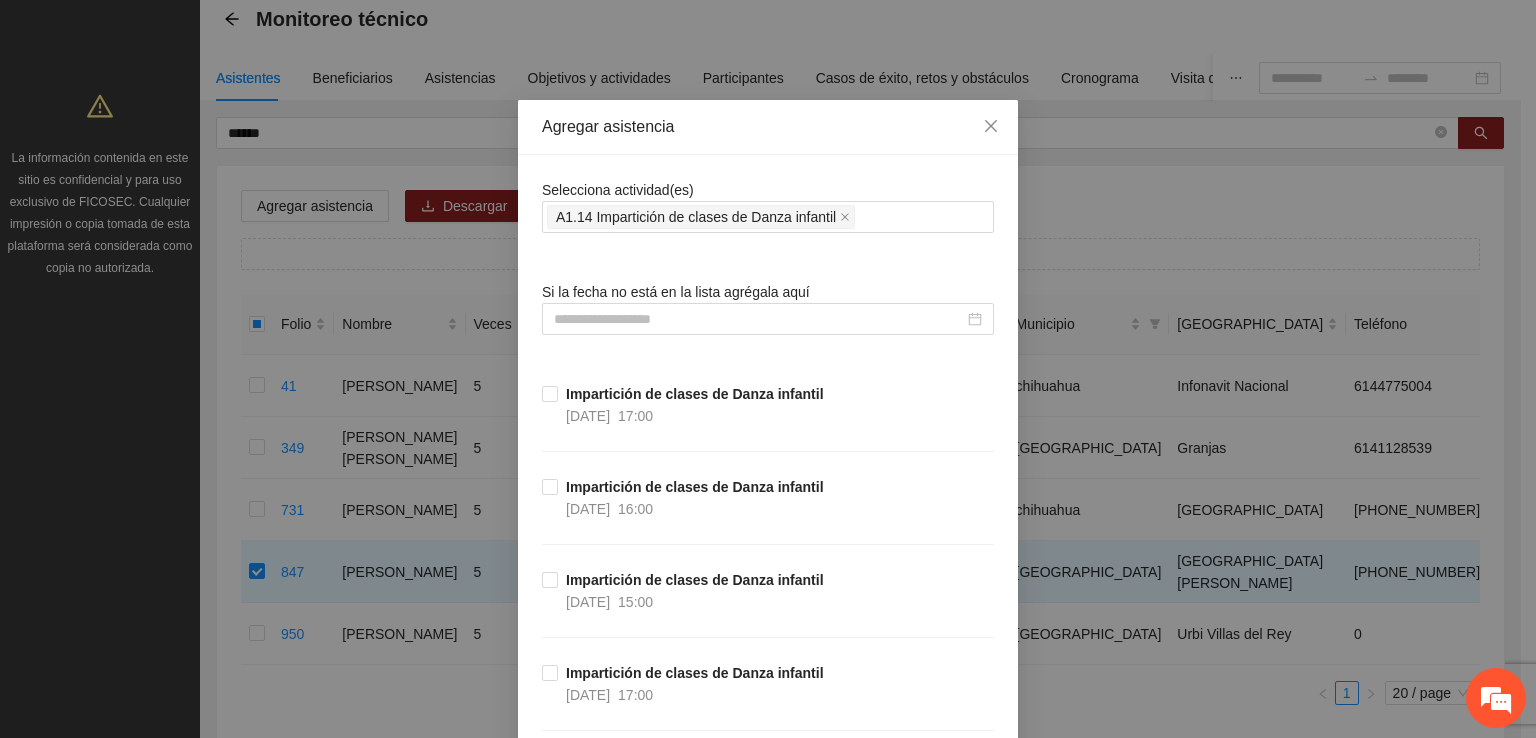 scroll, scrollTop: 6304, scrollLeft: 0, axis: vertical 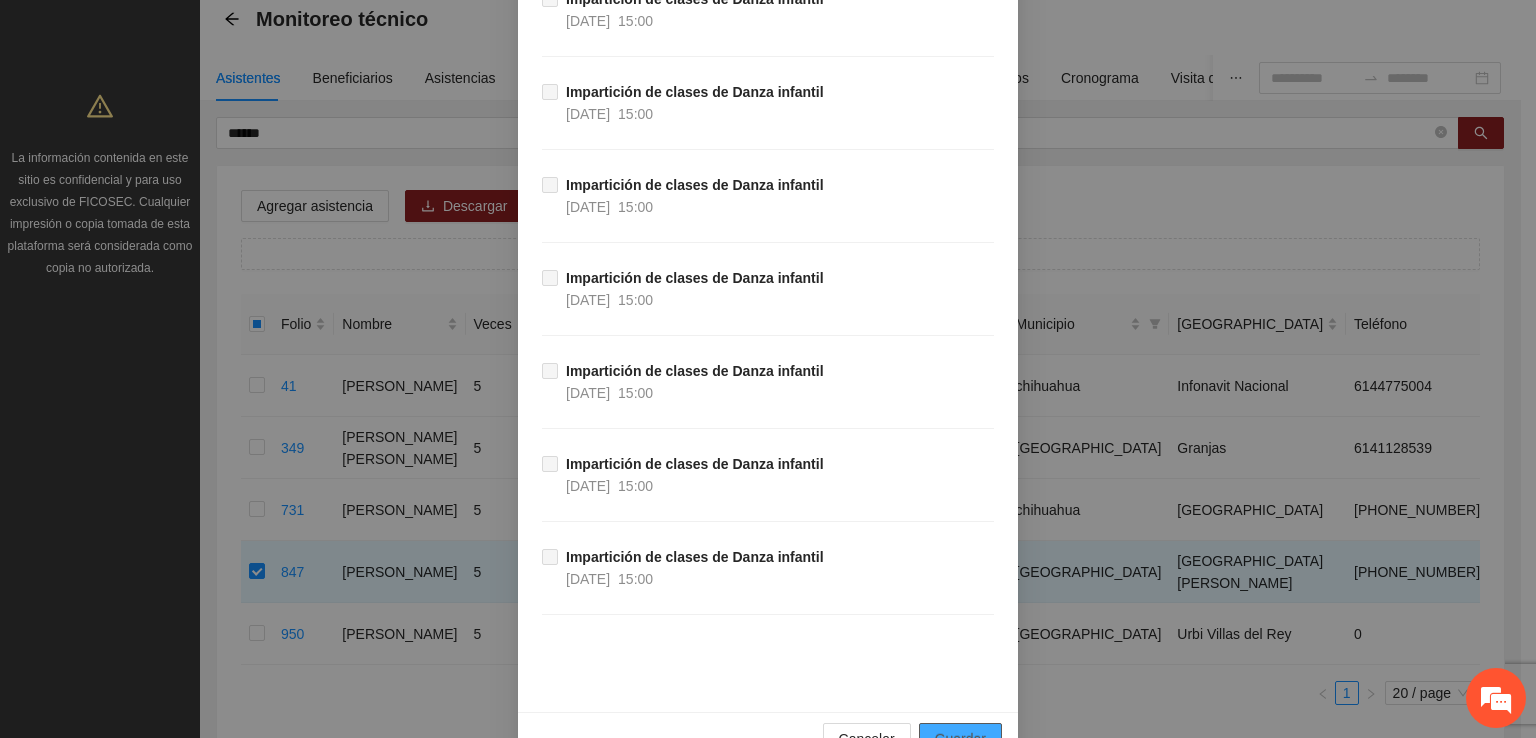 click on "Guardar" at bounding box center (960, 739) 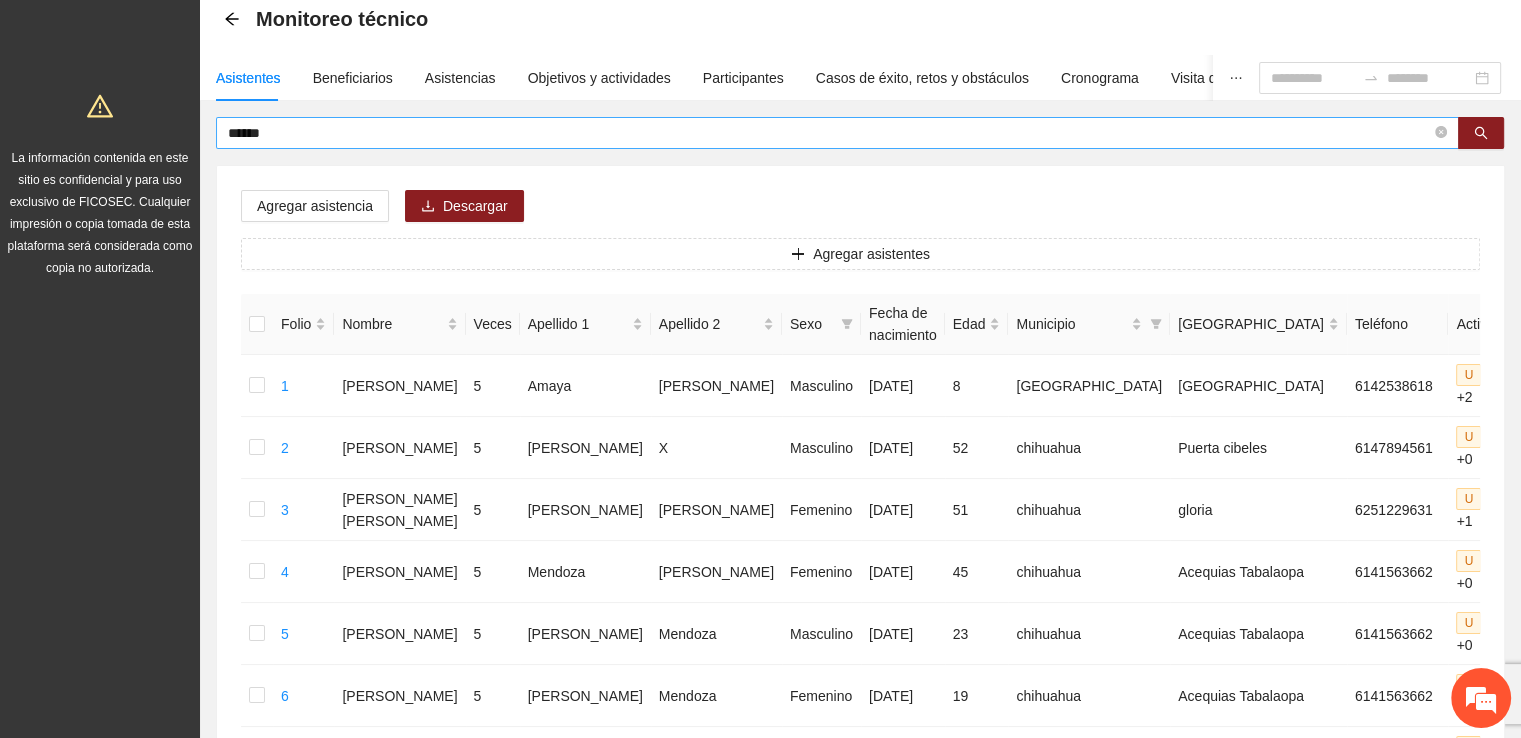 click on "******" at bounding box center [829, 133] 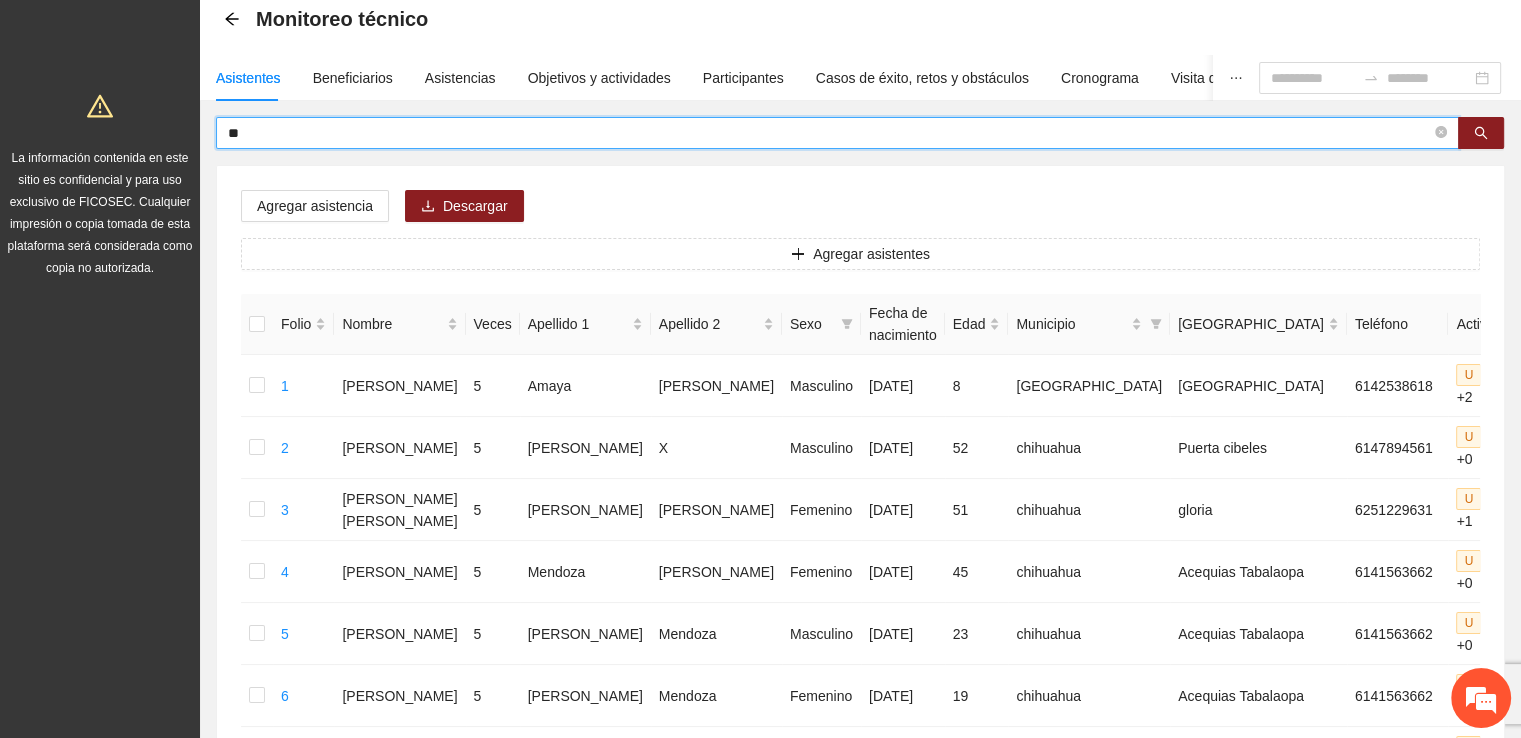 type on "*" 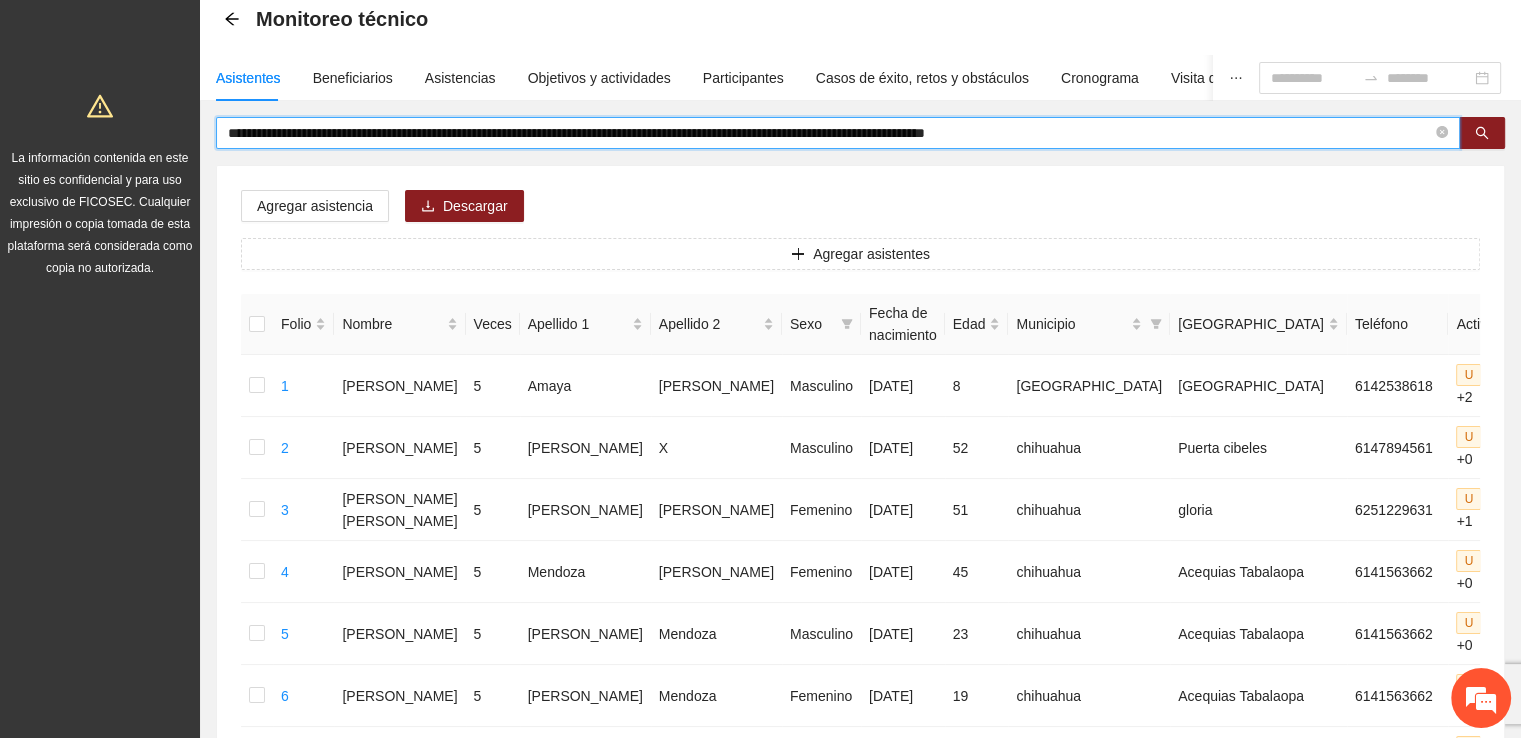 scroll, scrollTop: 0, scrollLeft: 0, axis: both 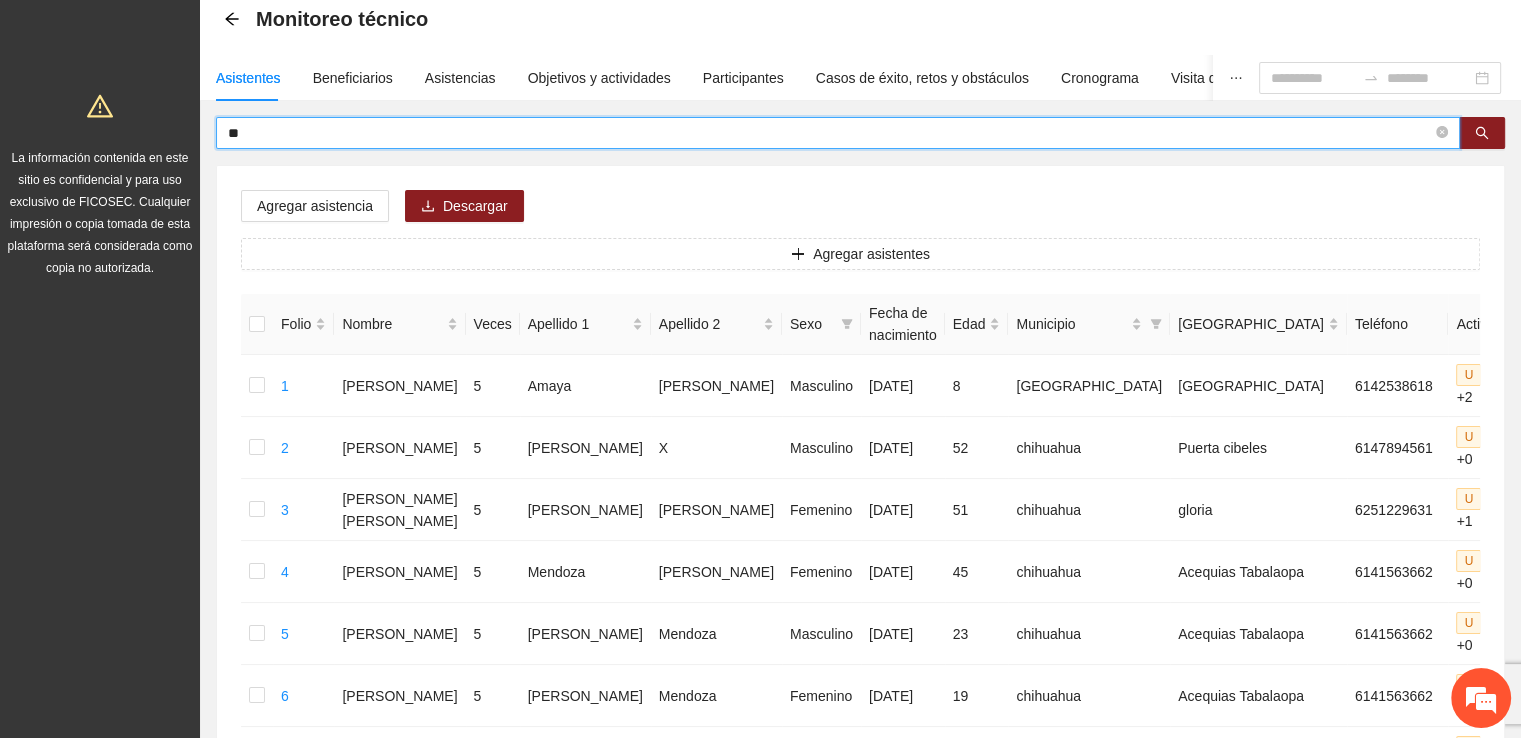 type on "*" 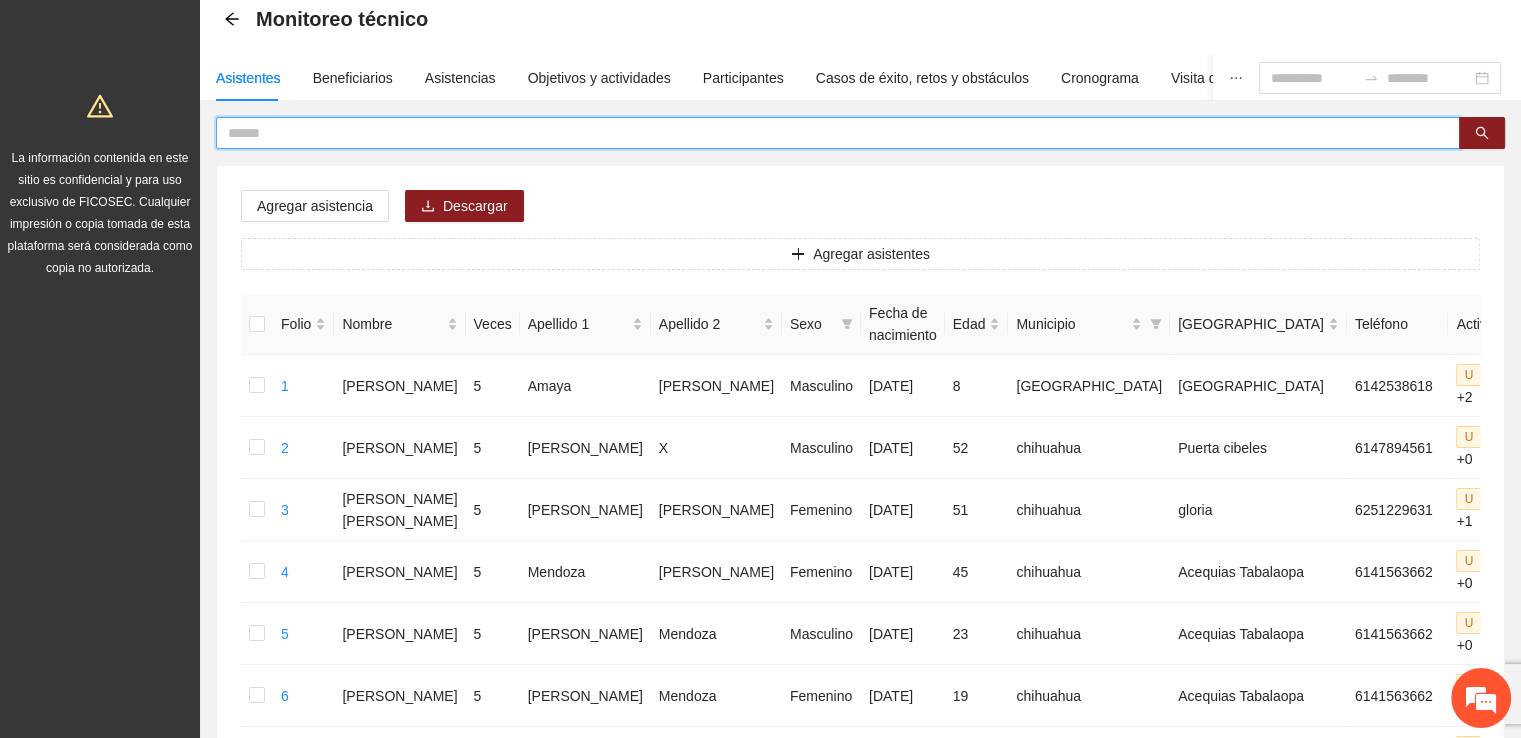 click at bounding box center (830, 133) 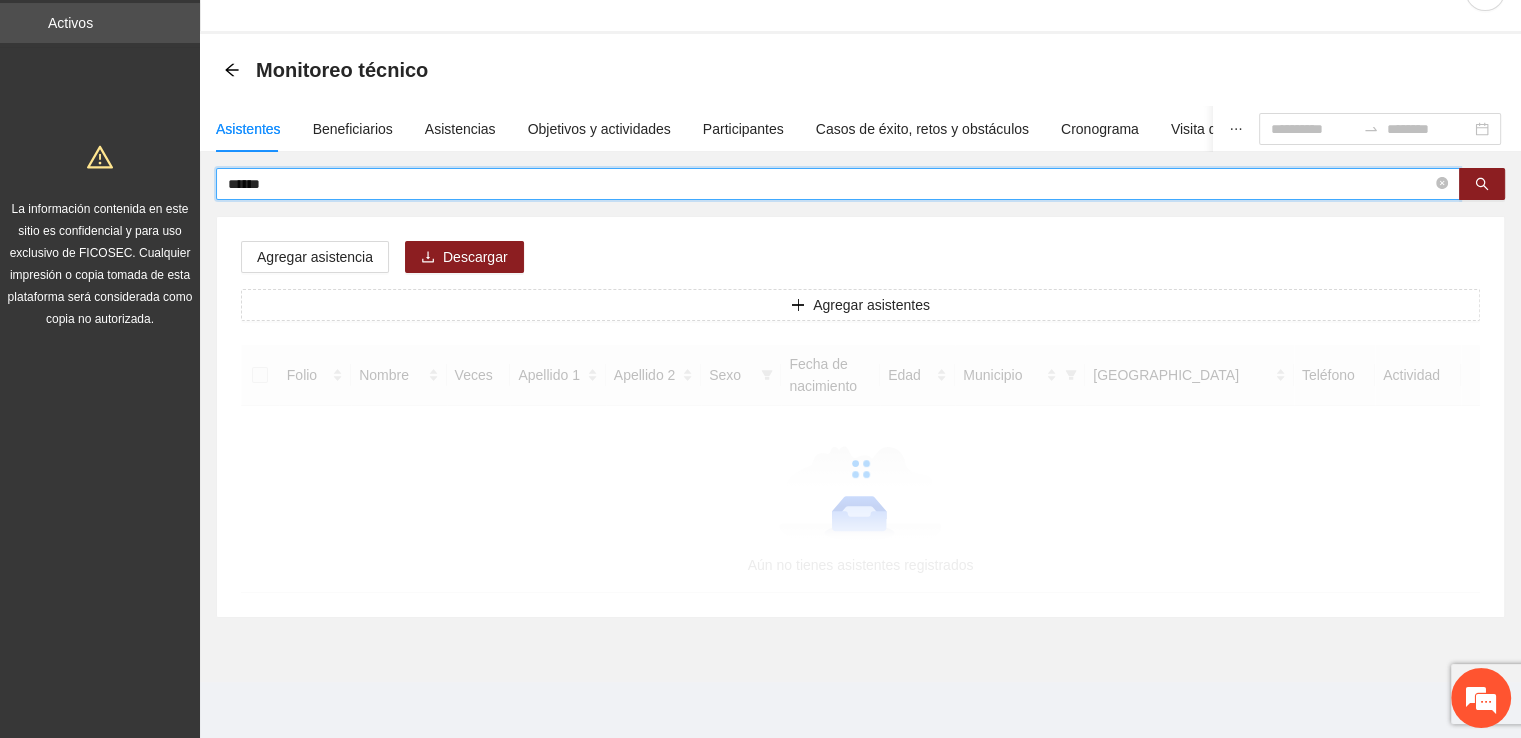 scroll, scrollTop: 48, scrollLeft: 0, axis: vertical 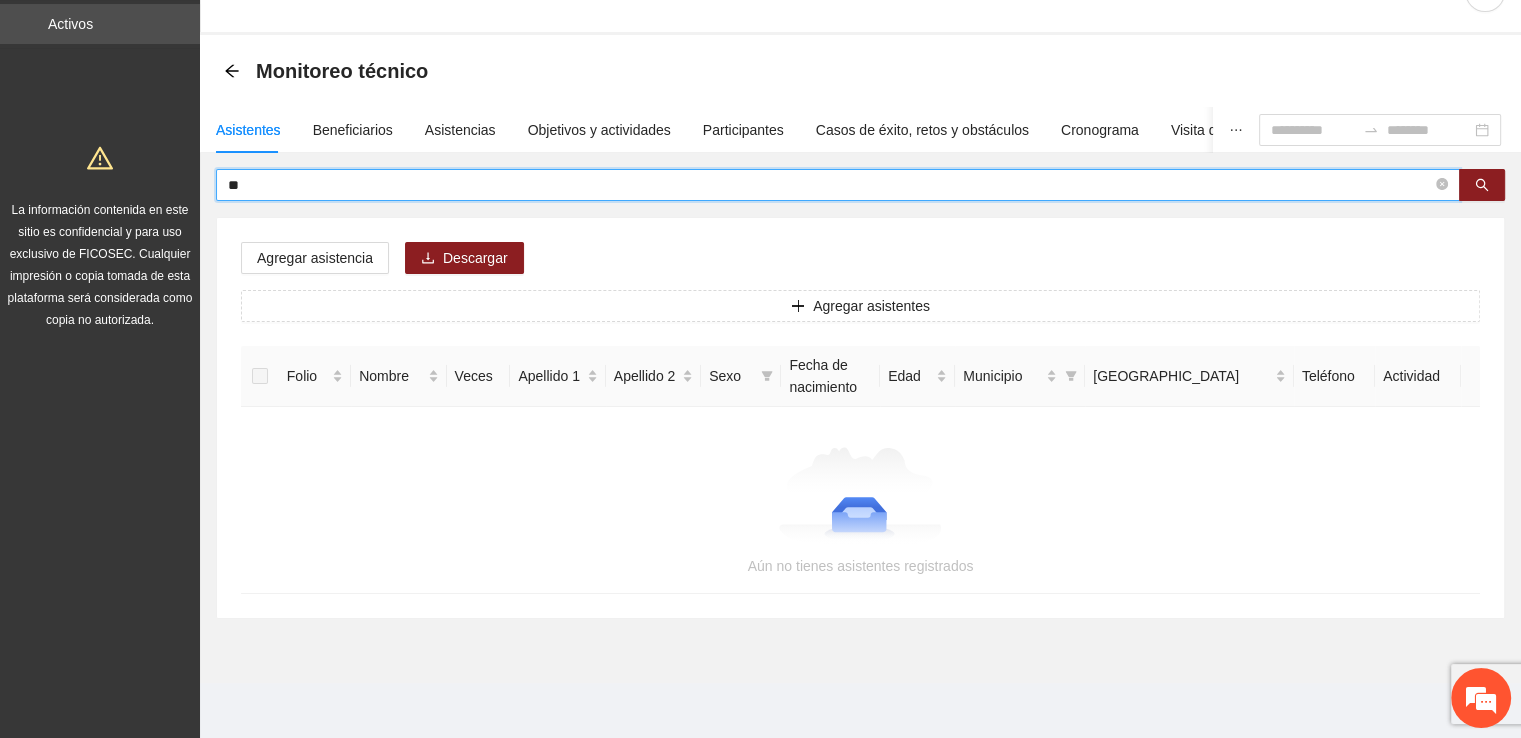 type on "*" 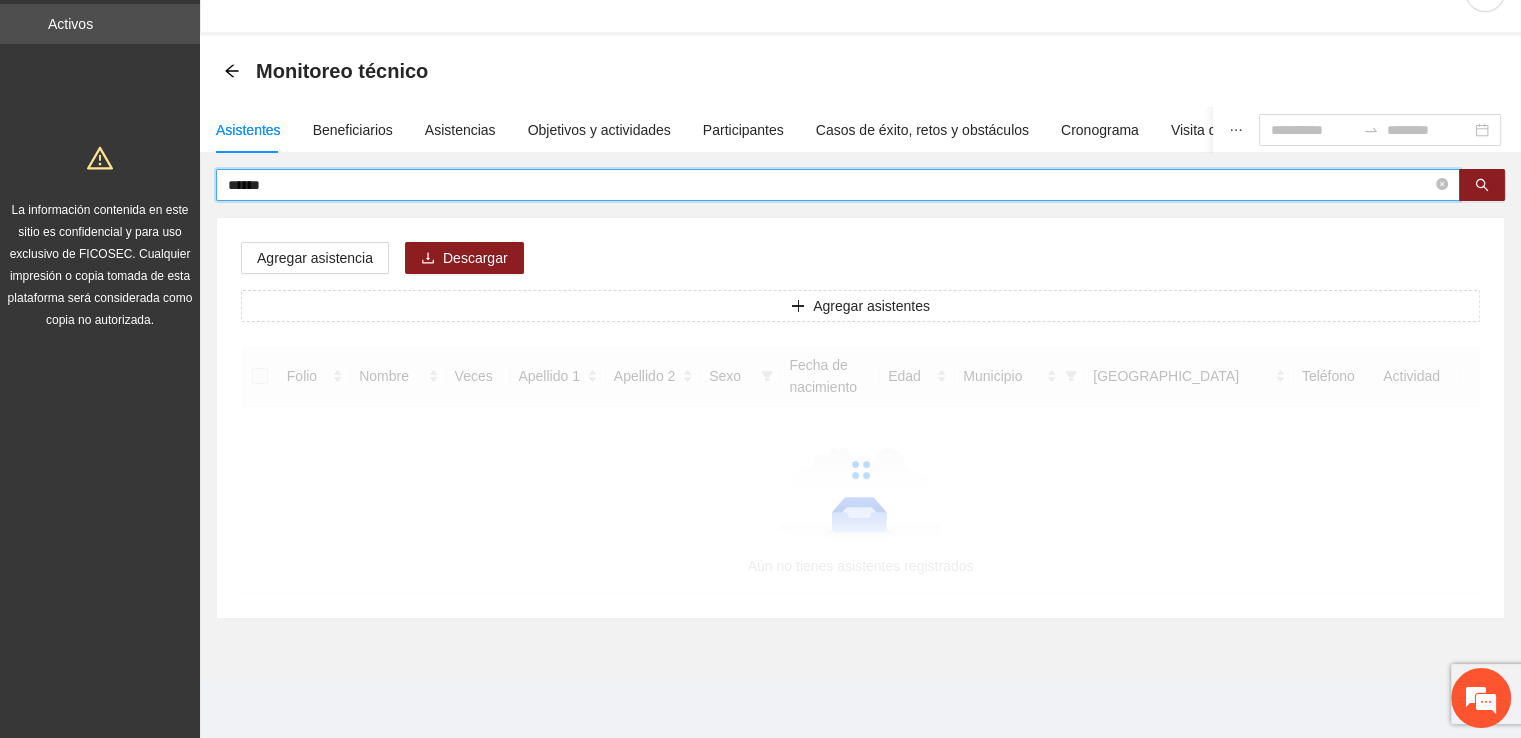 scroll, scrollTop: 27, scrollLeft: 0, axis: vertical 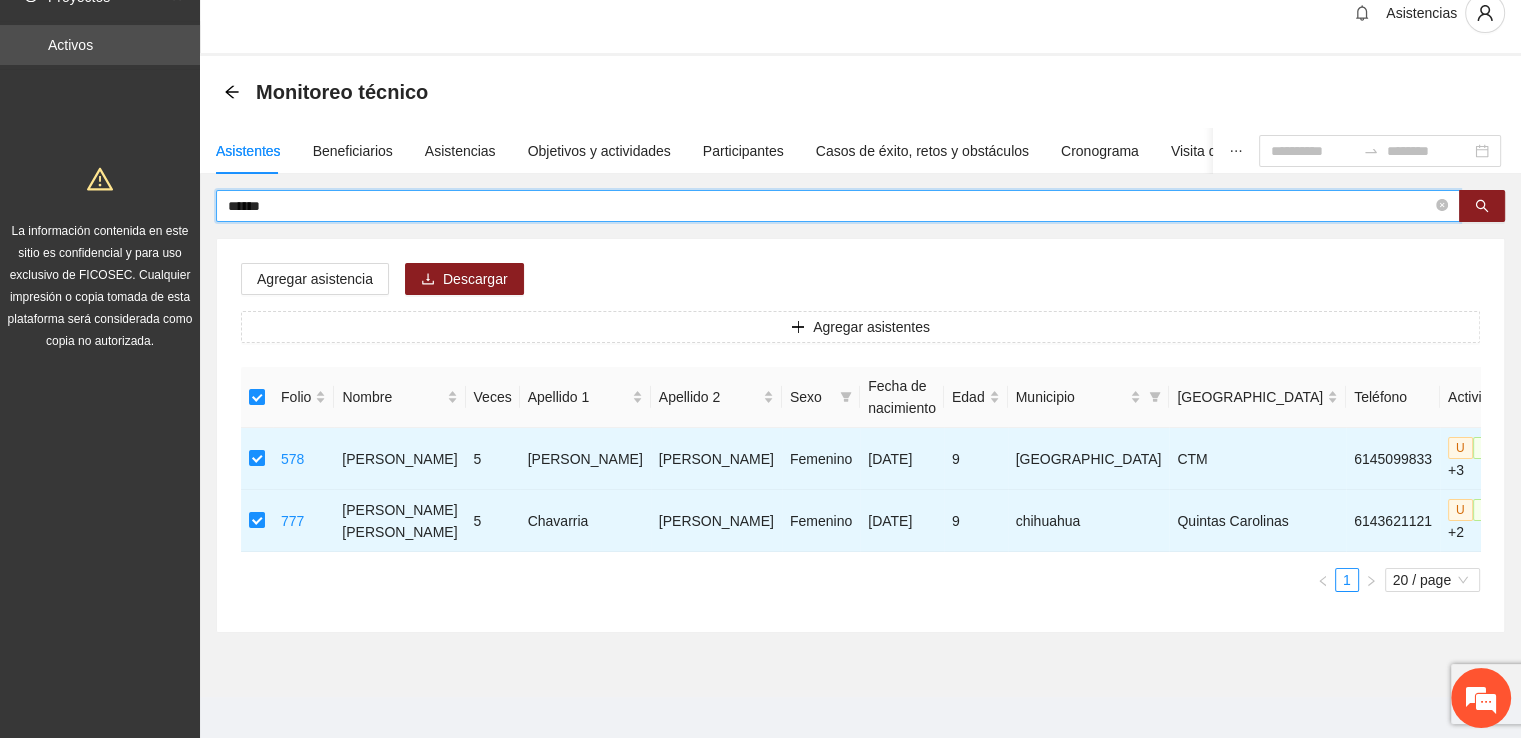 click on "******" at bounding box center (830, 206) 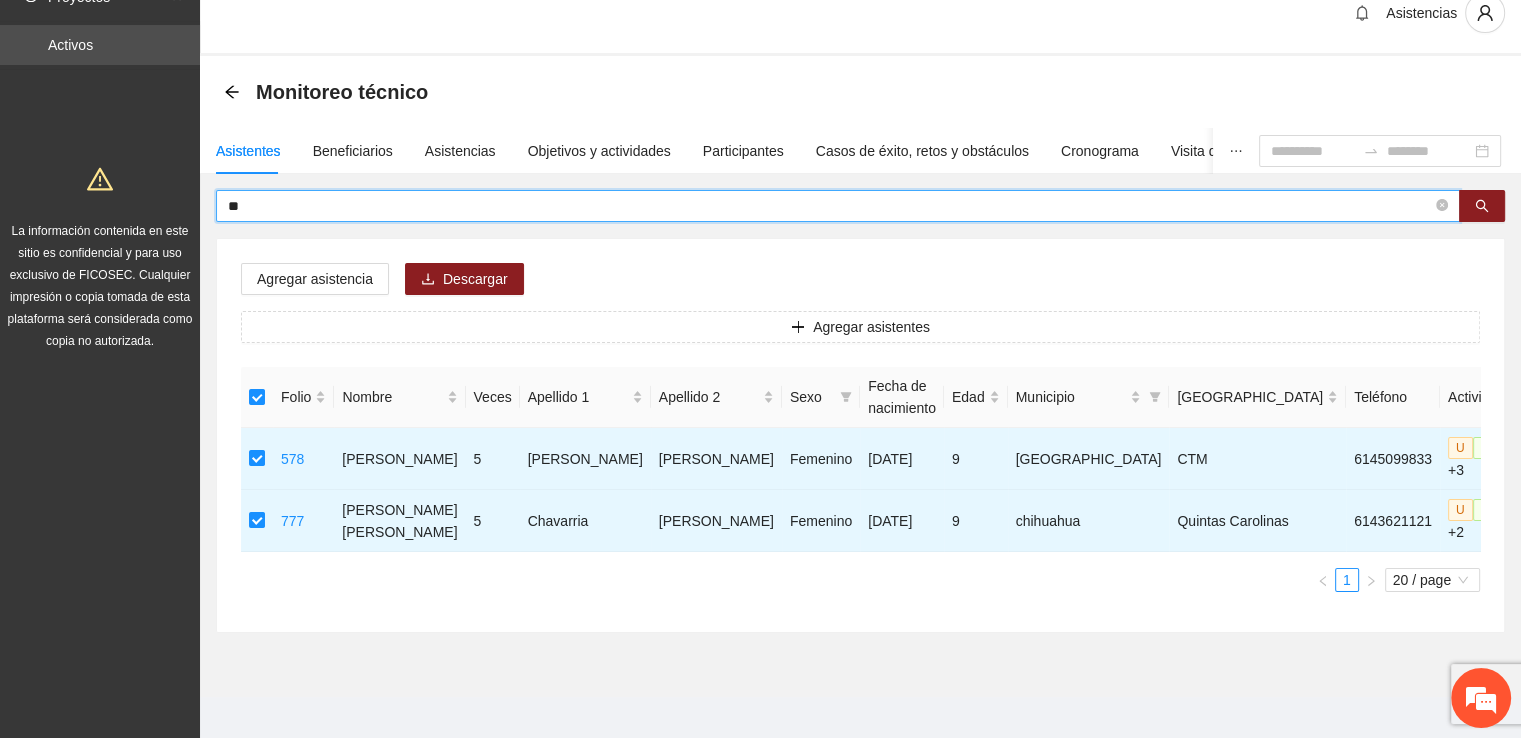 type on "*" 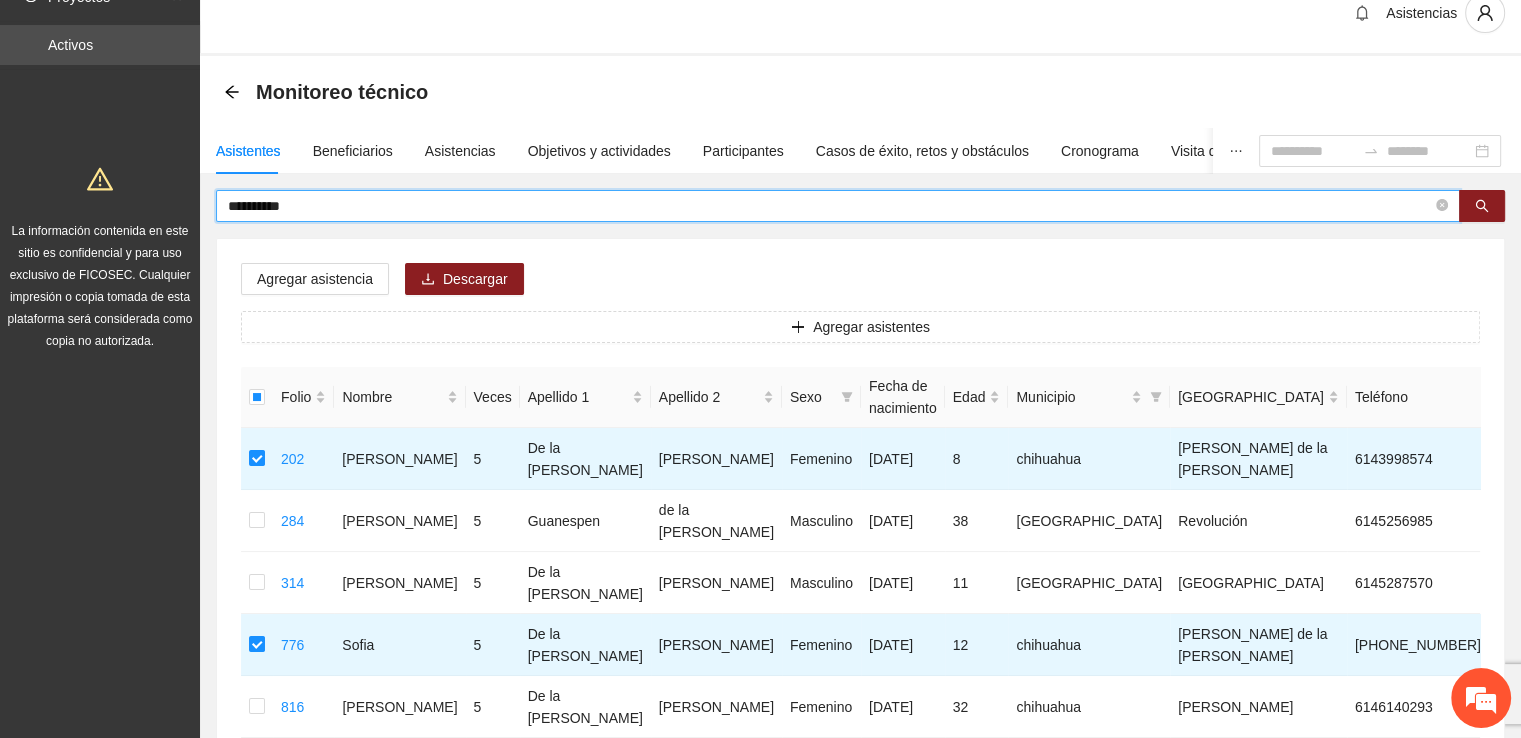 click on "**********" at bounding box center (830, 206) 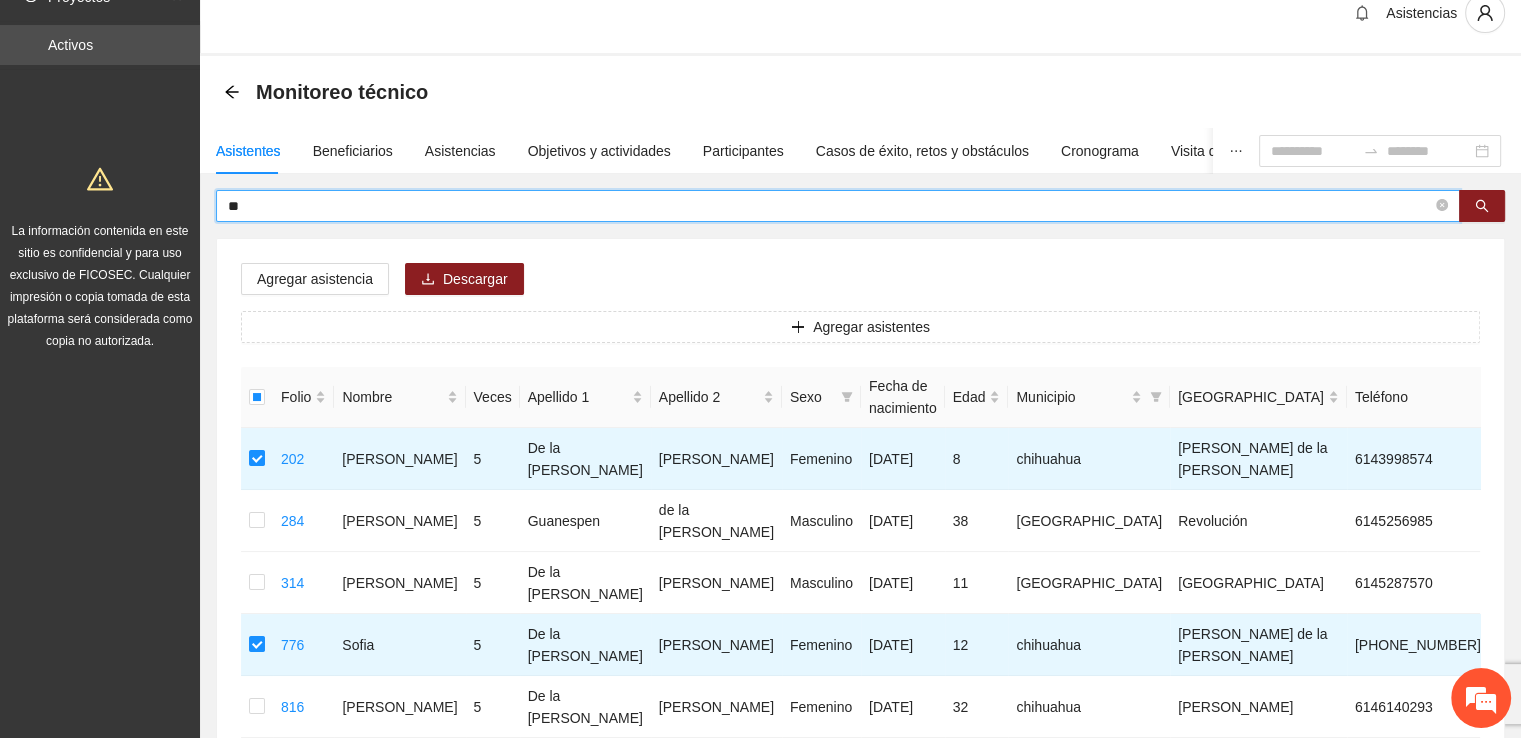 type on "*" 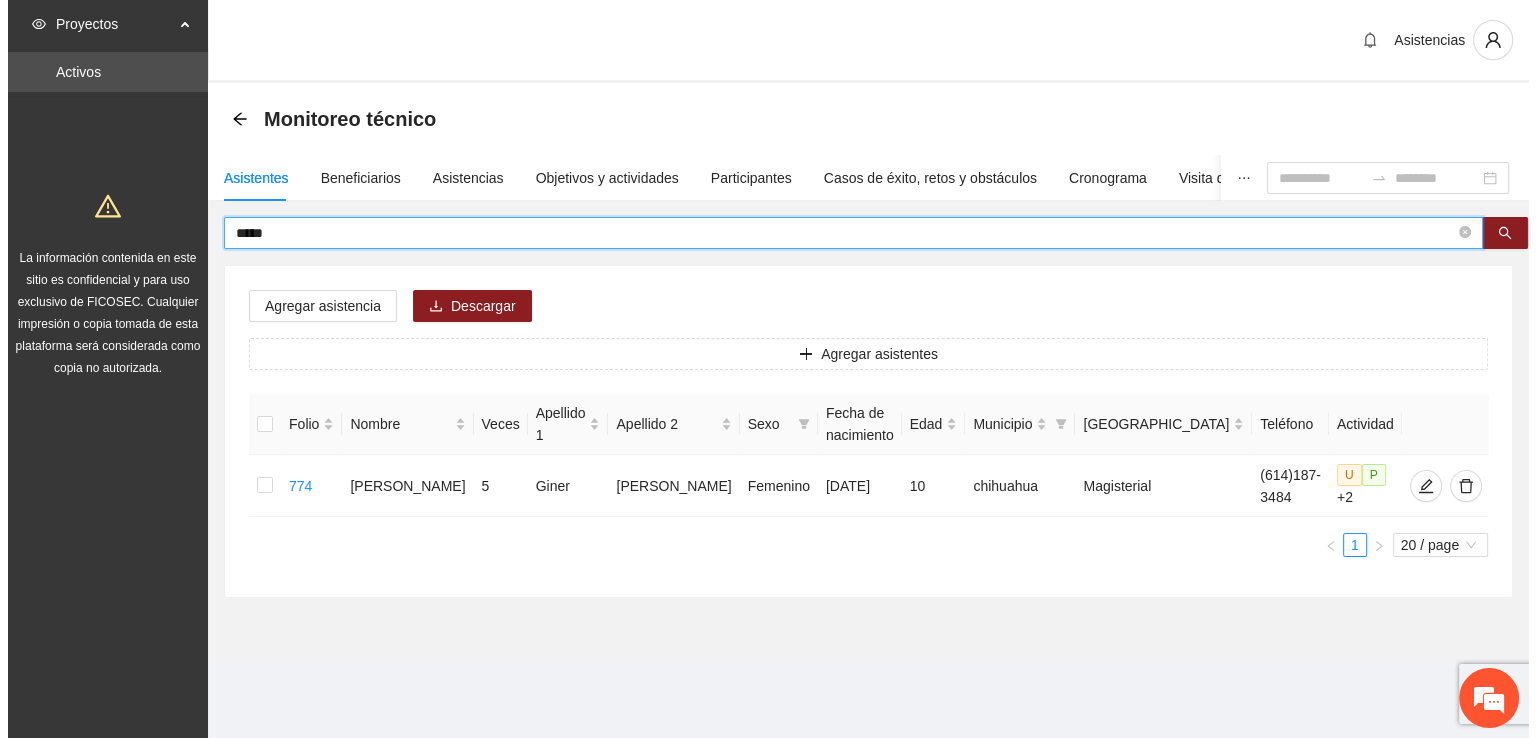 scroll, scrollTop: 0, scrollLeft: 0, axis: both 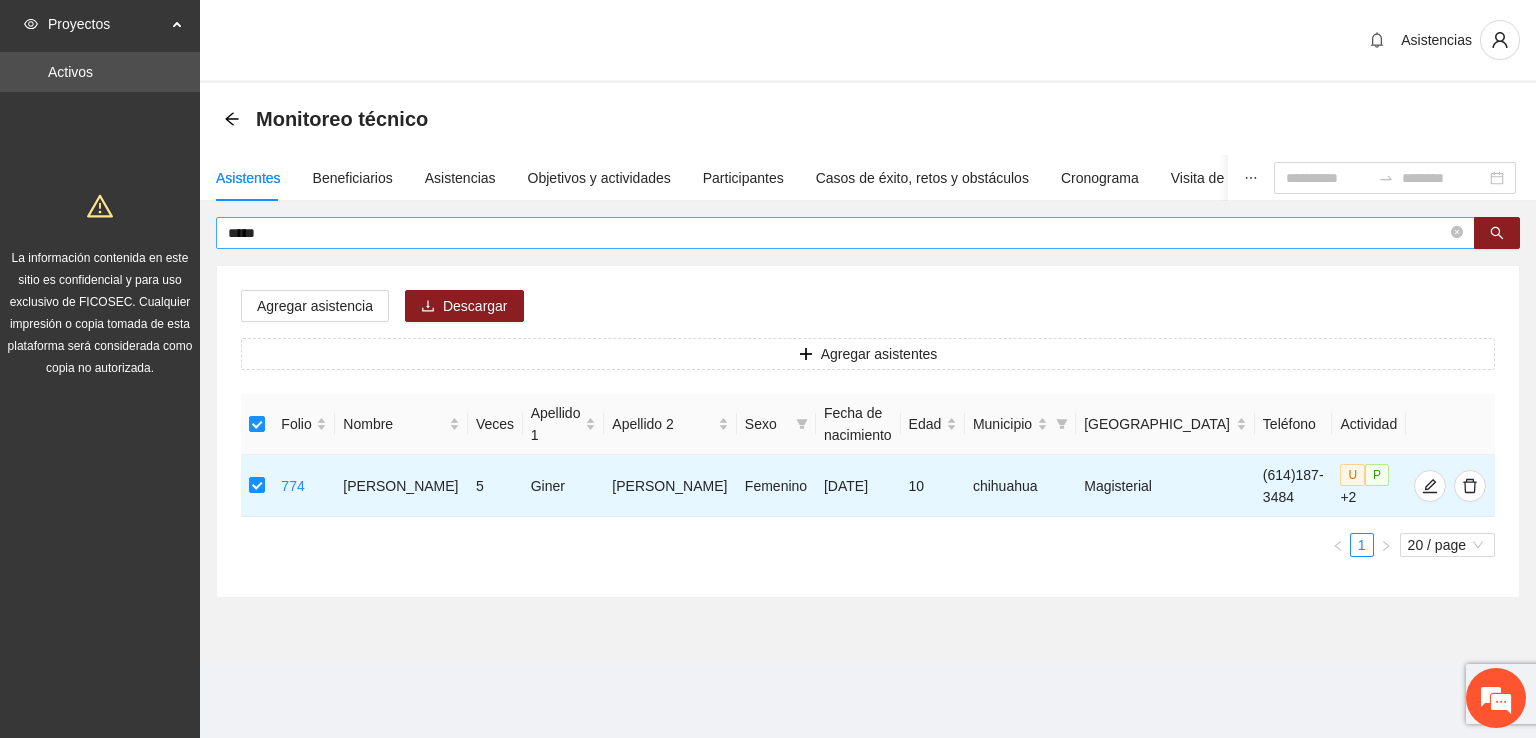 click on "*****" at bounding box center (837, 233) 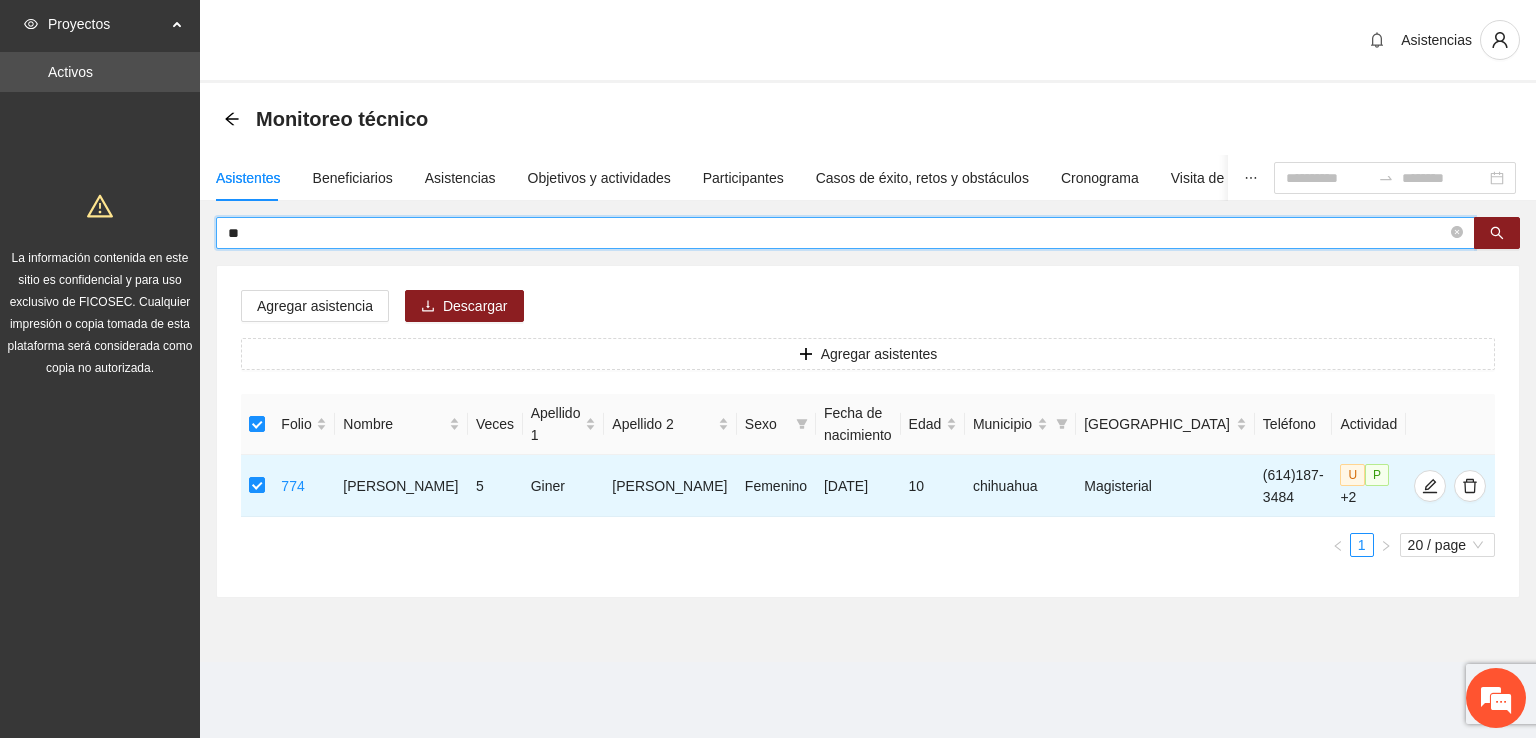 type on "*" 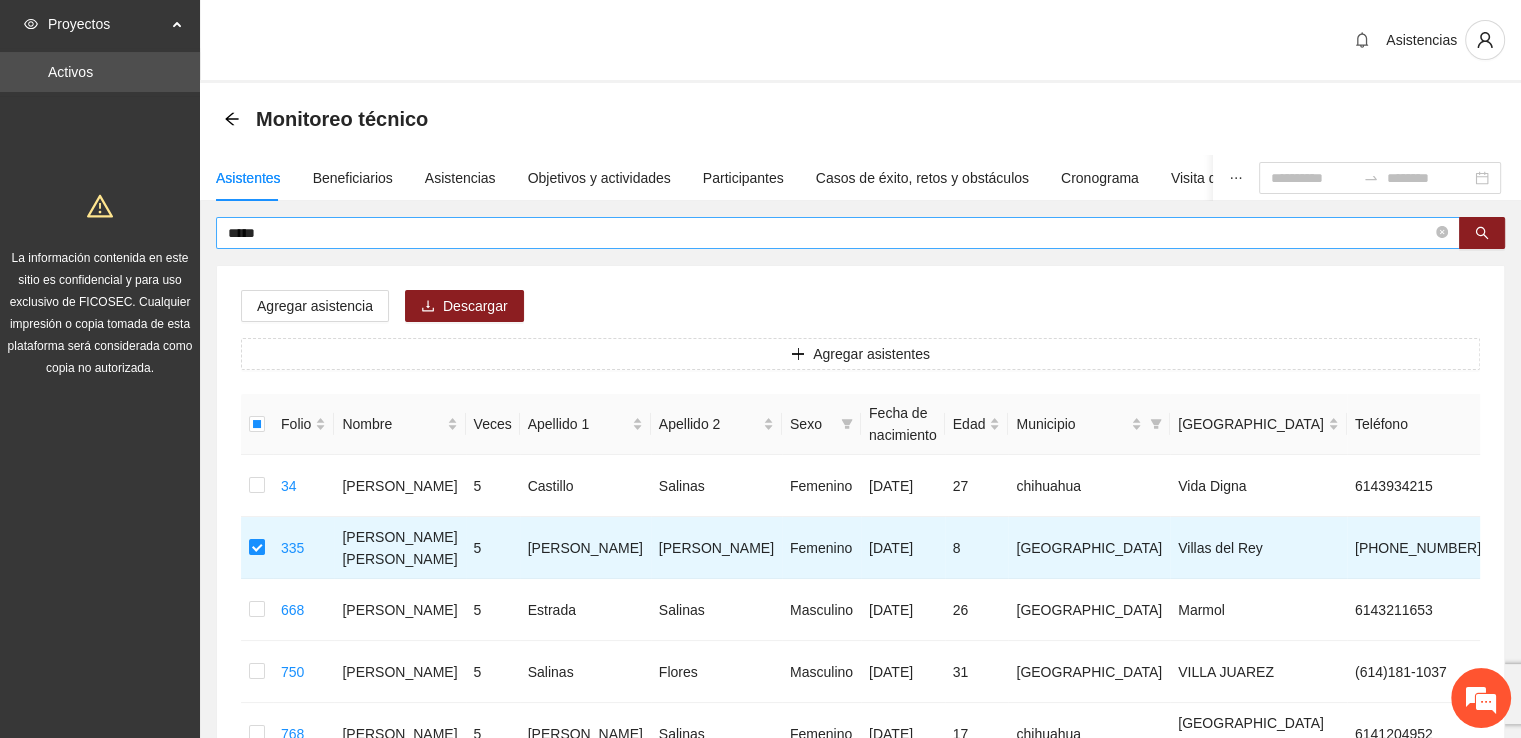 click on "*****" at bounding box center [830, 233] 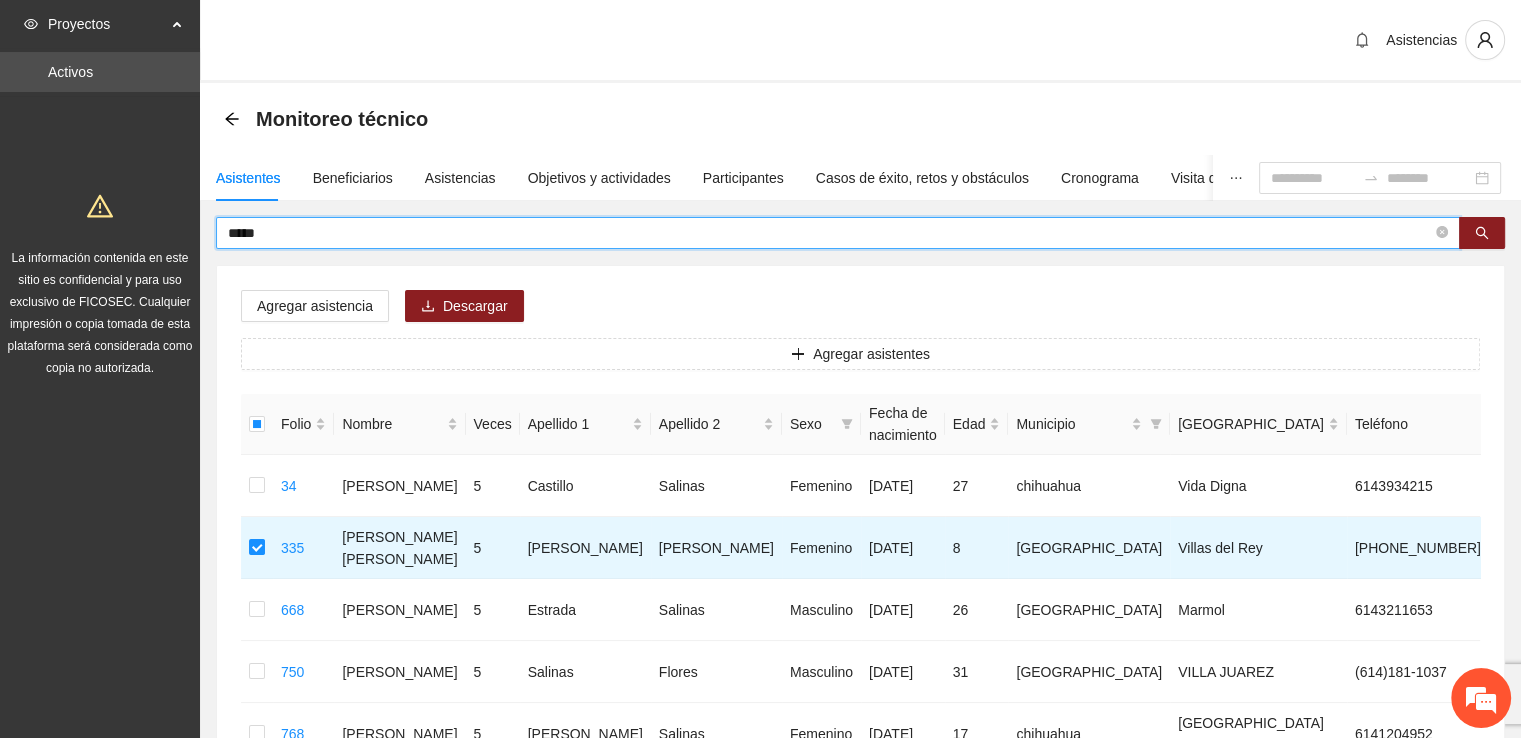 click on "*****" at bounding box center (830, 233) 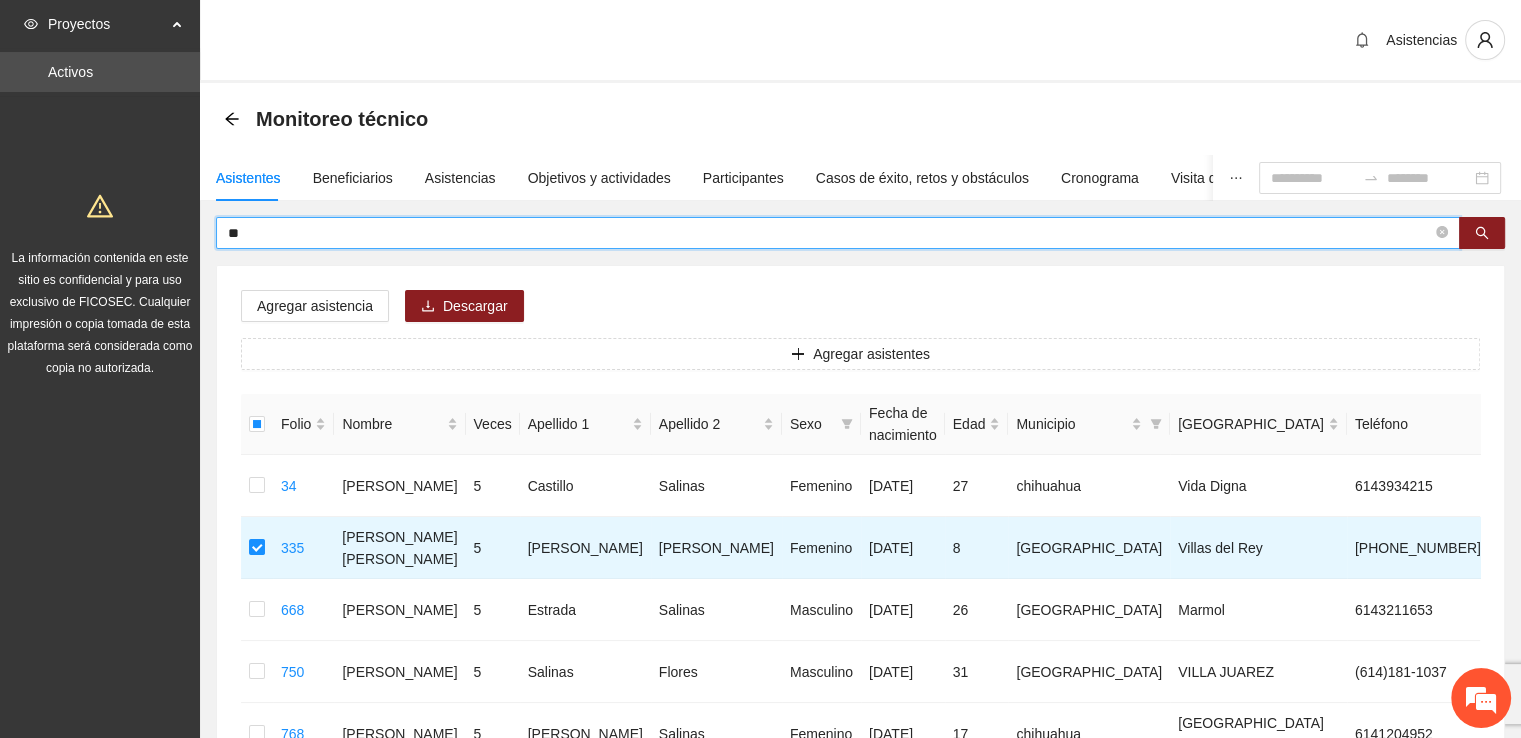 type on "*" 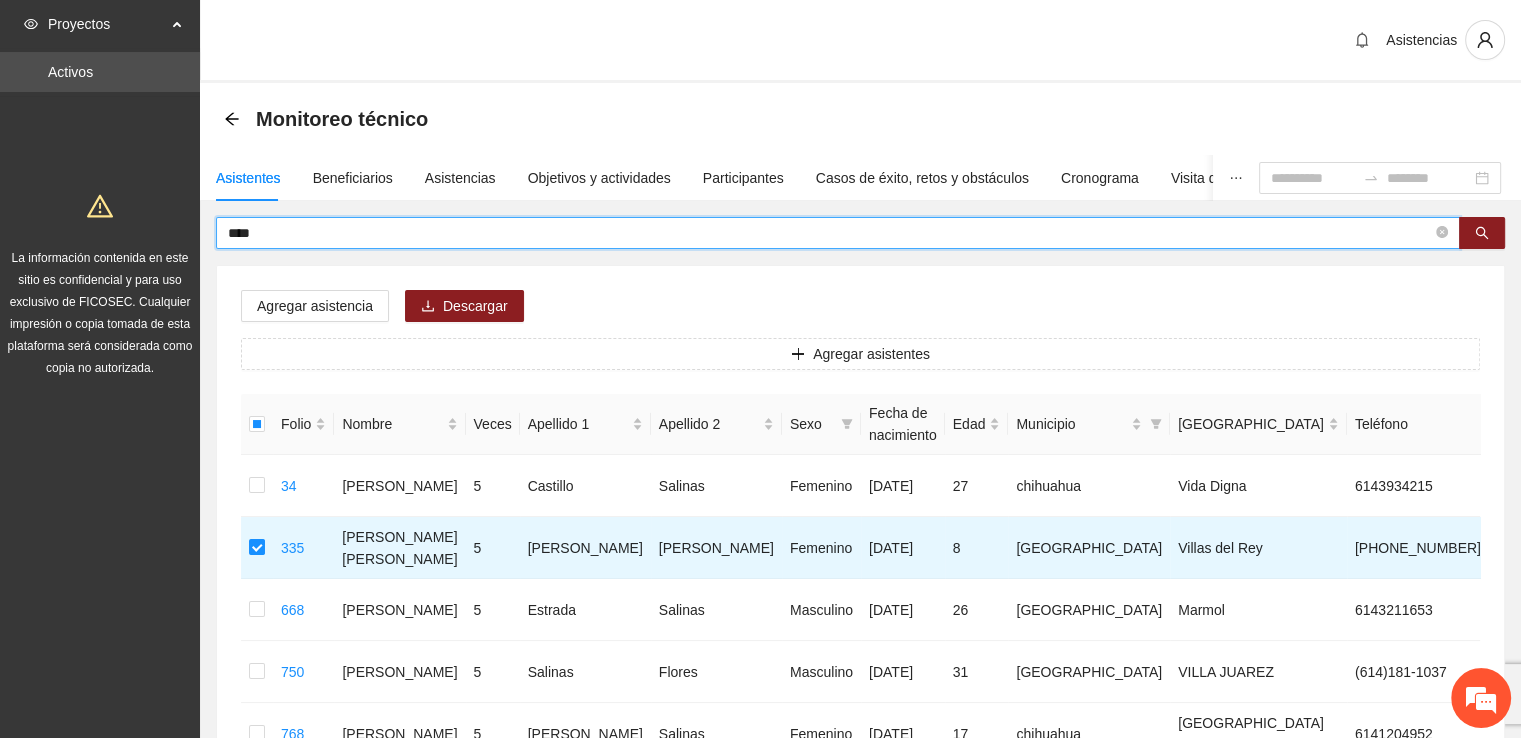 type on "****" 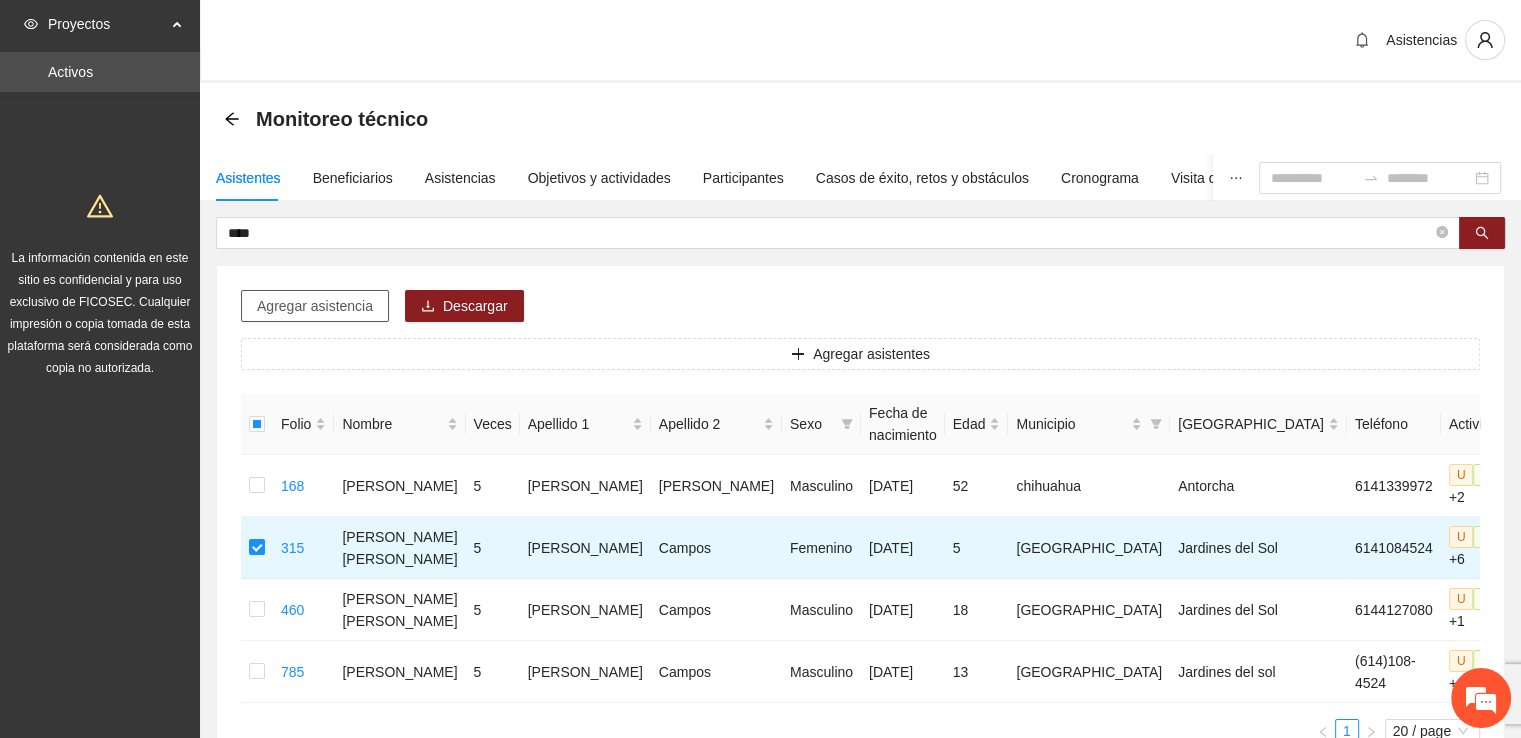 click on "Agregar asistencia" at bounding box center (315, 306) 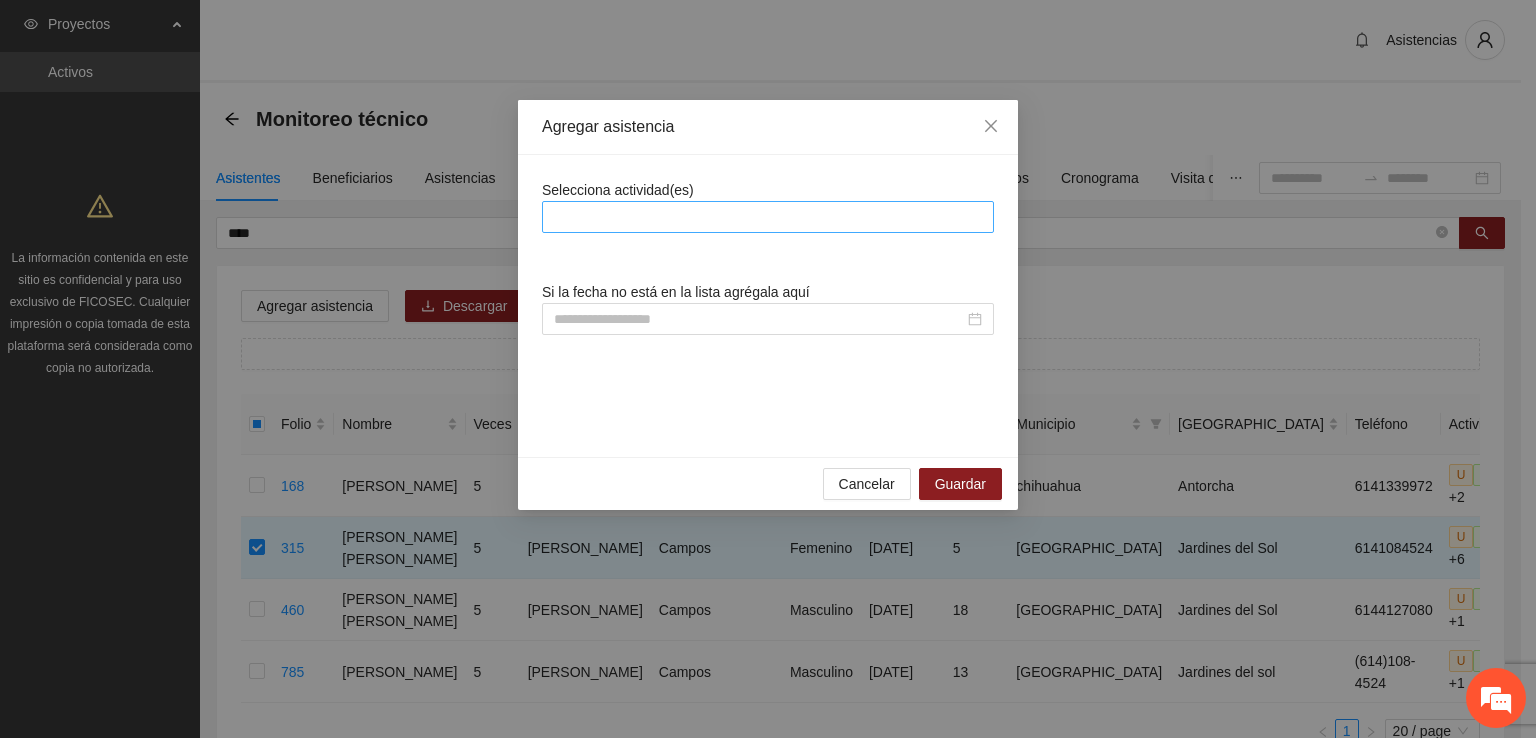click at bounding box center [768, 217] 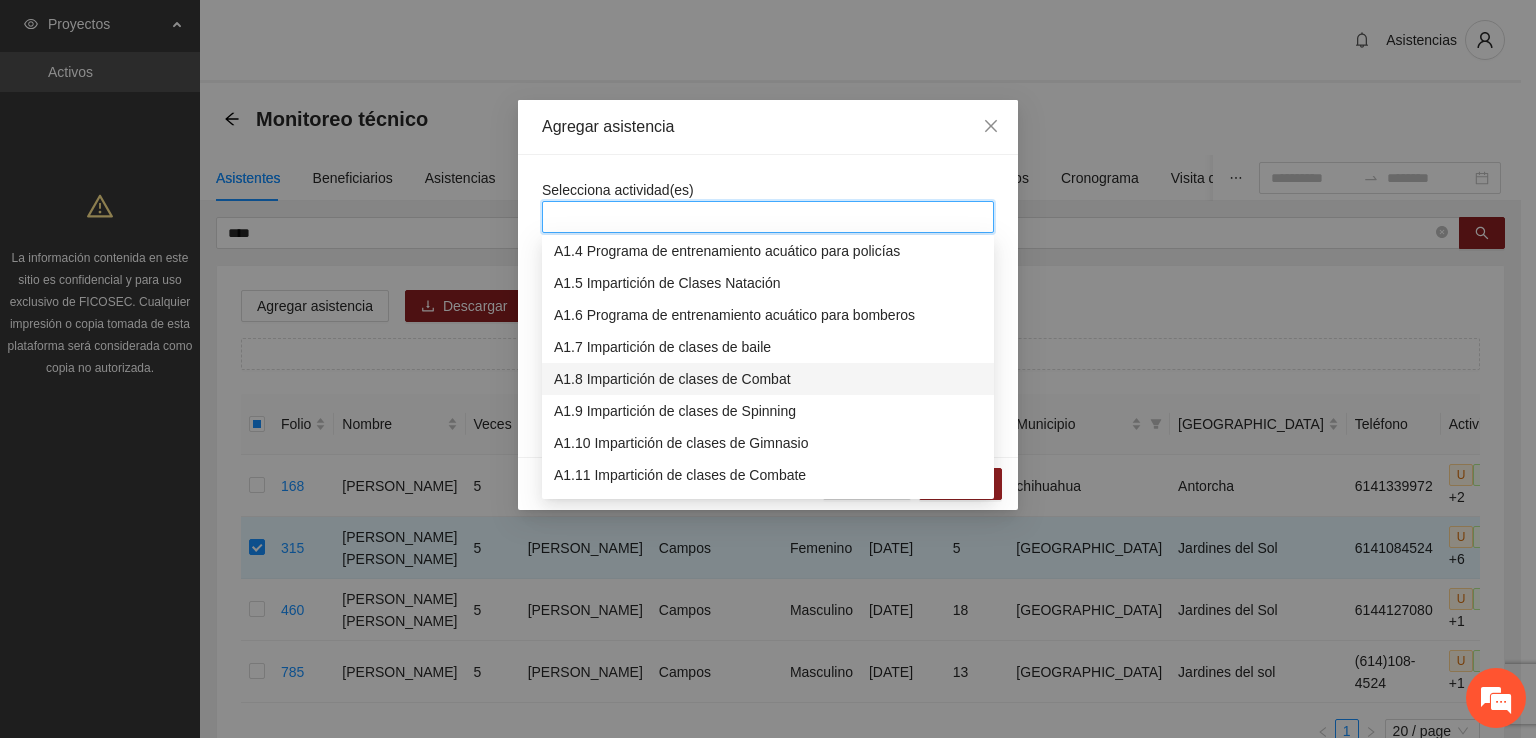 scroll, scrollTop: 200, scrollLeft: 0, axis: vertical 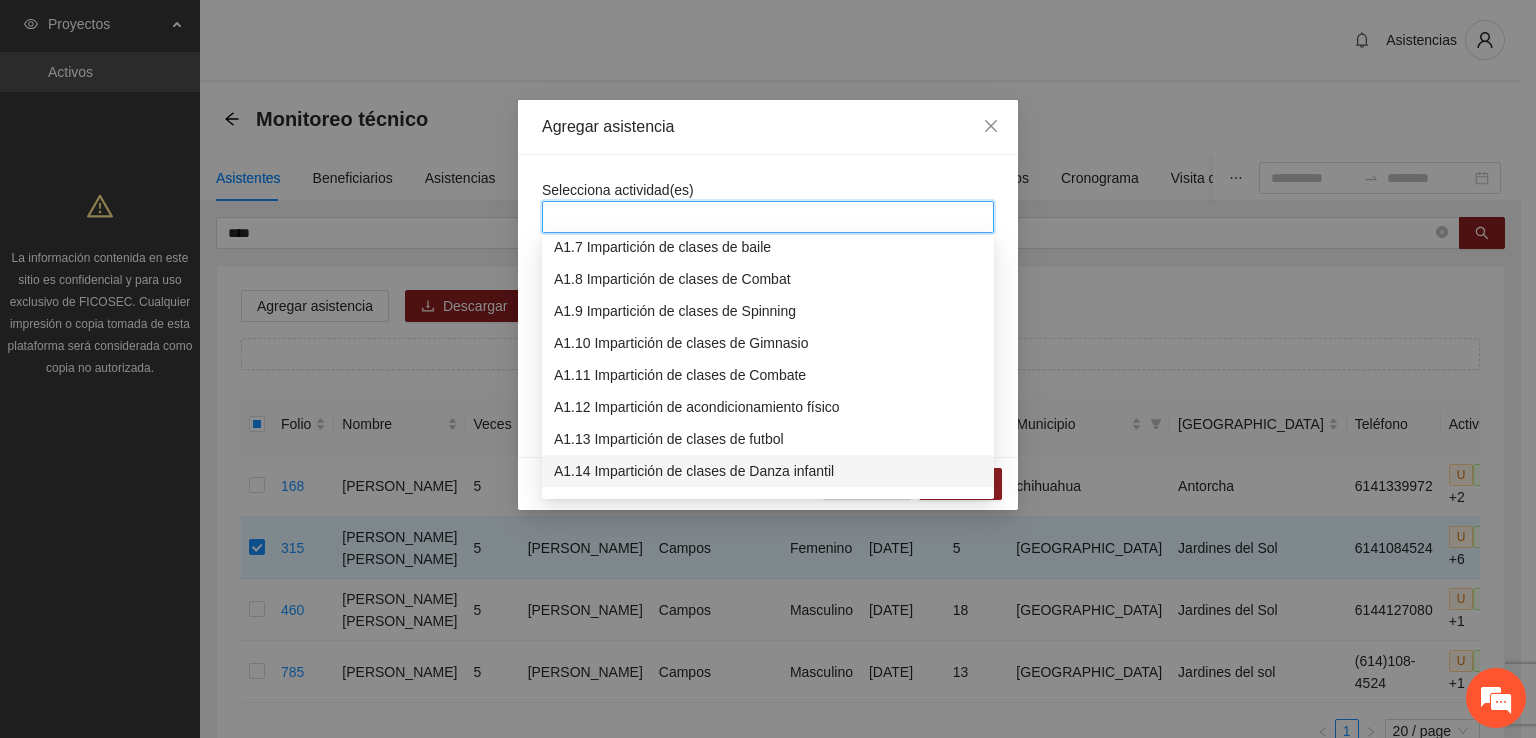 click on "A1.14 Impartición de clases de Danza infantil" at bounding box center [768, 471] 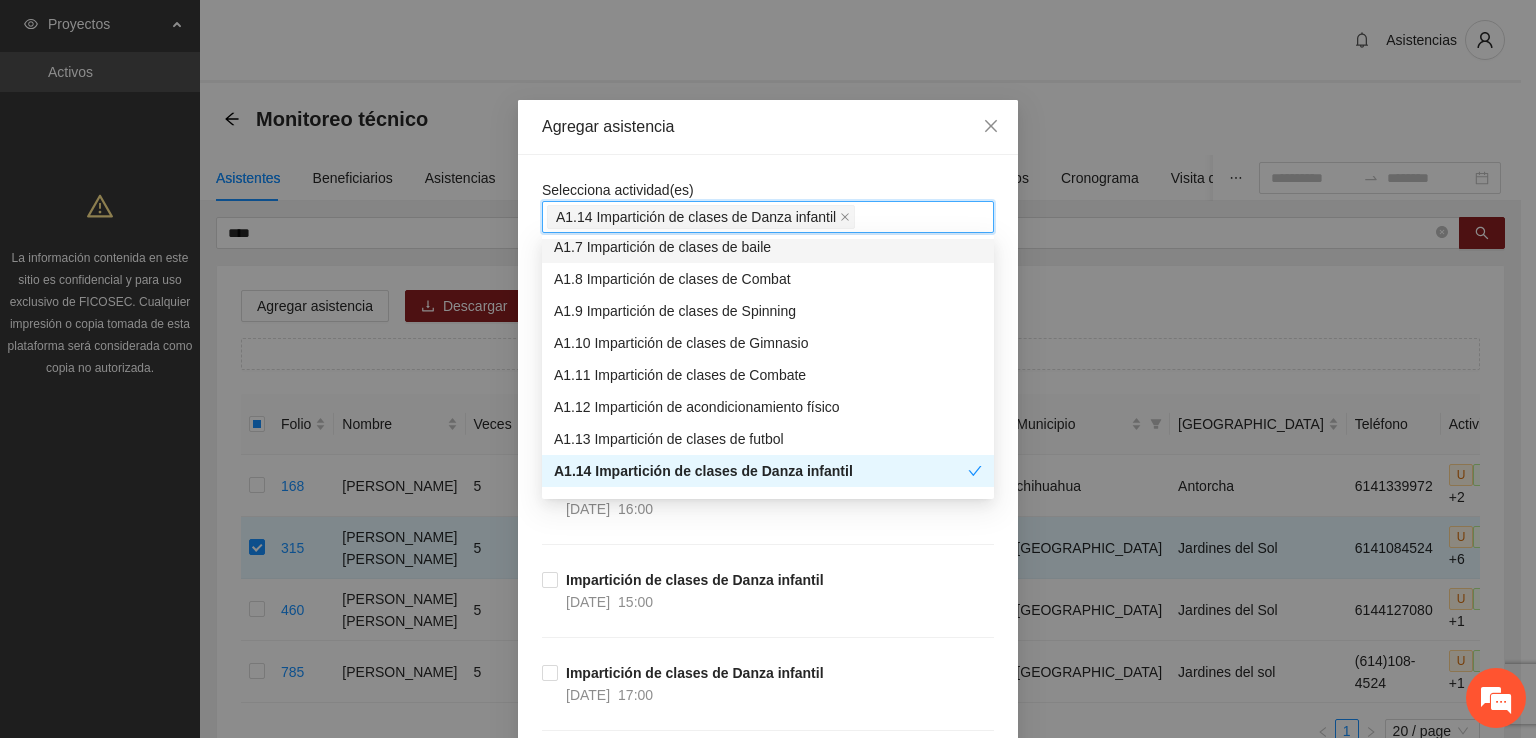 click on "Agregar asistencia" at bounding box center [768, 127] 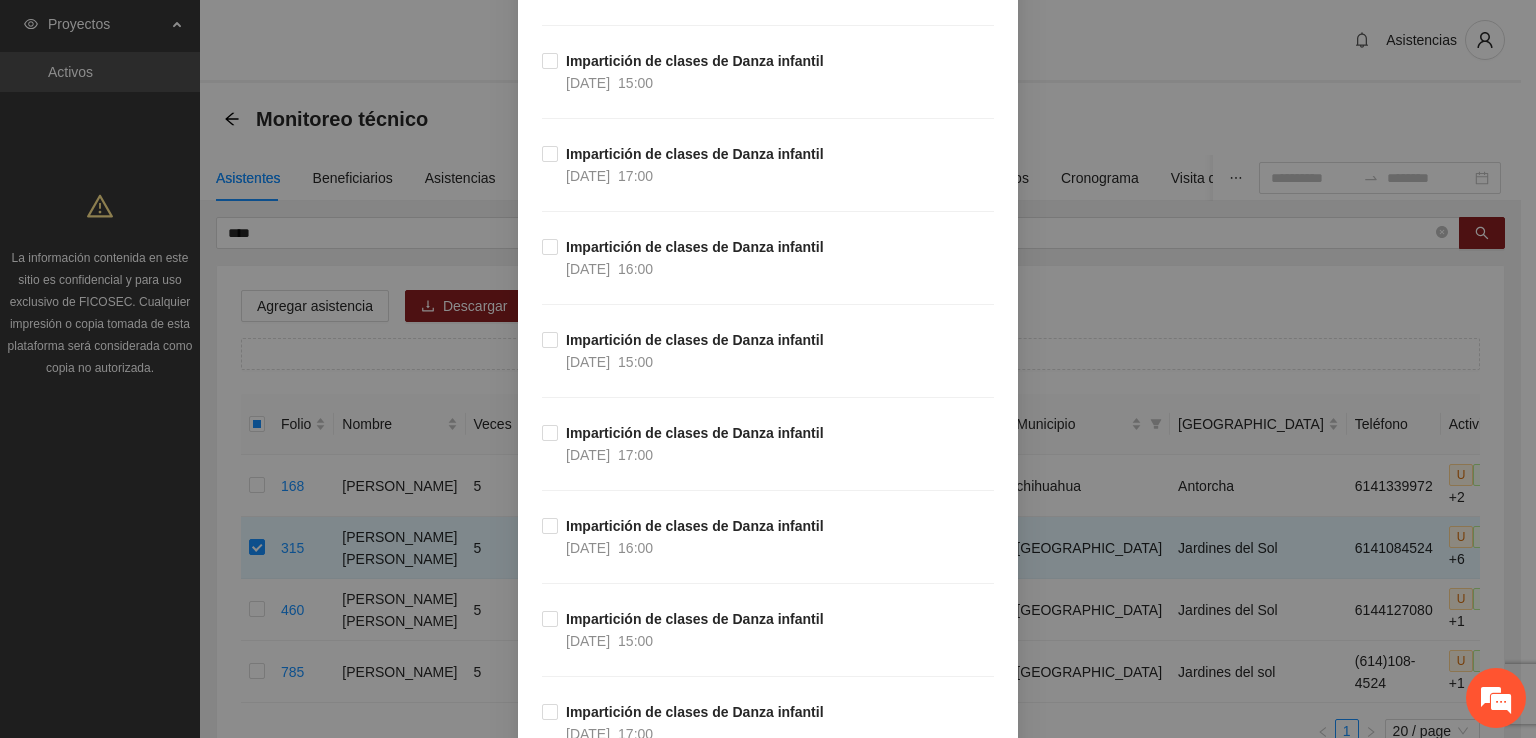 scroll, scrollTop: 4726, scrollLeft: 0, axis: vertical 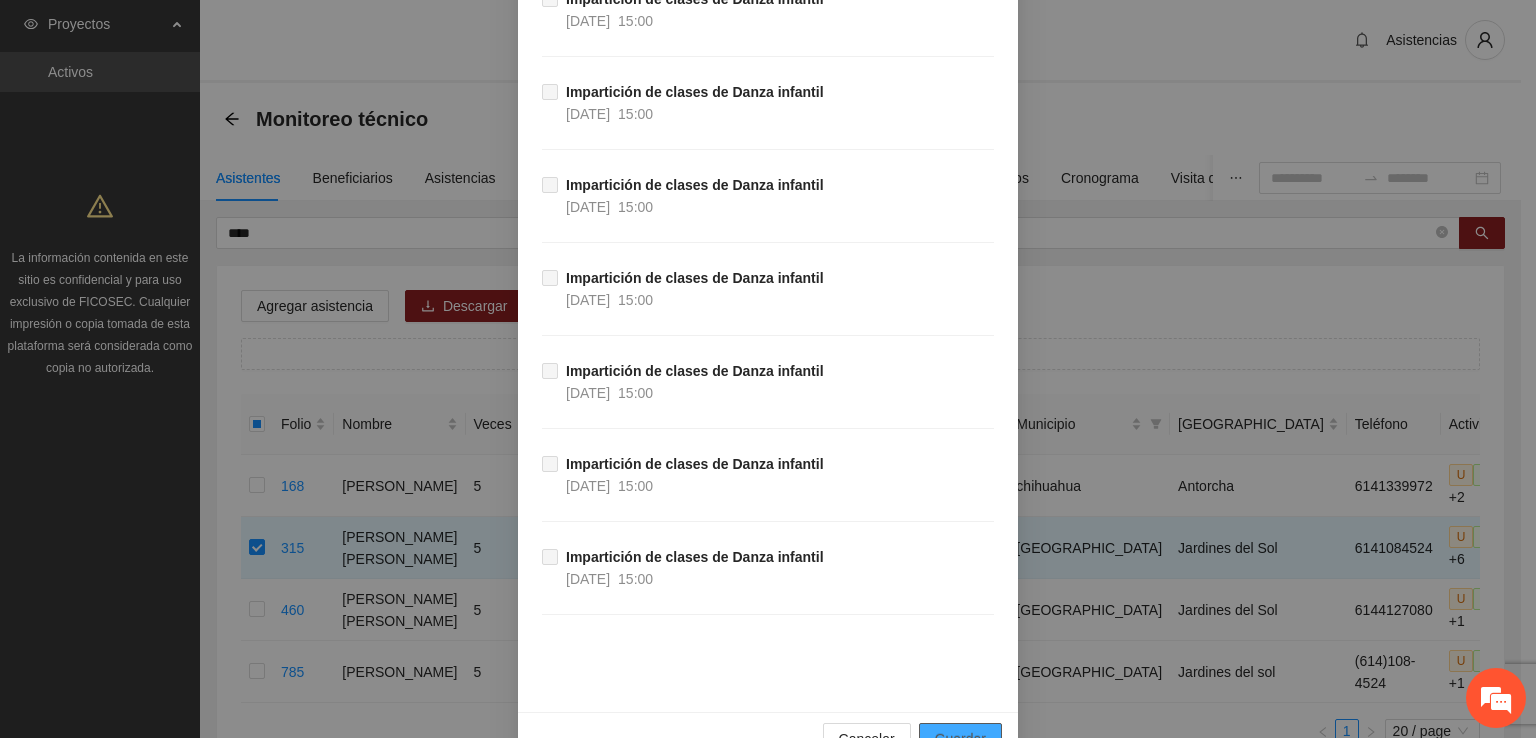 click on "Guardar" at bounding box center (960, 739) 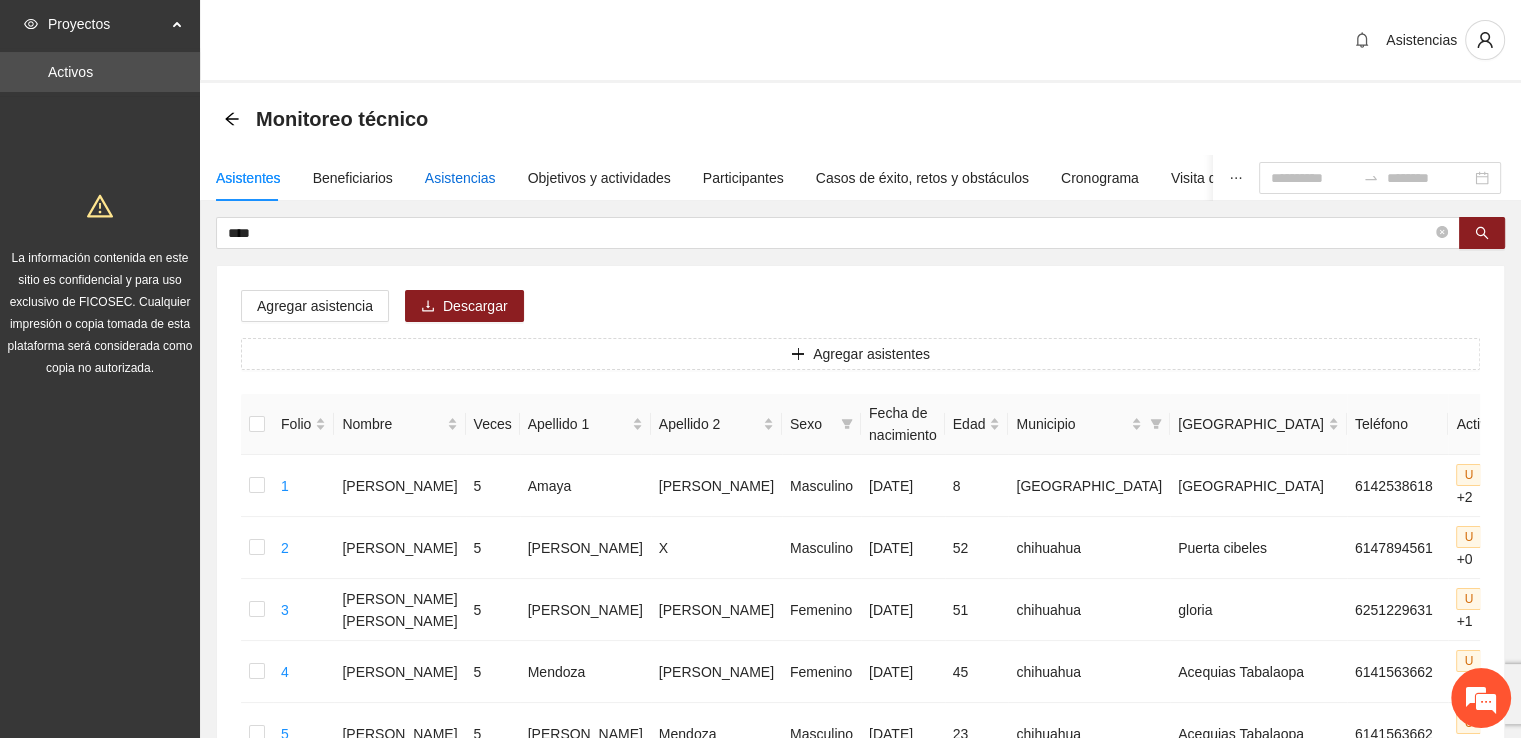 click on "Asistencias" at bounding box center (460, 178) 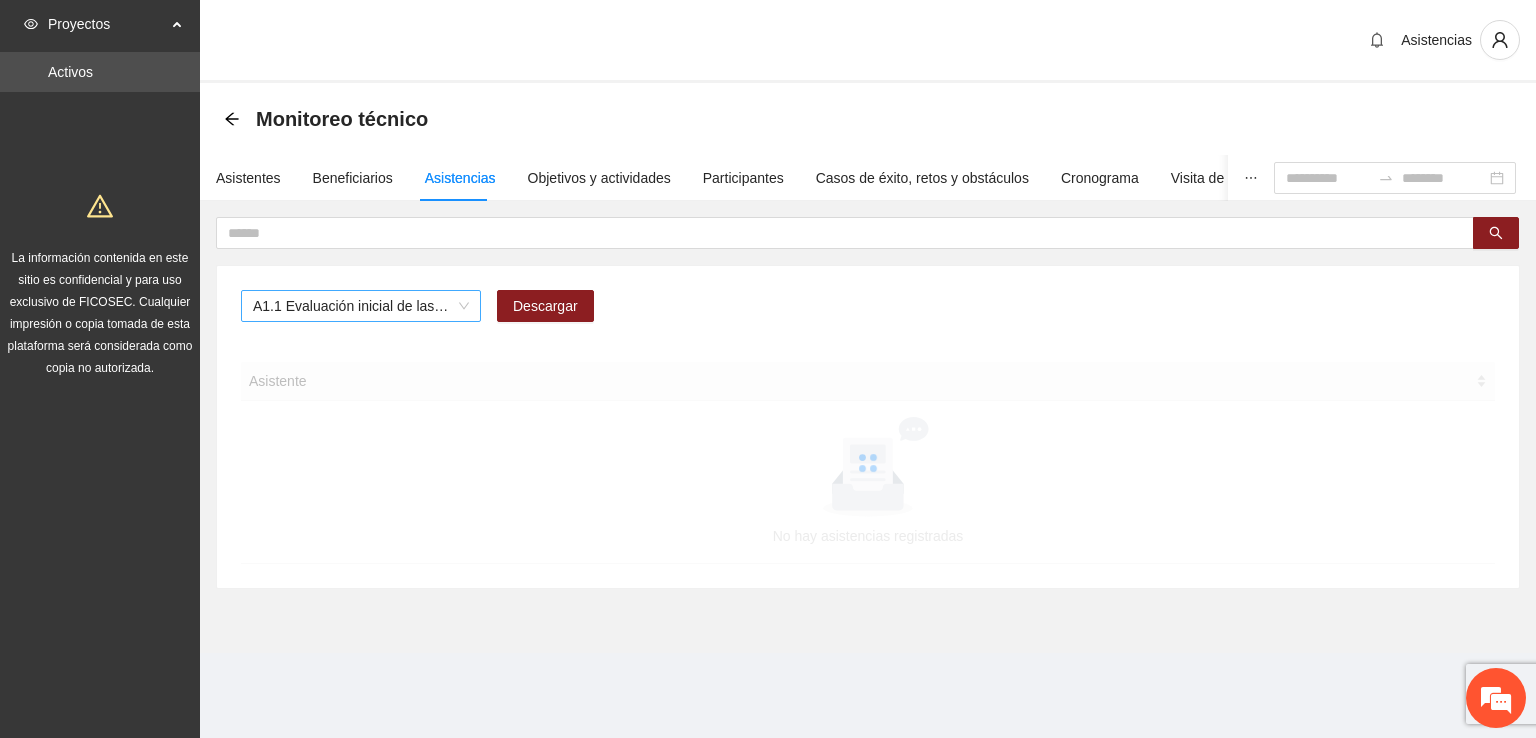 click on "A1.1 Evaluación inicial de las capacidades físicas de grupos especiales, distritos y bomberos (pre evaluación)" at bounding box center (361, 306) 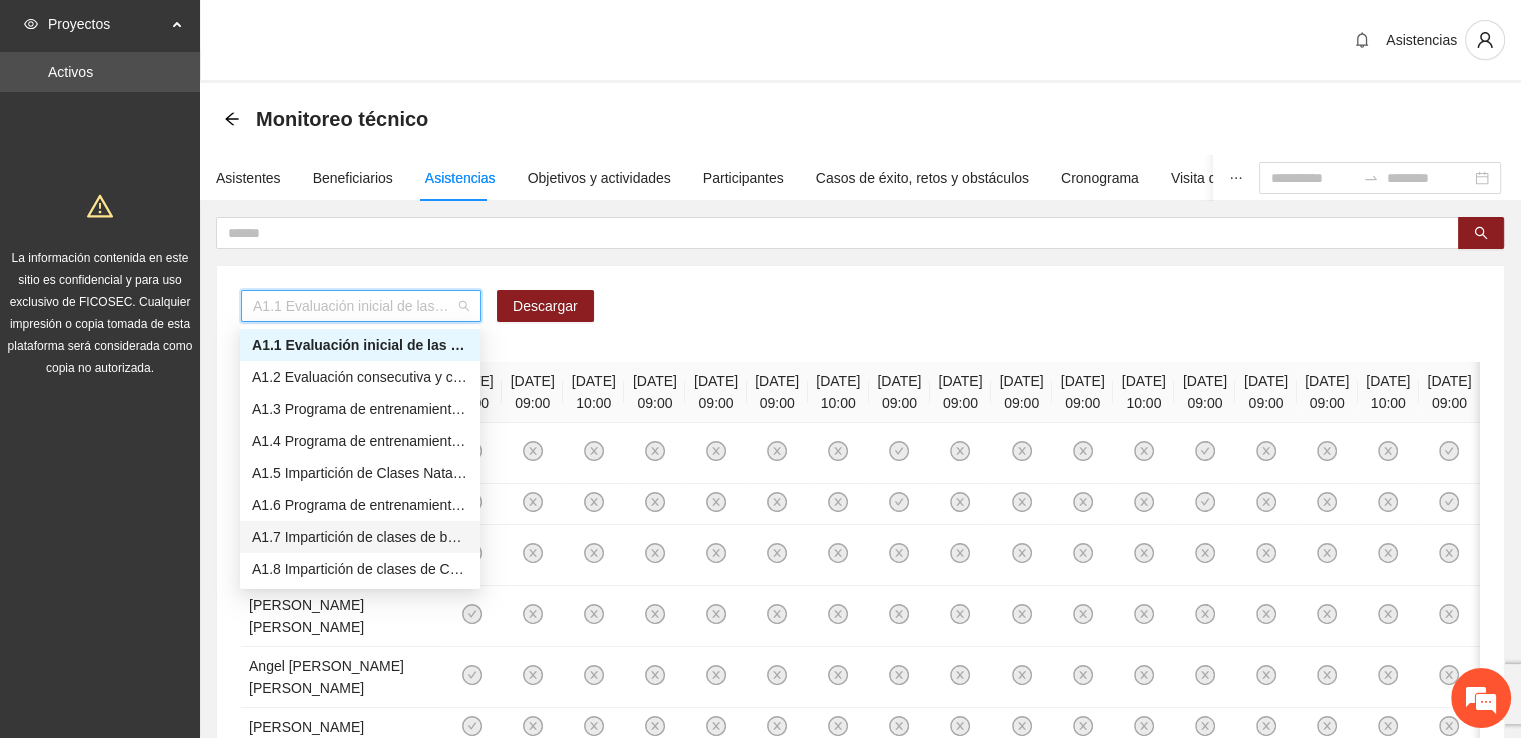 click on "A1.7 Impartición de clases de baile" at bounding box center (360, 537) 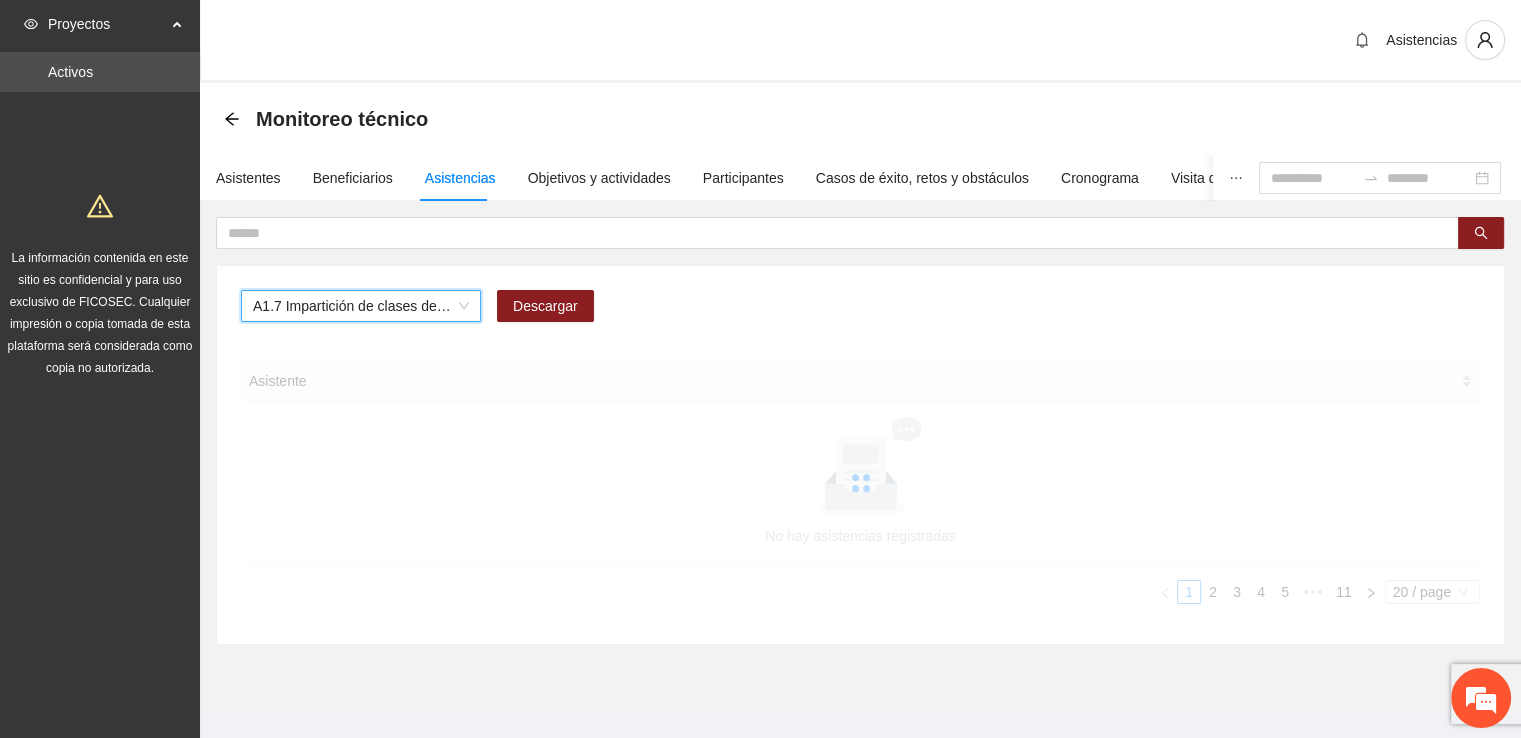 drag, startPoint x: 388, startPoint y: 305, endPoint x: 466, endPoint y: 320, distance: 79.429214 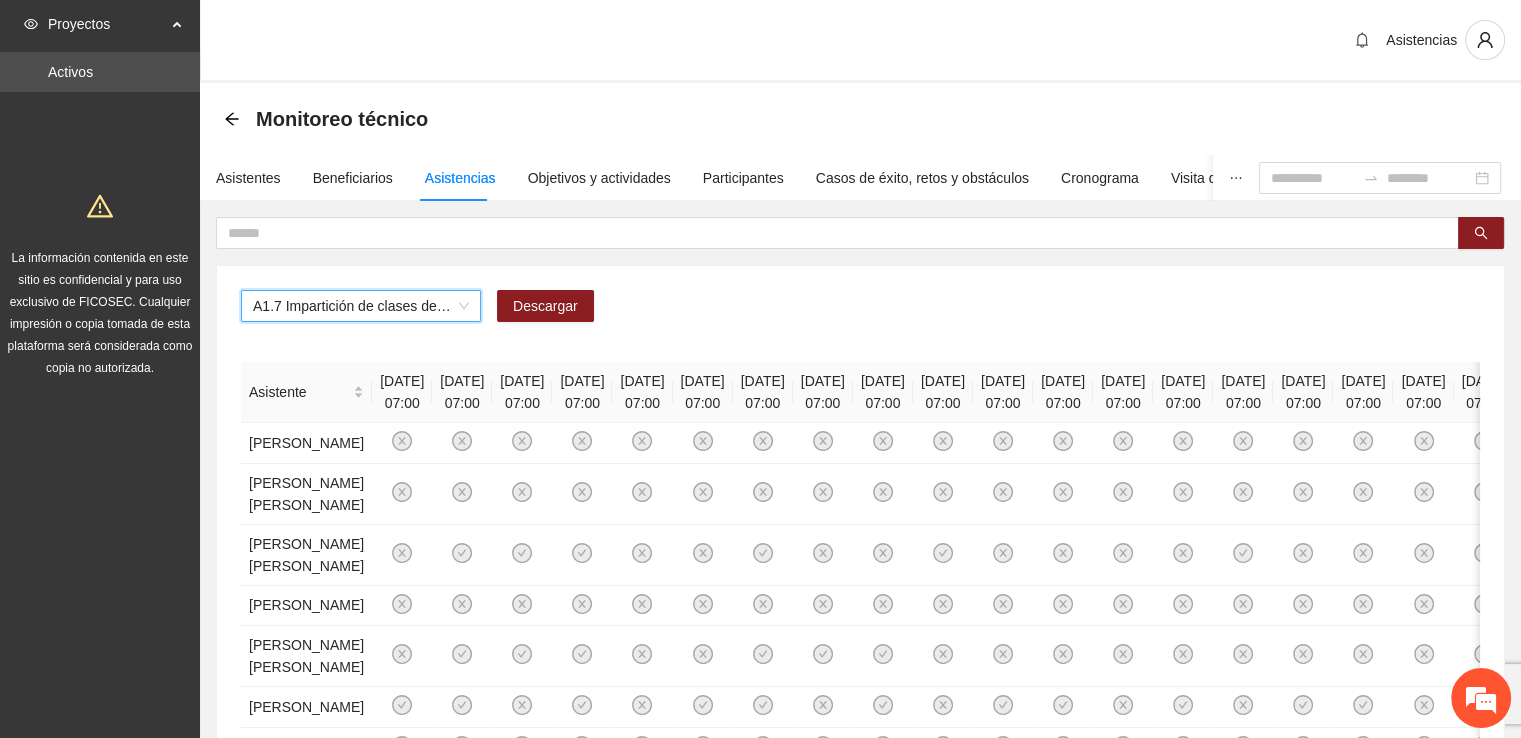 click on "A1.7 Impartición de clases de baile" at bounding box center (361, 306) 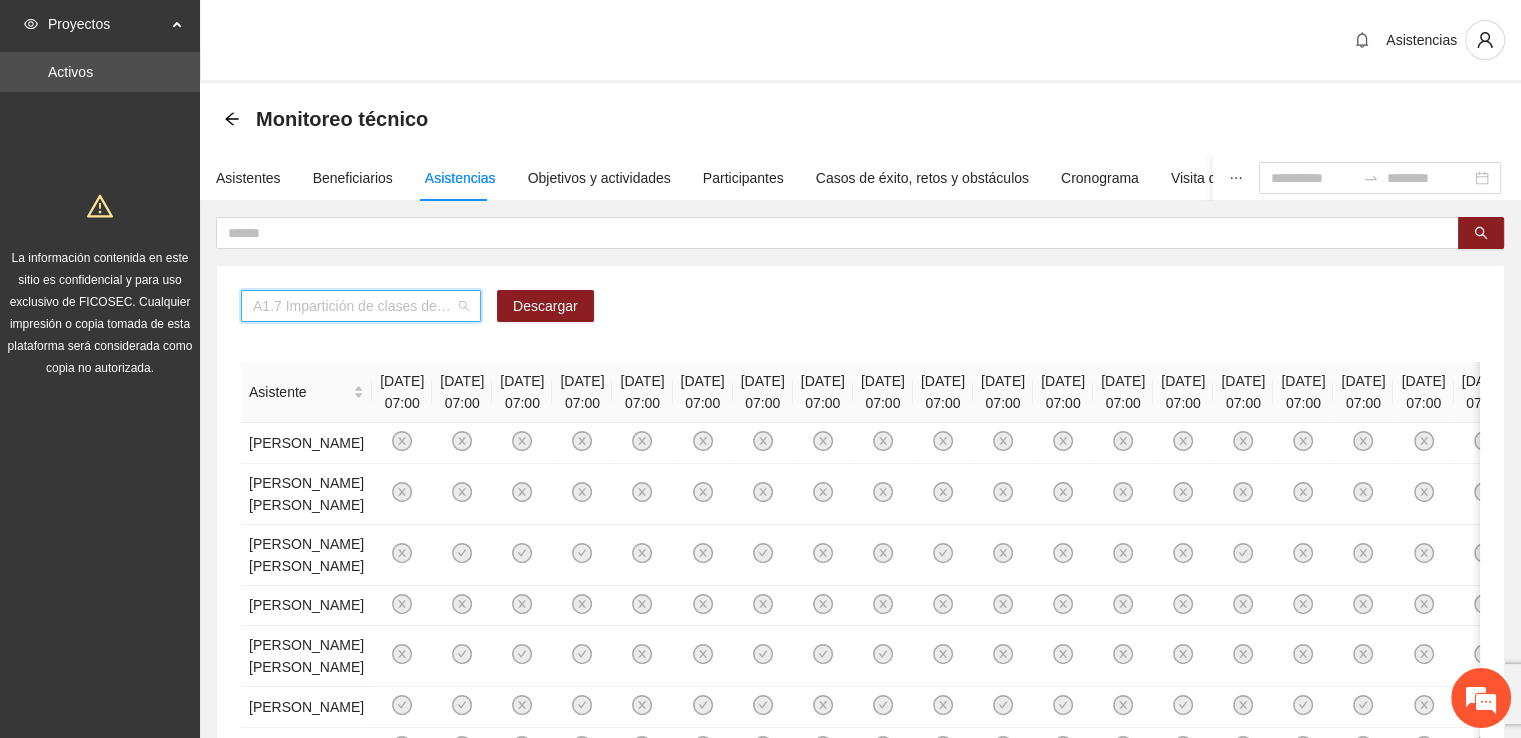 click on "A1.7 Impartición de clases de baile" at bounding box center (361, 306) 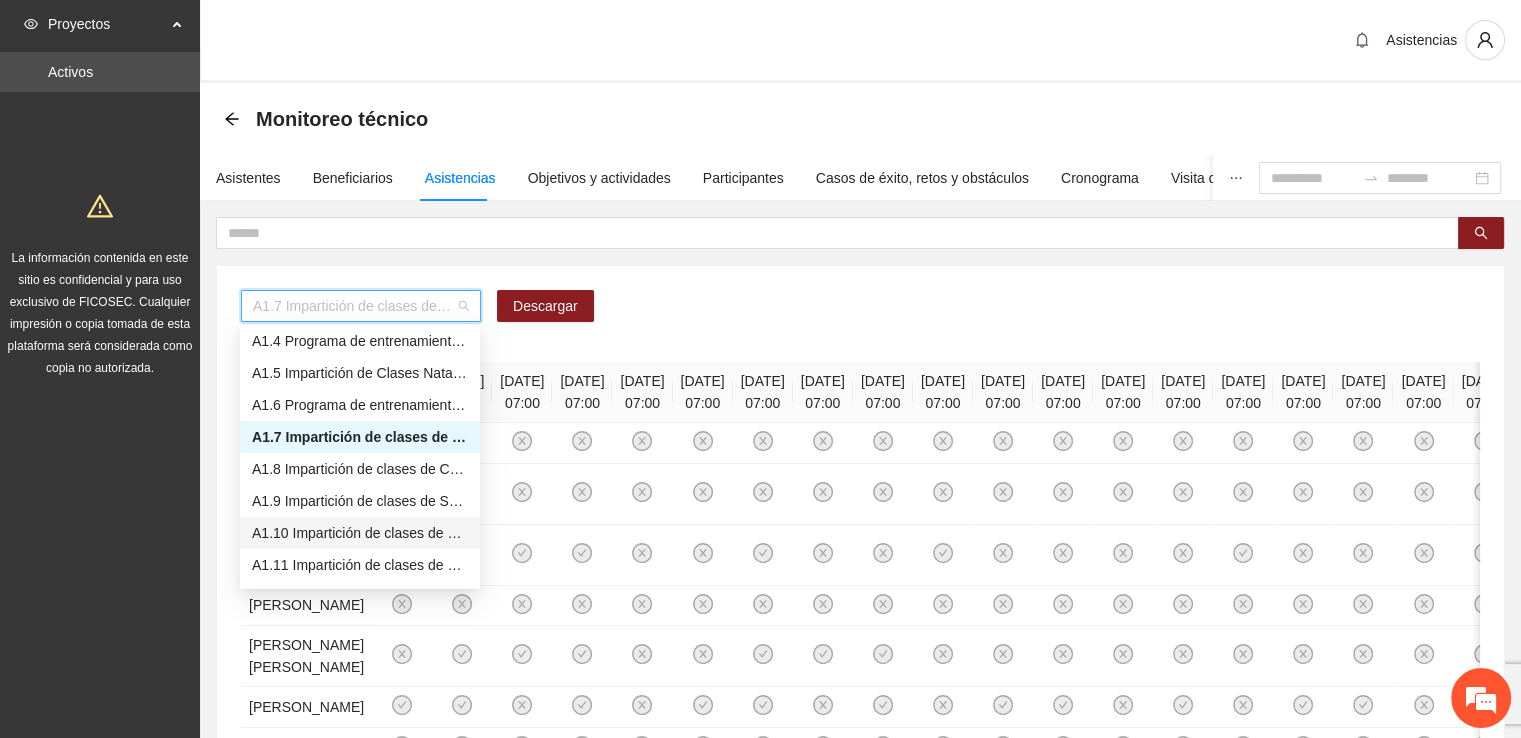 scroll, scrollTop: 200, scrollLeft: 0, axis: vertical 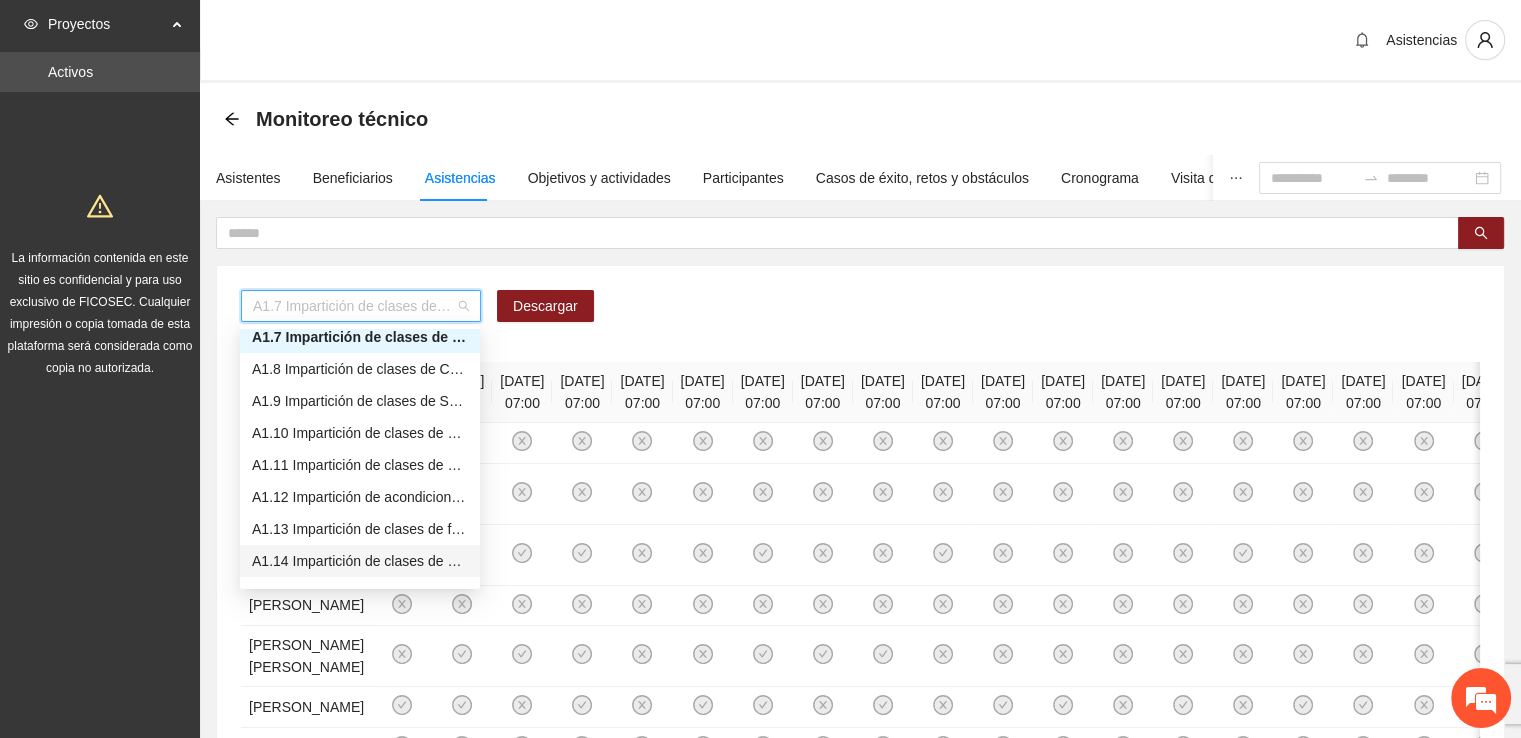 click on "A1.14 Impartición de clases de Danza infantil" at bounding box center (360, 561) 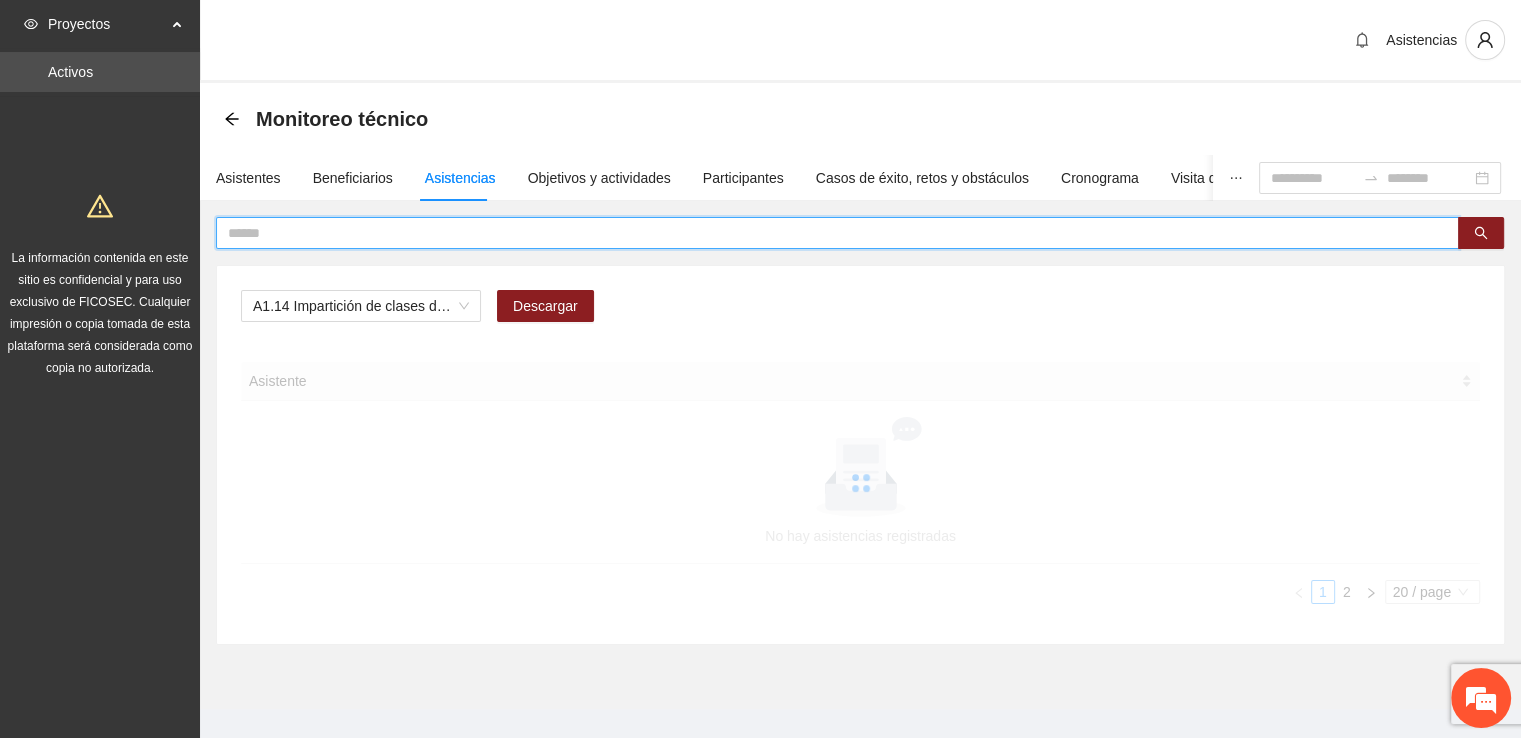 click at bounding box center (829, 233) 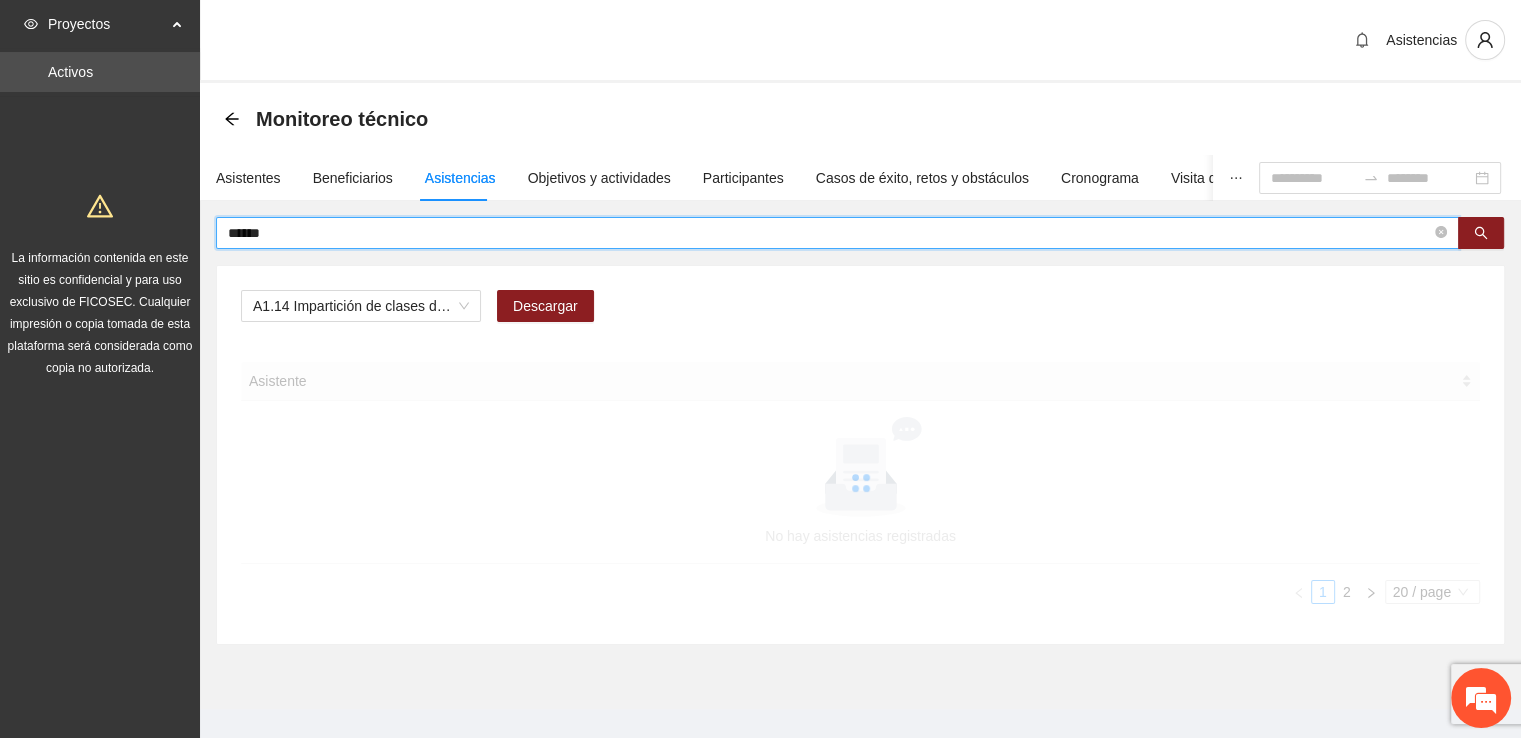 type on "******" 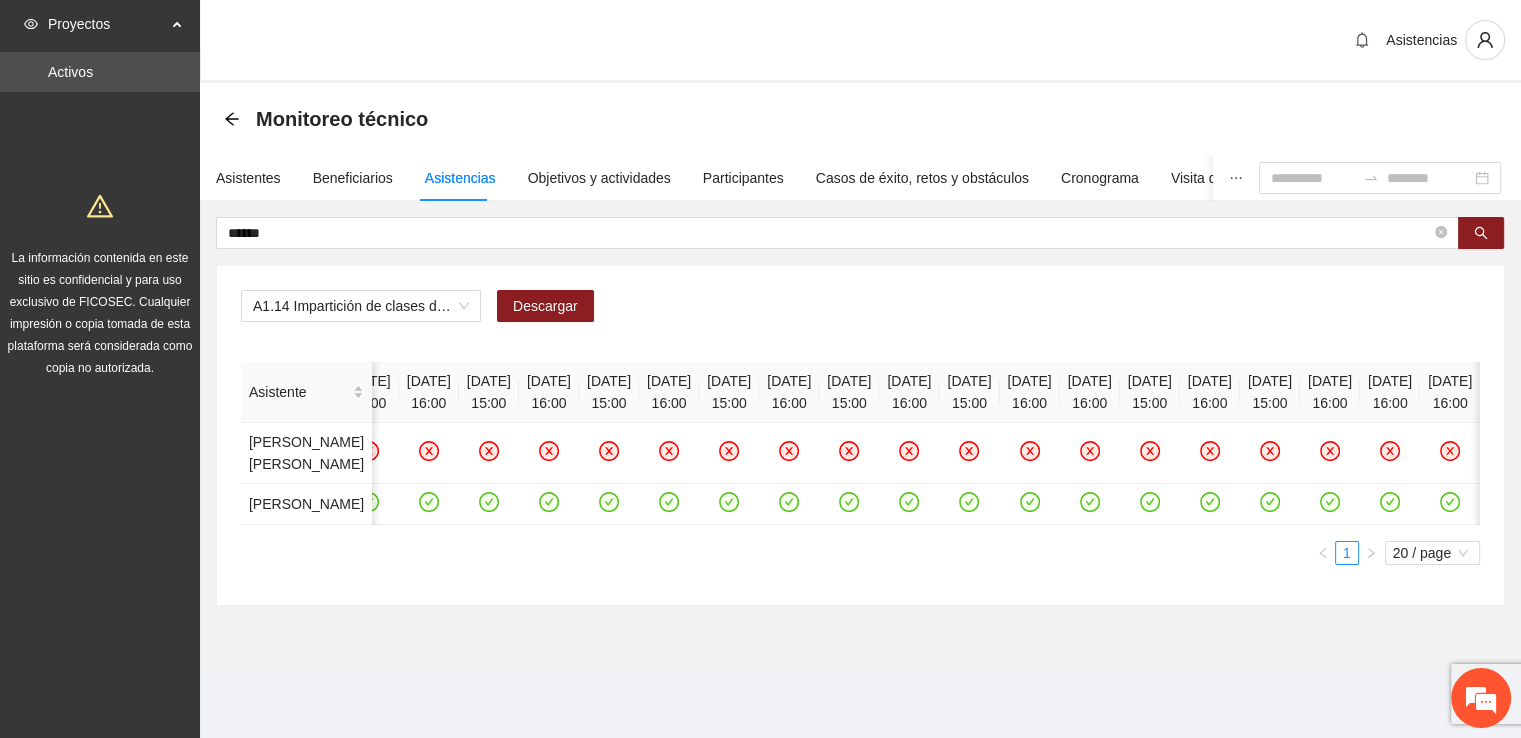 scroll, scrollTop: 0, scrollLeft: 9028, axis: horizontal 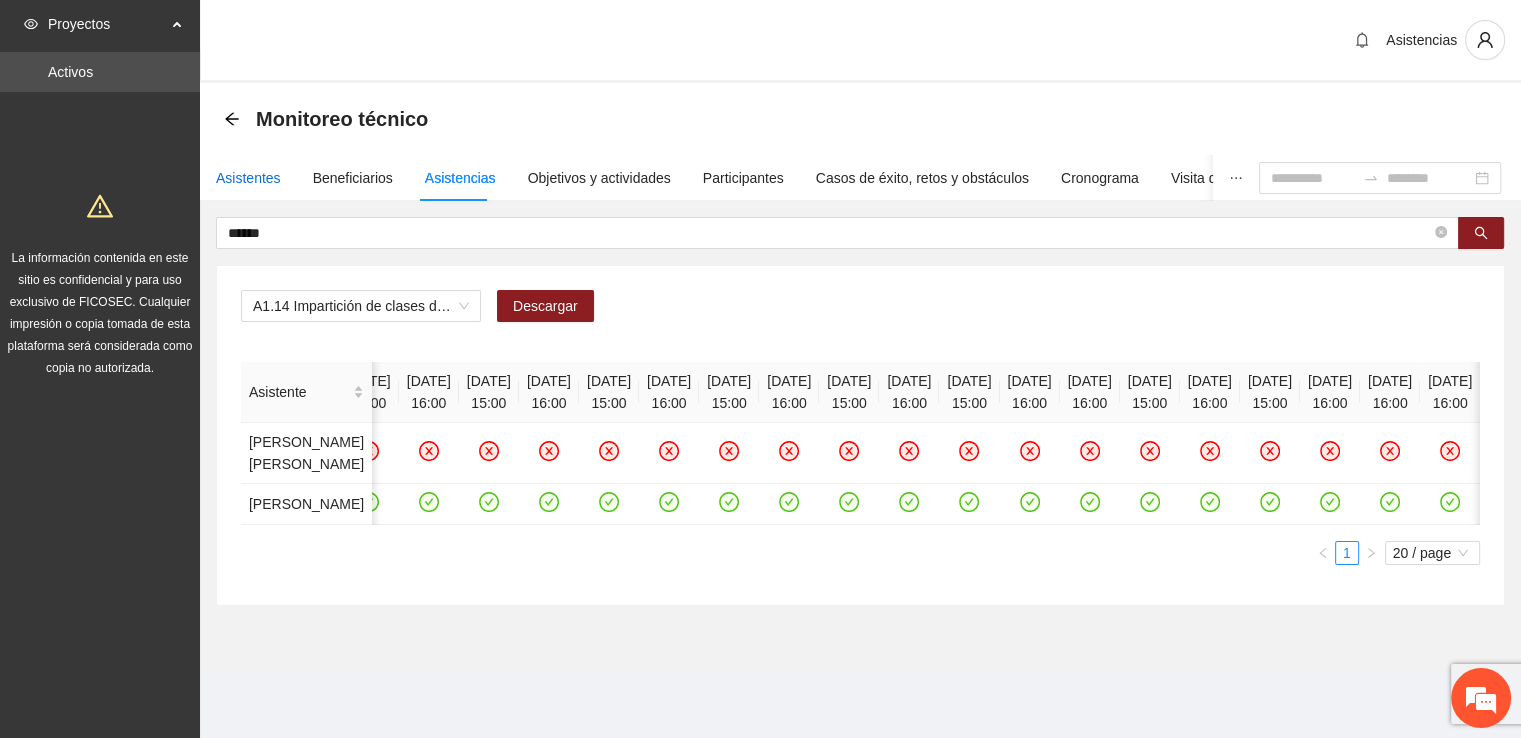 click on "Asistentes" at bounding box center (248, 178) 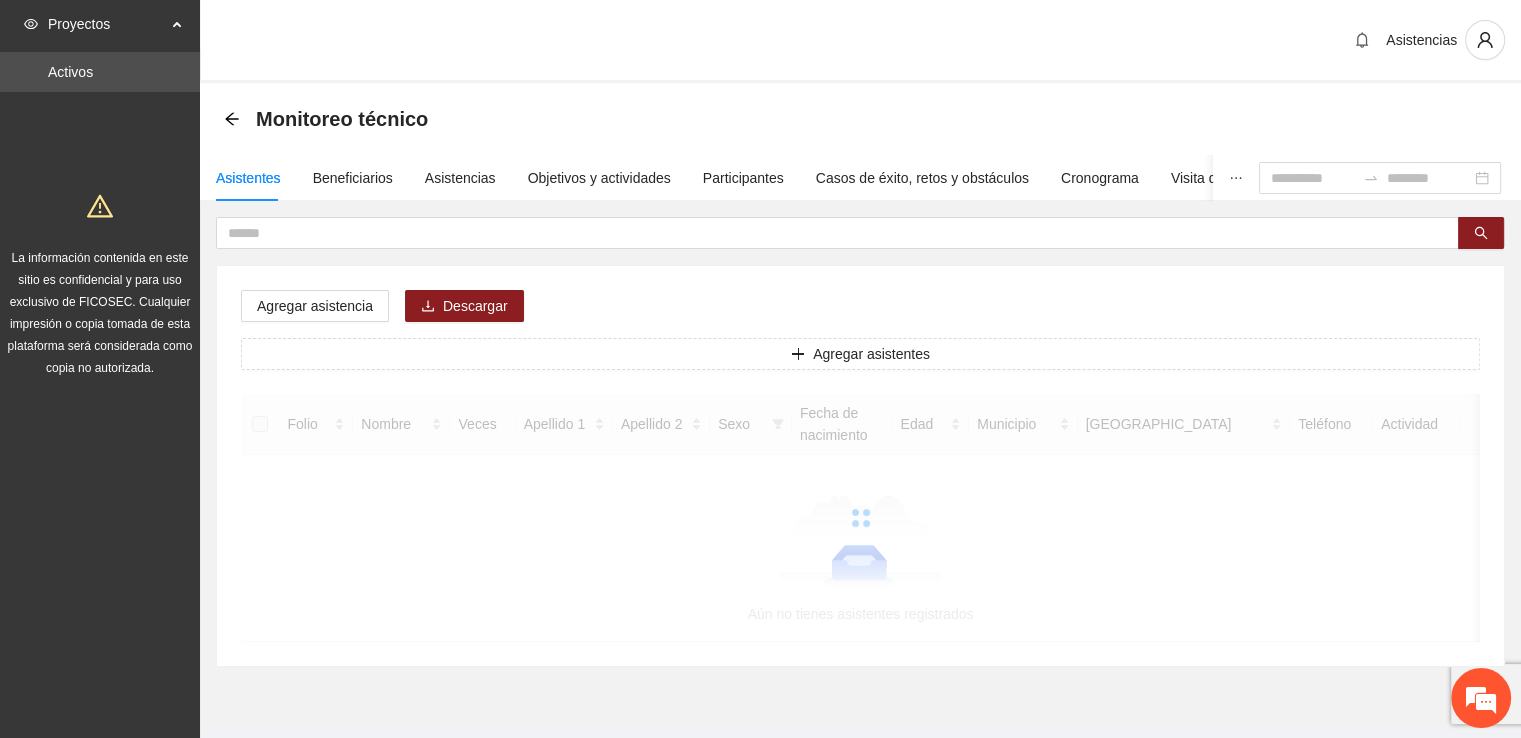 click on "Asistentes" at bounding box center (248, 178) 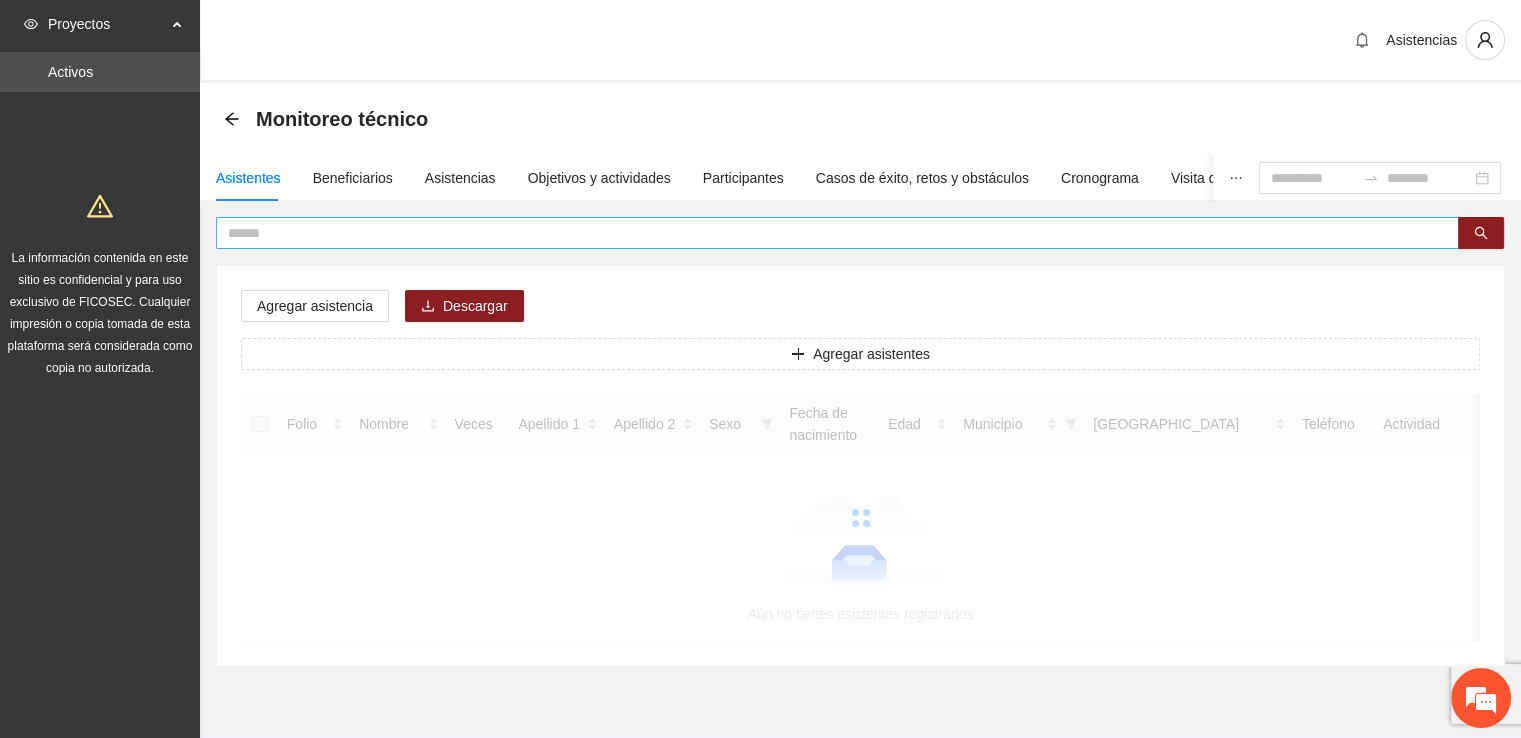 click at bounding box center (829, 233) 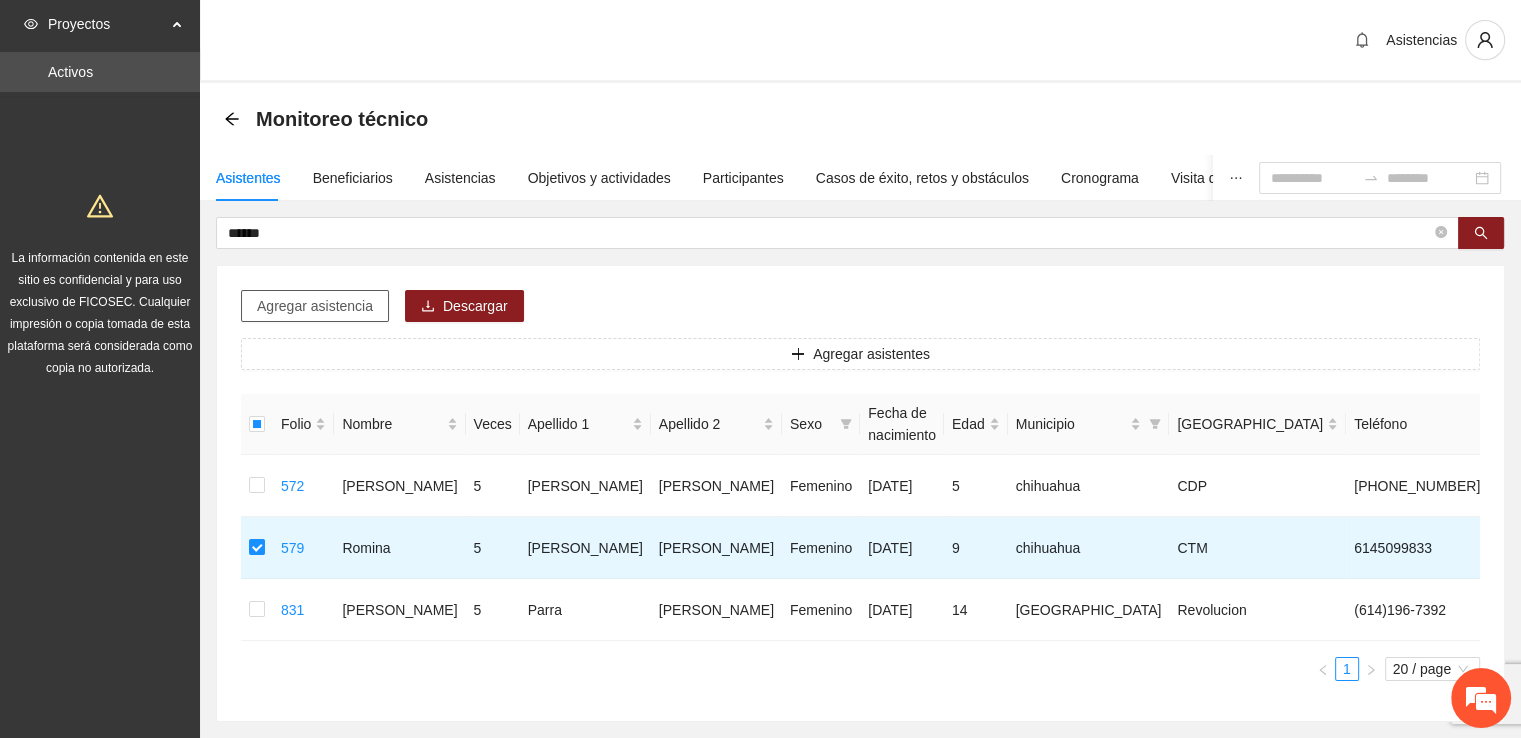 click on "Agregar asistencia" at bounding box center [315, 306] 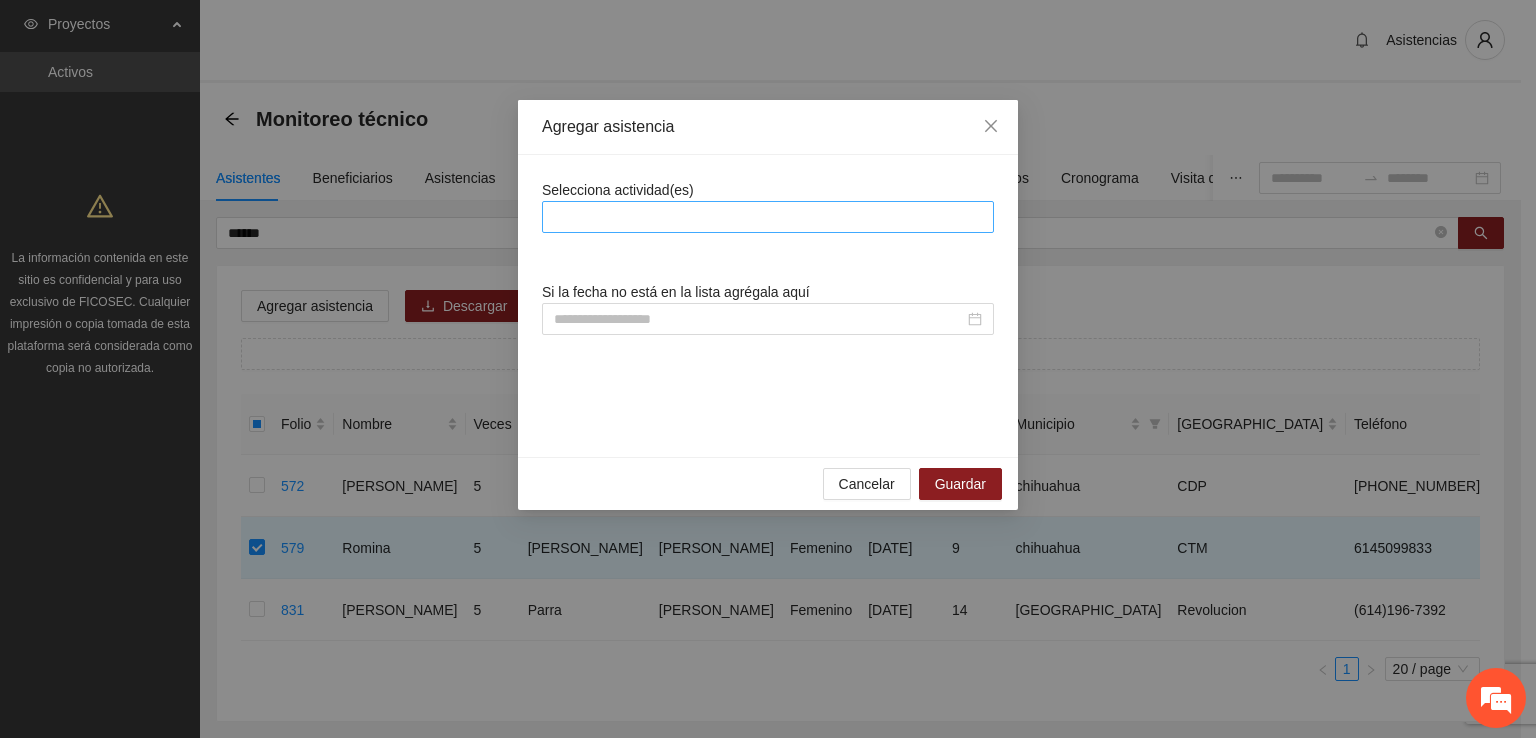 click at bounding box center (768, 217) 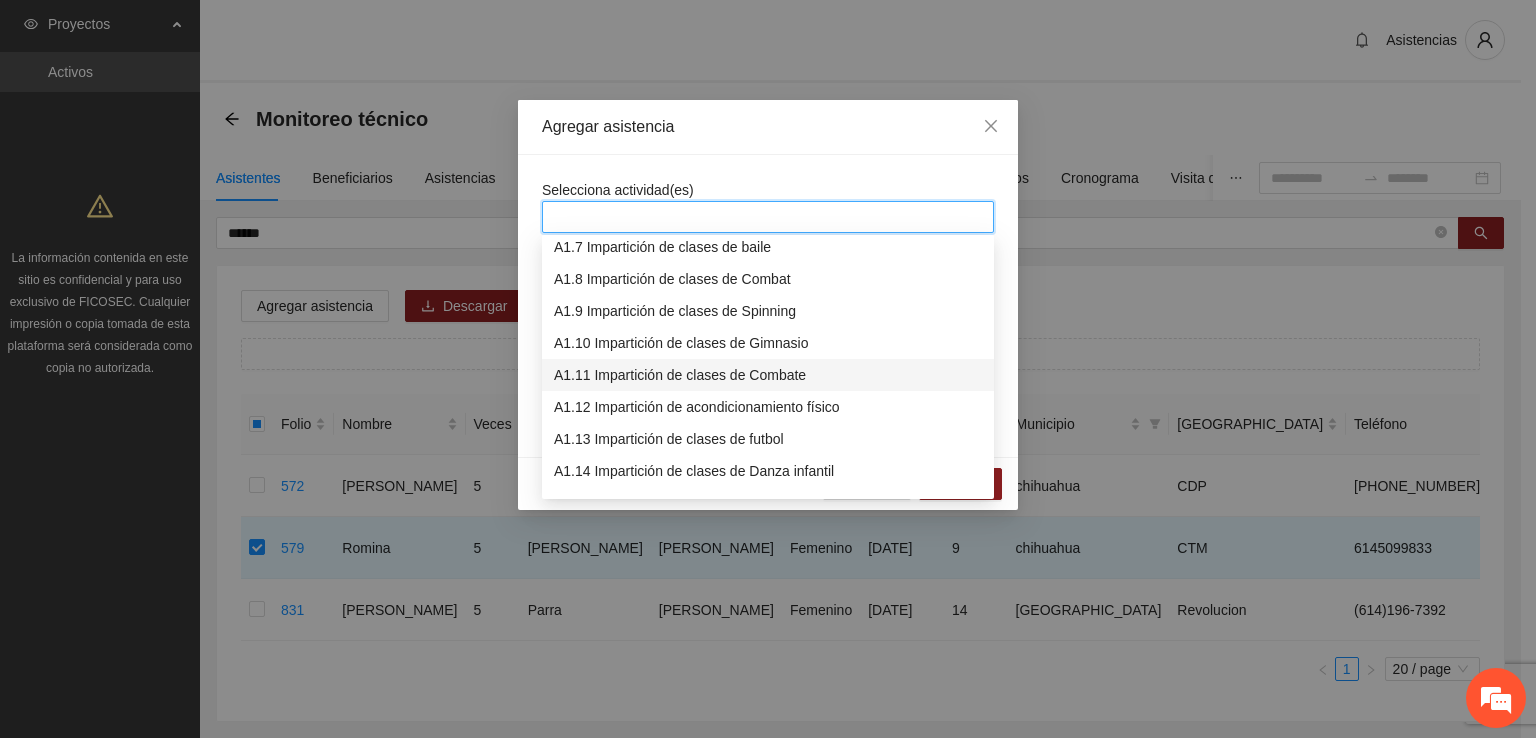 scroll, scrollTop: 200, scrollLeft: 0, axis: vertical 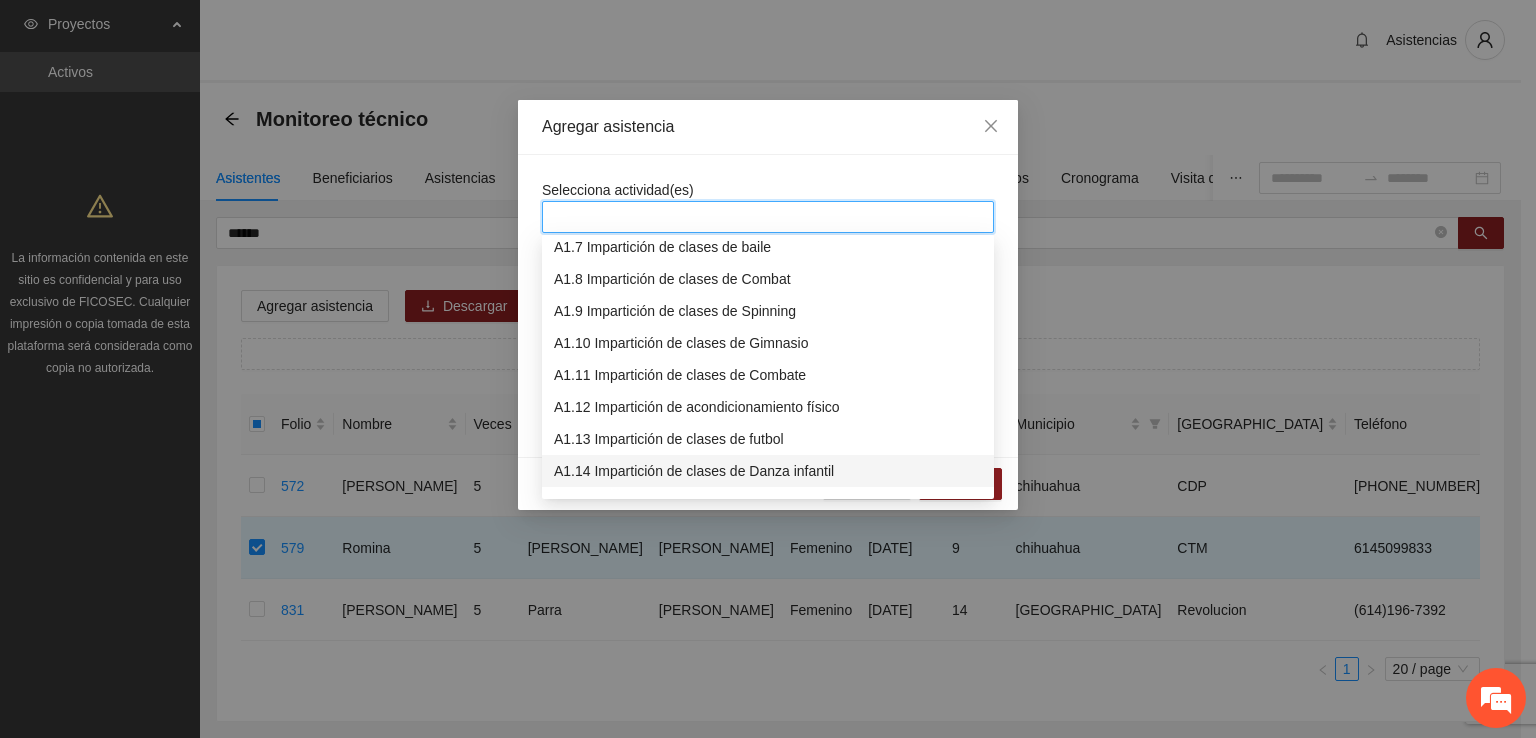 click on "A1.14 Impartición de clases de Danza infantil" at bounding box center (768, 471) 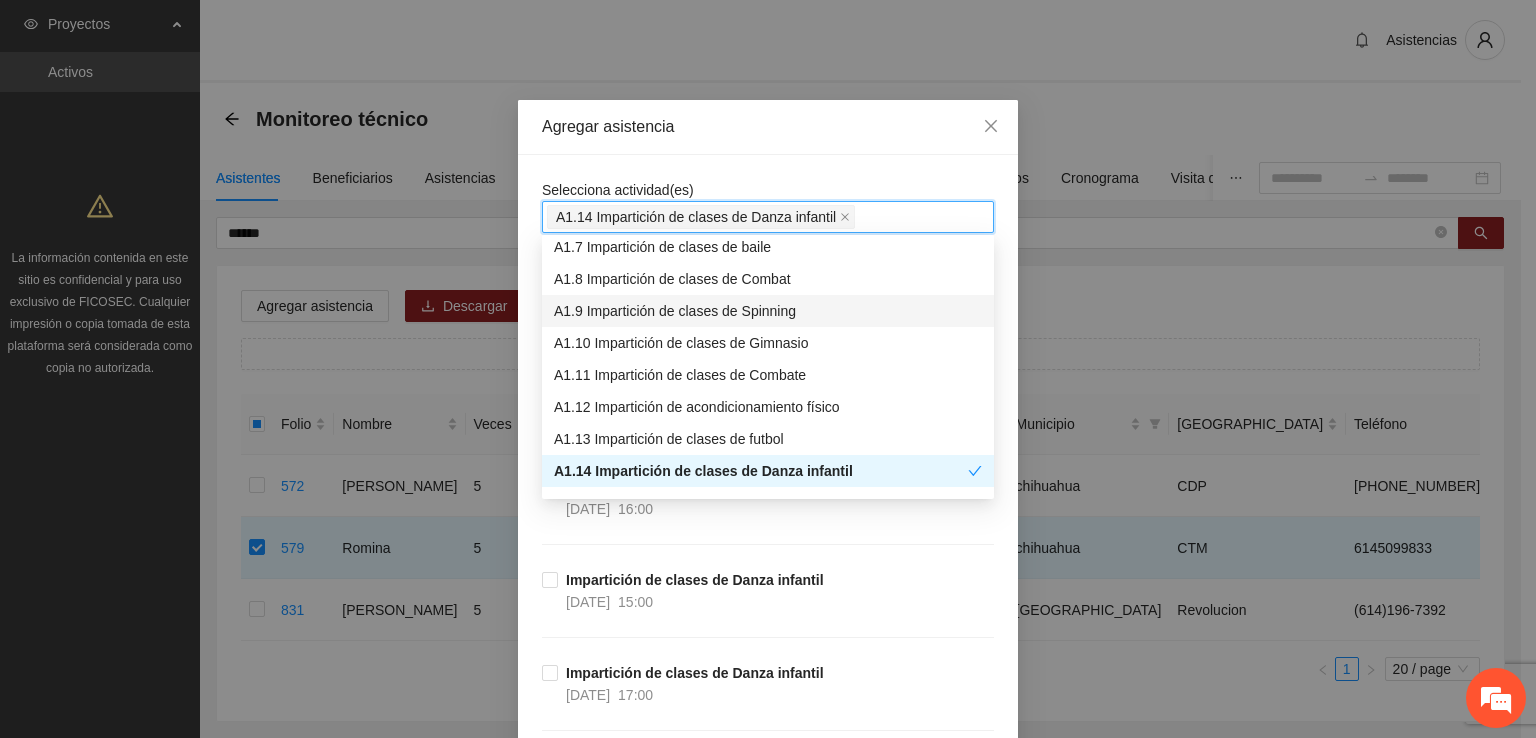 click on "Selecciona actividad(es) A1.14 Impartición de clases de Danza infantil" at bounding box center [768, 206] 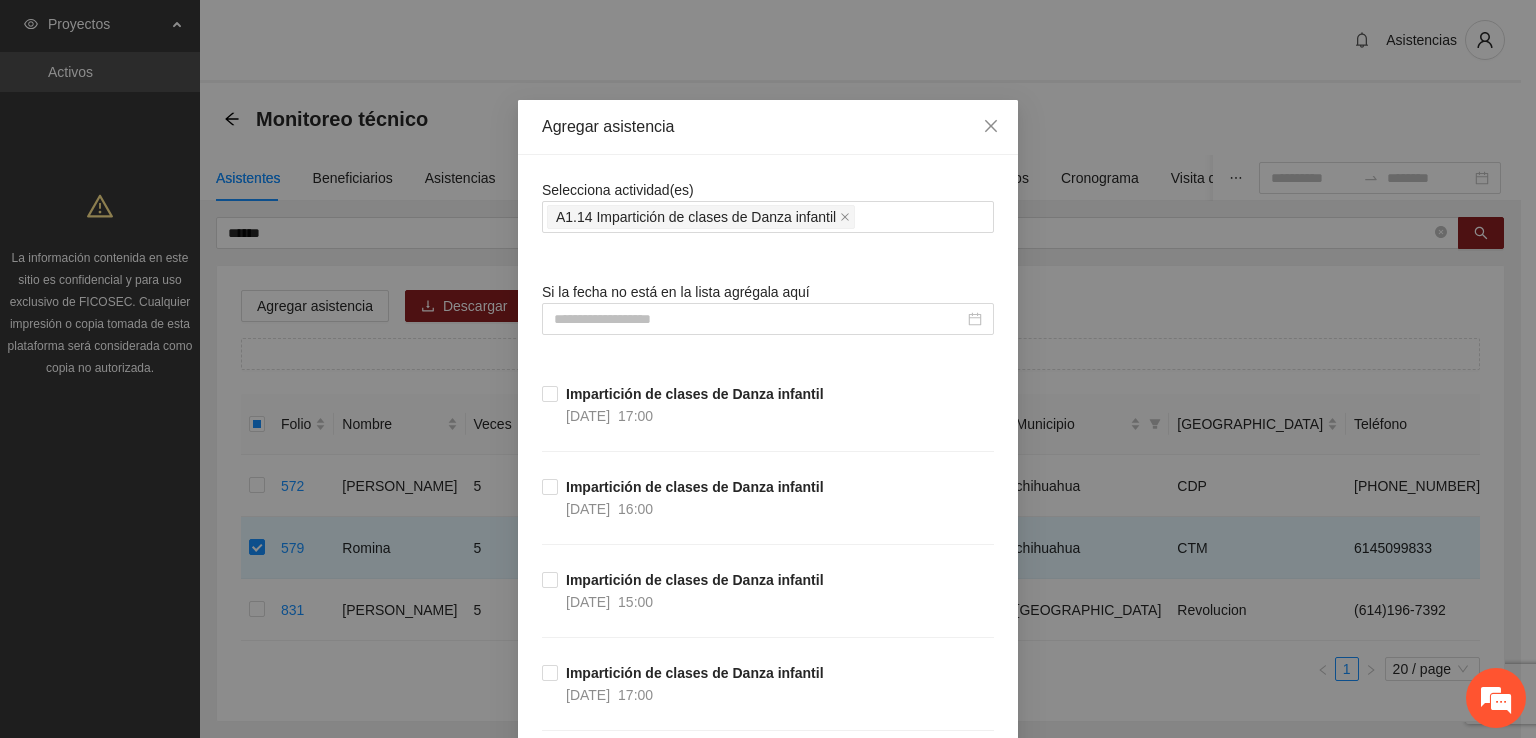 scroll, scrollTop: 5193, scrollLeft: 0, axis: vertical 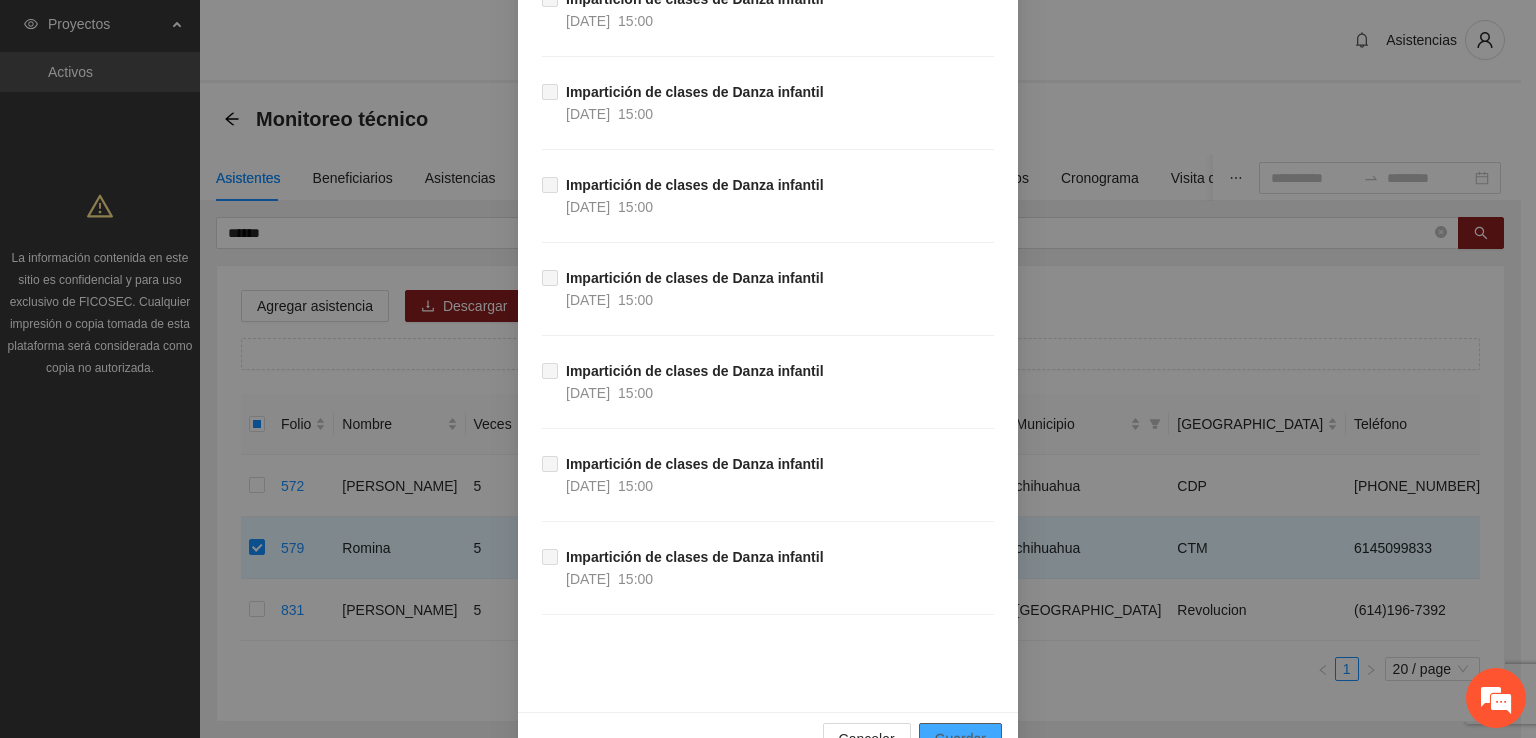 click on "Guardar" at bounding box center [960, 739] 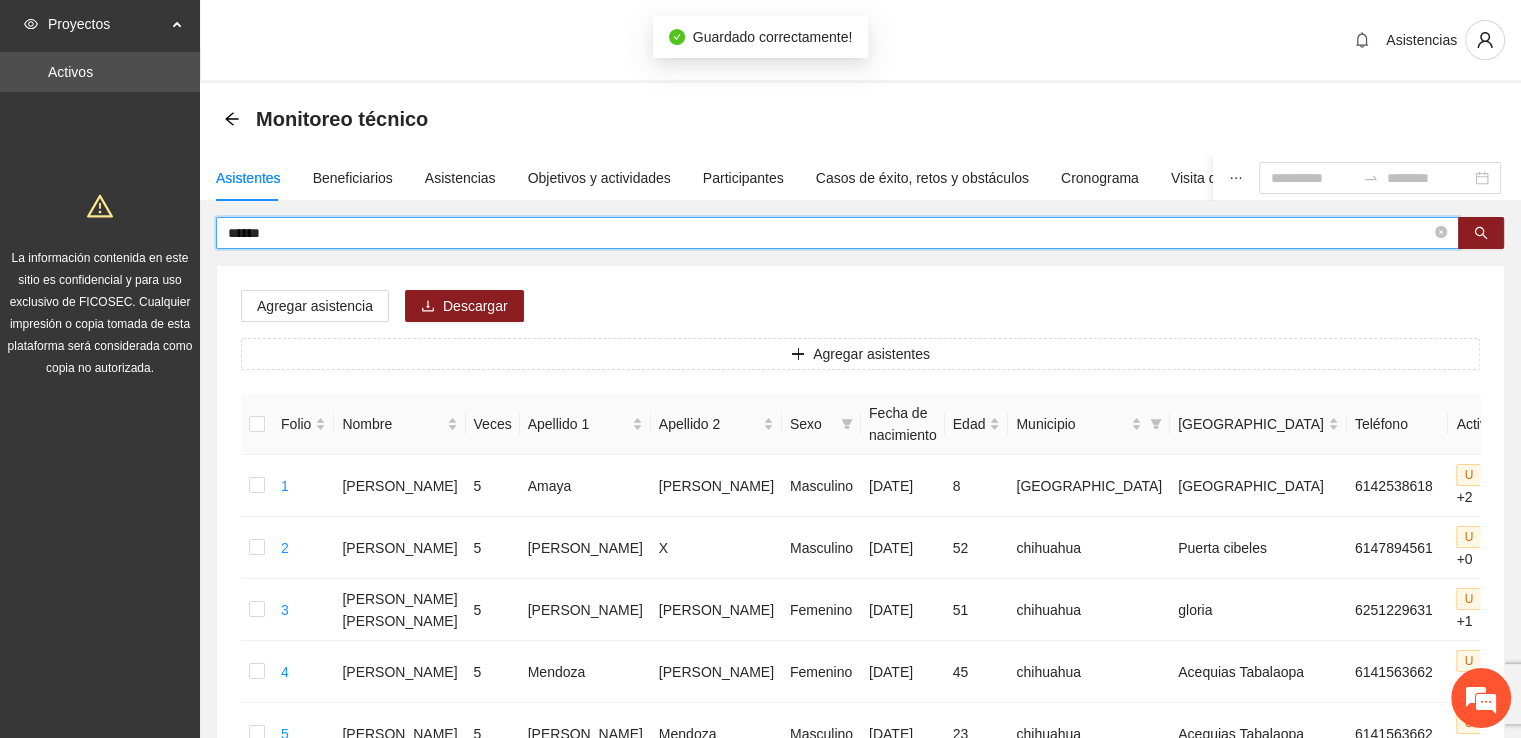 click on "******" at bounding box center (829, 233) 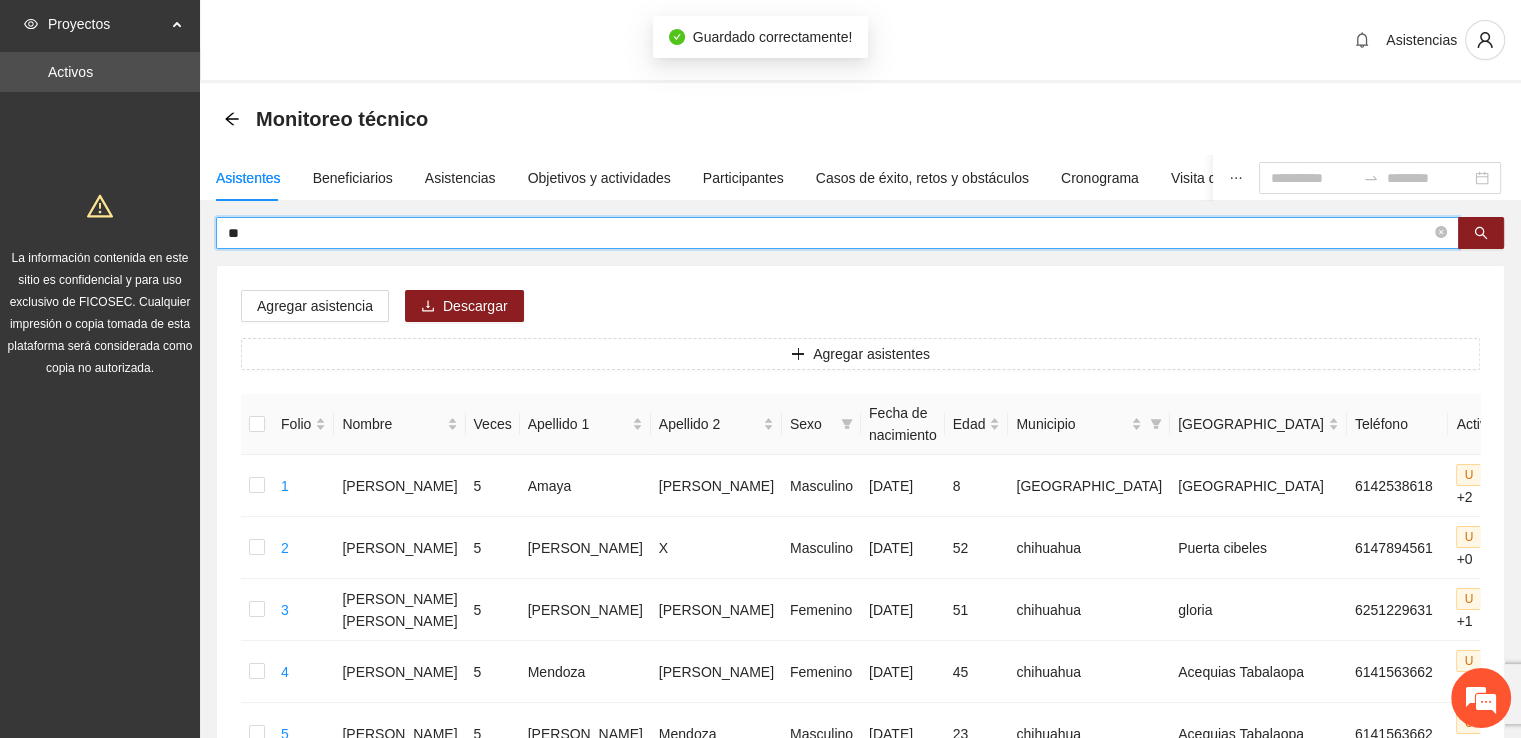 type on "*" 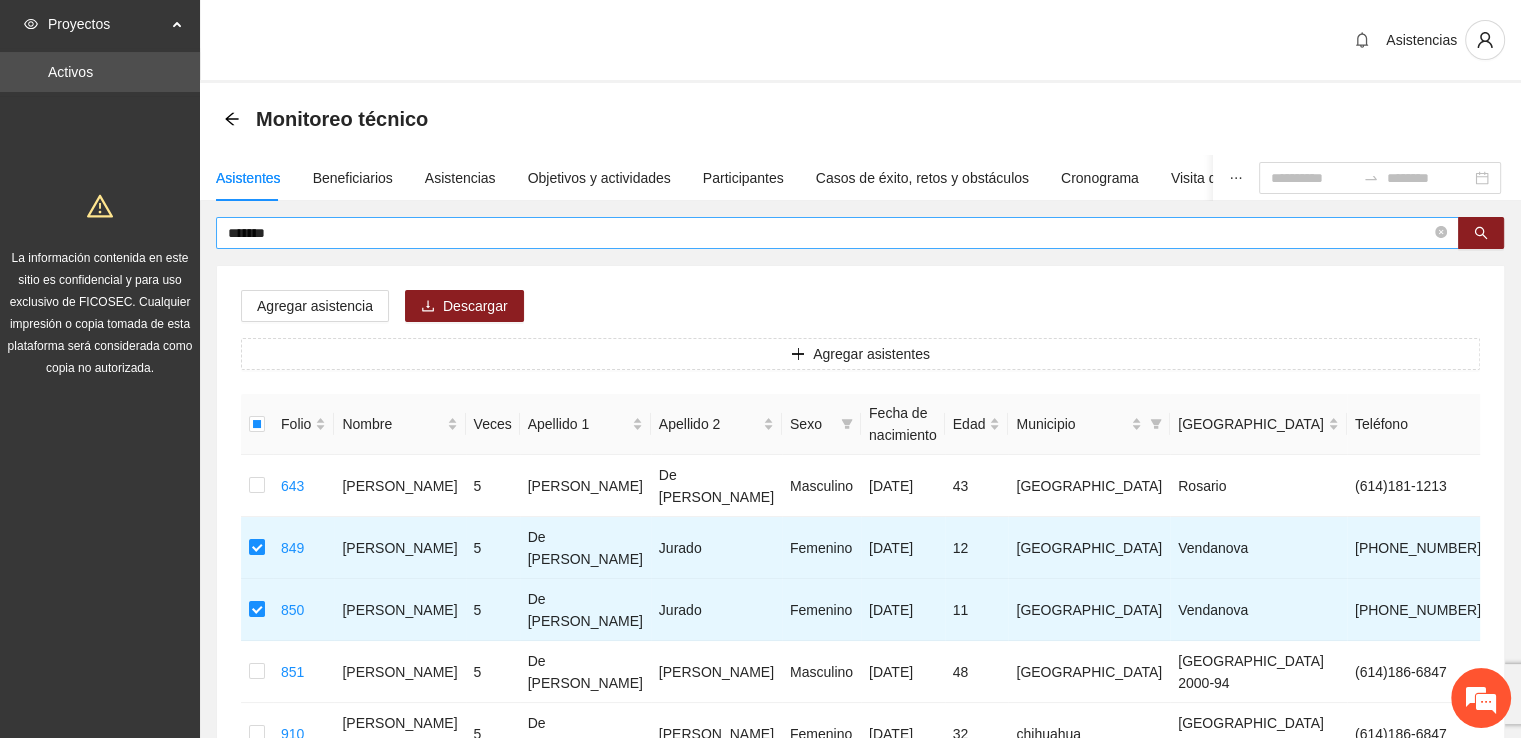 click on "*******" at bounding box center [829, 233] 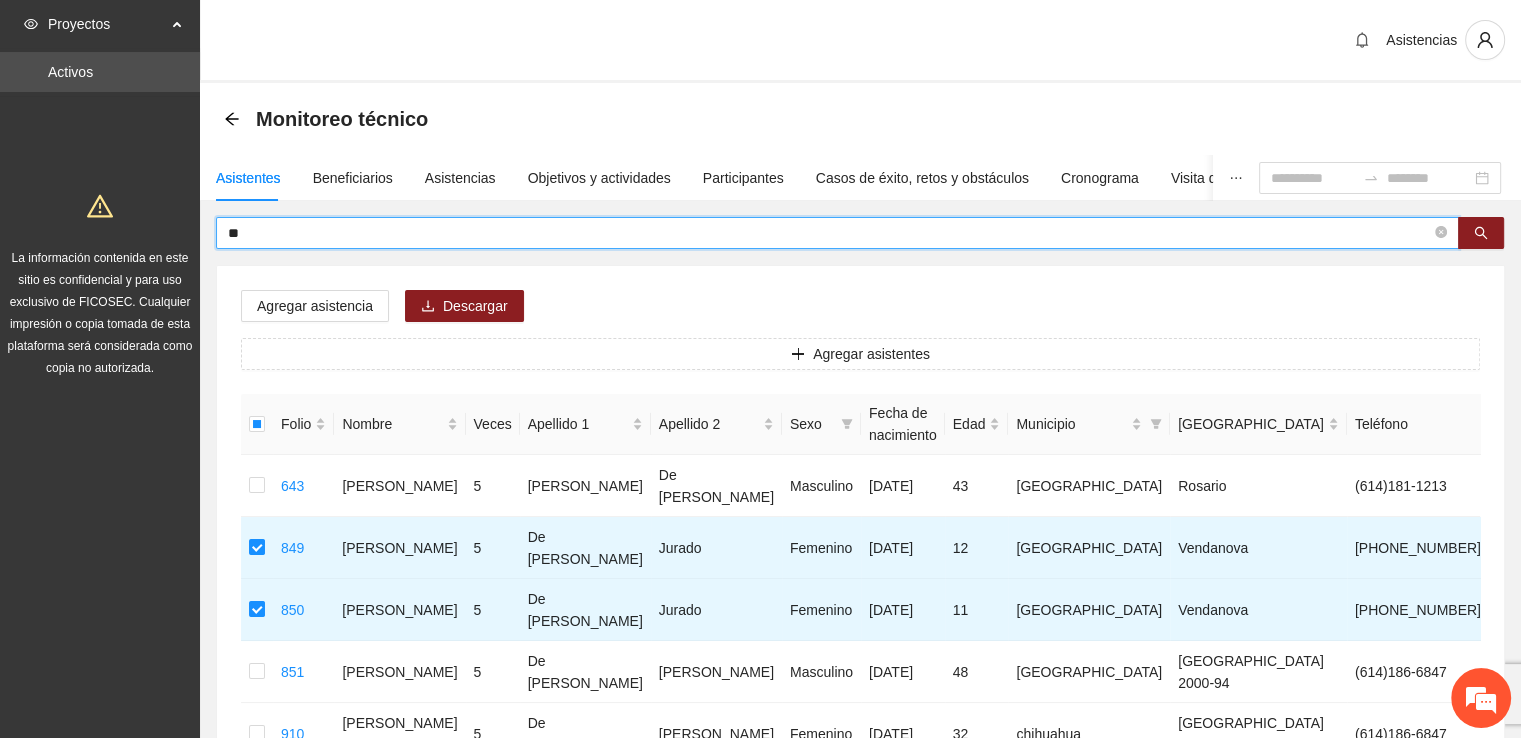 type on "*" 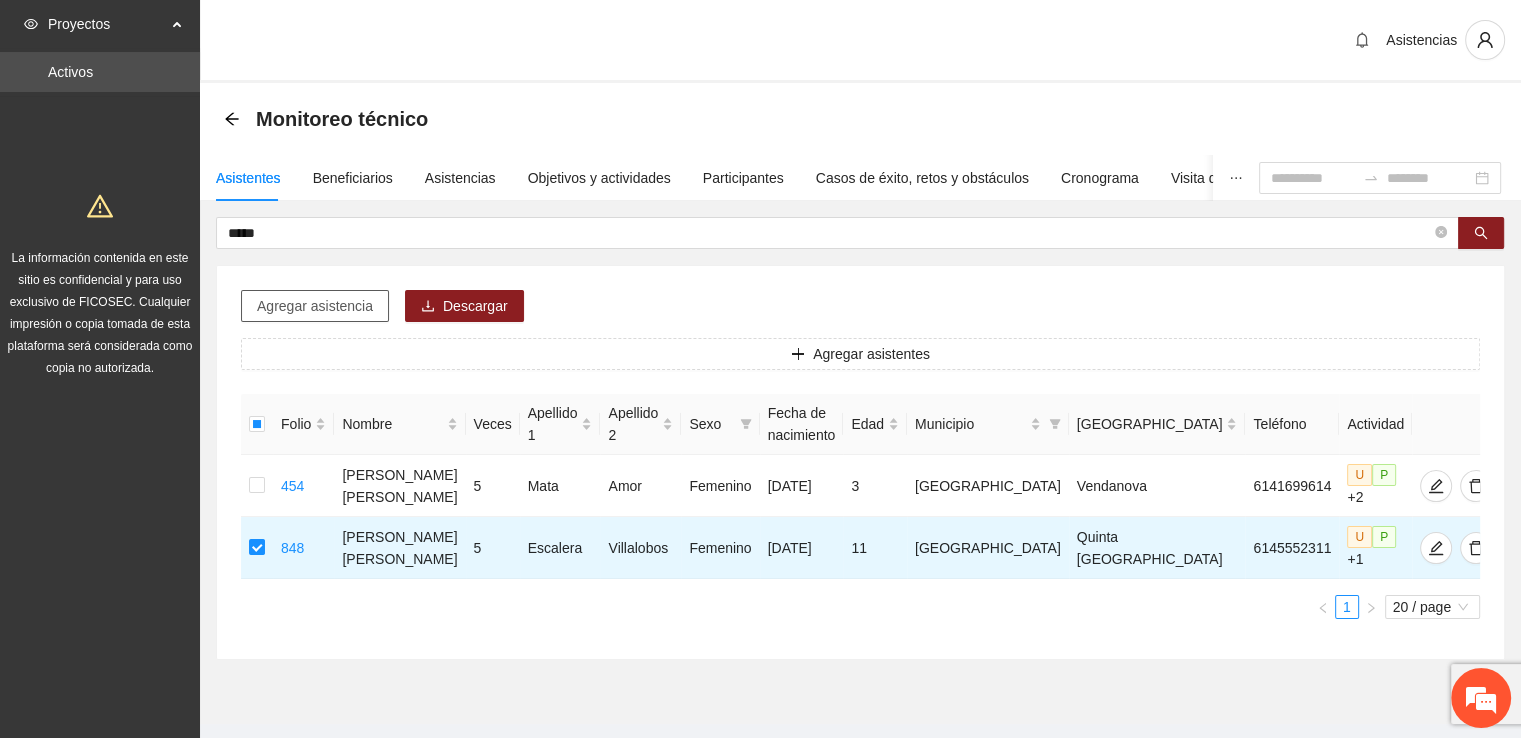 click on "Agregar asistencia" at bounding box center [315, 306] 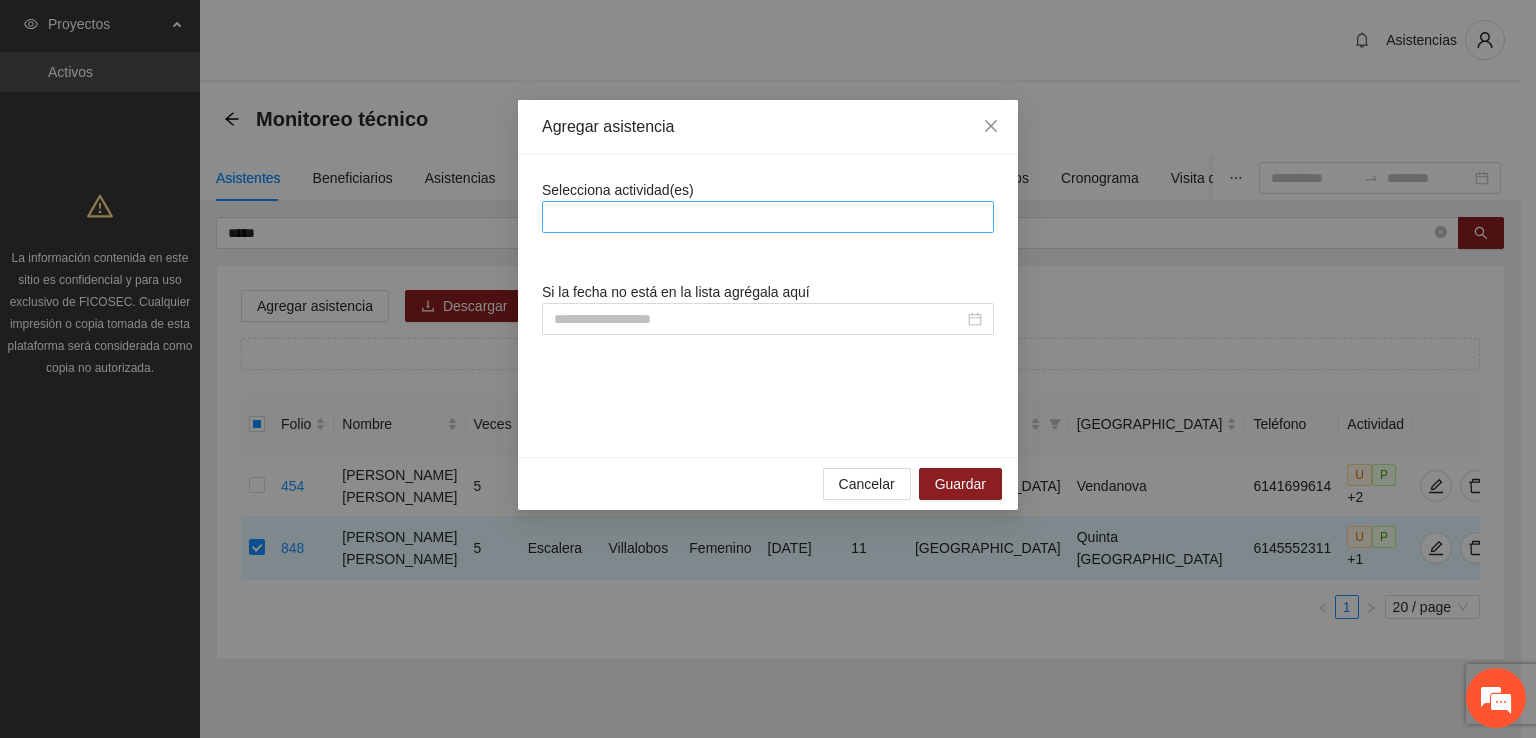 click at bounding box center [768, 217] 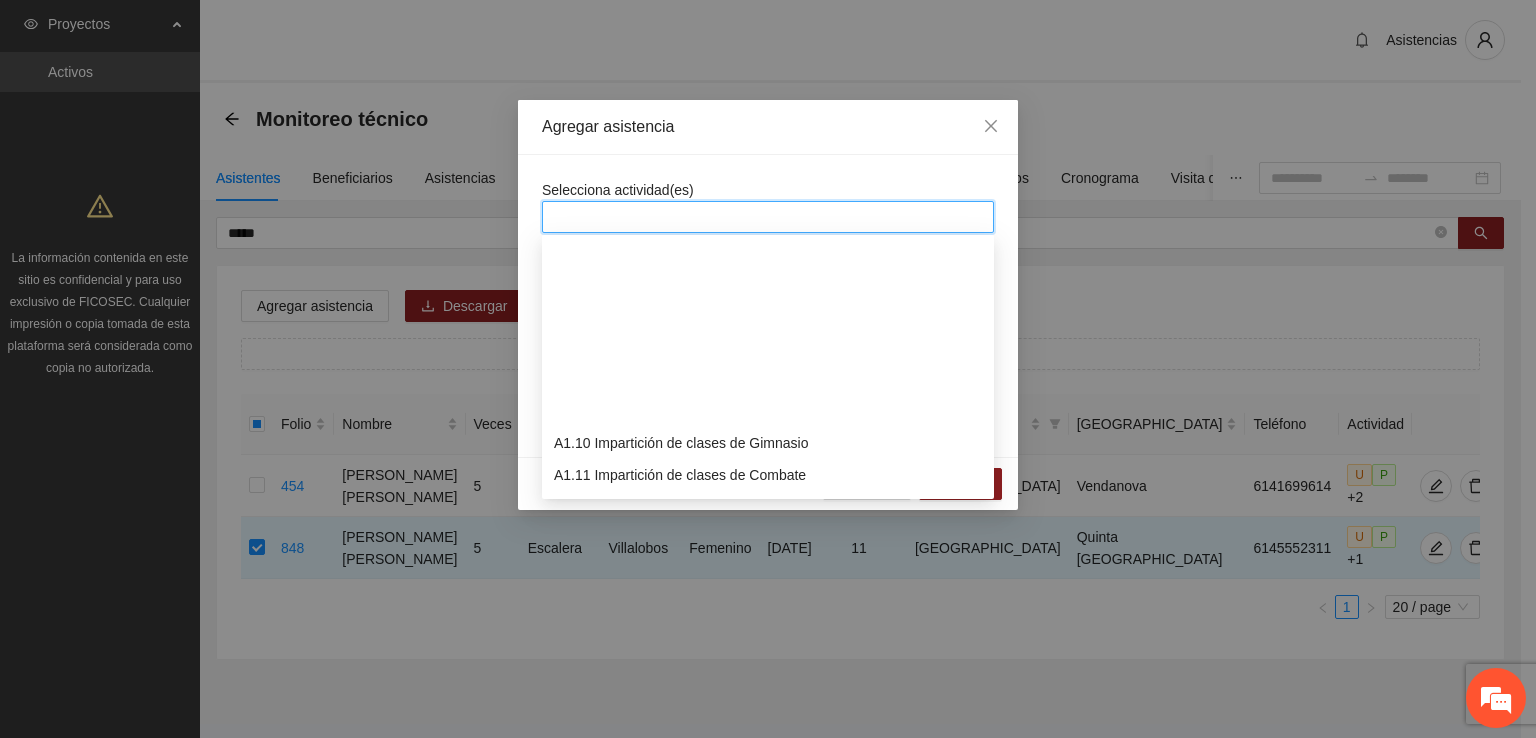 scroll, scrollTop: 300, scrollLeft: 0, axis: vertical 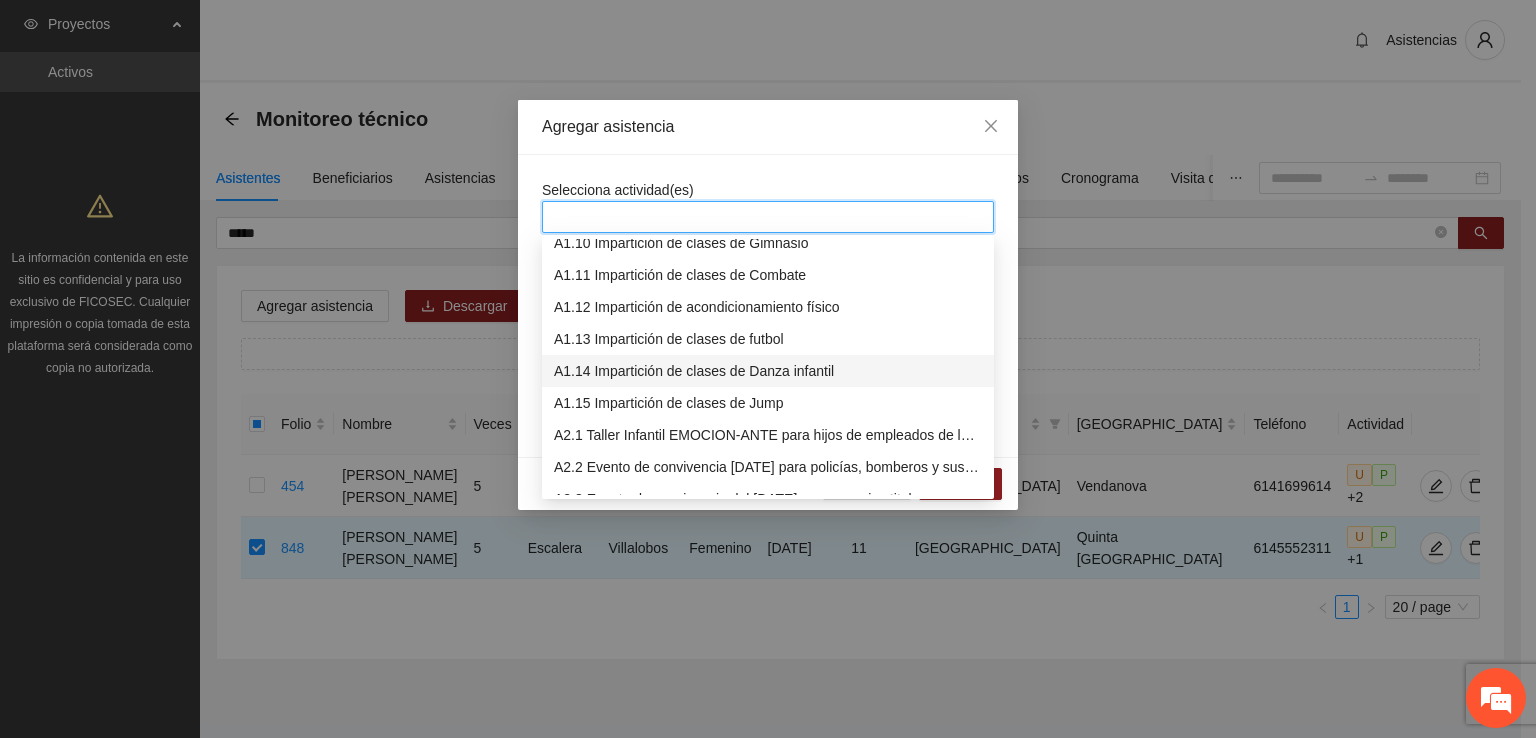 click on "A1.14 Impartición de clases de Danza infantil" at bounding box center (768, 371) 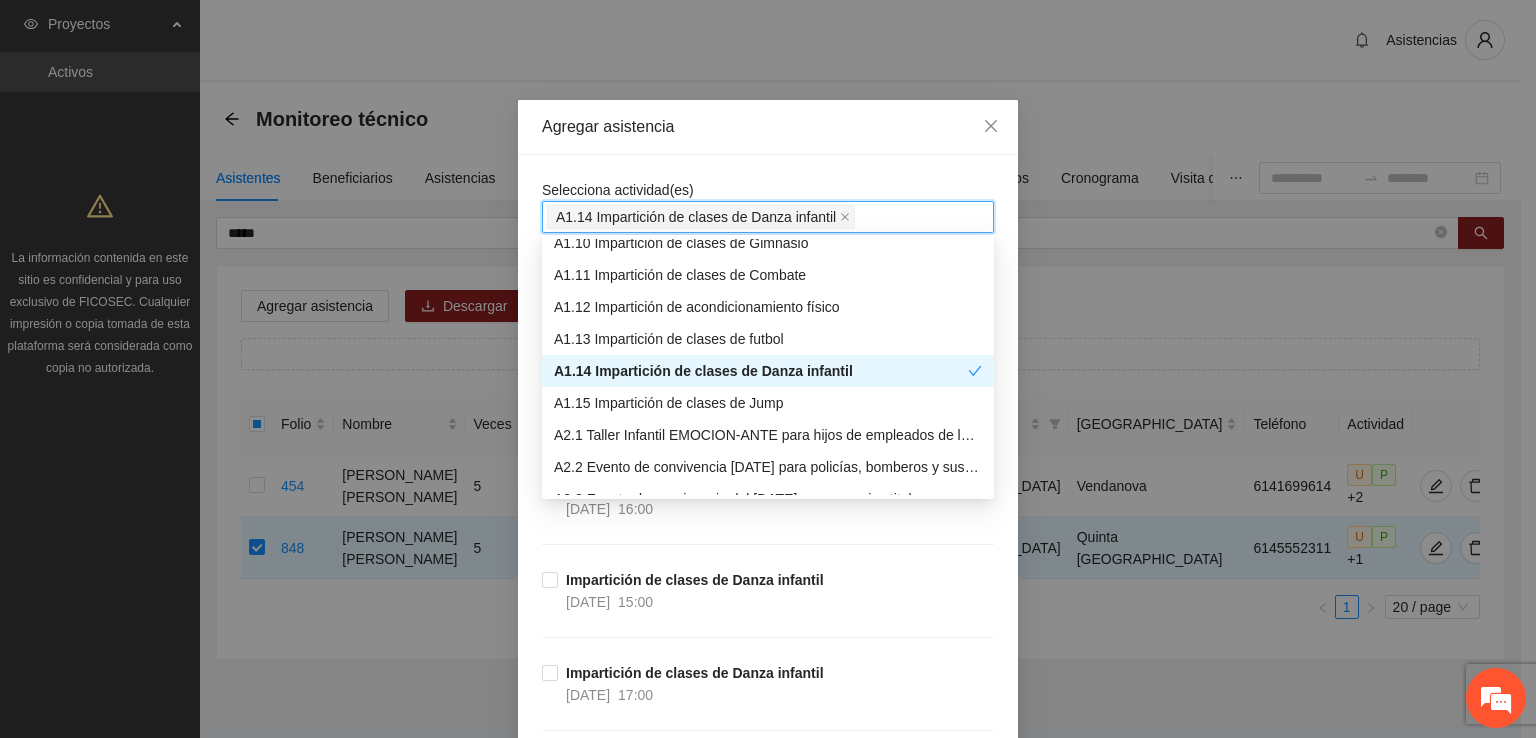 click on "Selecciona actividad(es) A1.14 Impartición de clases de Danza infantil   Si la fecha no está en la lista agrégala aquí Impartición de clases de Danza infantil [DATE] 17:00 Impartición de clases de Danza infantil [DATE] 16:00 Impartición de clases de Danza infantil [DATE] 15:00 Impartición de clases de Danza infantil [DATE] 17:00 Impartición de clases de Danza infantil [DATE] 16:00 Impartición de clases de Danza infantil [DATE] 15:00 Impartición de clases de Danza infantil [DATE] 17:00 Impartición de clases de Danza infantil [DATE] 16:00 Impartición de clases de Danza infantil [DATE] 15:00 Impartición de clases de Danza infantil [DATE] 17:00 Impartición de clases de Danza infantil [DATE] 16:00 Impartición de clases de Danza infantil [DATE] 15:00 Impartición de clases de Danza infantil [DATE] 17:00 Impartición de clases de Danza infantil [DATE] 16:00 Impartición de clases de Danza infantil [DATE] 15:00 [DATE] 17:00 23/06/2025" at bounding box center [768, 11930] 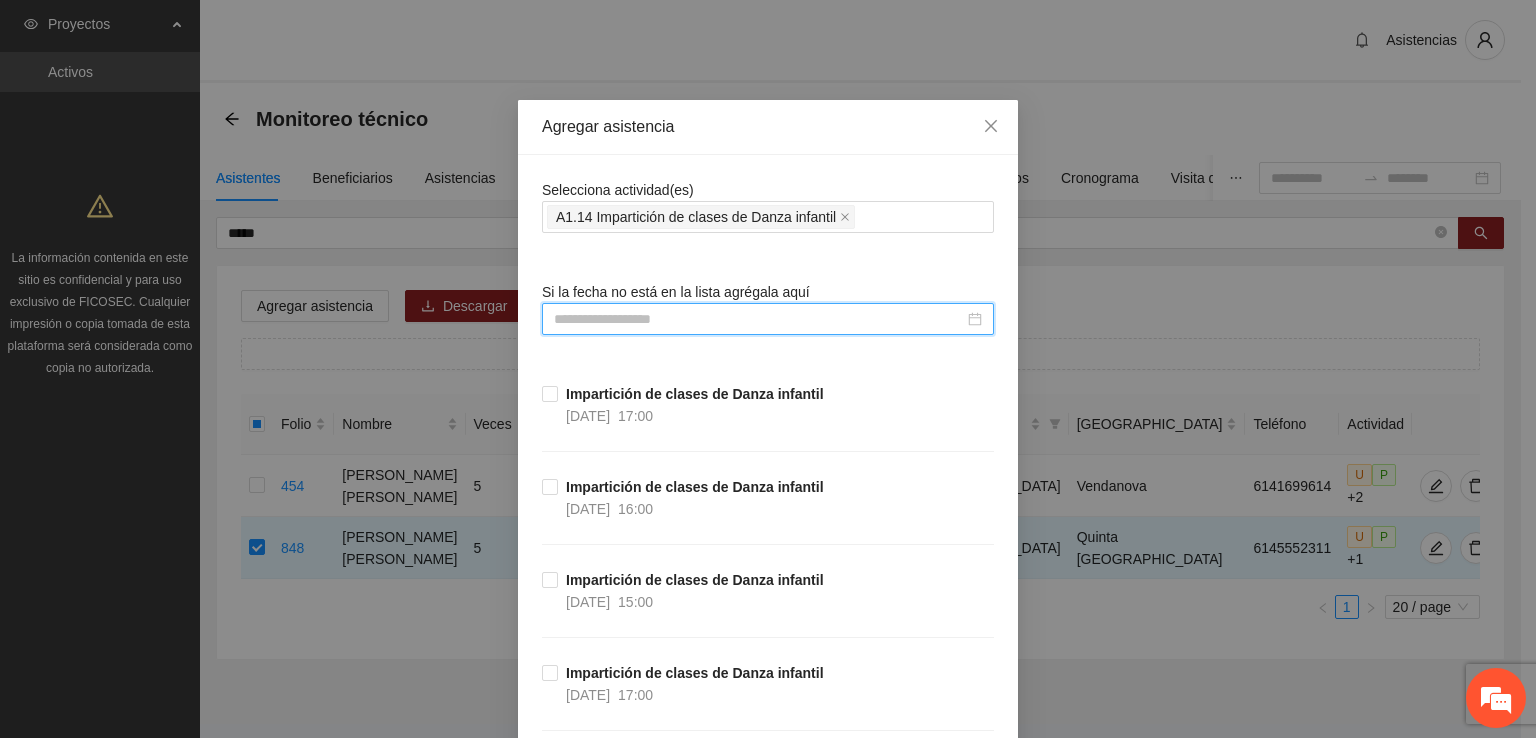 click at bounding box center [759, 319] 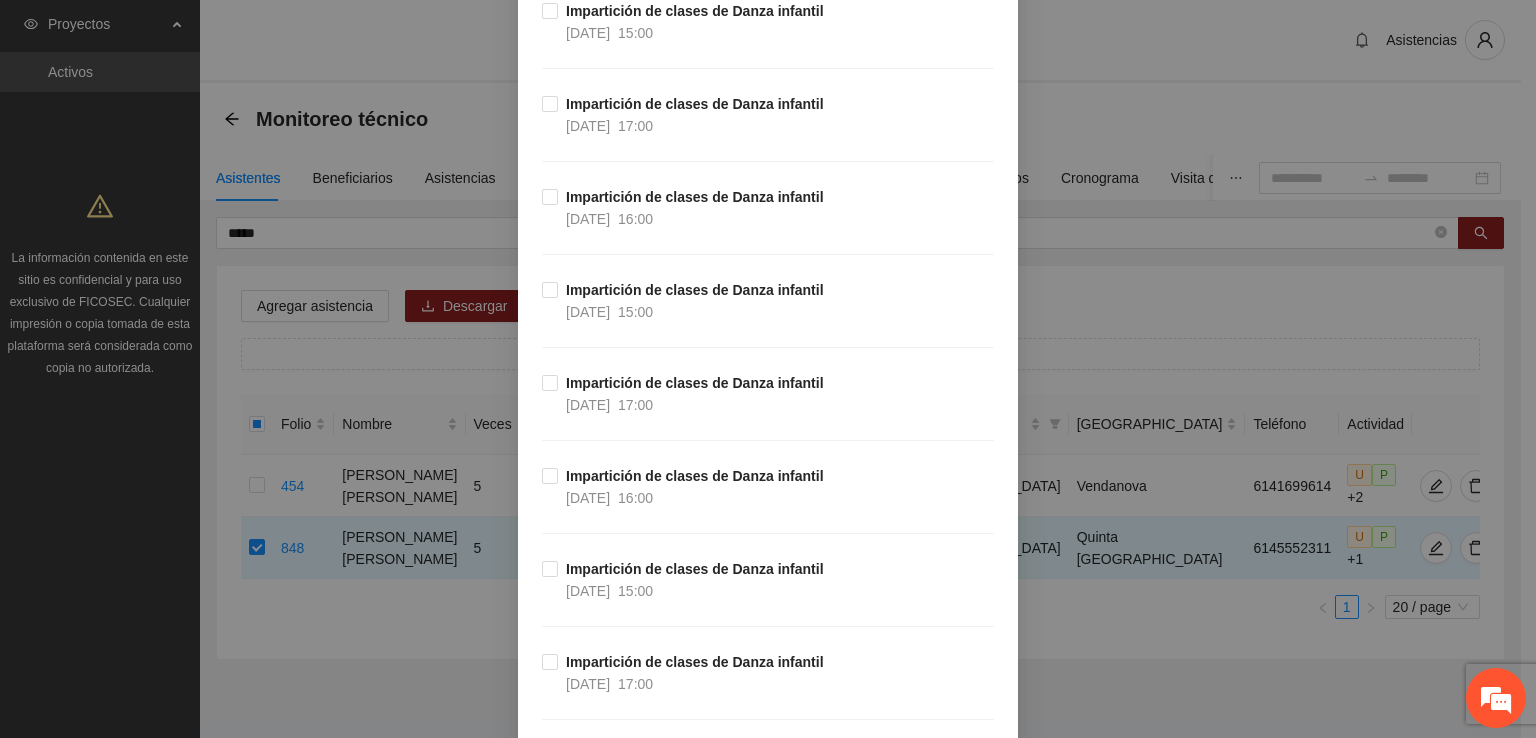 scroll, scrollTop: 3378, scrollLeft: 0, axis: vertical 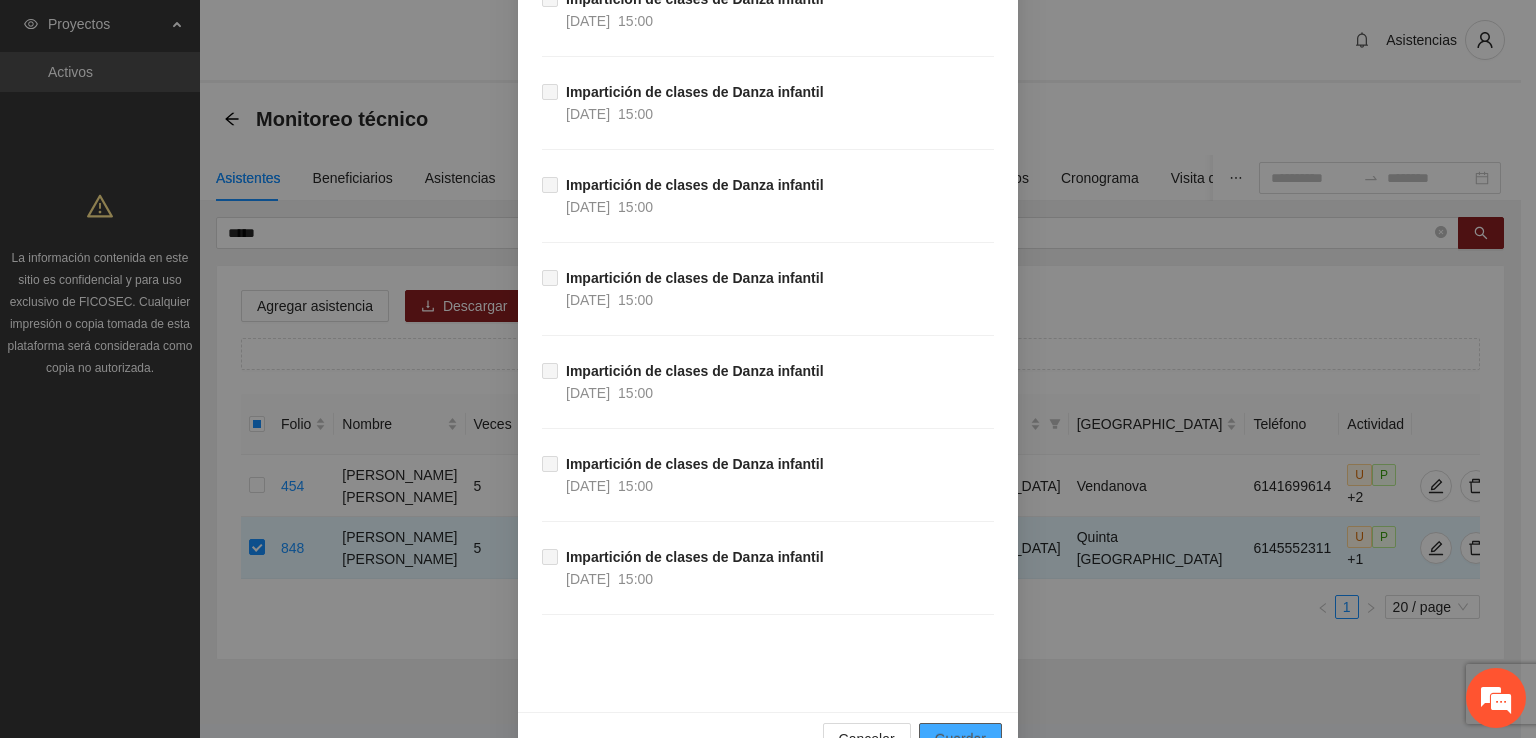 click on "Guardar" at bounding box center [960, 739] 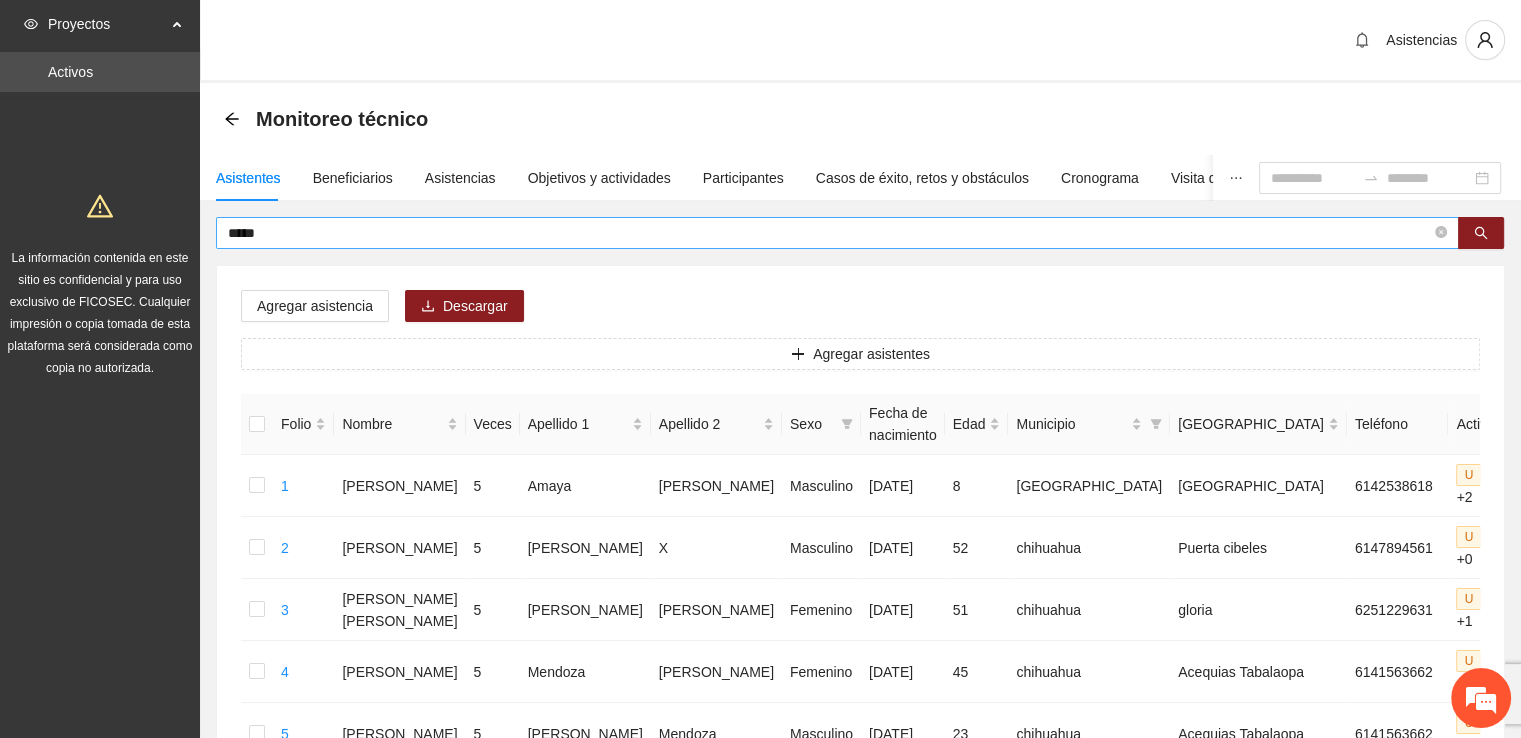 click on "*****" at bounding box center [829, 233] 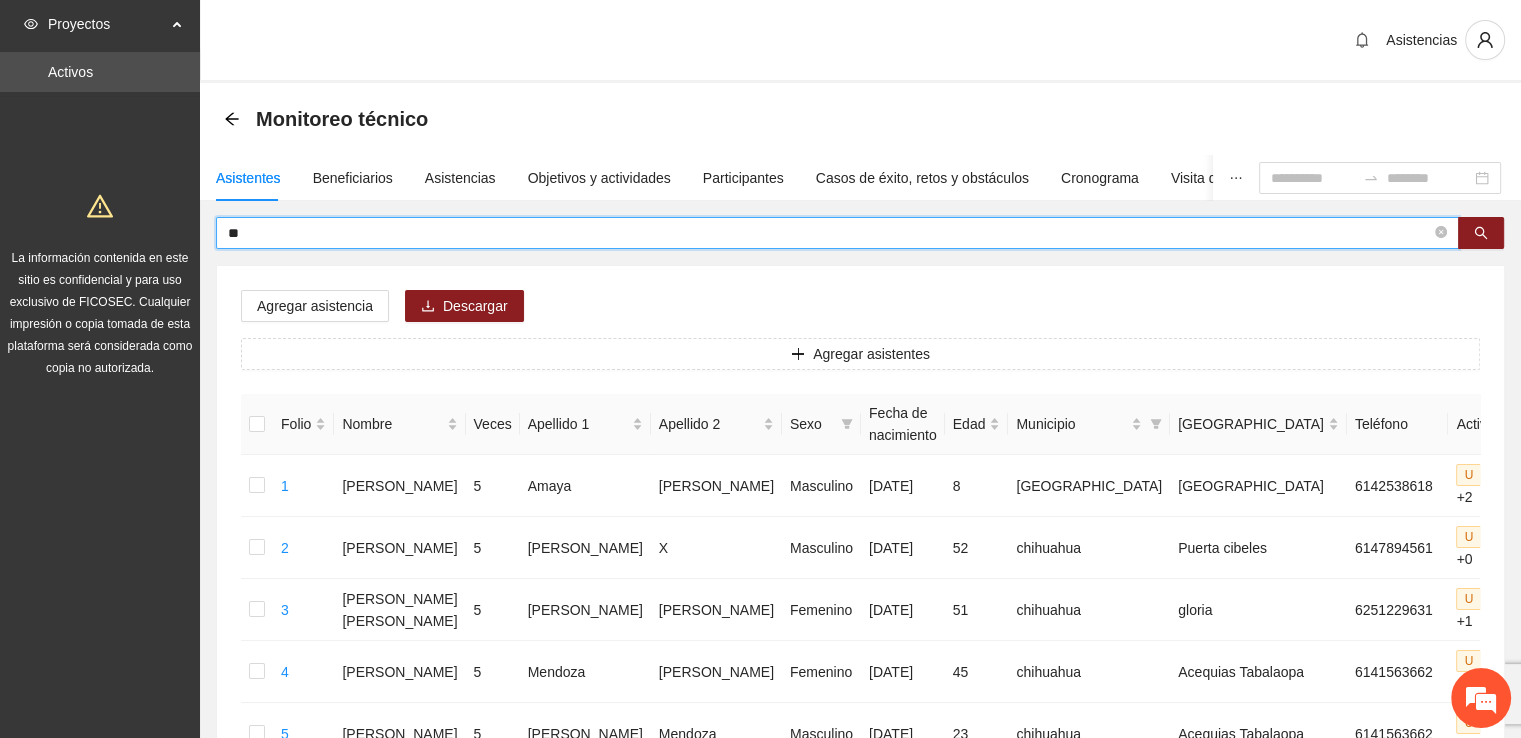 type on "*" 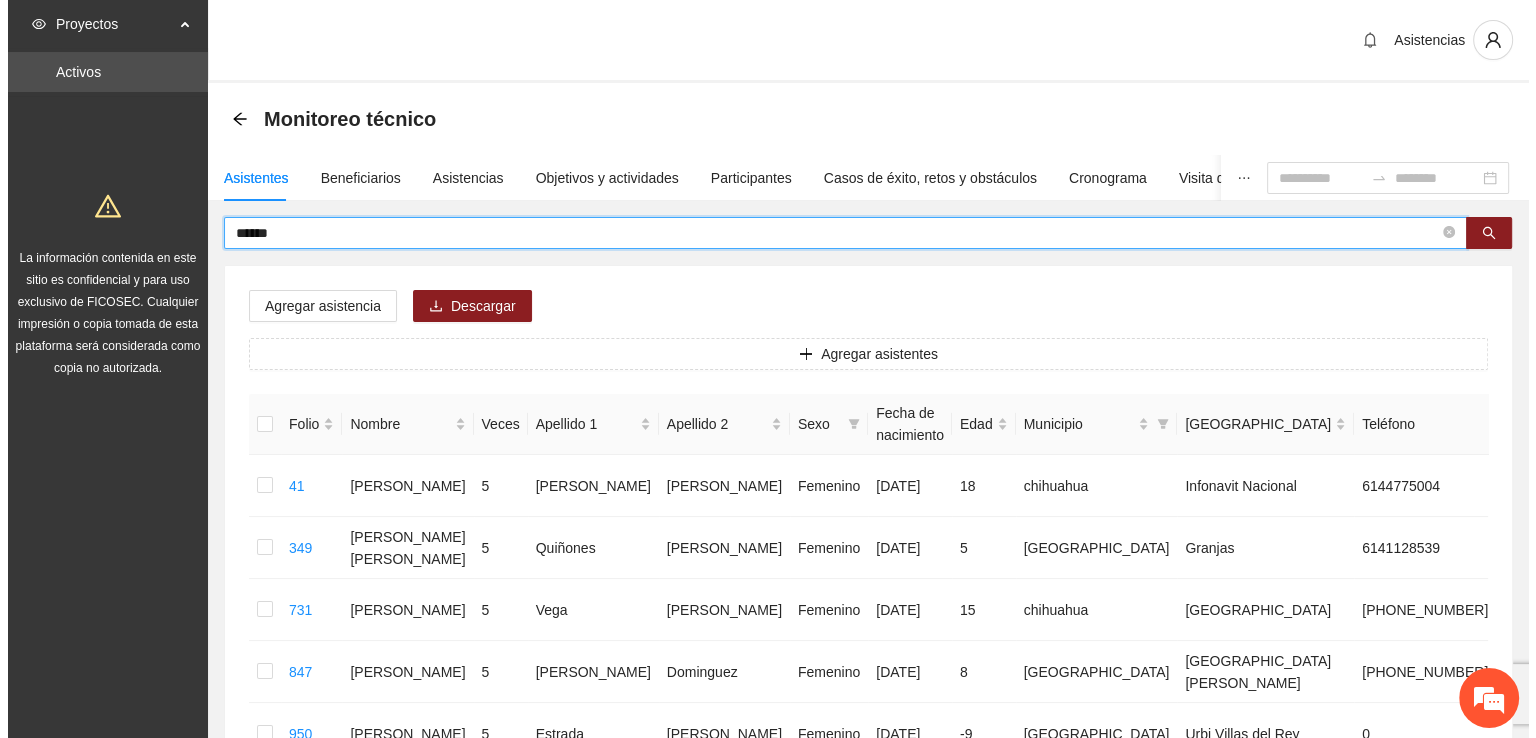 scroll, scrollTop: 100, scrollLeft: 0, axis: vertical 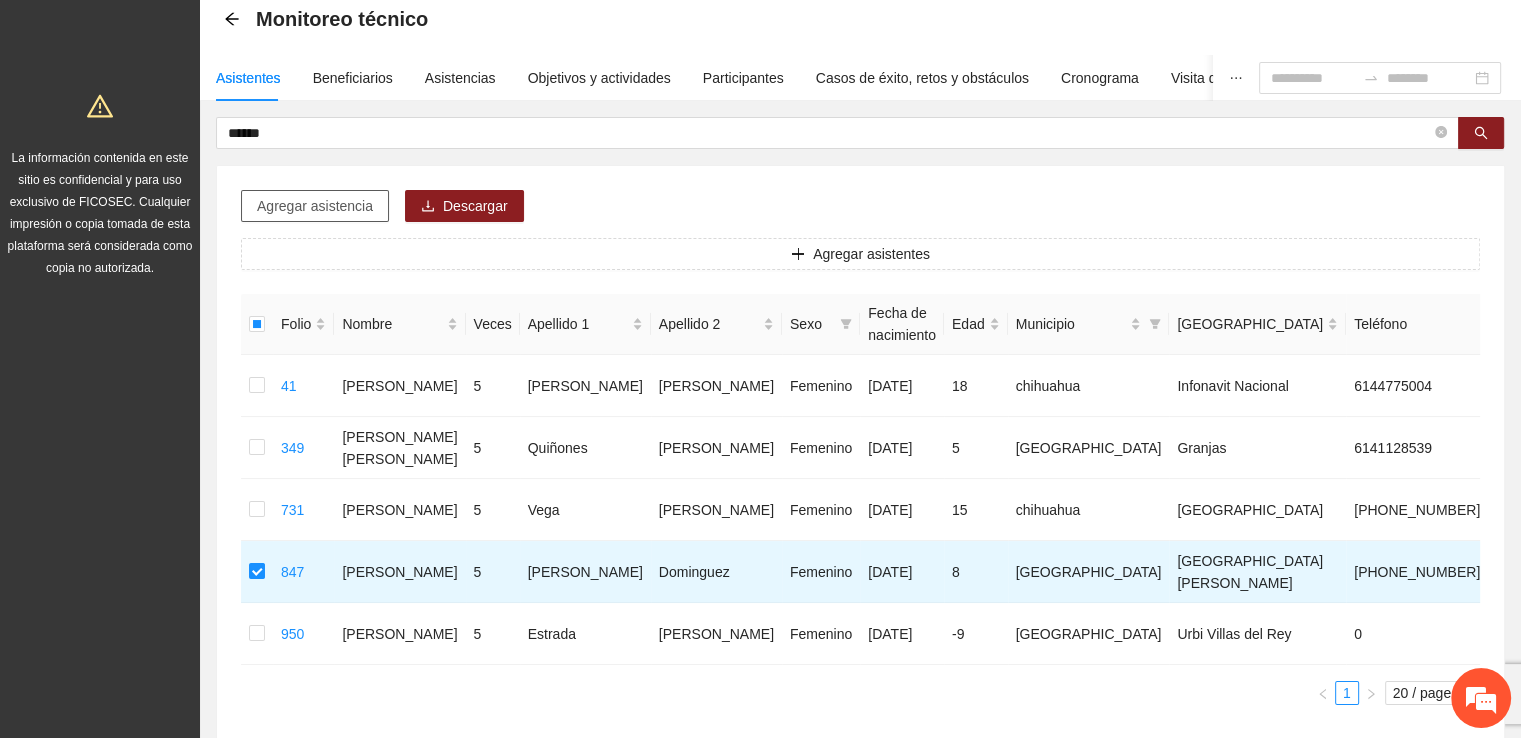 click on "Agregar asistencia" at bounding box center (315, 206) 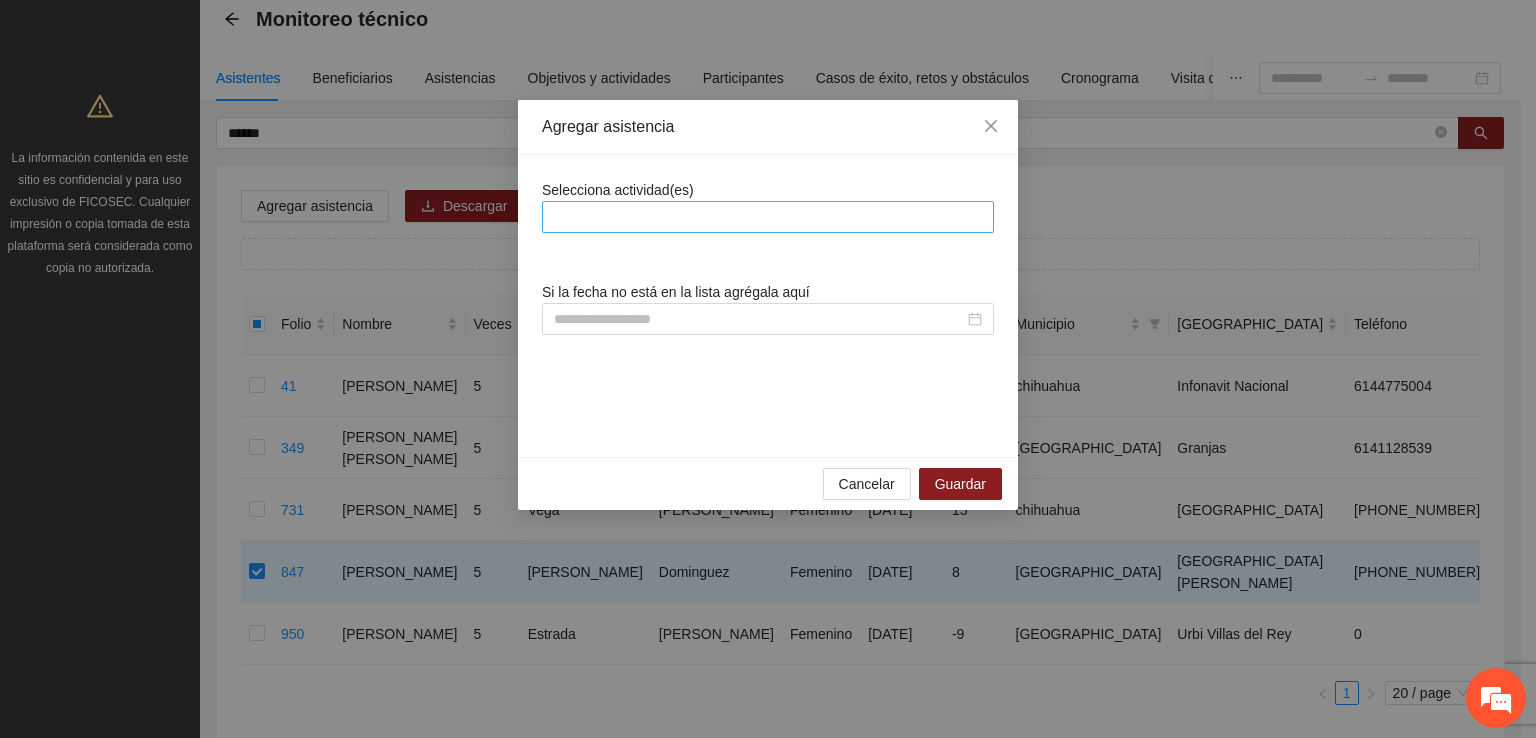 click at bounding box center [768, 217] 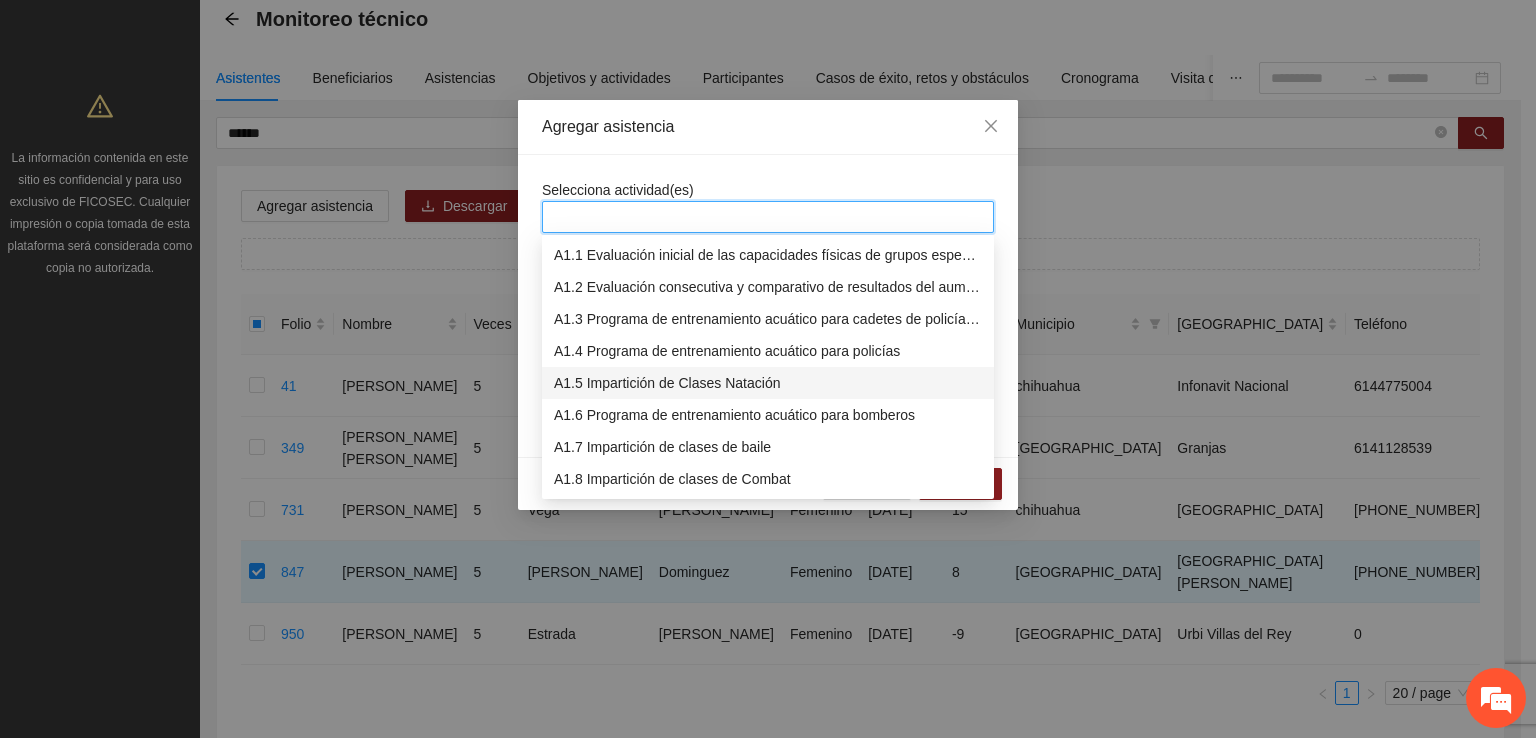 scroll, scrollTop: 200, scrollLeft: 0, axis: vertical 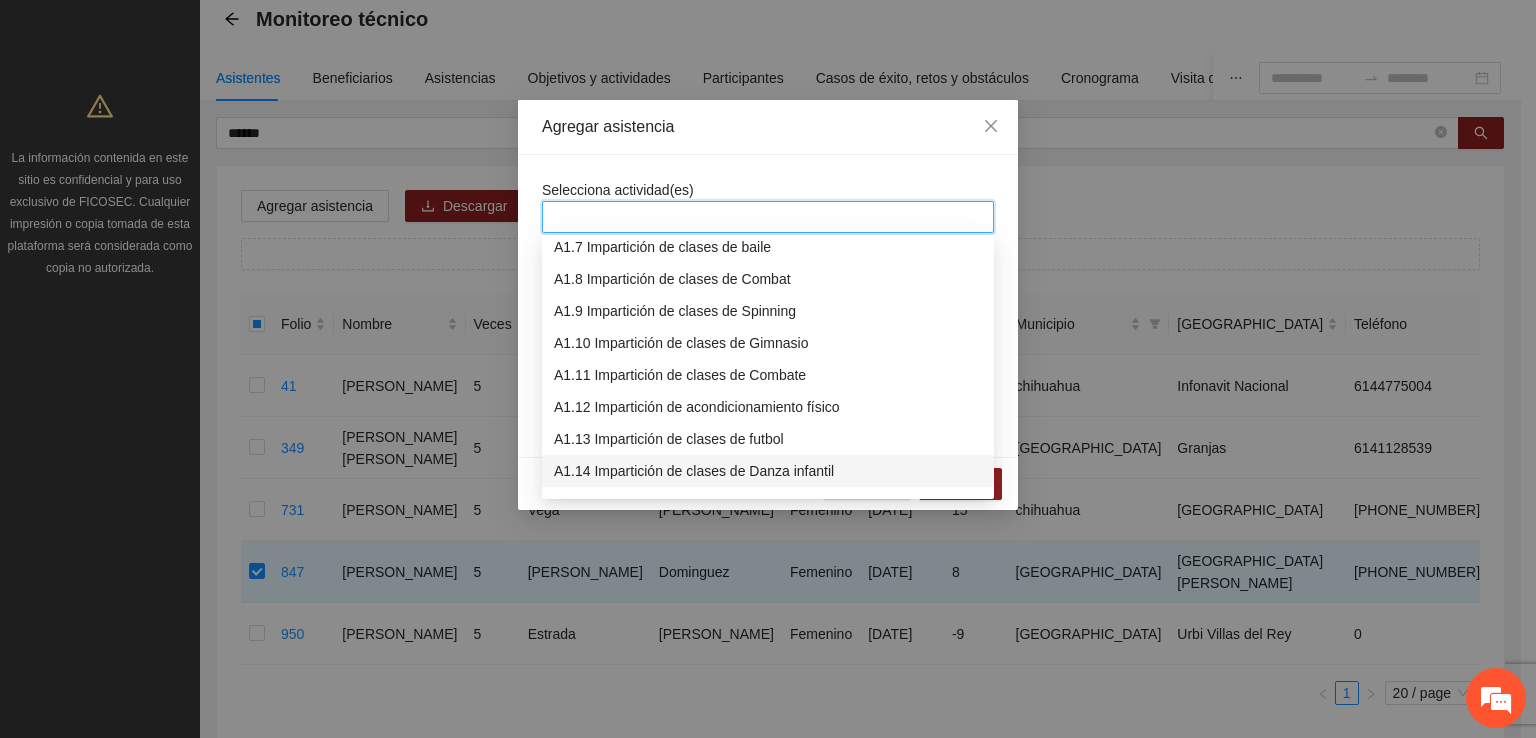 drag, startPoint x: 777, startPoint y: 474, endPoint x: 784, endPoint y: 245, distance: 229.10696 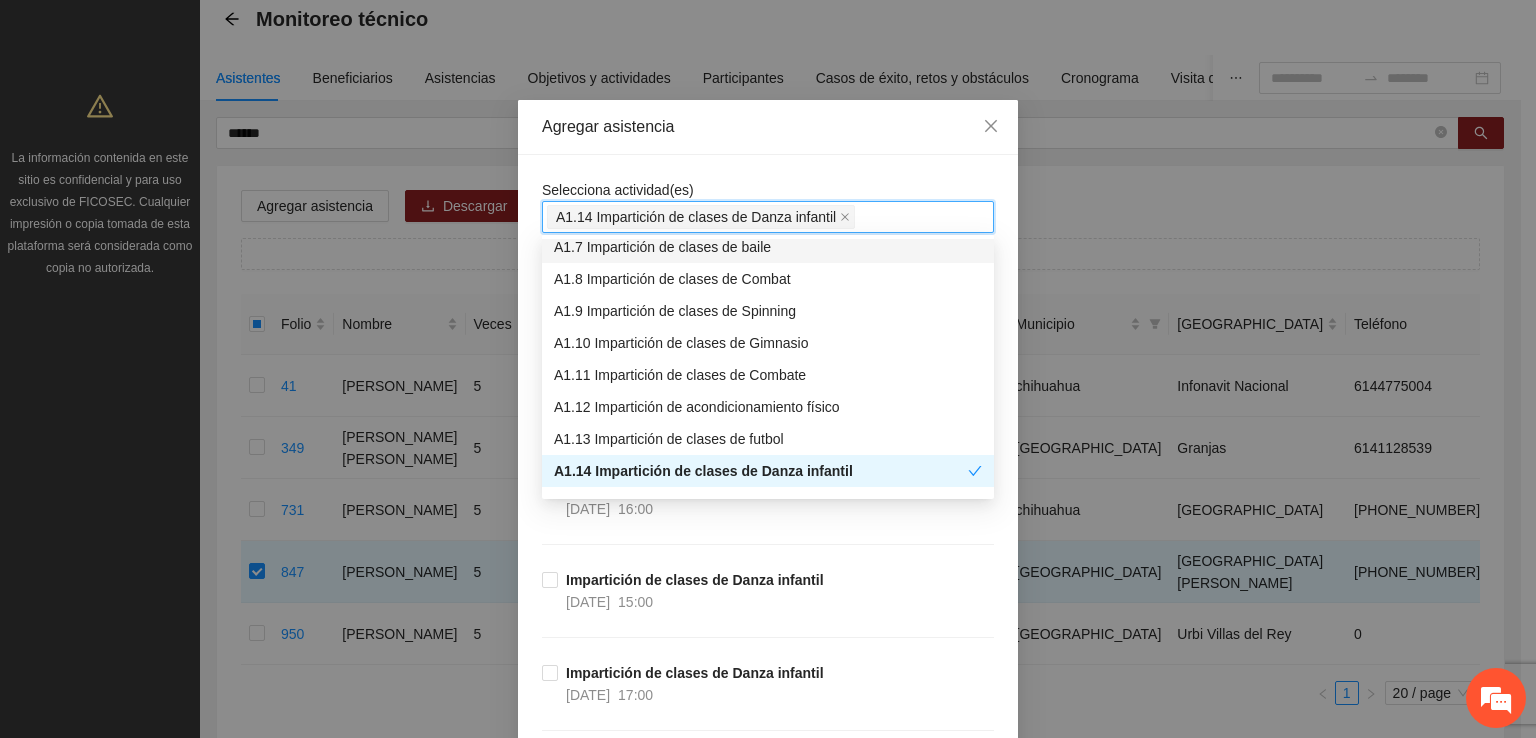 drag, startPoint x: 784, startPoint y: 164, endPoint x: 845, endPoint y: 236, distance: 94.36631 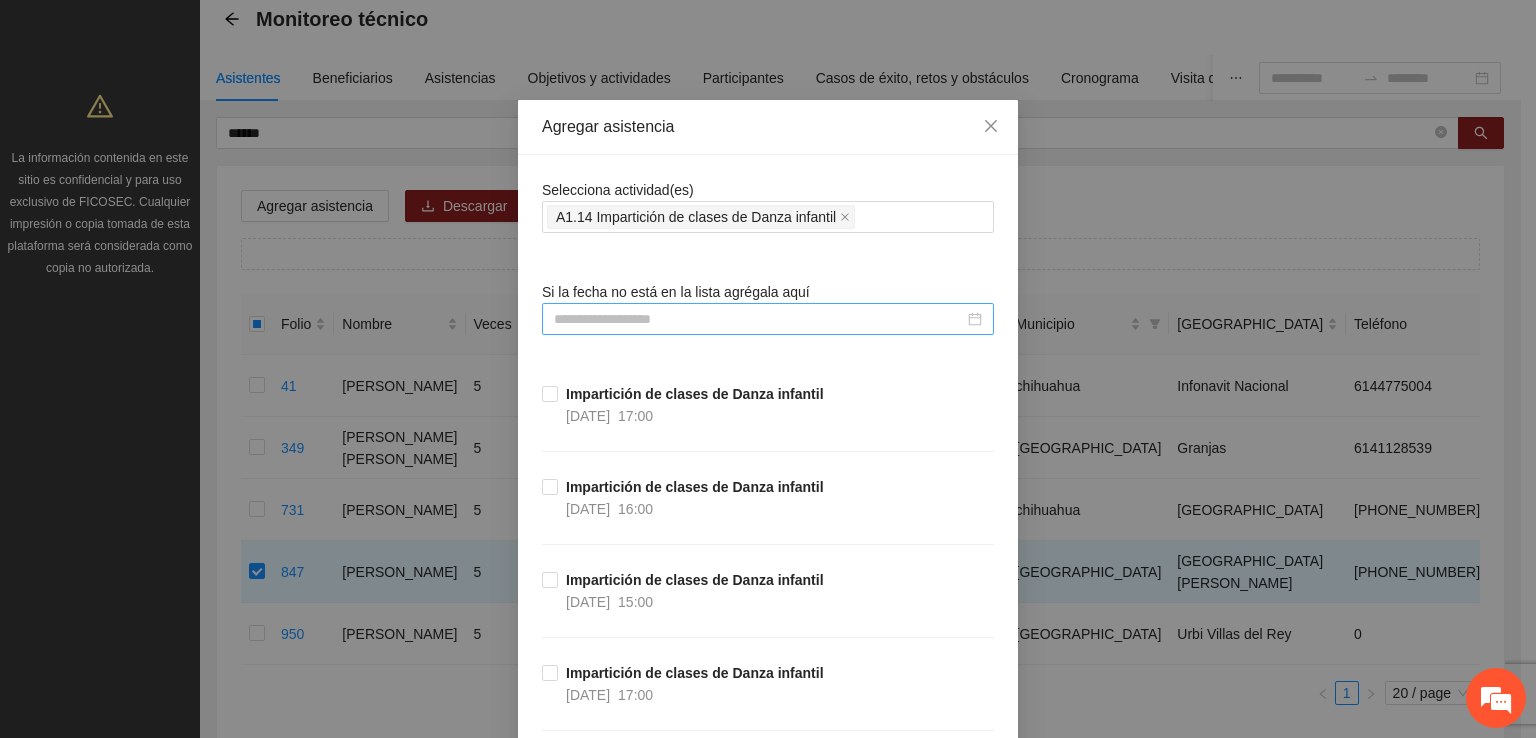 click at bounding box center (759, 319) 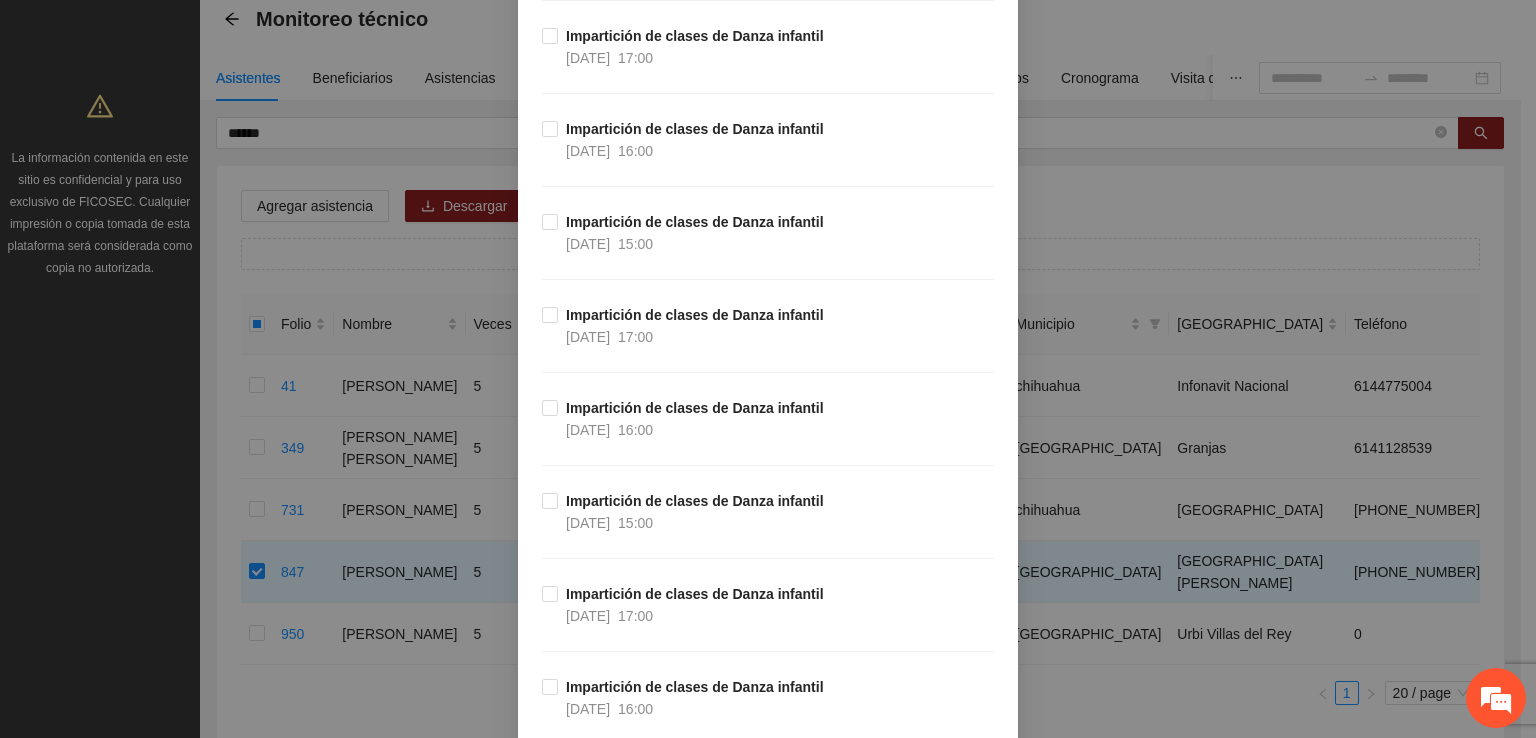scroll, scrollTop: 5464, scrollLeft: 0, axis: vertical 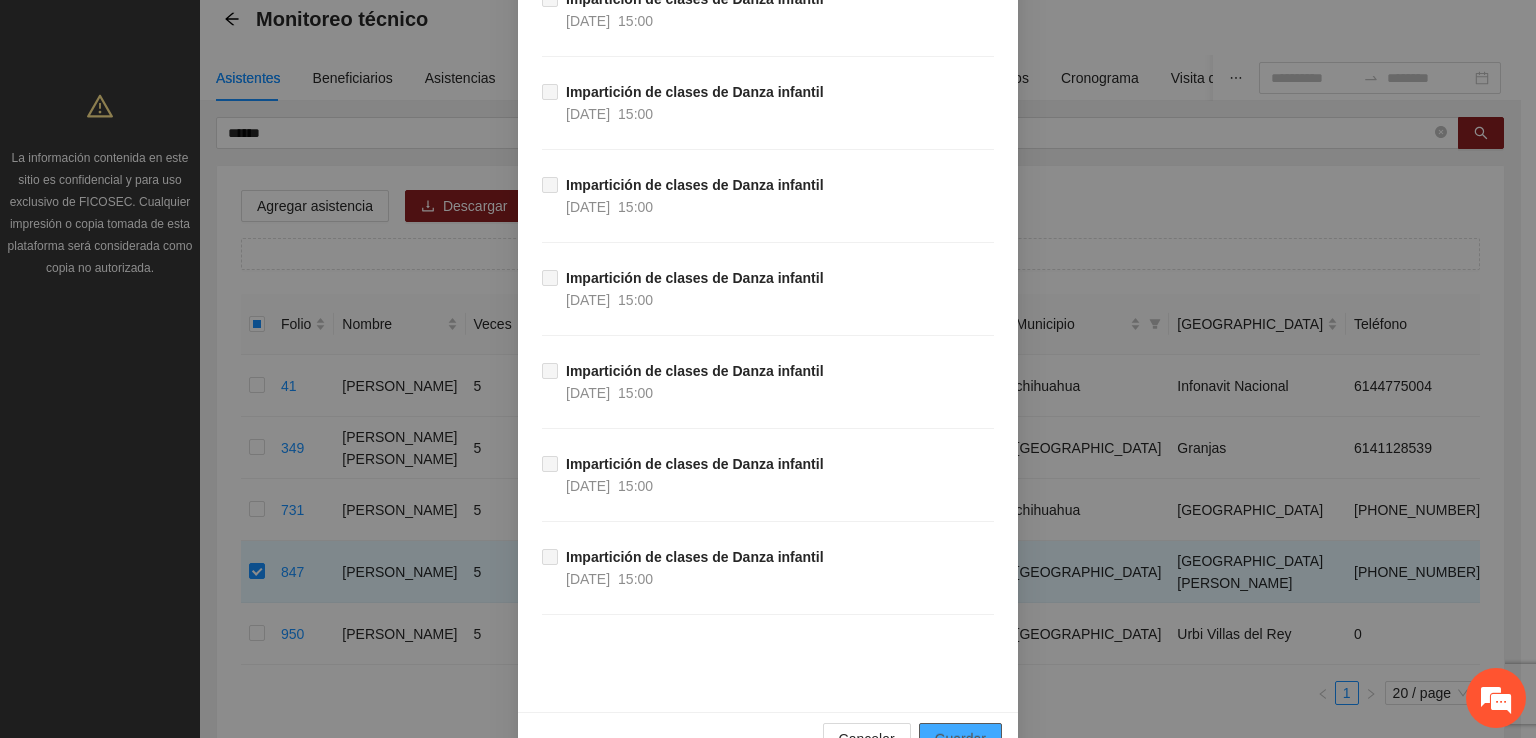 click on "Guardar" at bounding box center (960, 739) 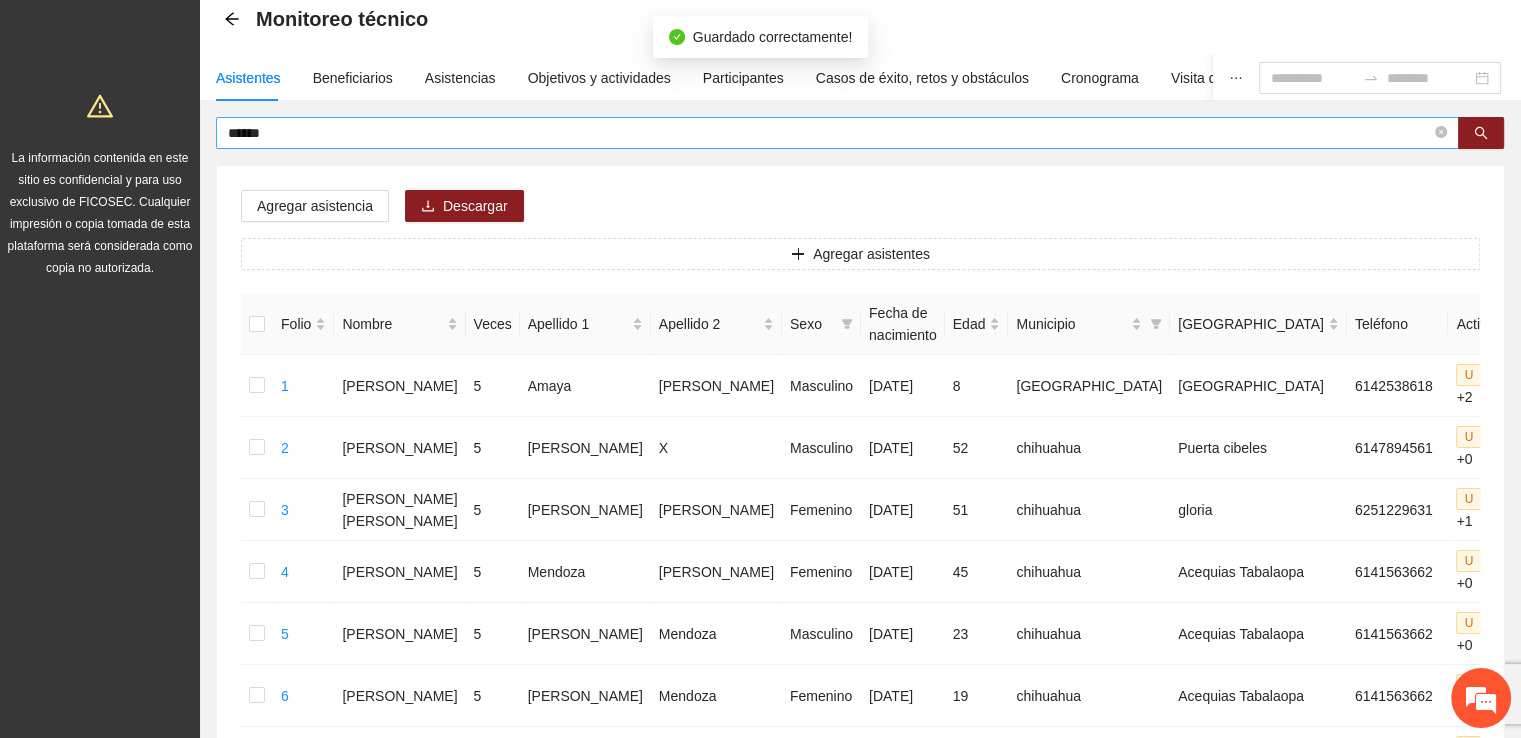 click on "******" at bounding box center [829, 133] 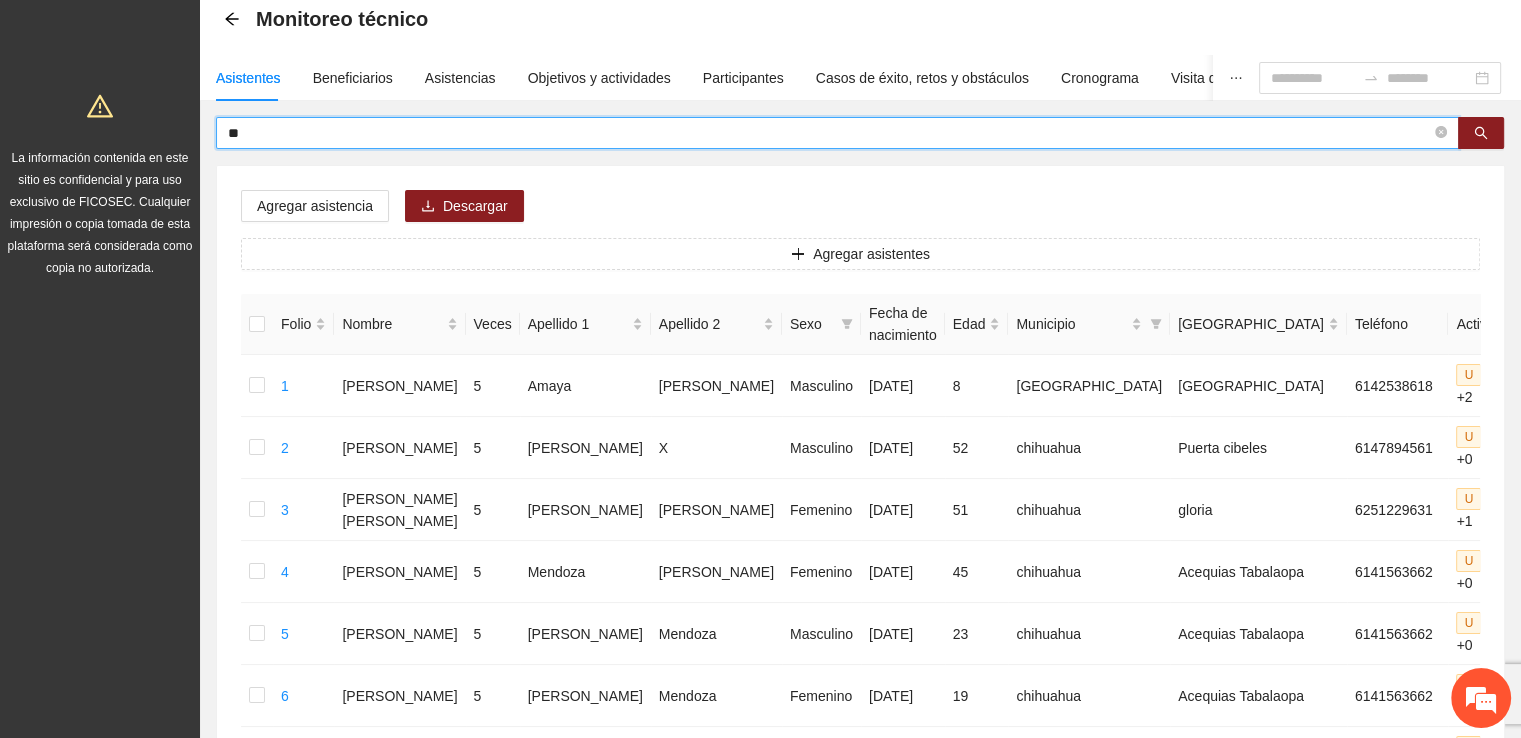 type on "*" 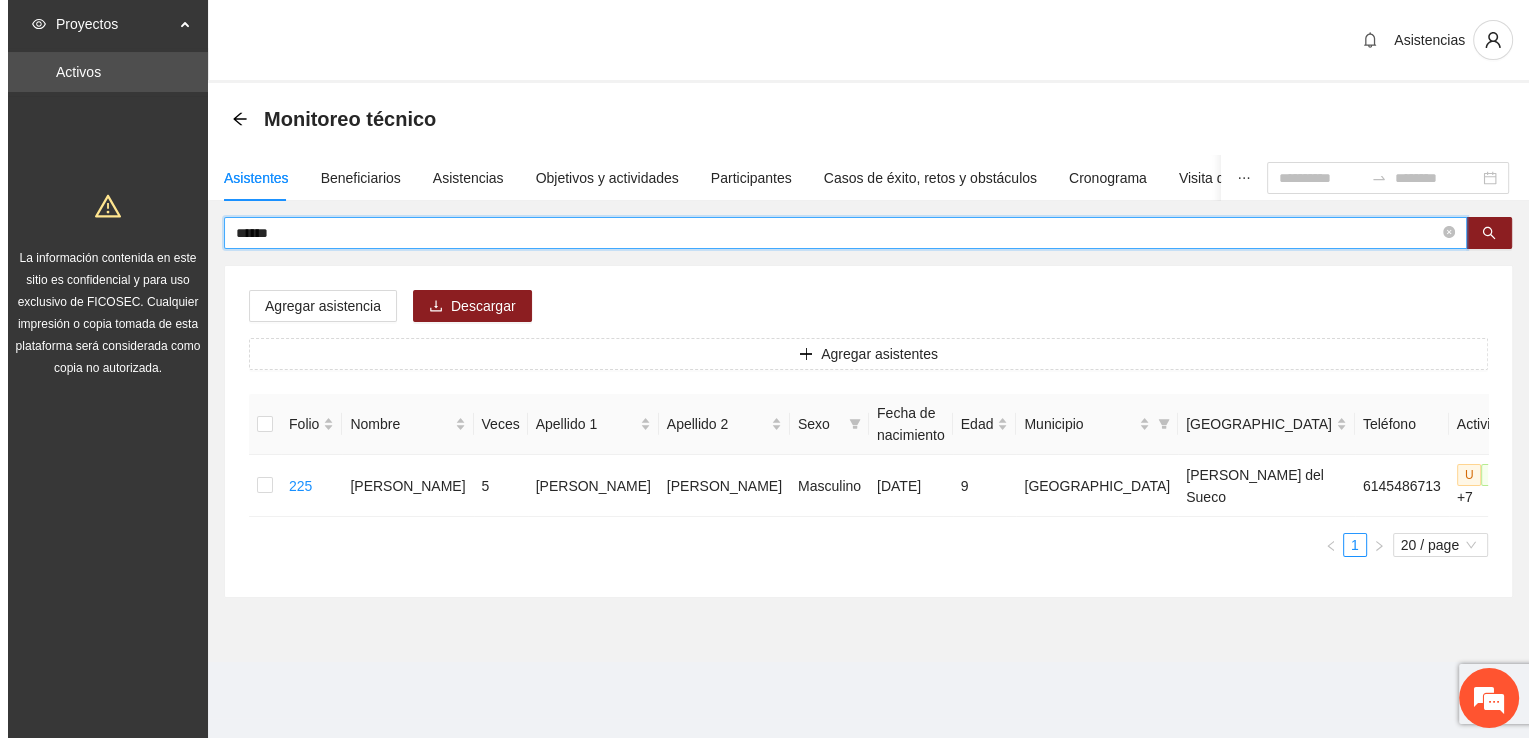 scroll, scrollTop: 0, scrollLeft: 0, axis: both 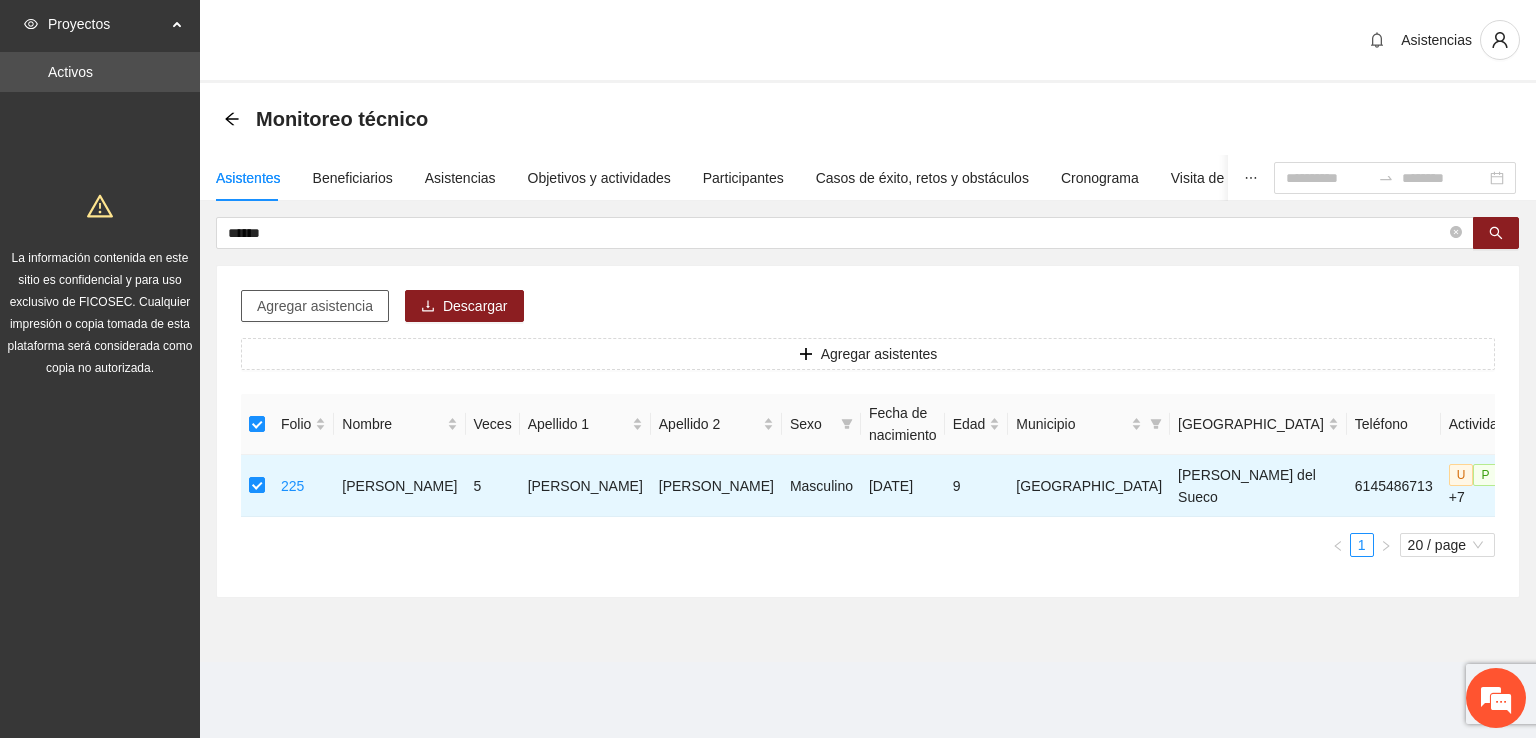 click on "Agregar asistencia" at bounding box center [315, 306] 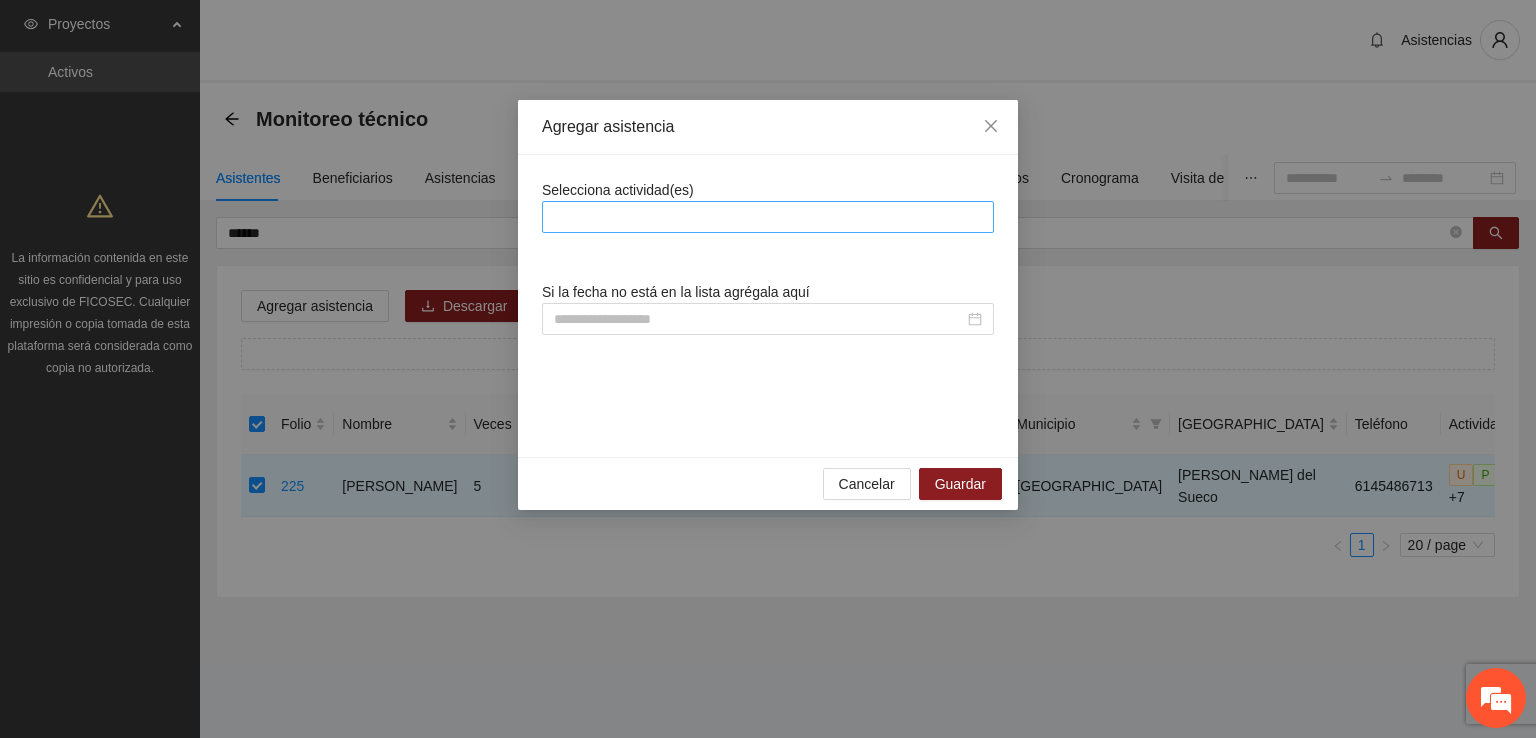 click at bounding box center (768, 217) 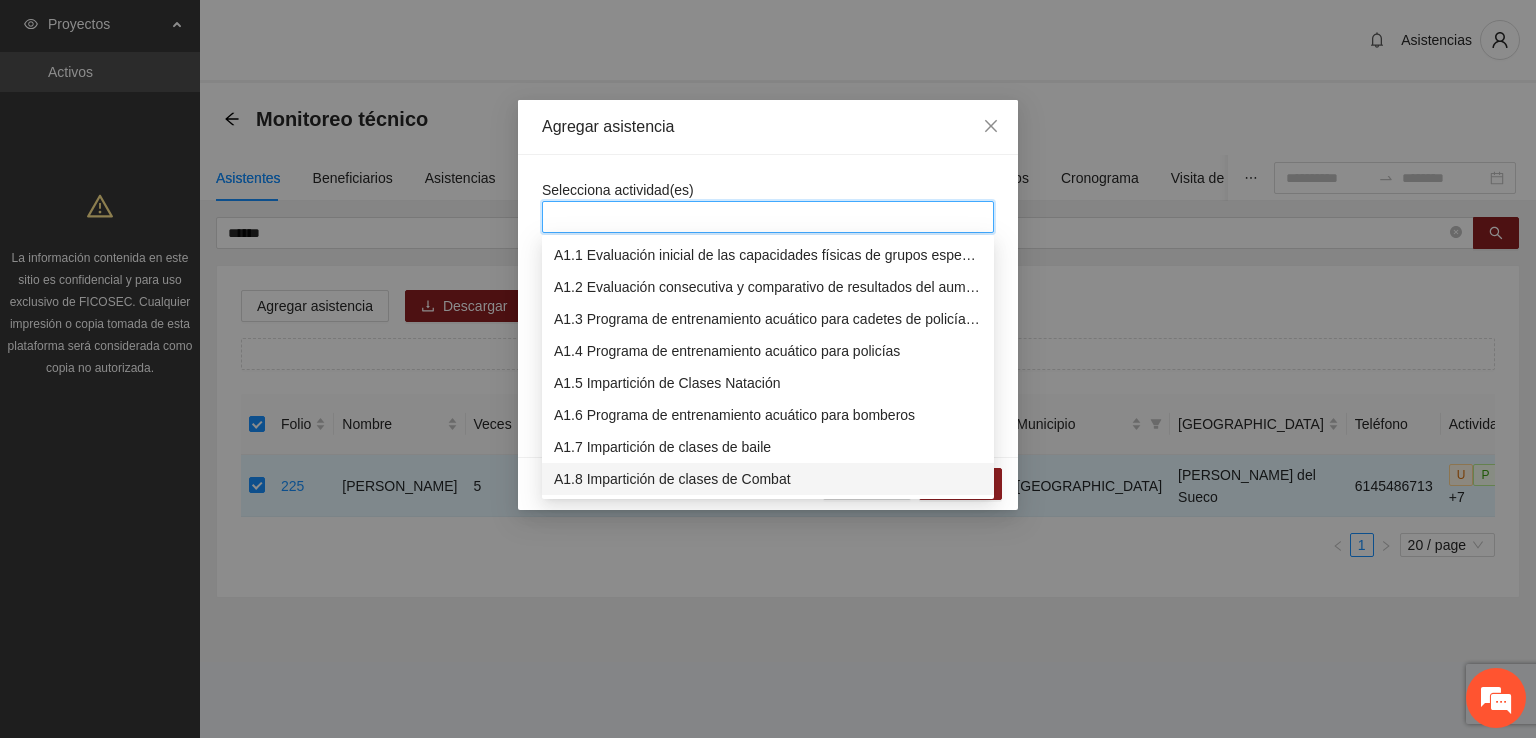 scroll, scrollTop: 200, scrollLeft: 0, axis: vertical 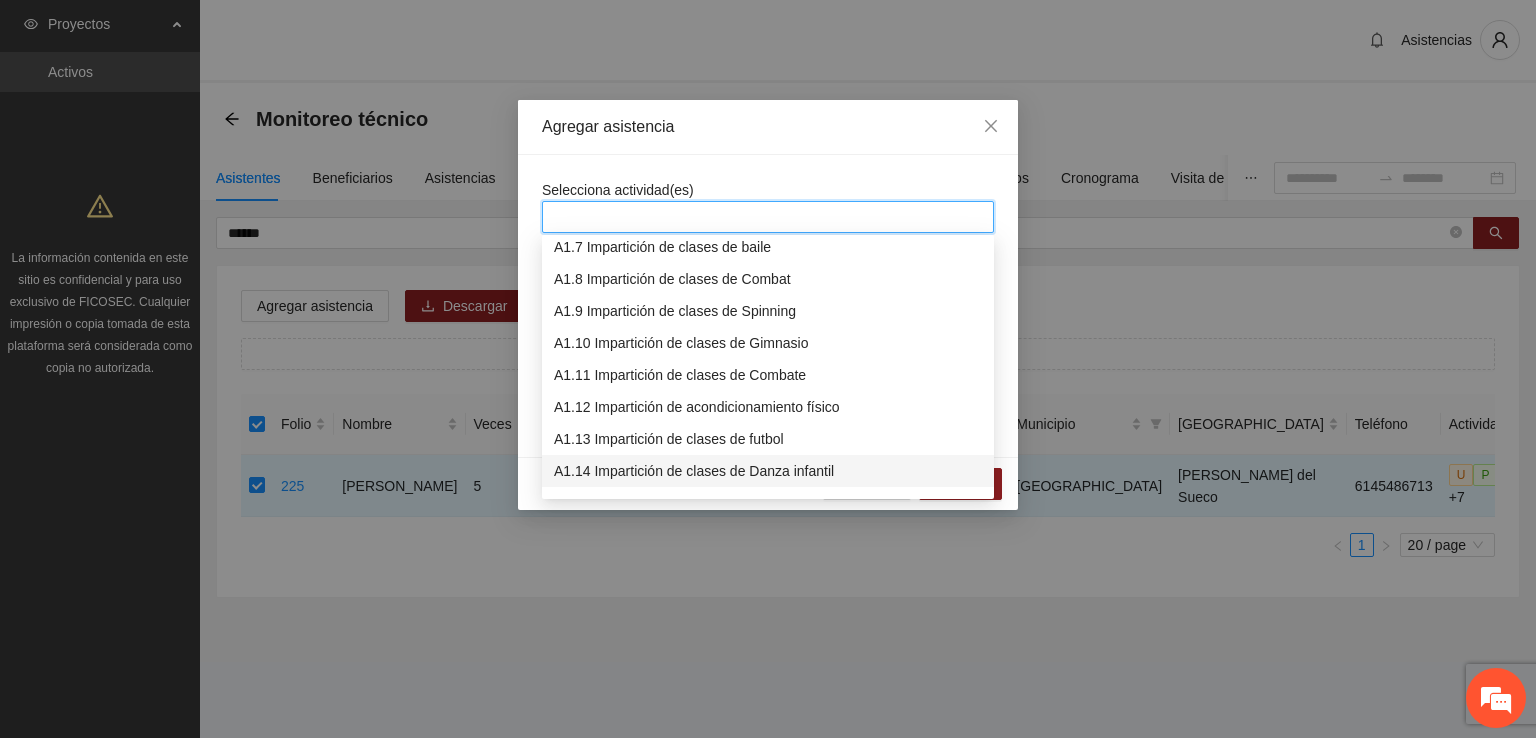 drag, startPoint x: 775, startPoint y: 469, endPoint x: 755, endPoint y: 272, distance: 198.01262 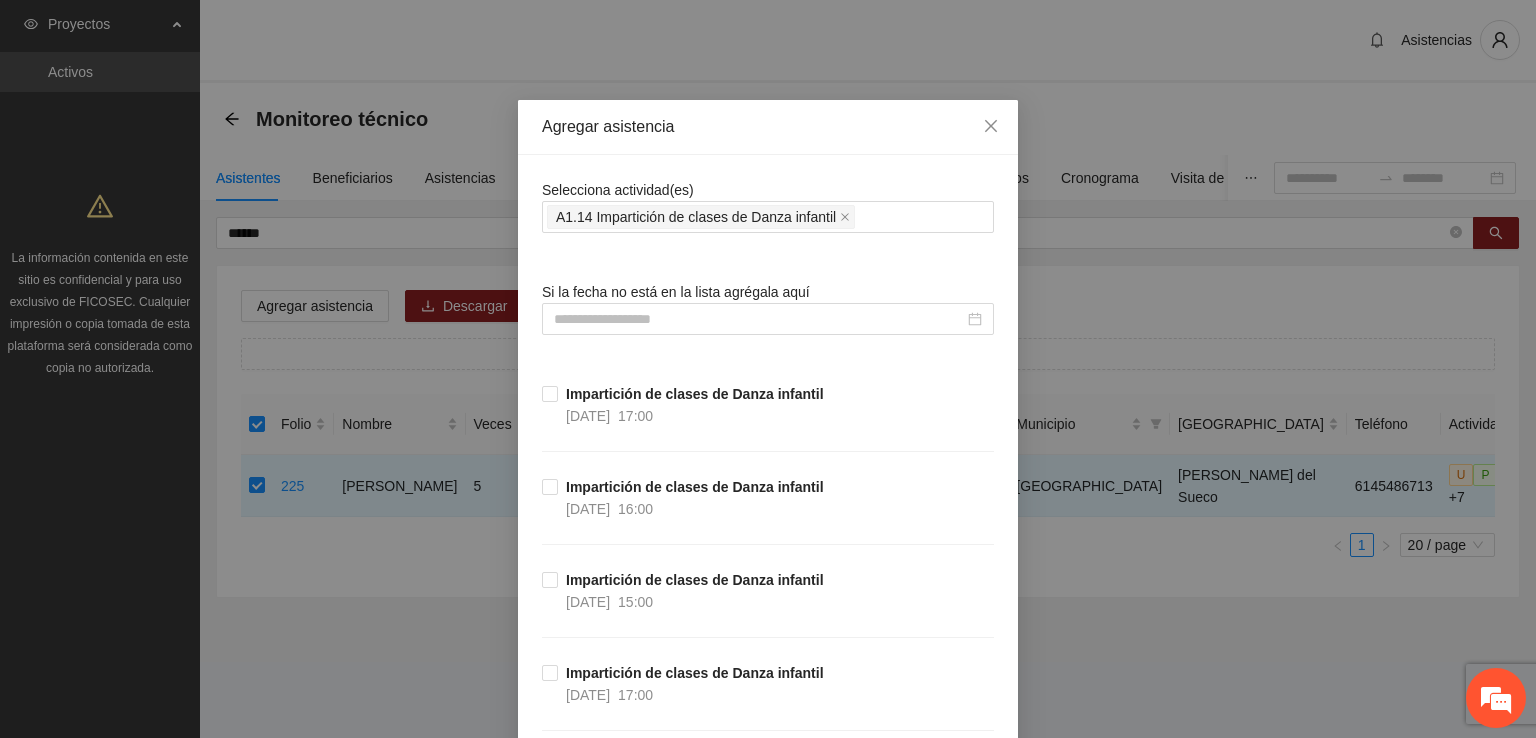 drag, startPoint x: 739, startPoint y: 185, endPoint x: 748, endPoint y: 190, distance: 10.29563 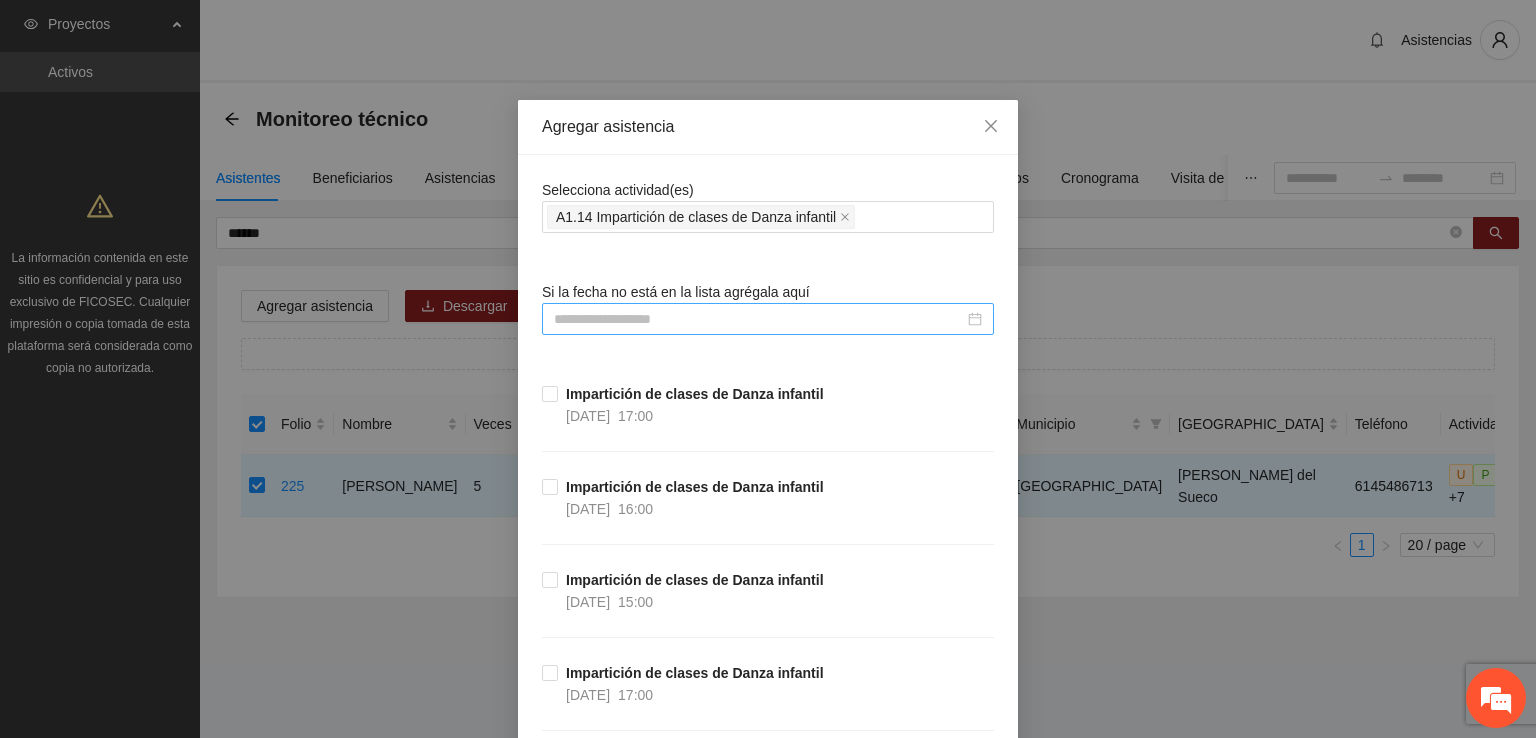 click at bounding box center (759, 319) 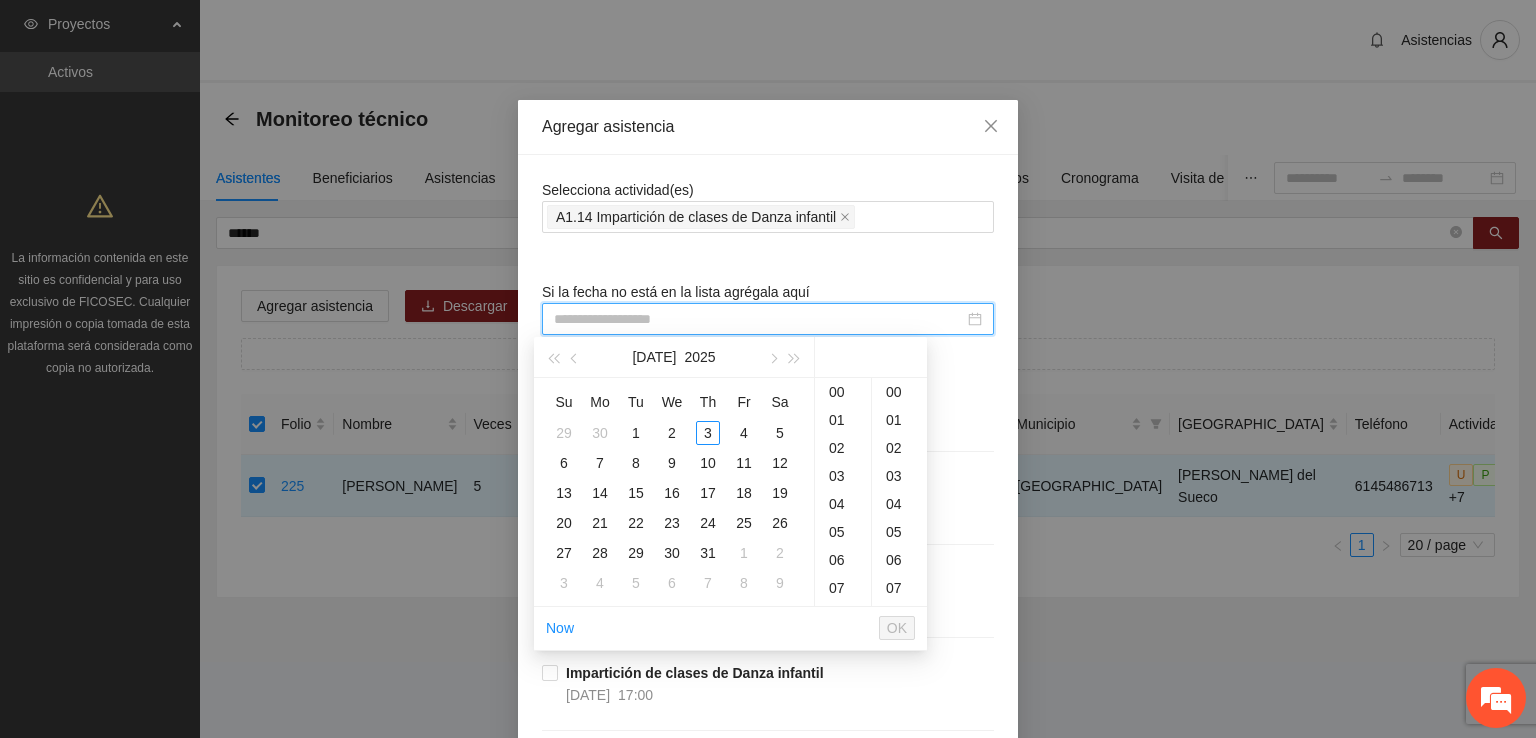 scroll, scrollTop: 199, scrollLeft: 0, axis: vertical 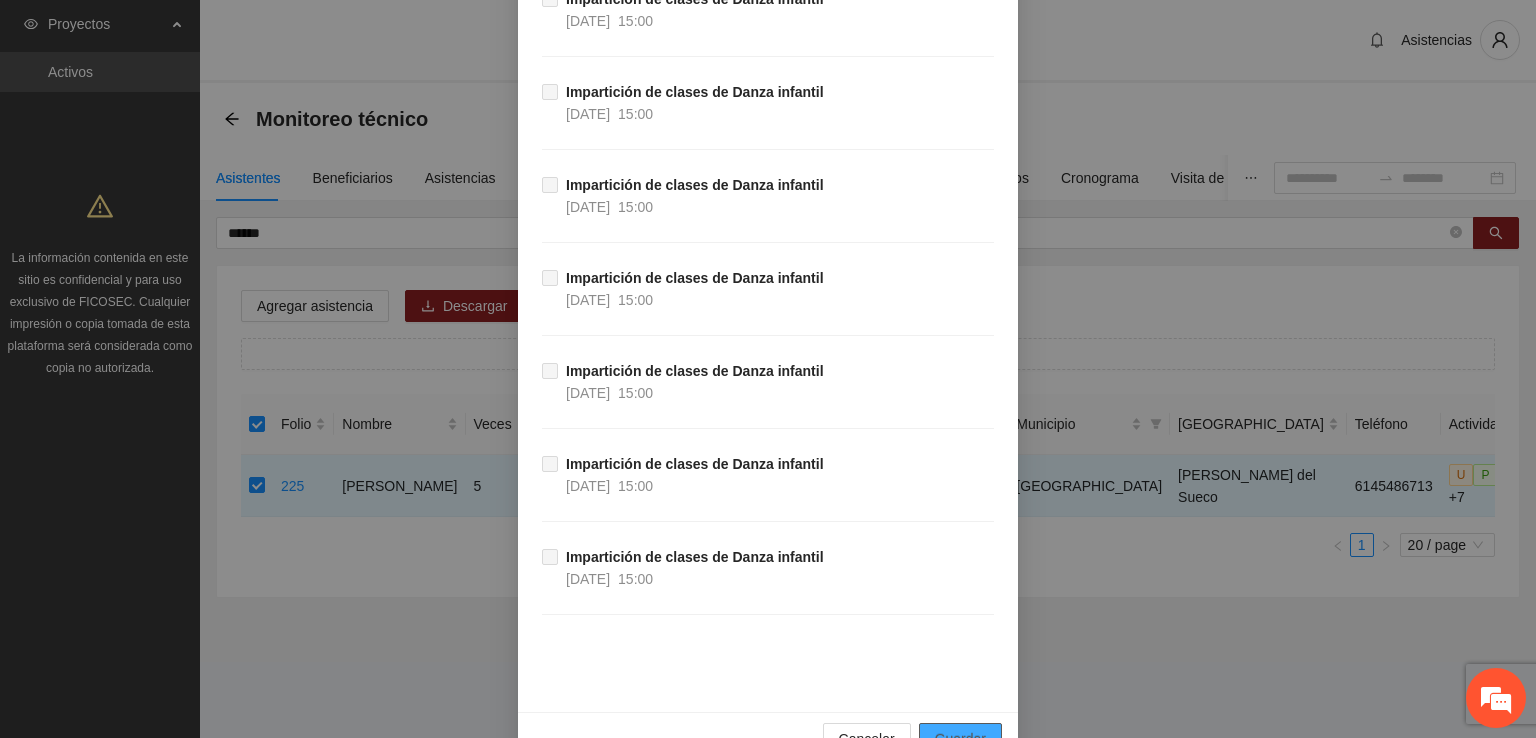 click on "Guardar" at bounding box center [960, 739] 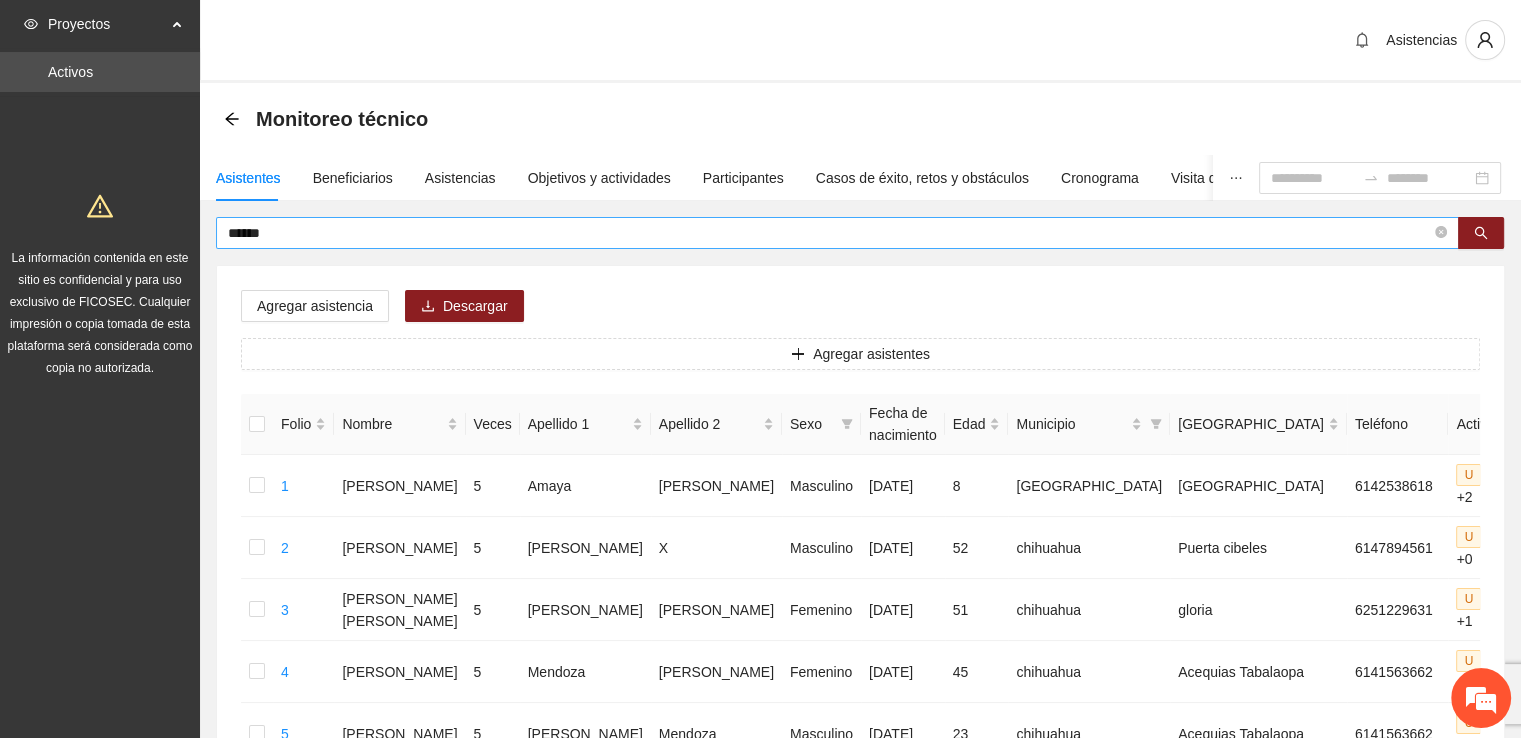 click on "******" at bounding box center (829, 233) 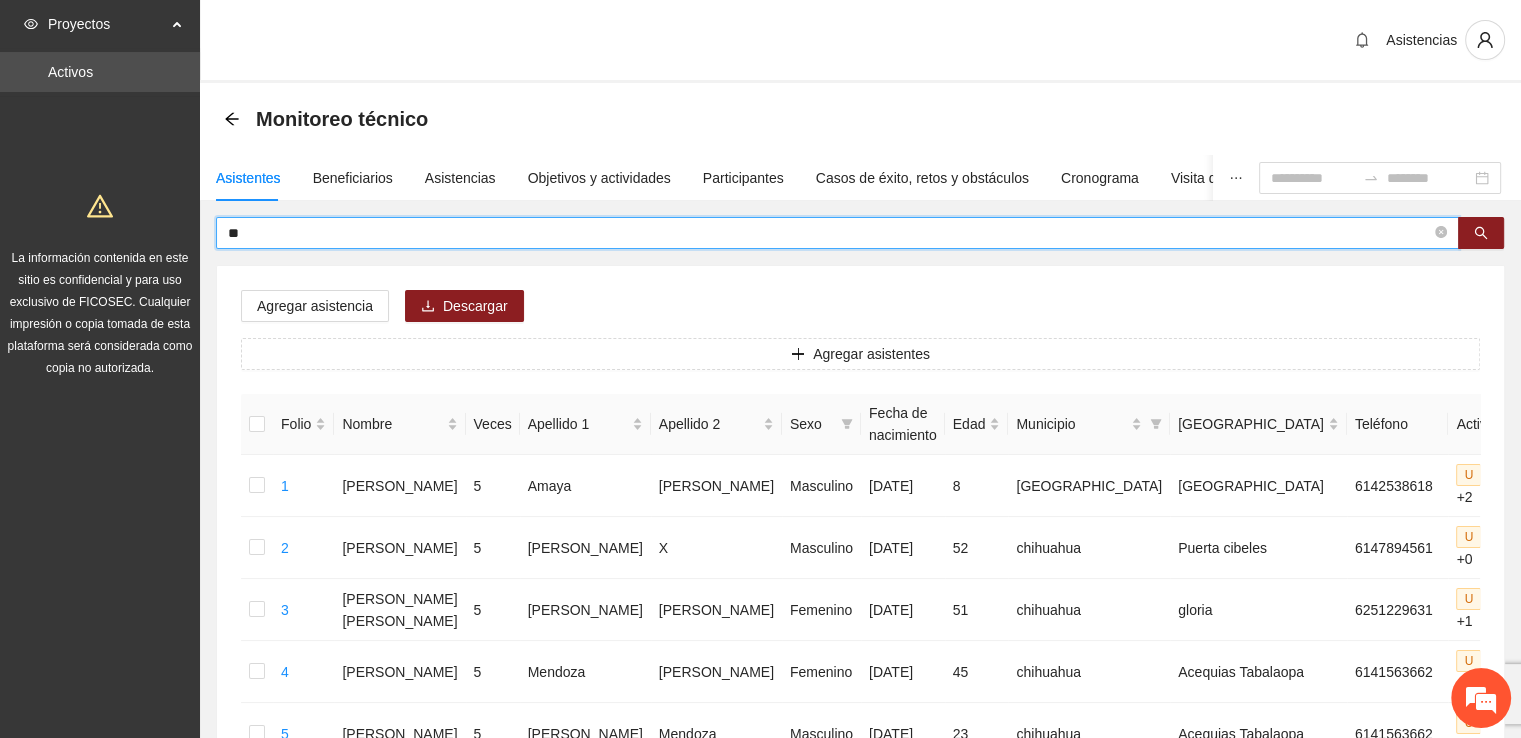 type on "*" 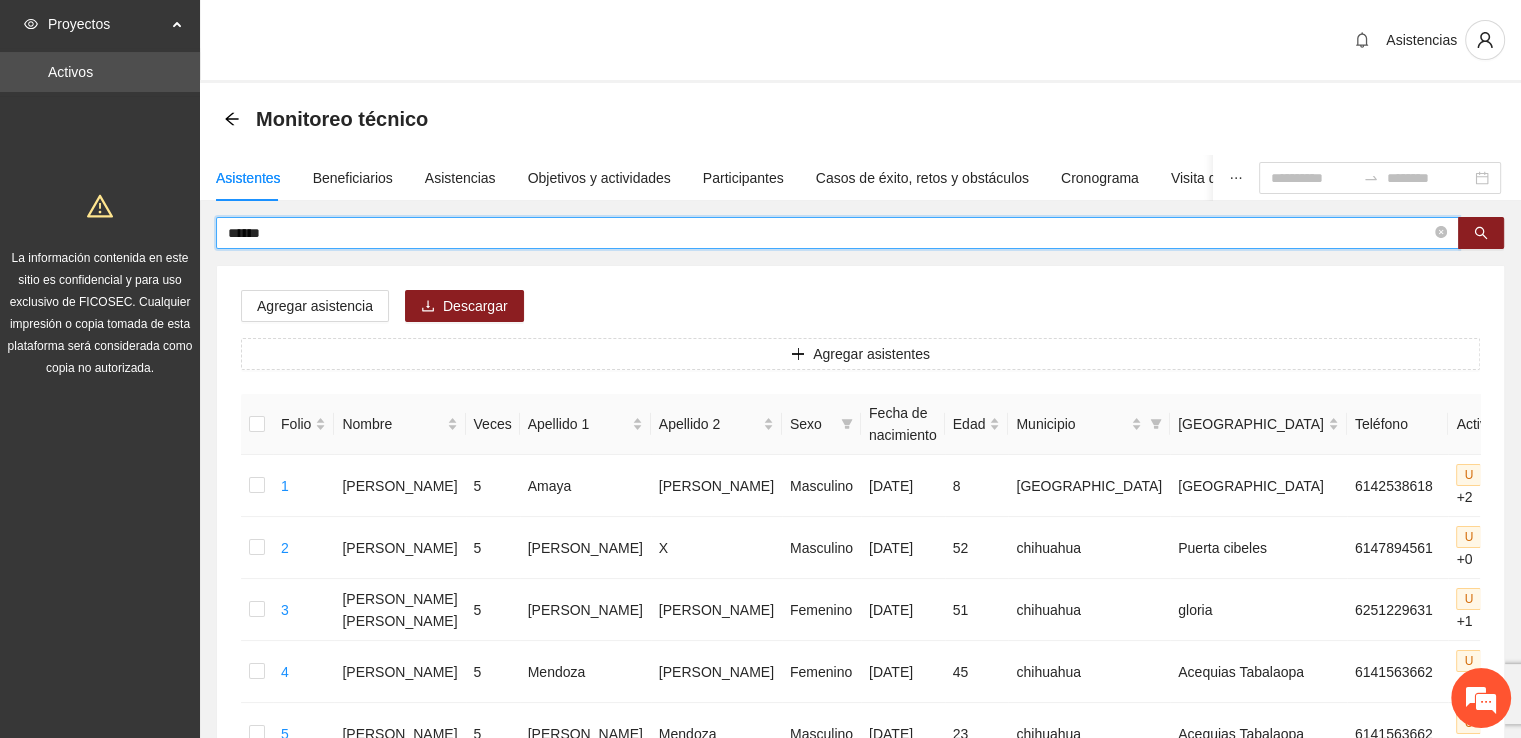 type on "******" 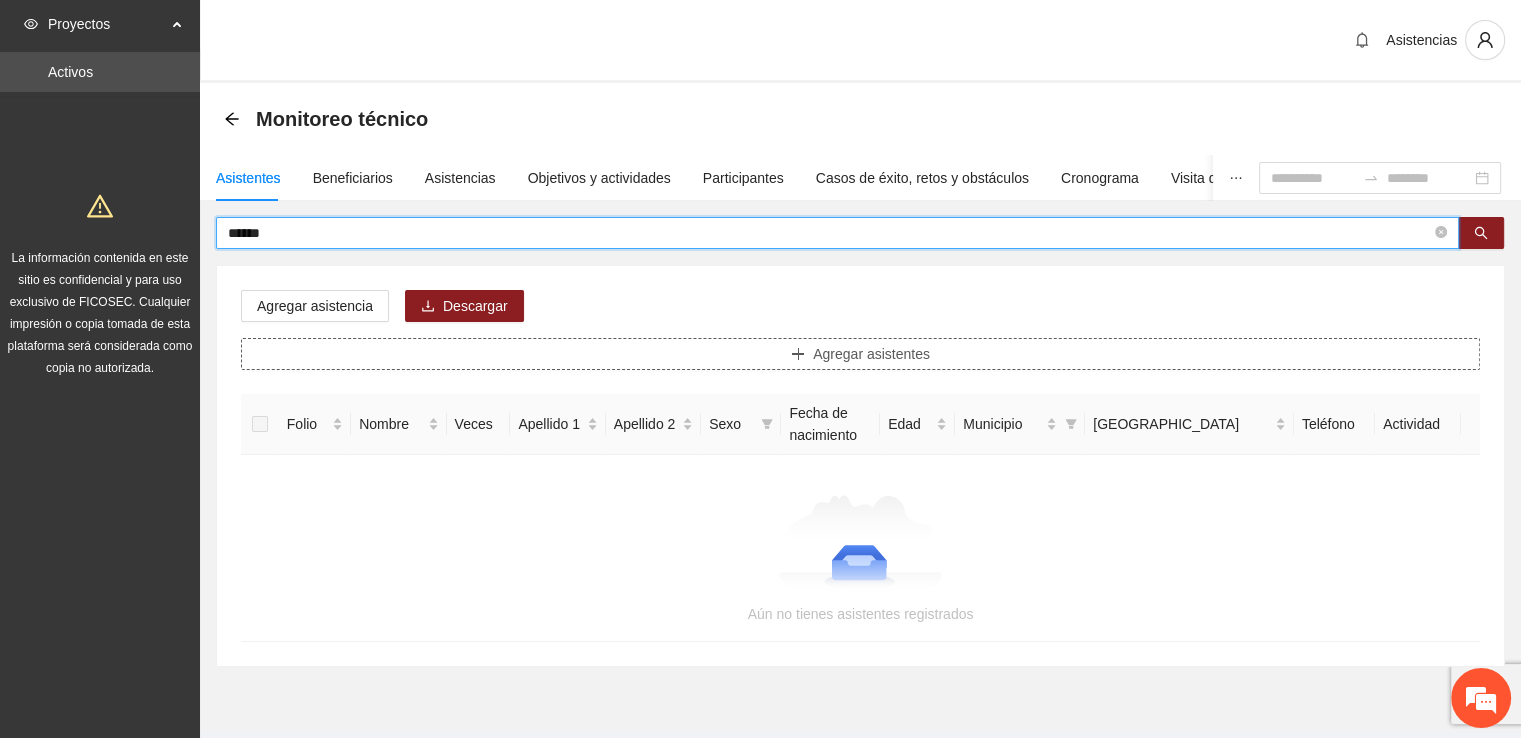 click on "Agregar asistentes" at bounding box center [860, 354] 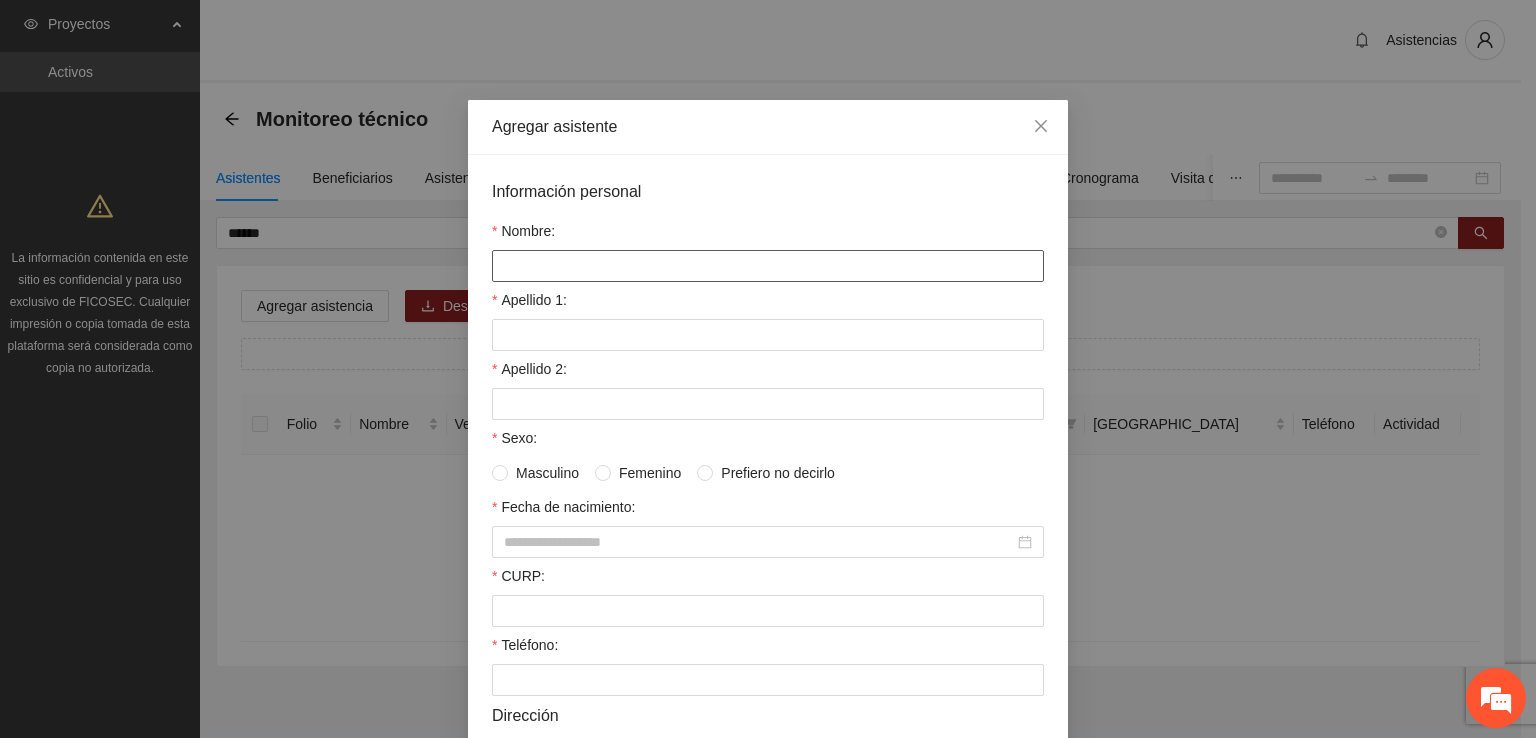 click on "Nombre:" at bounding box center (768, 266) 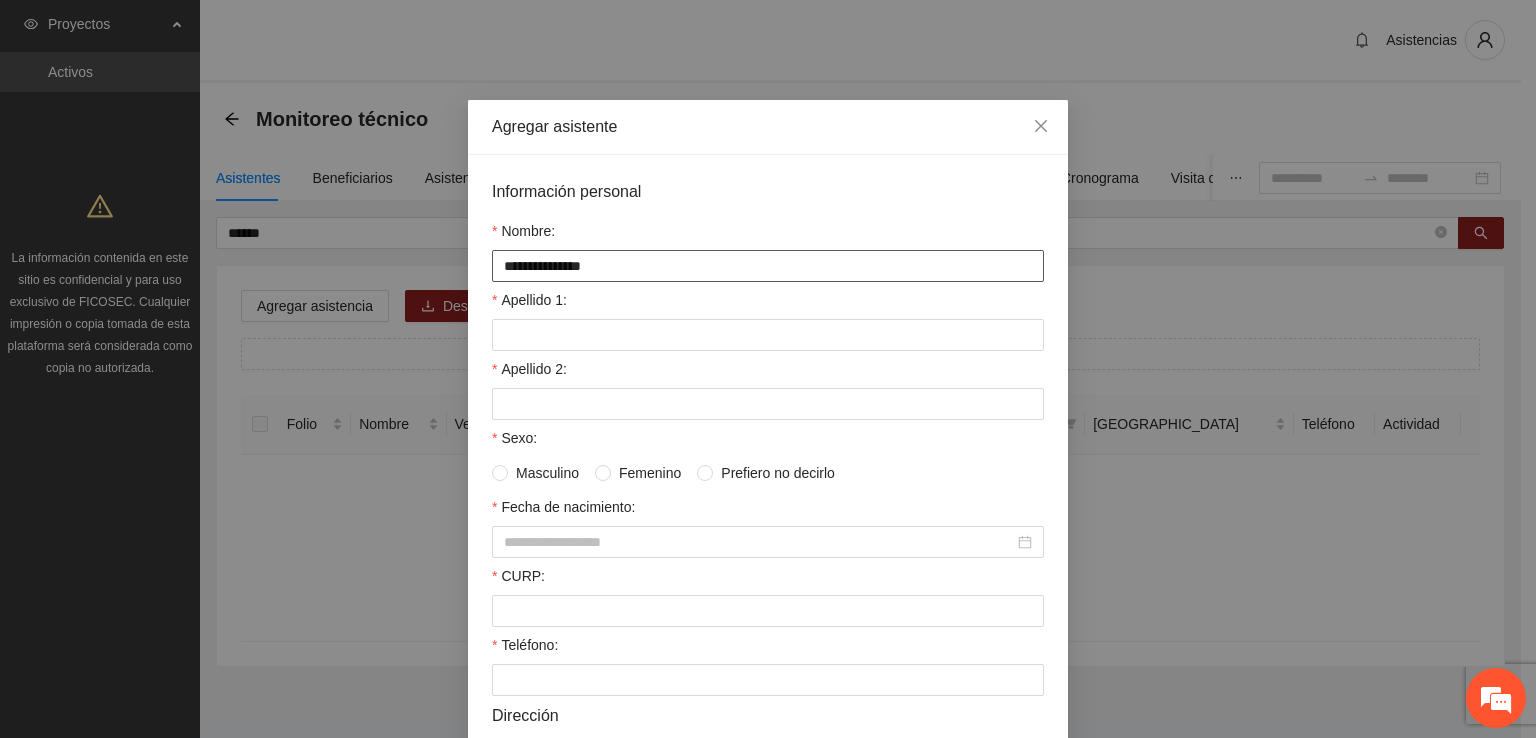 type on "**********" 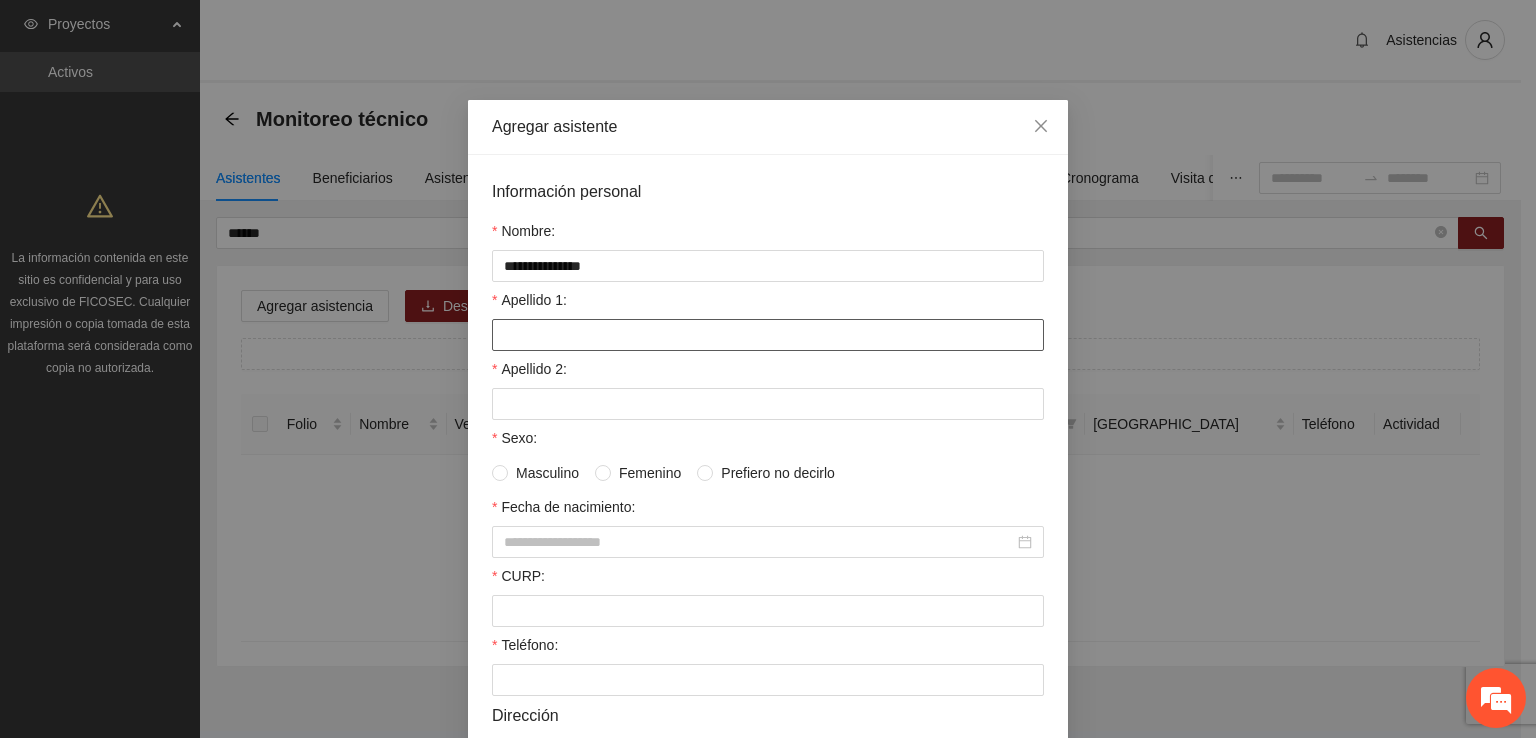 click on "Apellido 1:" at bounding box center (768, 335) 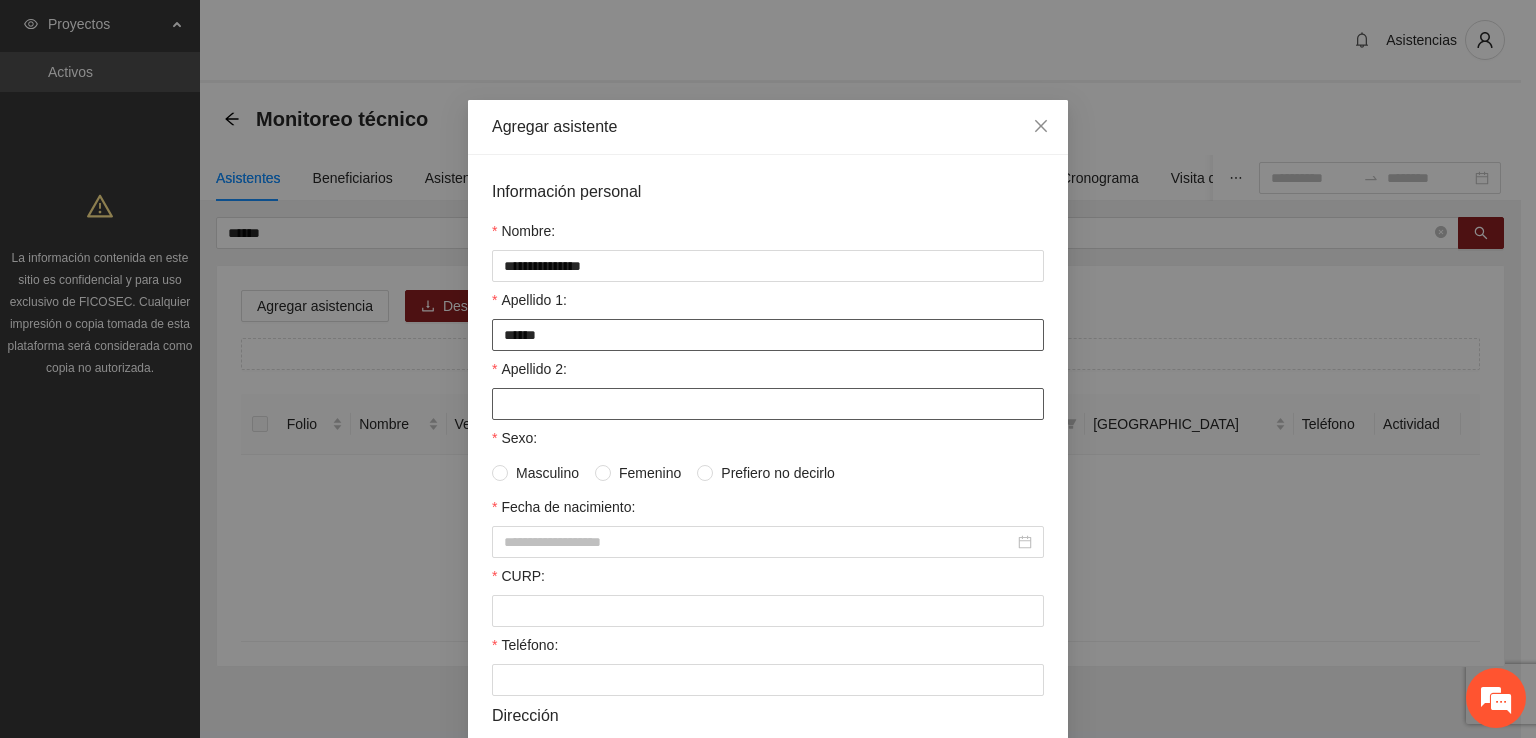 type on "*****" 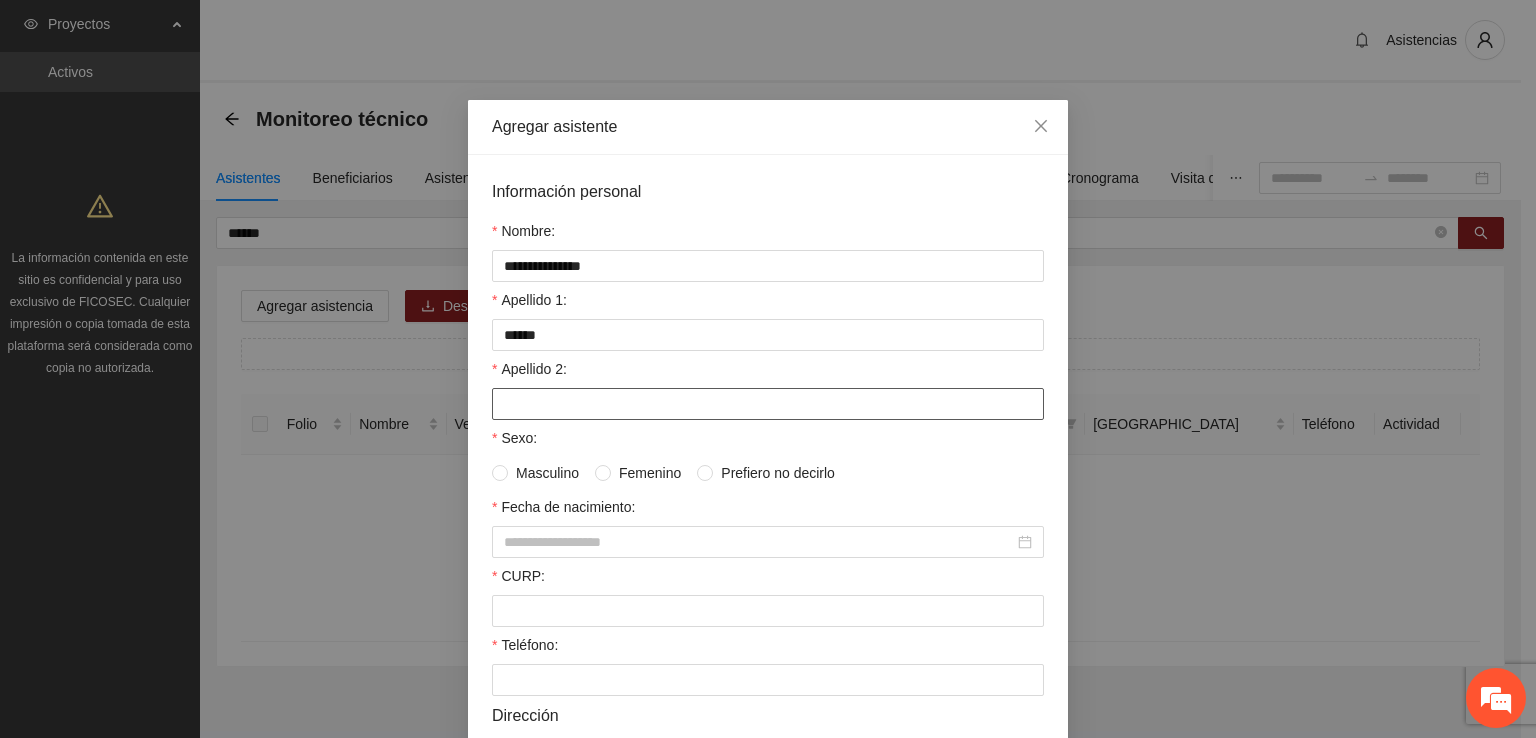 drag, startPoint x: 594, startPoint y: 413, endPoint x: 592, endPoint y: 403, distance: 10.198039 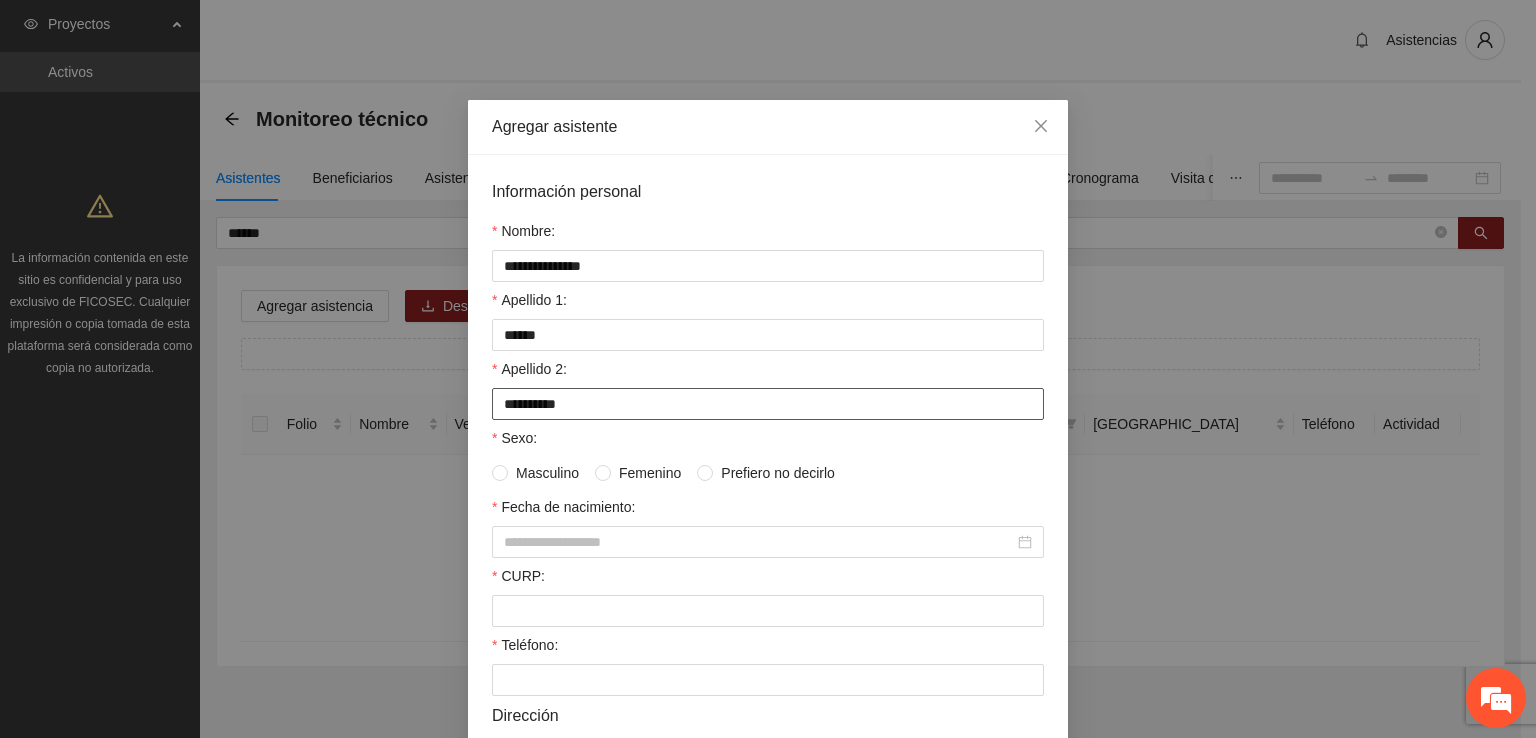 type on "*********" 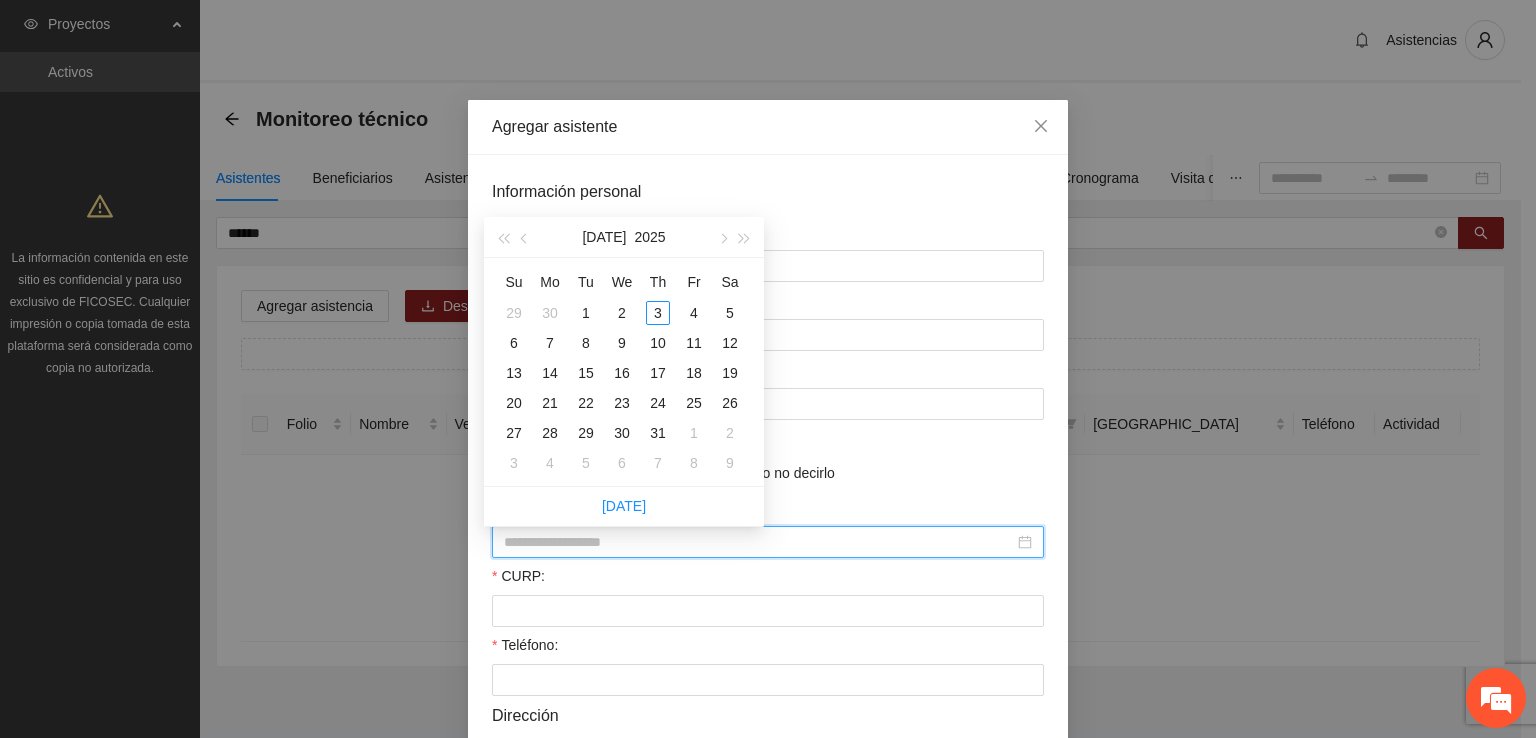 click on "Fecha de nacimiento:" at bounding box center (759, 542) 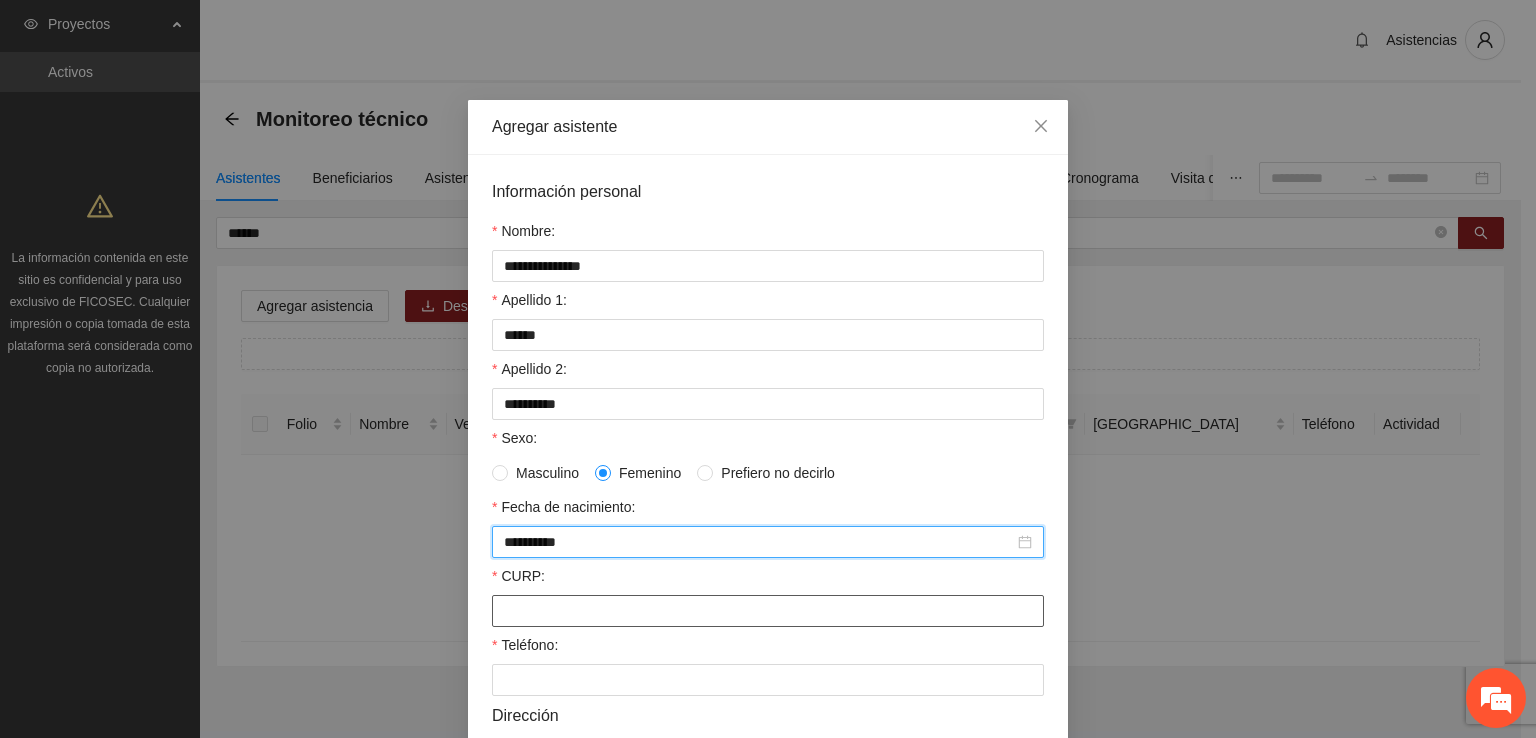 type on "**********" 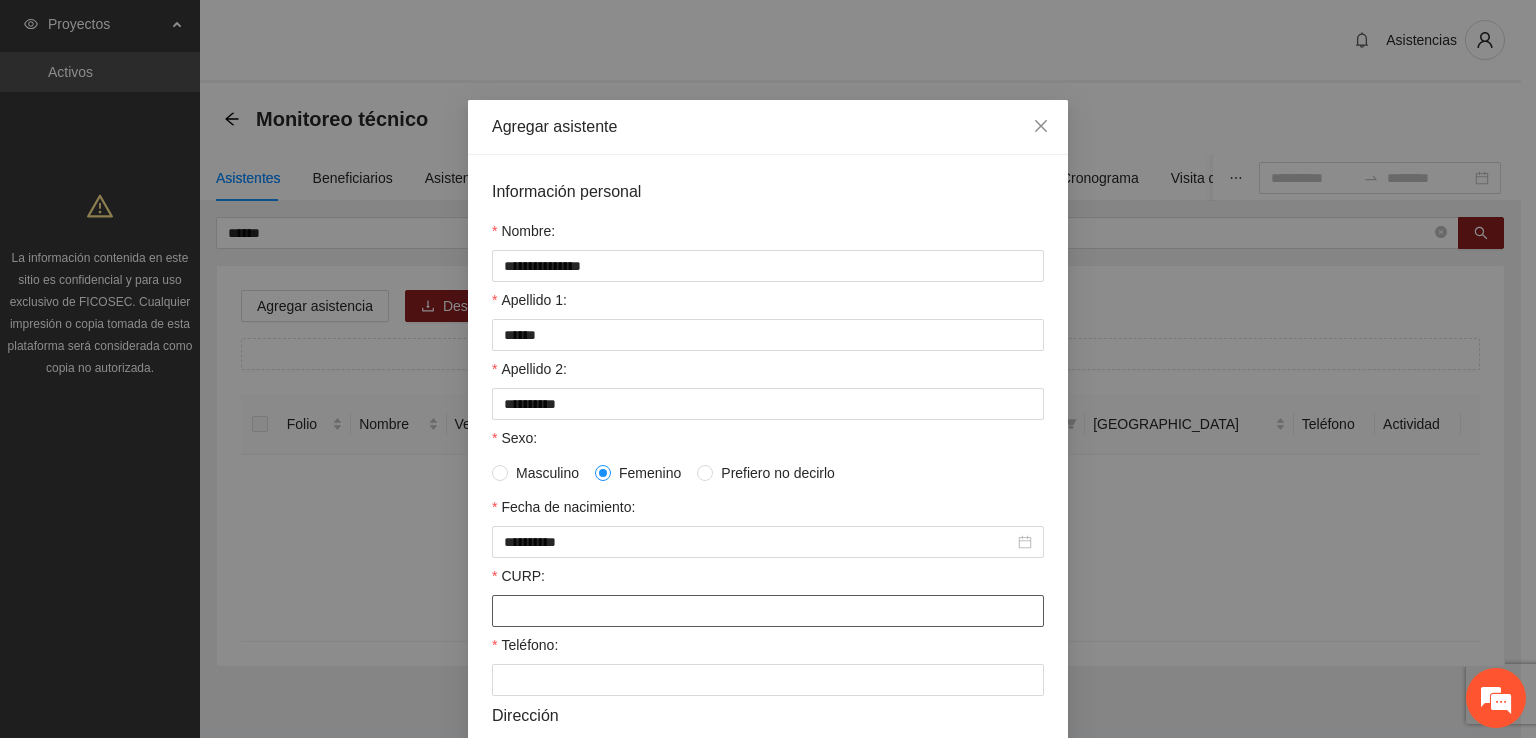click on "CURP:" at bounding box center [768, 611] 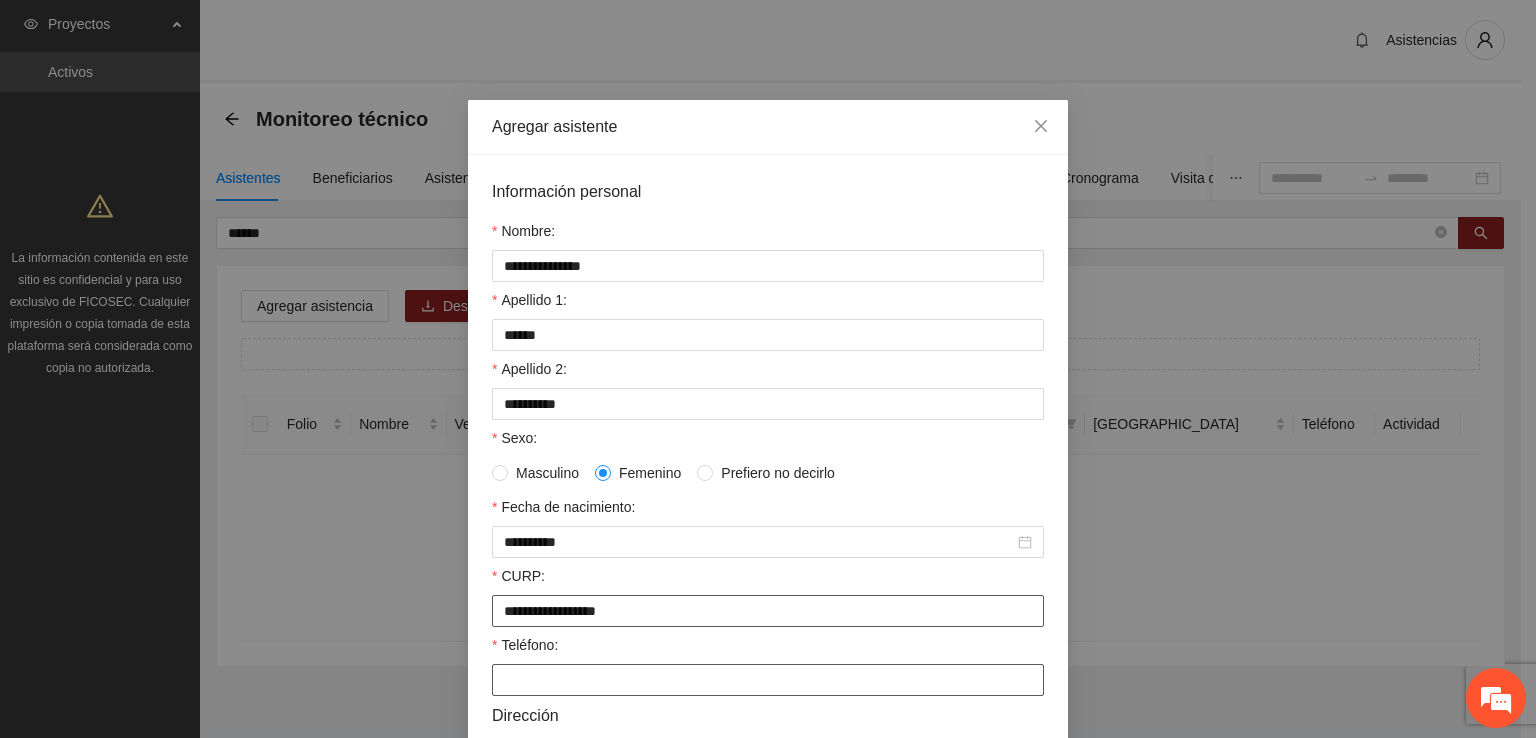 type on "**********" 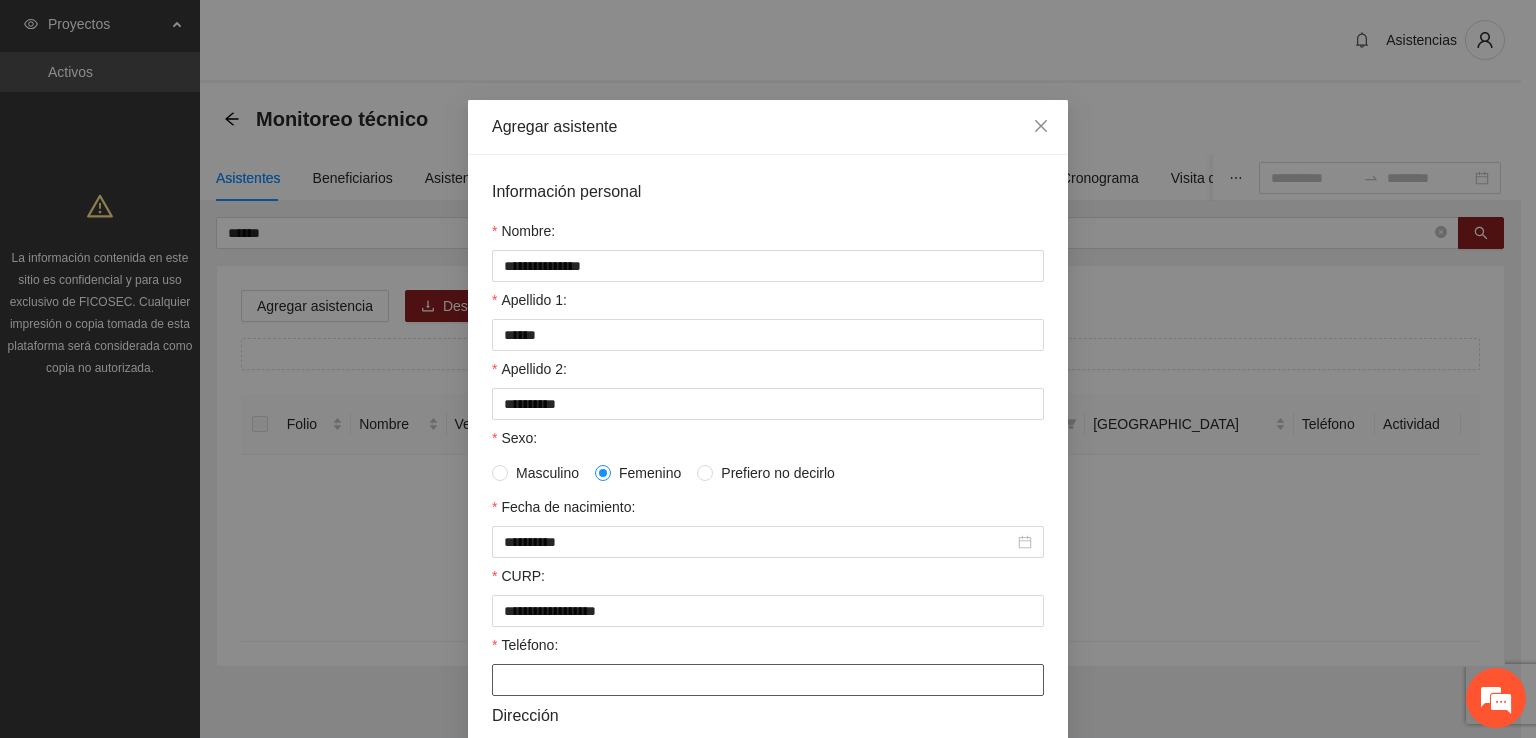 click on "Teléfono:" at bounding box center (768, 680) 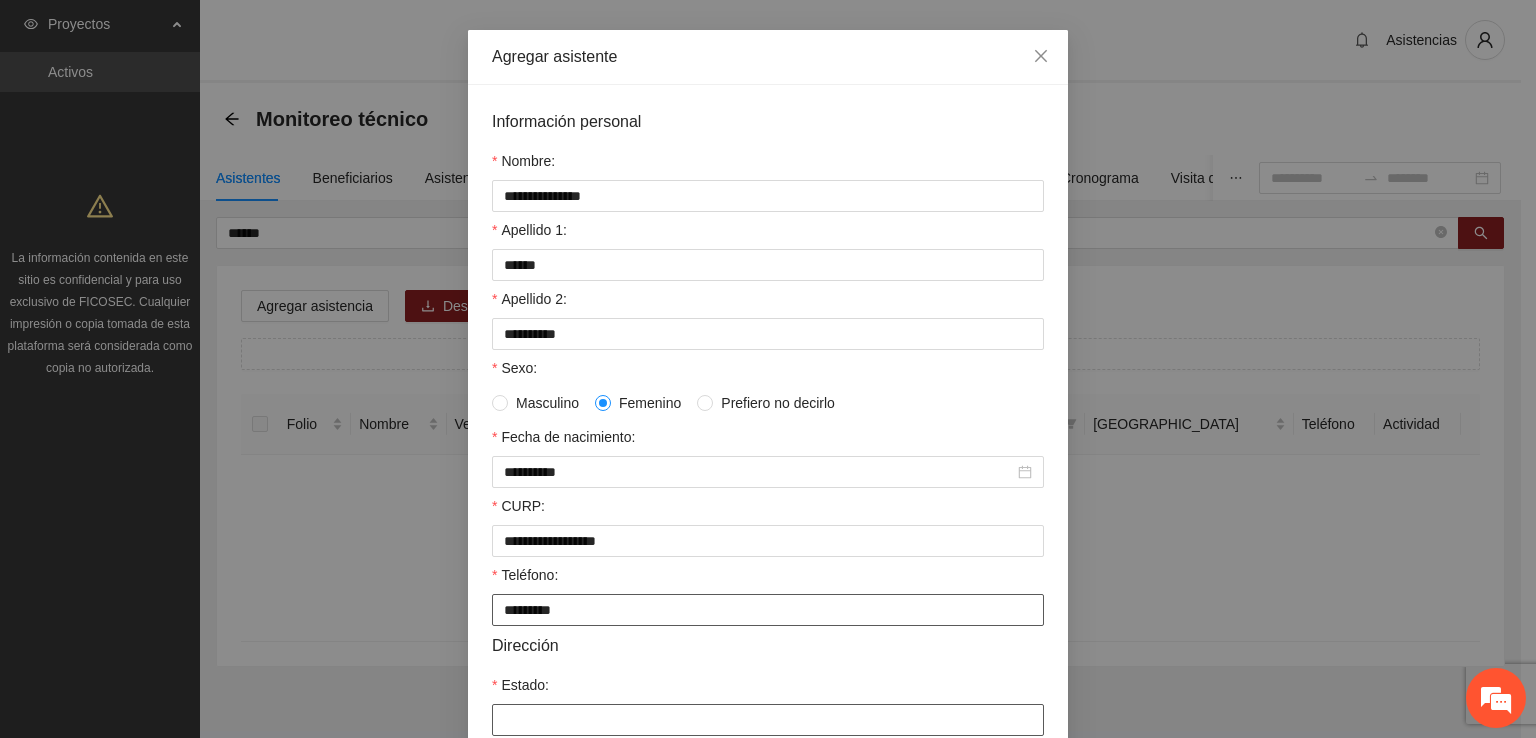scroll, scrollTop: 100, scrollLeft: 0, axis: vertical 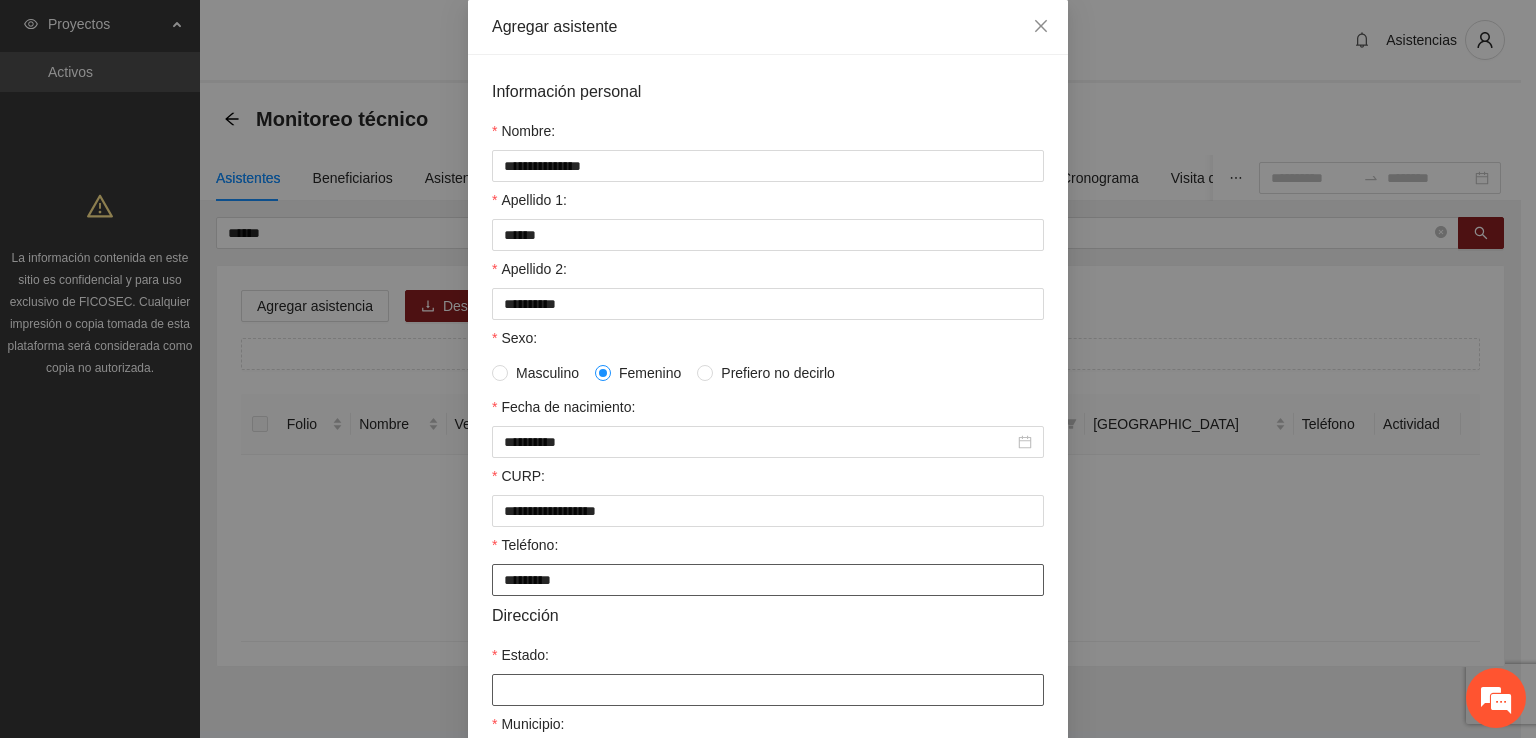 type on "*********" 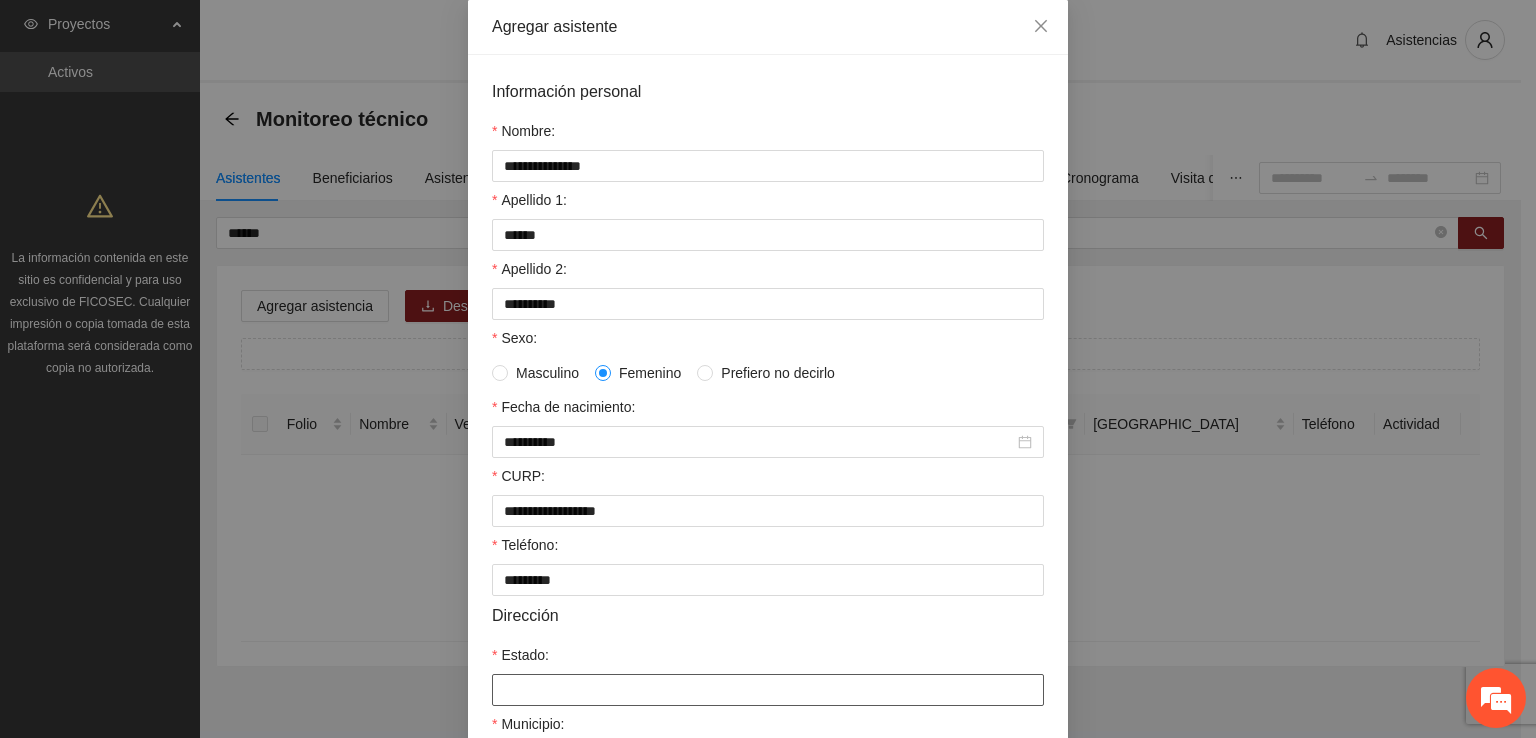 click on "Estado:" at bounding box center [768, 690] 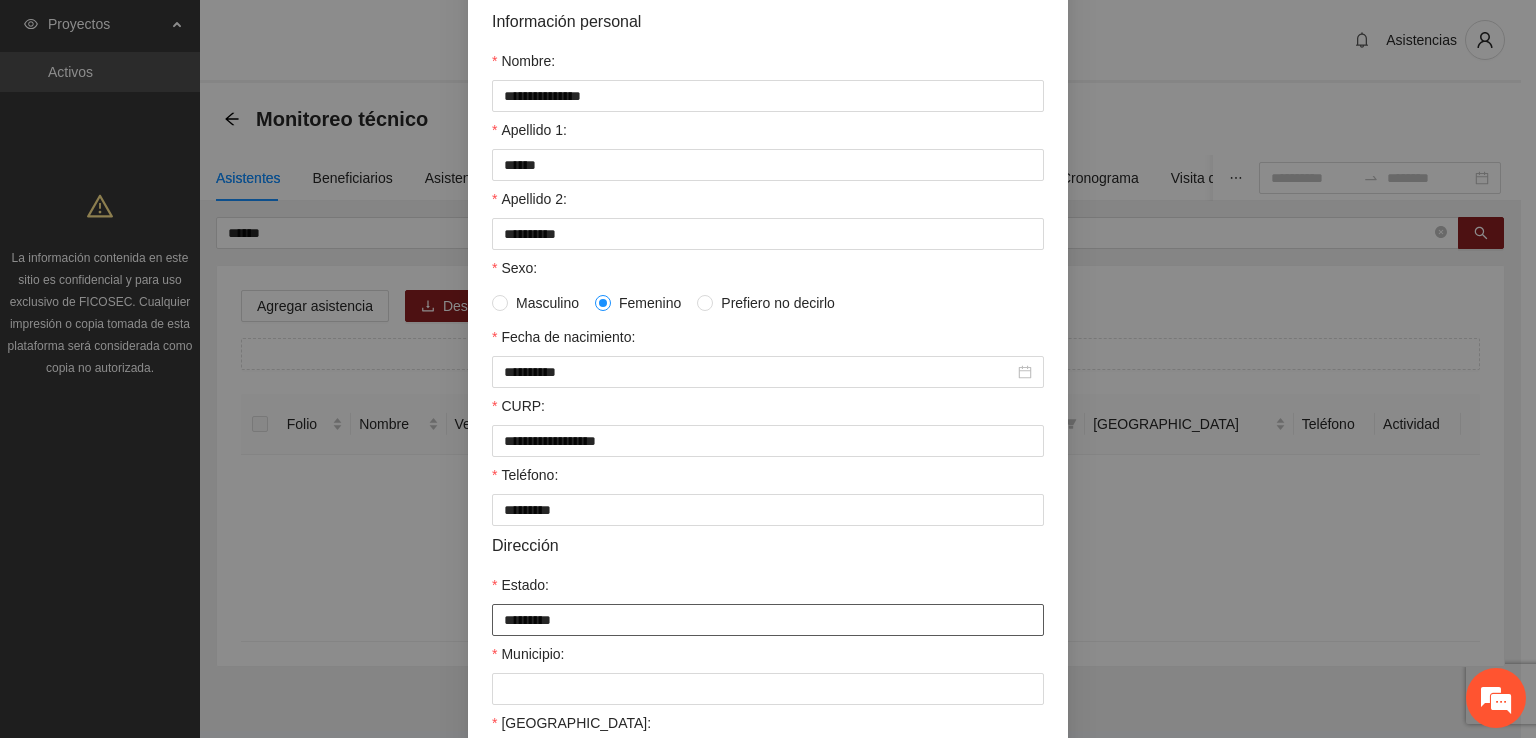 scroll, scrollTop: 300, scrollLeft: 0, axis: vertical 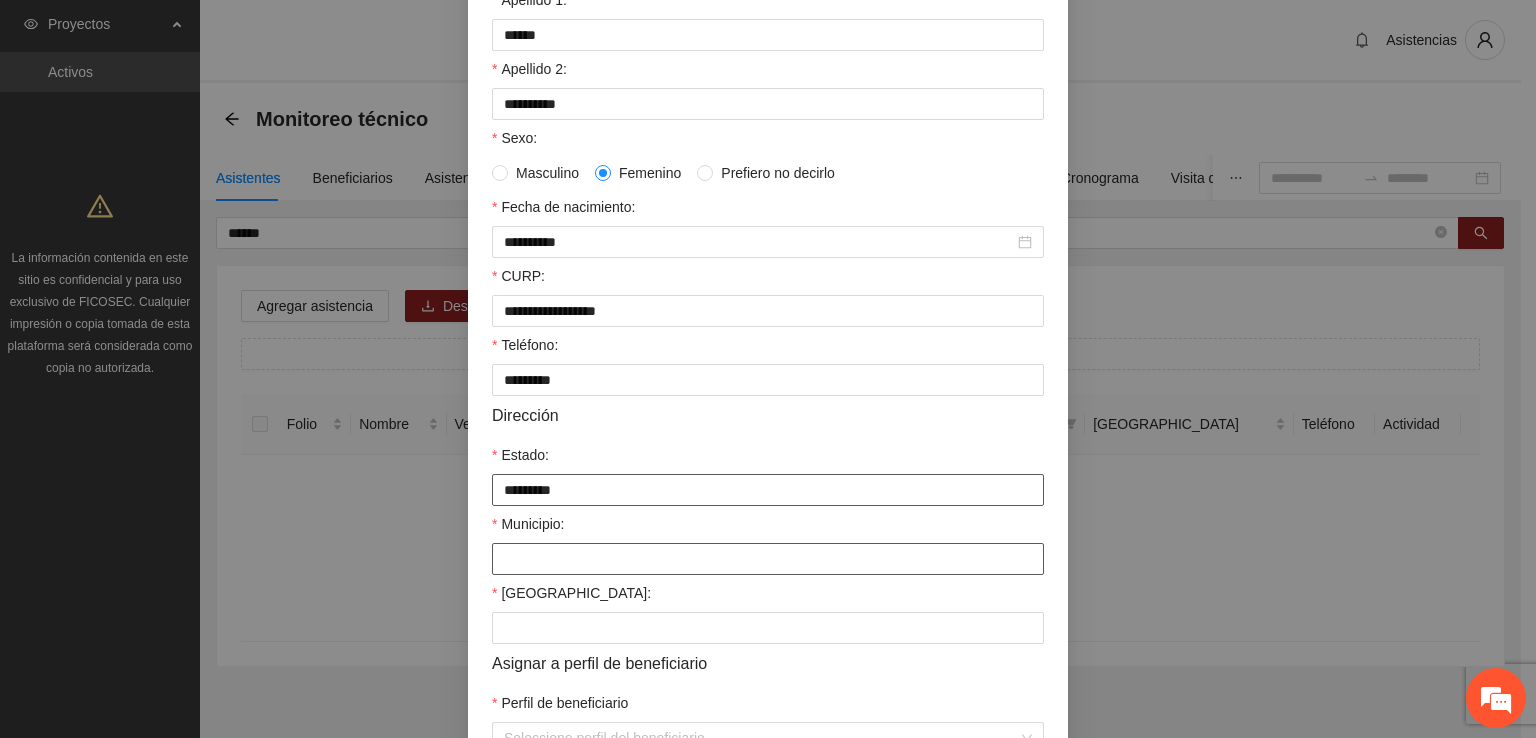 type on "*********" 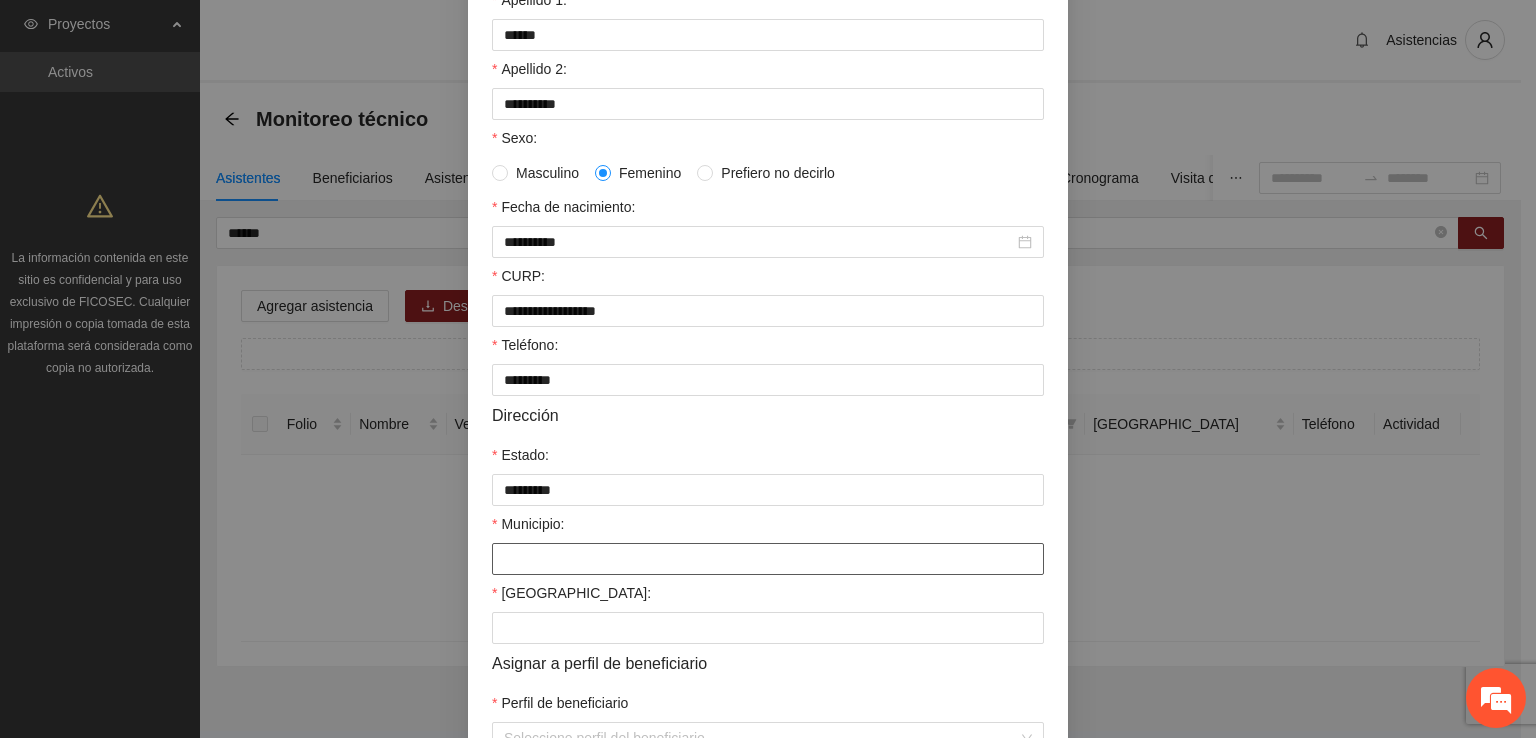 click on "Municipio:" at bounding box center [768, 559] 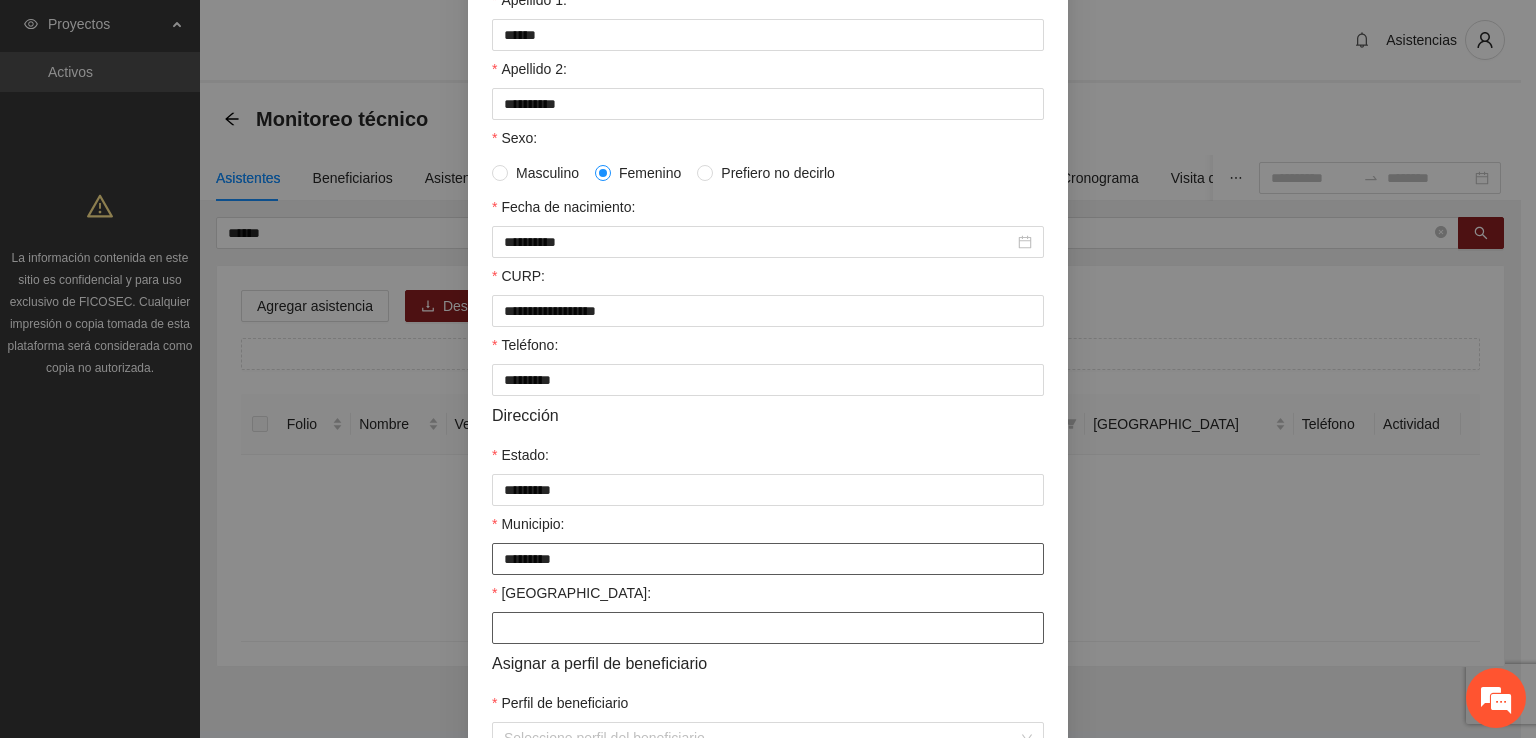 type on "*********" 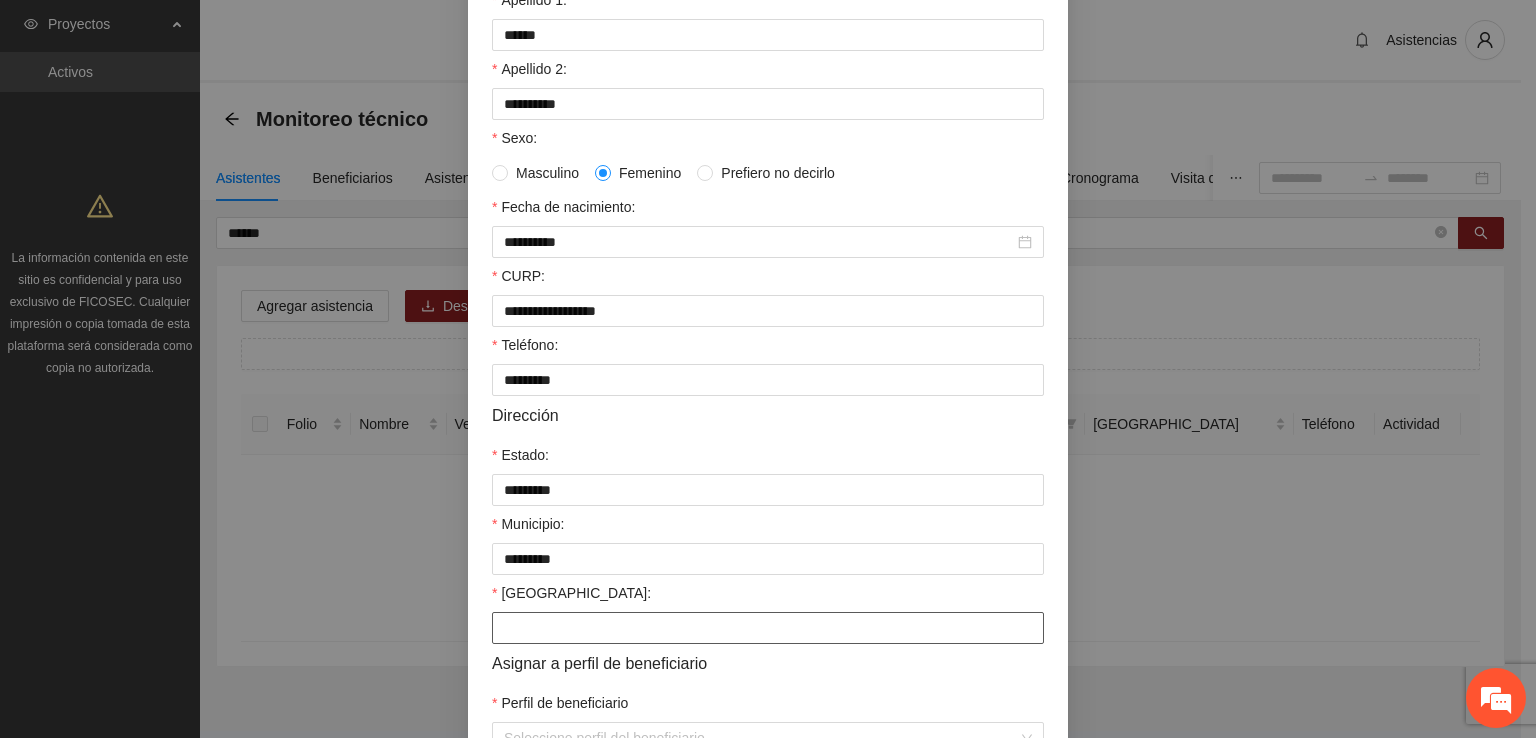 click on "[GEOGRAPHIC_DATA]:" at bounding box center (768, 628) 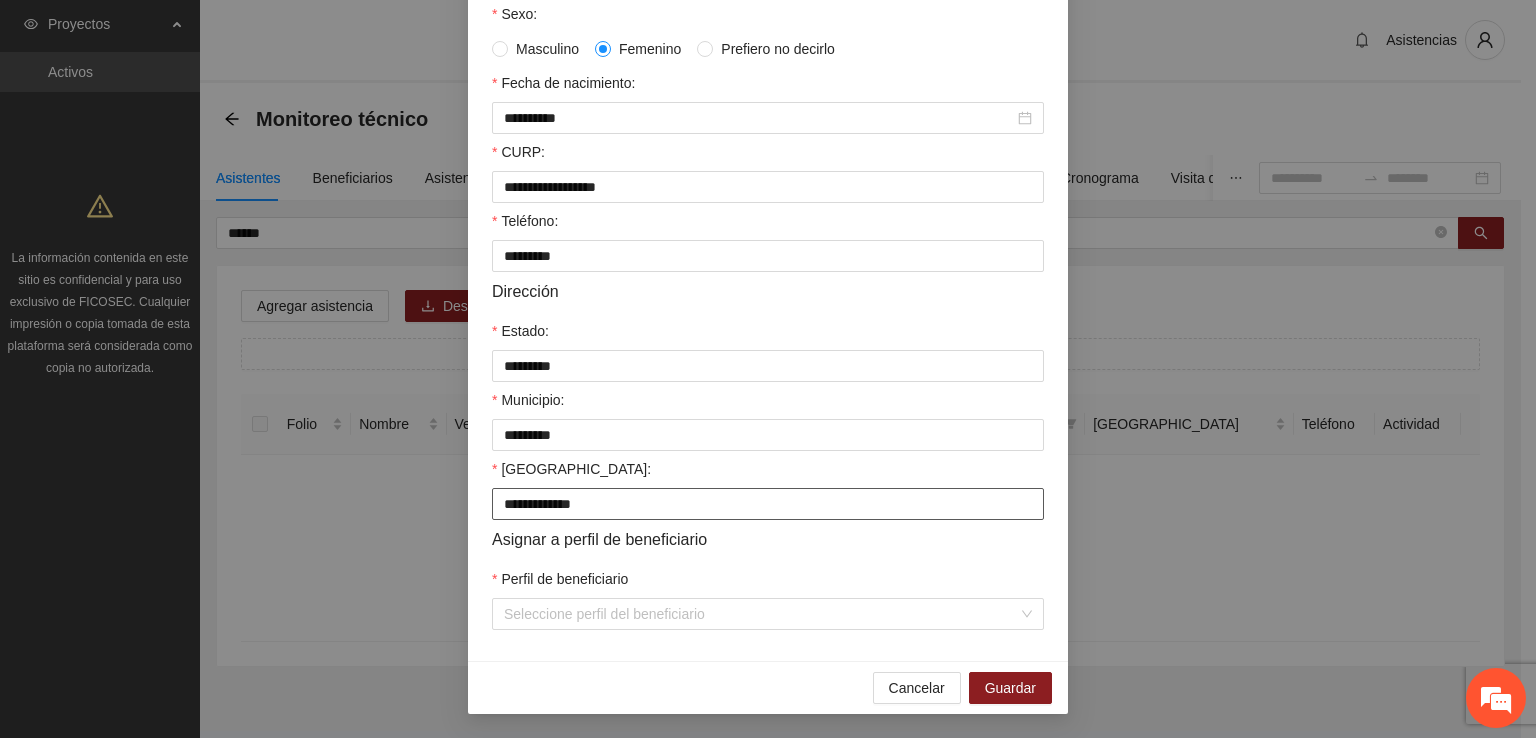 scroll, scrollTop: 433, scrollLeft: 0, axis: vertical 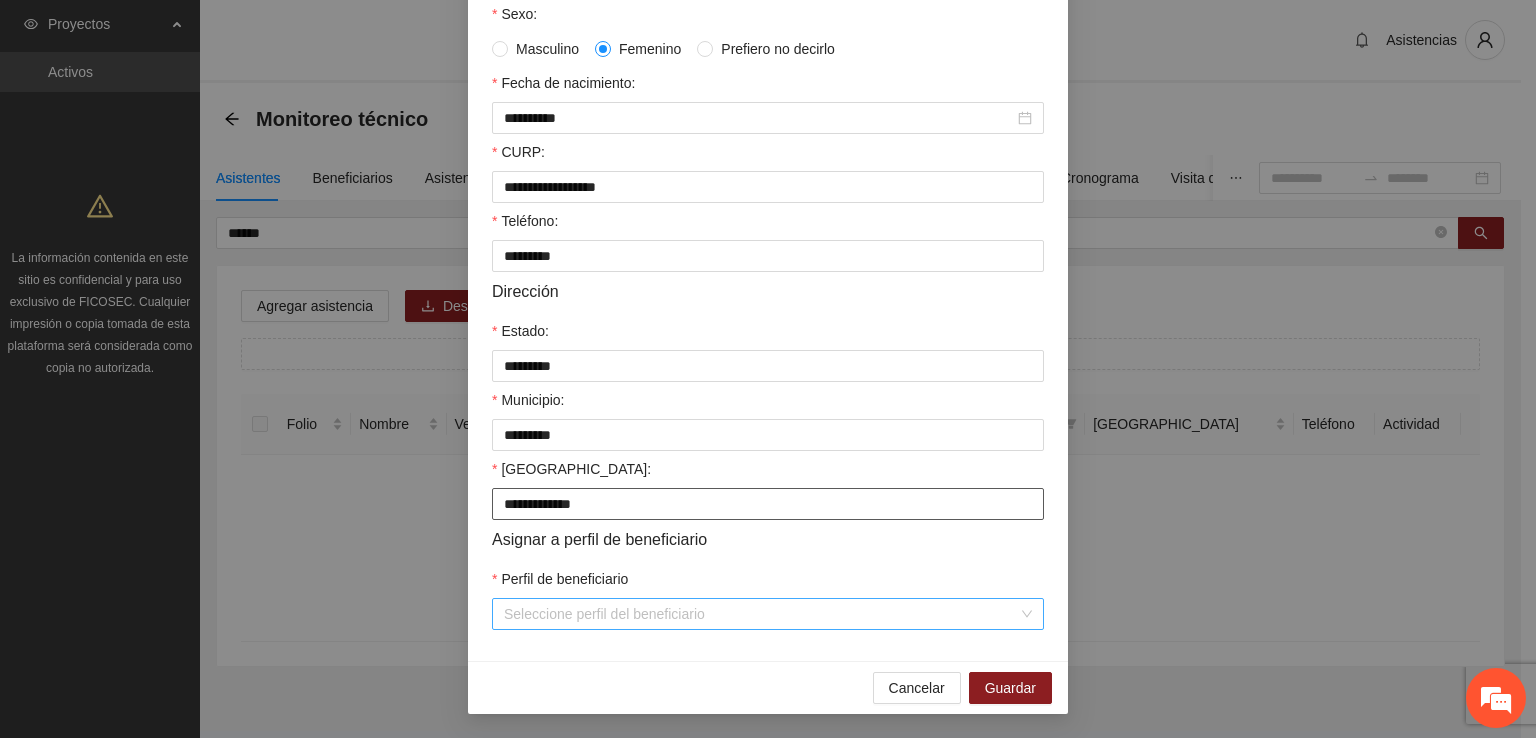 type on "**********" 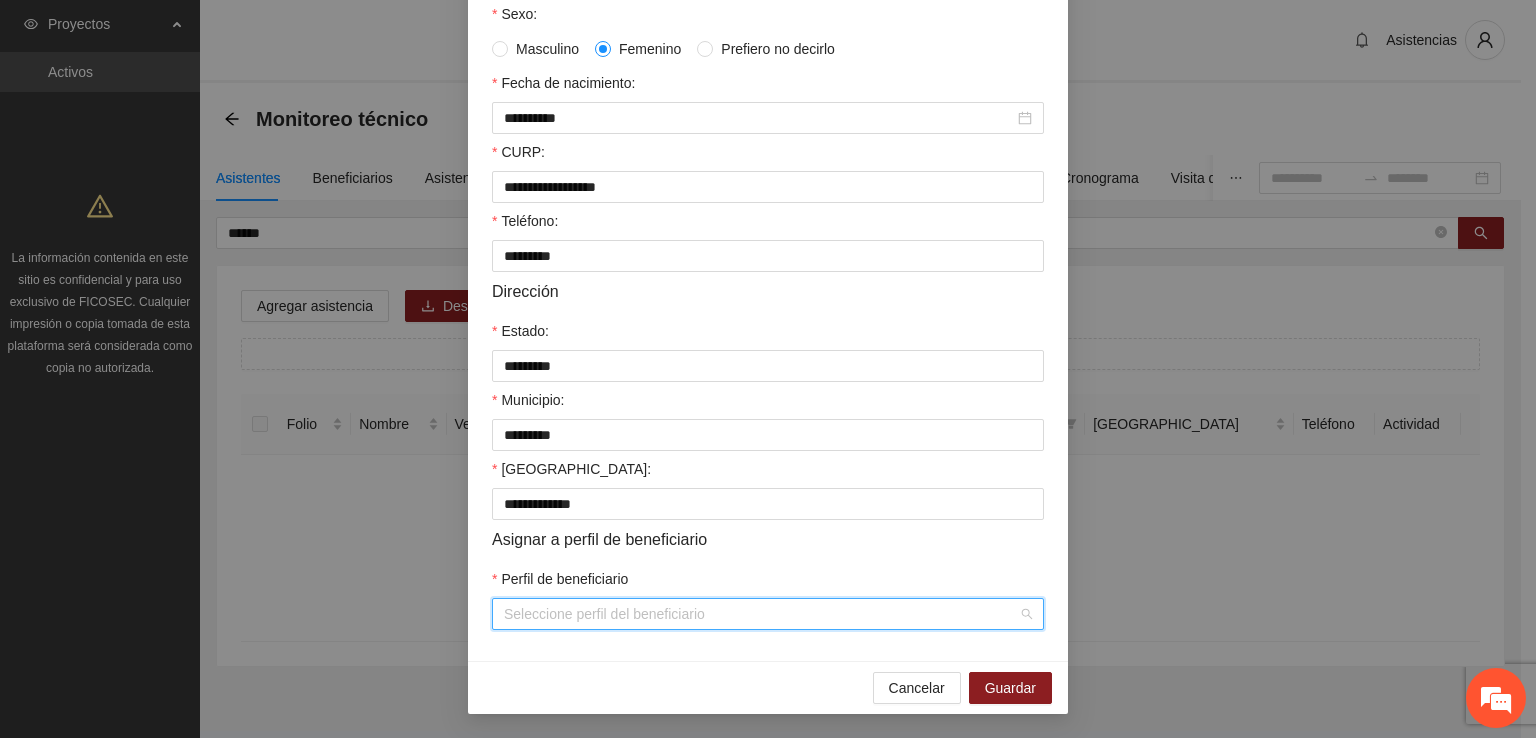 click on "Perfil de beneficiario" at bounding box center (761, 614) 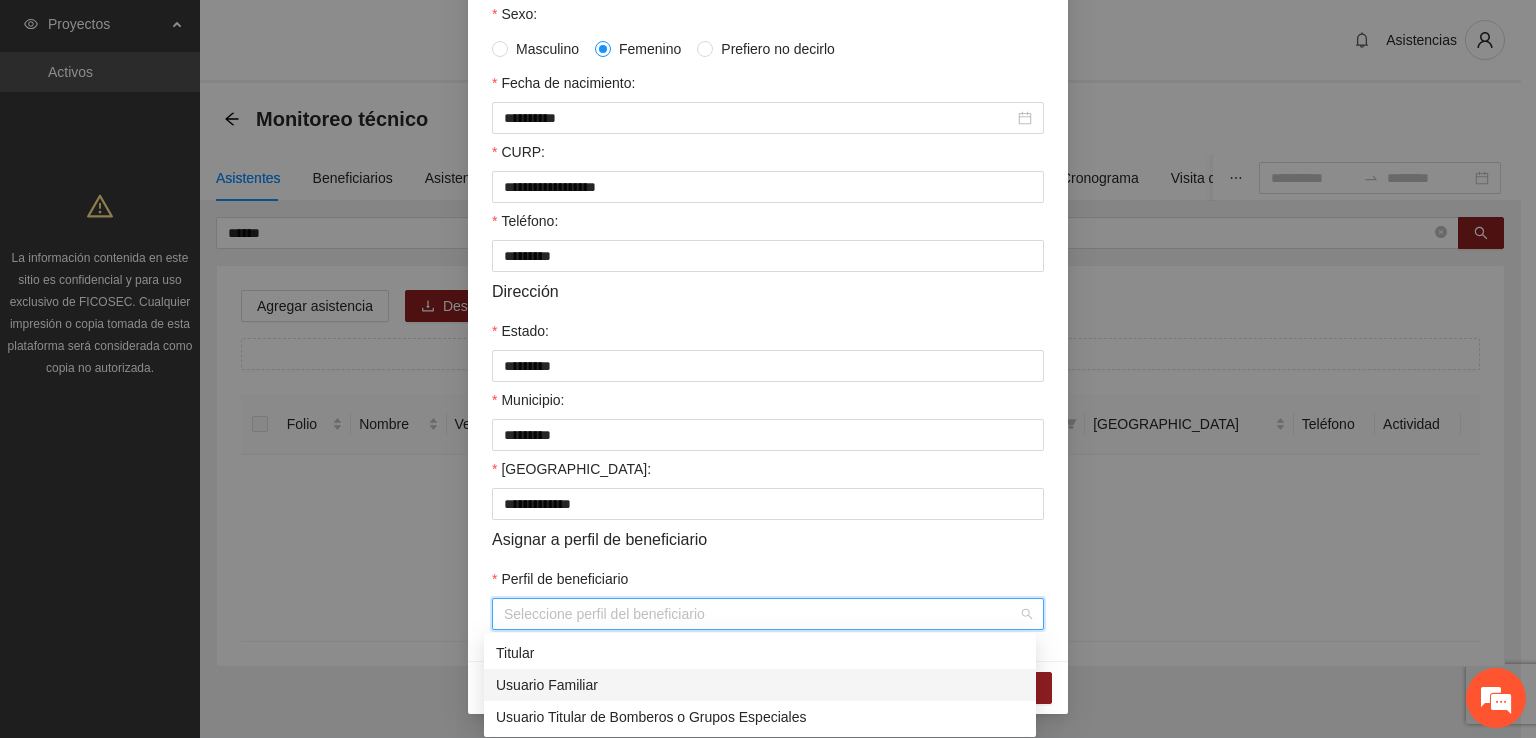 click on "Usuario Familiar" at bounding box center [760, 685] 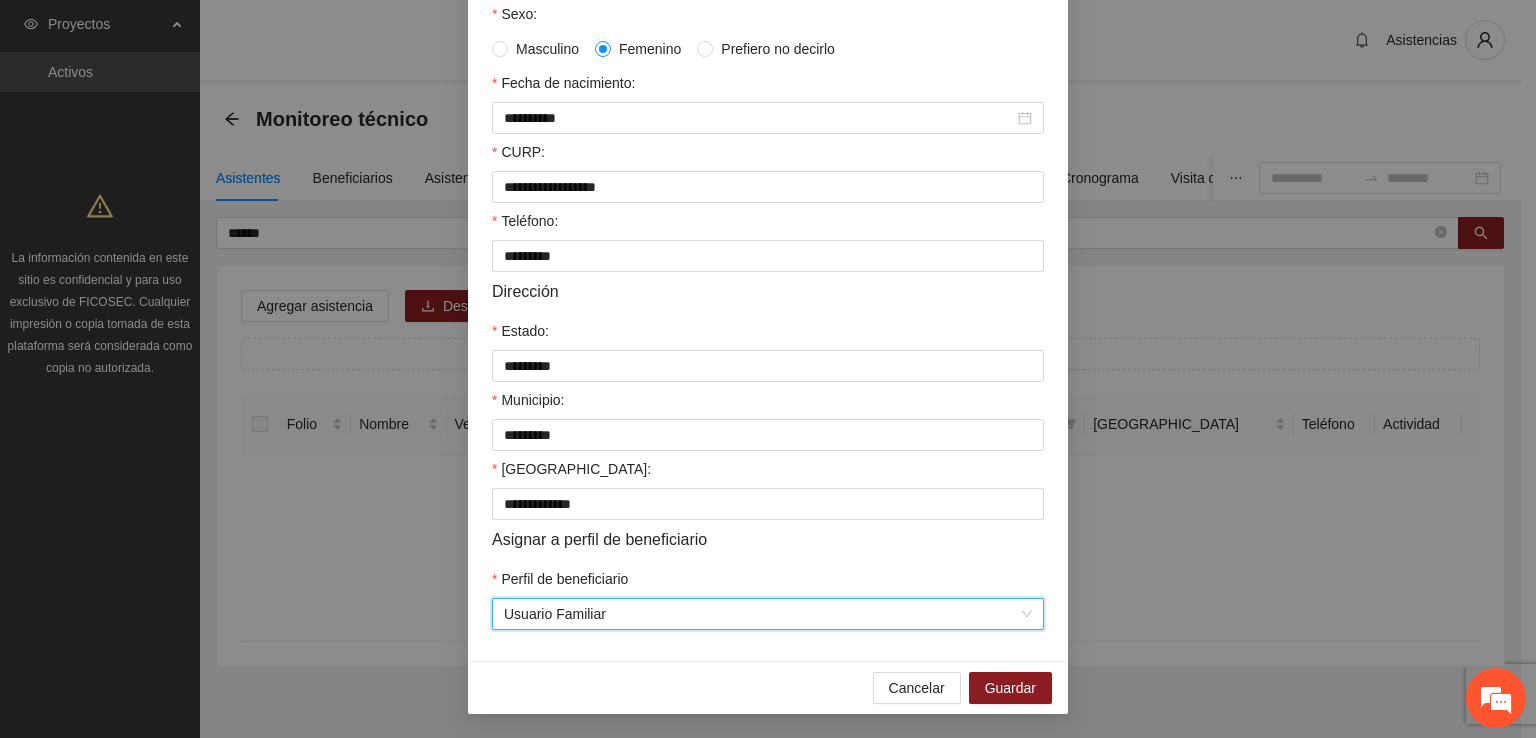 scroll, scrollTop: 433, scrollLeft: 0, axis: vertical 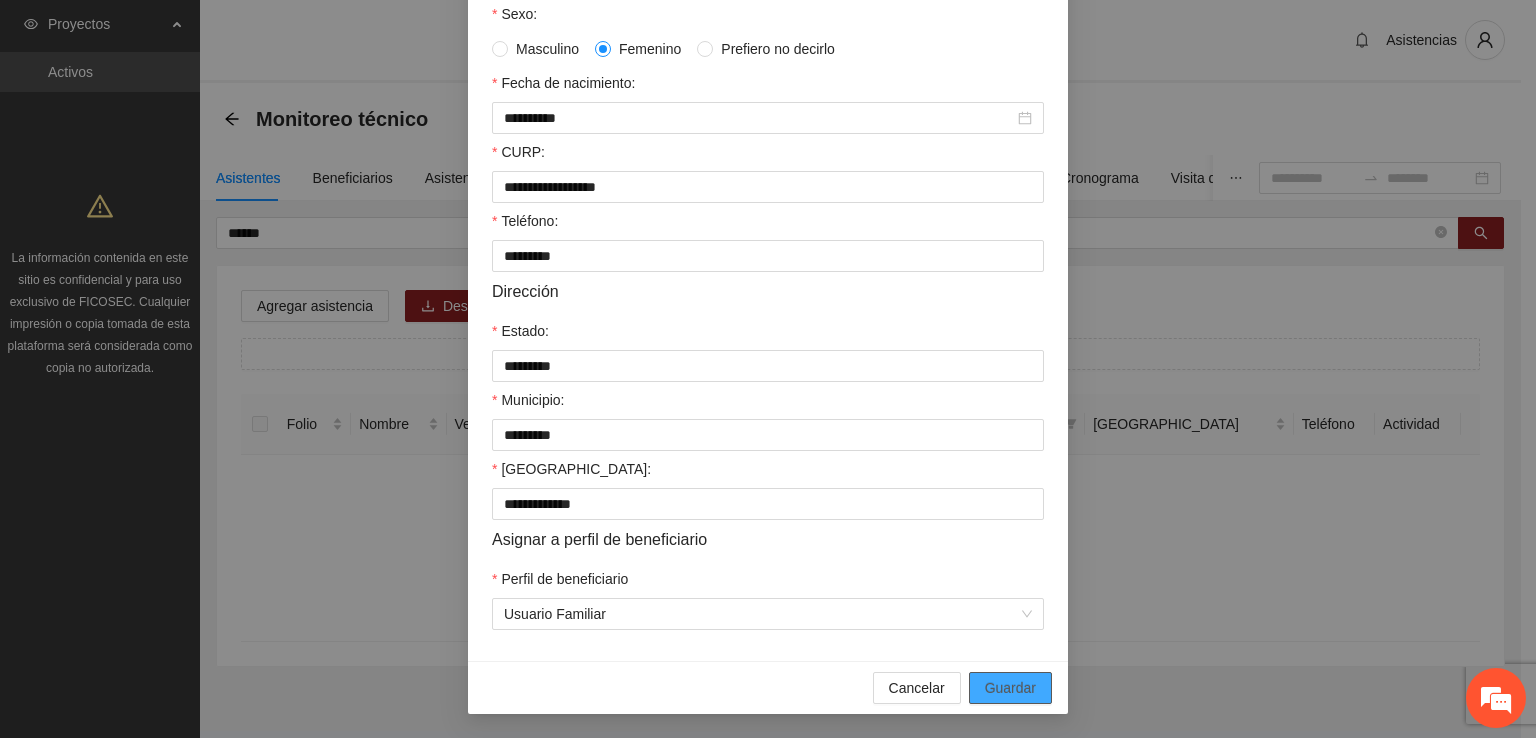click on "Guardar" at bounding box center (1010, 688) 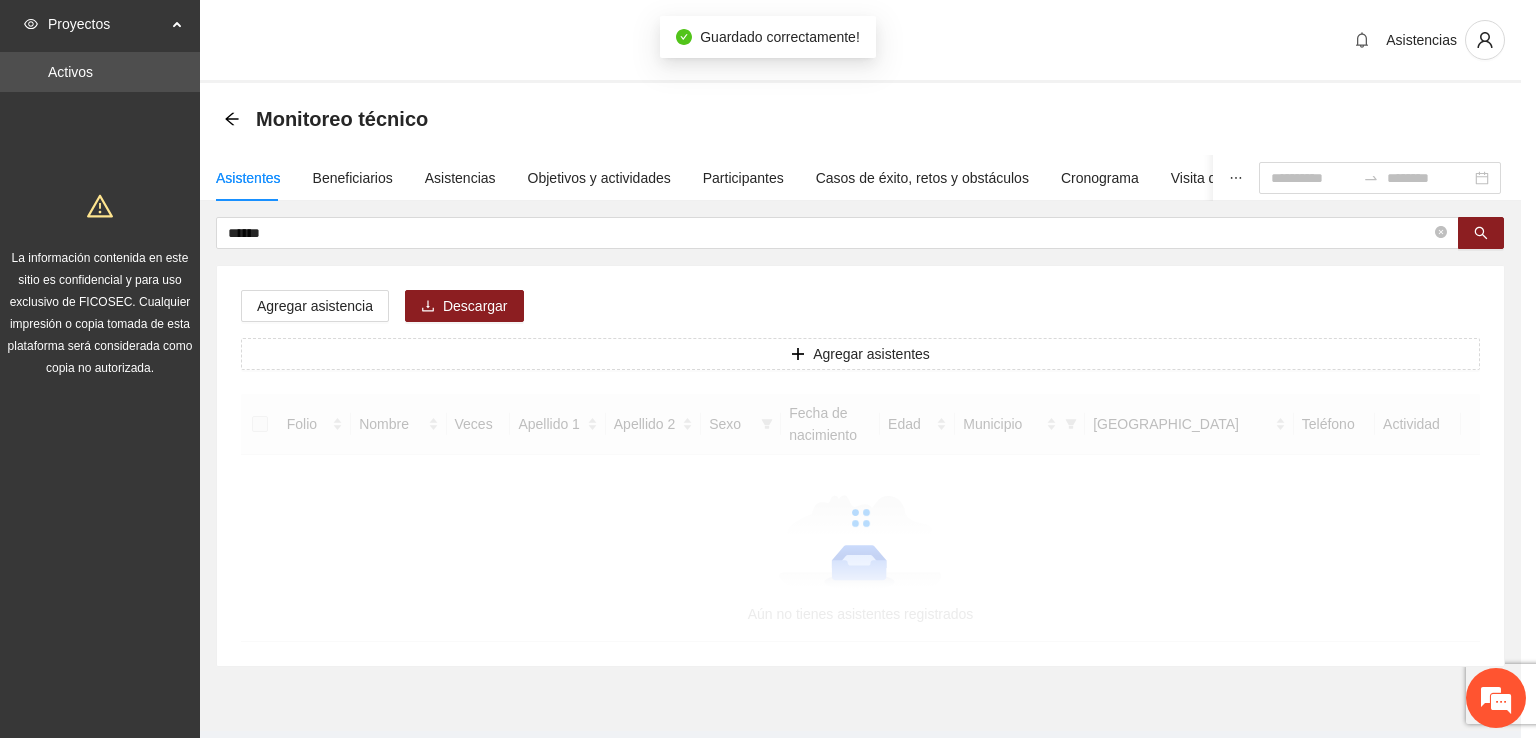 scroll, scrollTop: 333, scrollLeft: 0, axis: vertical 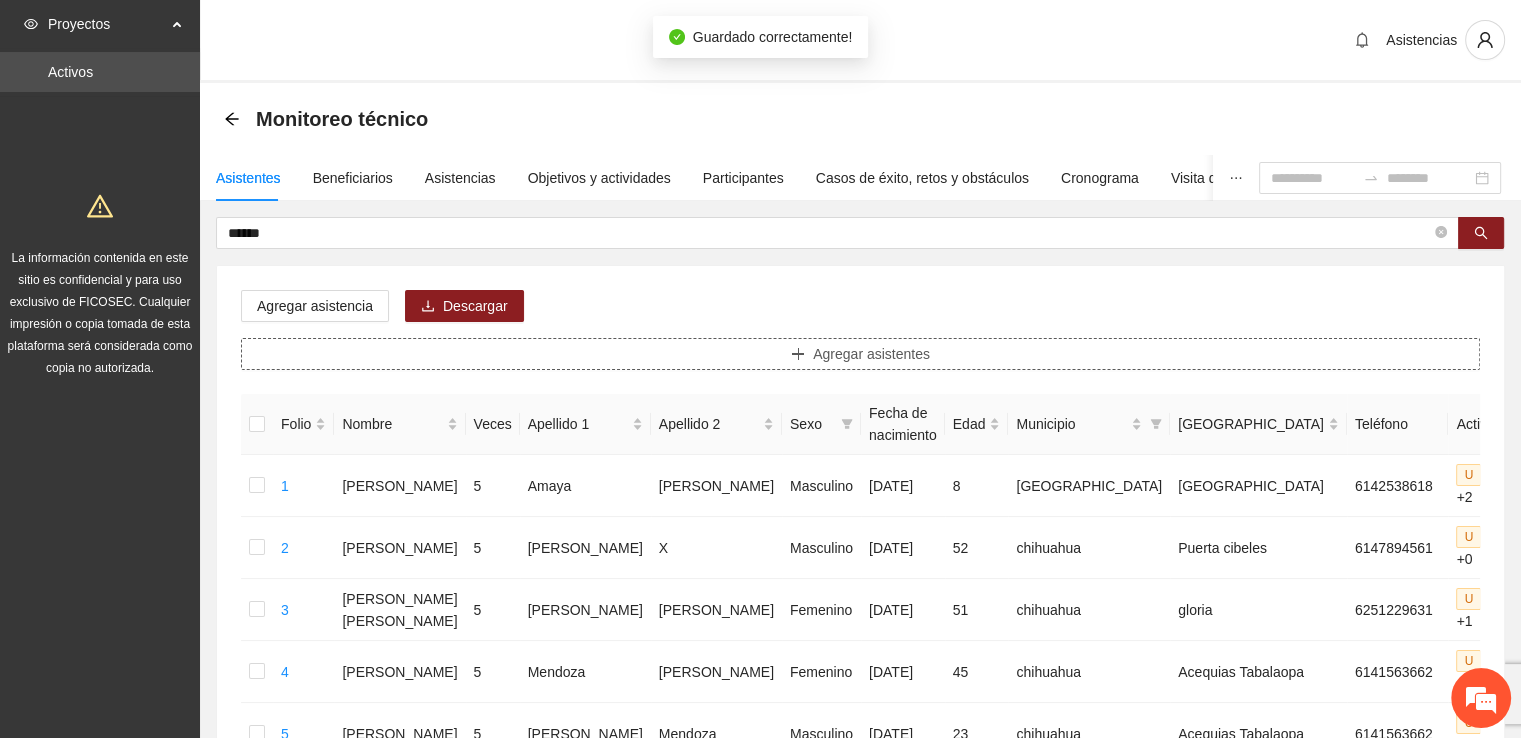 click on "Agregar asistentes" at bounding box center [860, 354] 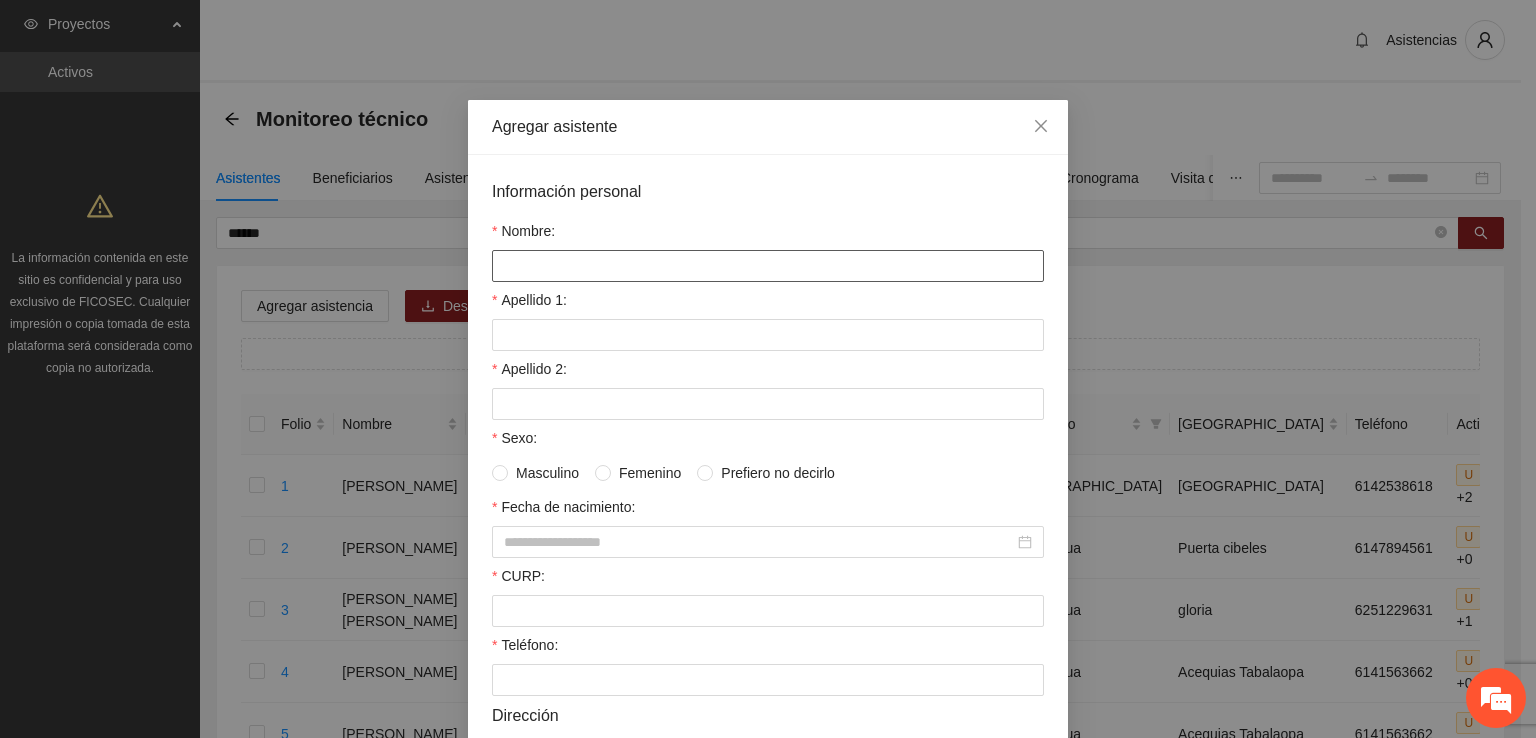 click on "Nombre:" at bounding box center (768, 266) 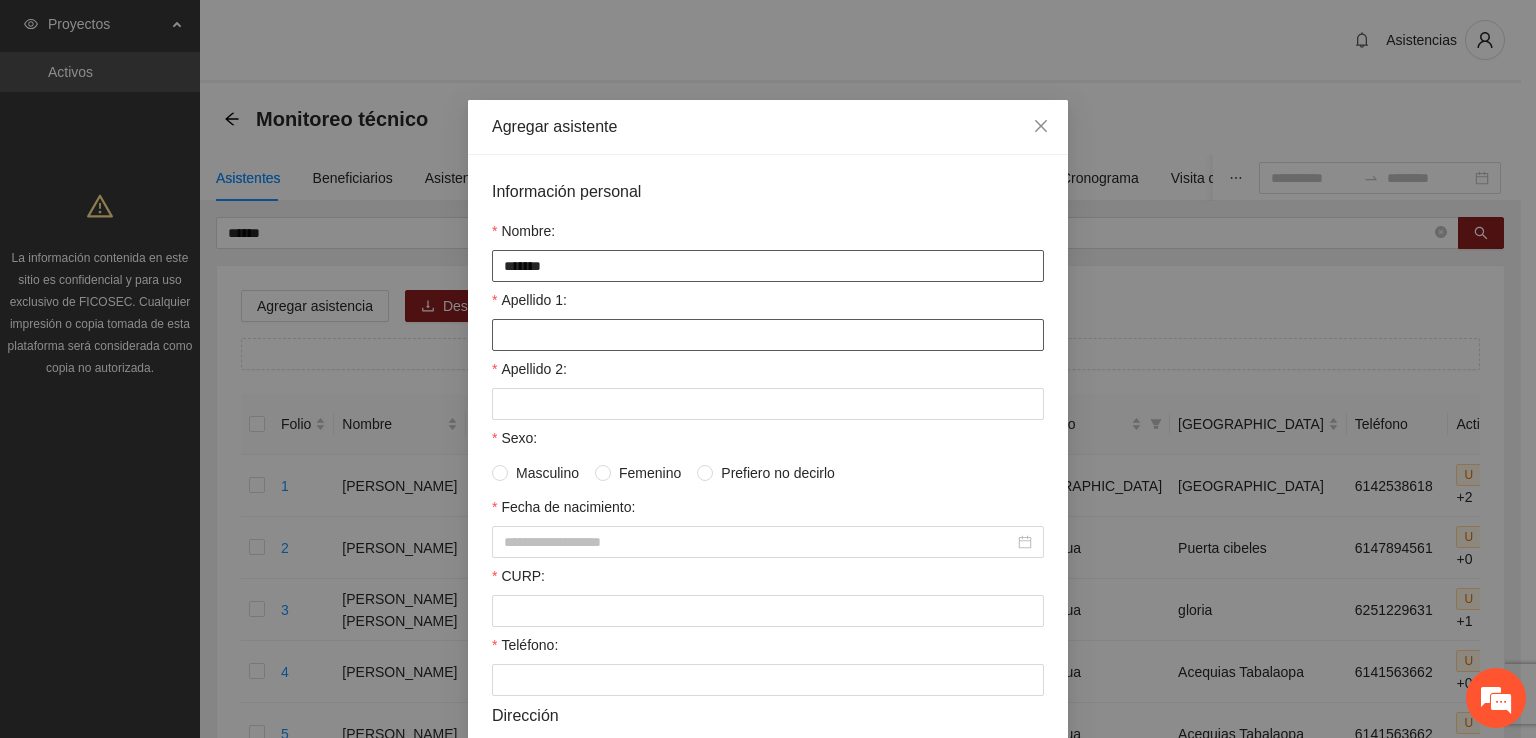 type on "******" 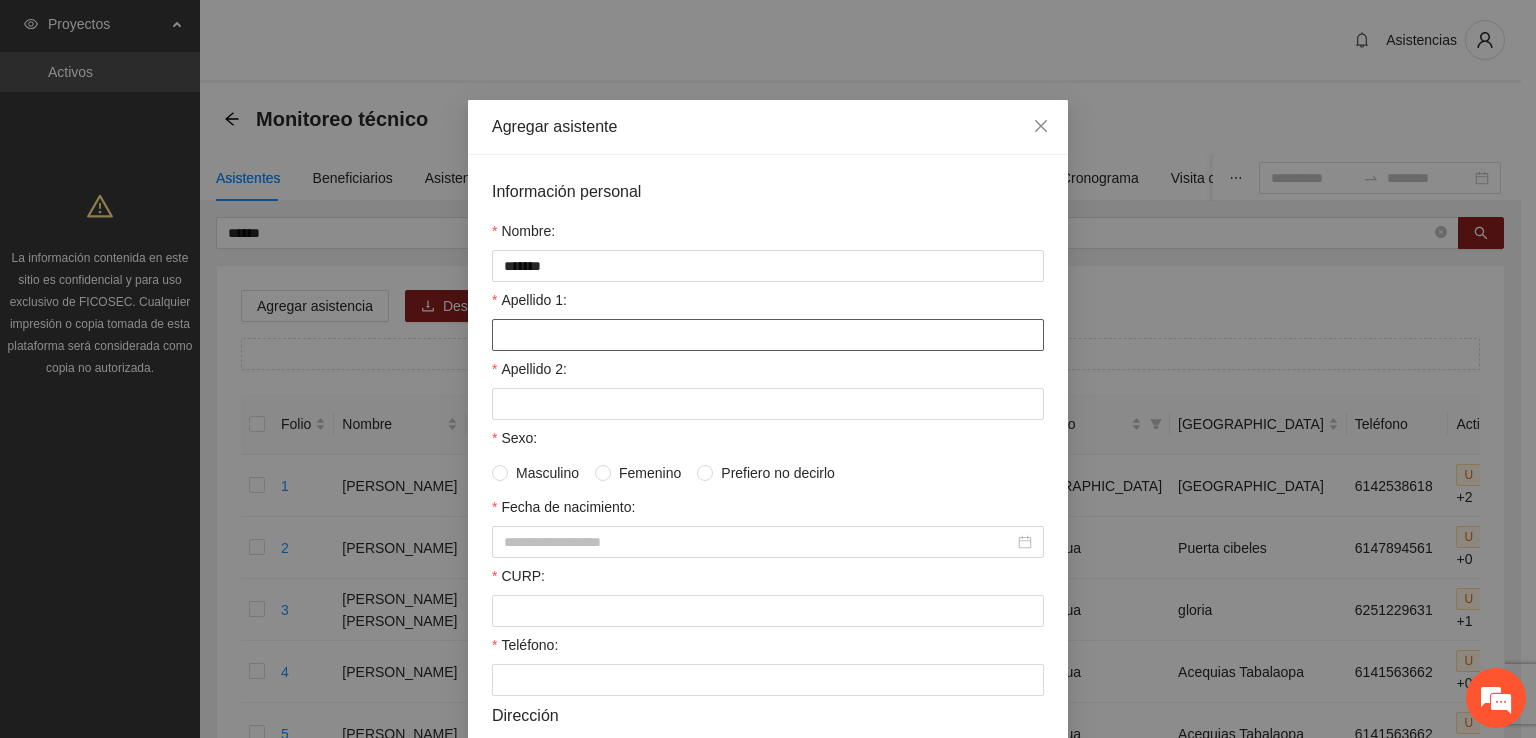 click on "Apellido 1:" at bounding box center [768, 335] 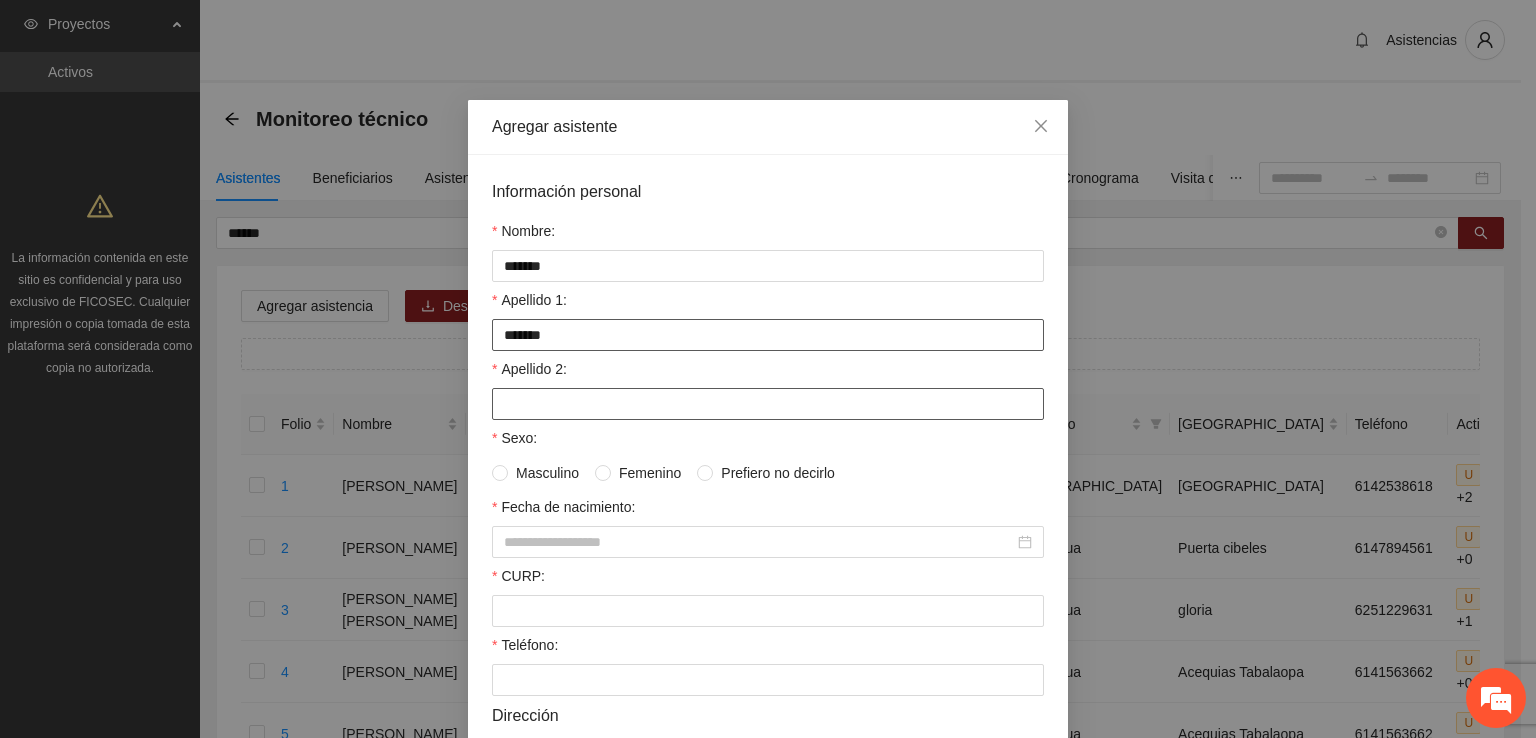 type on "*******" 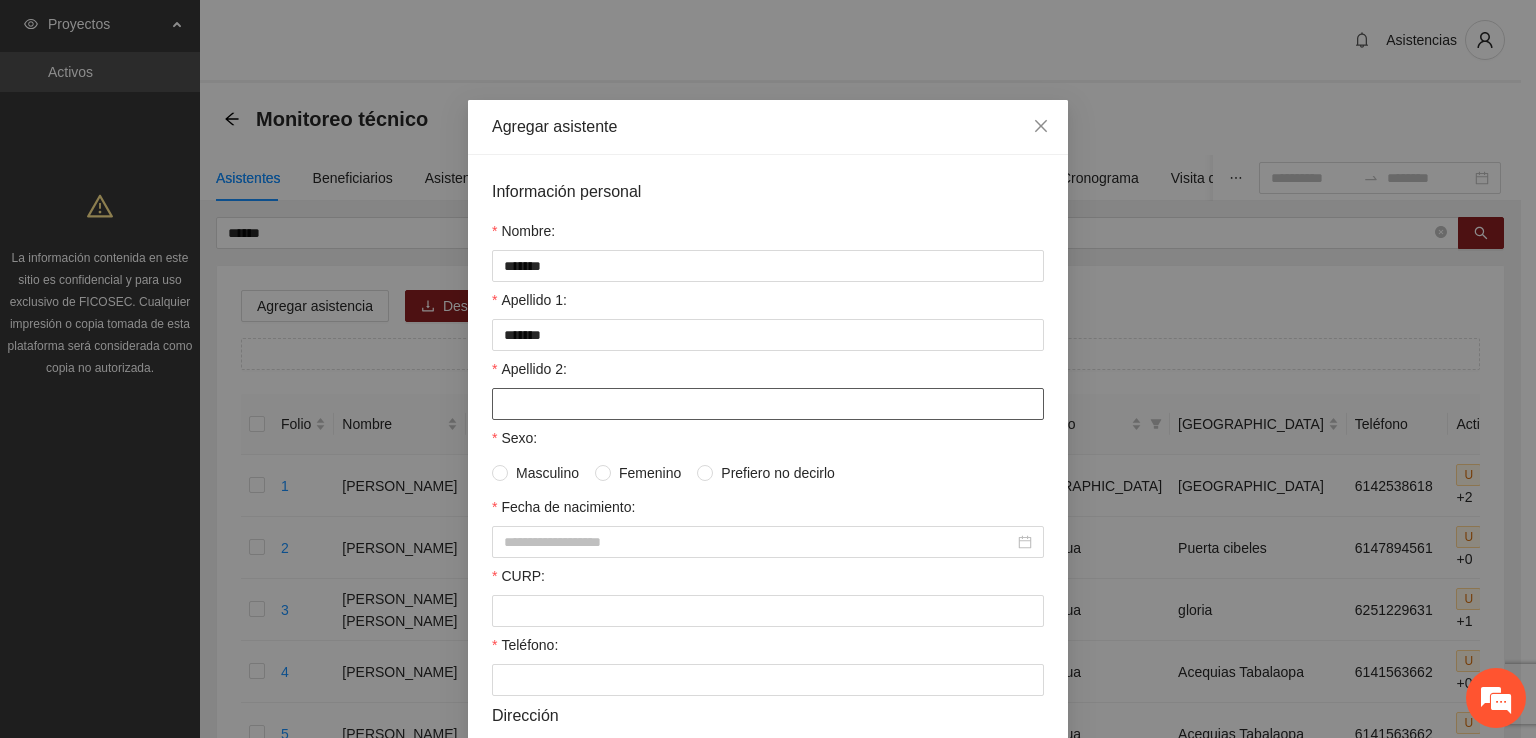 click on "Apellido 2:" at bounding box center [768, 404] 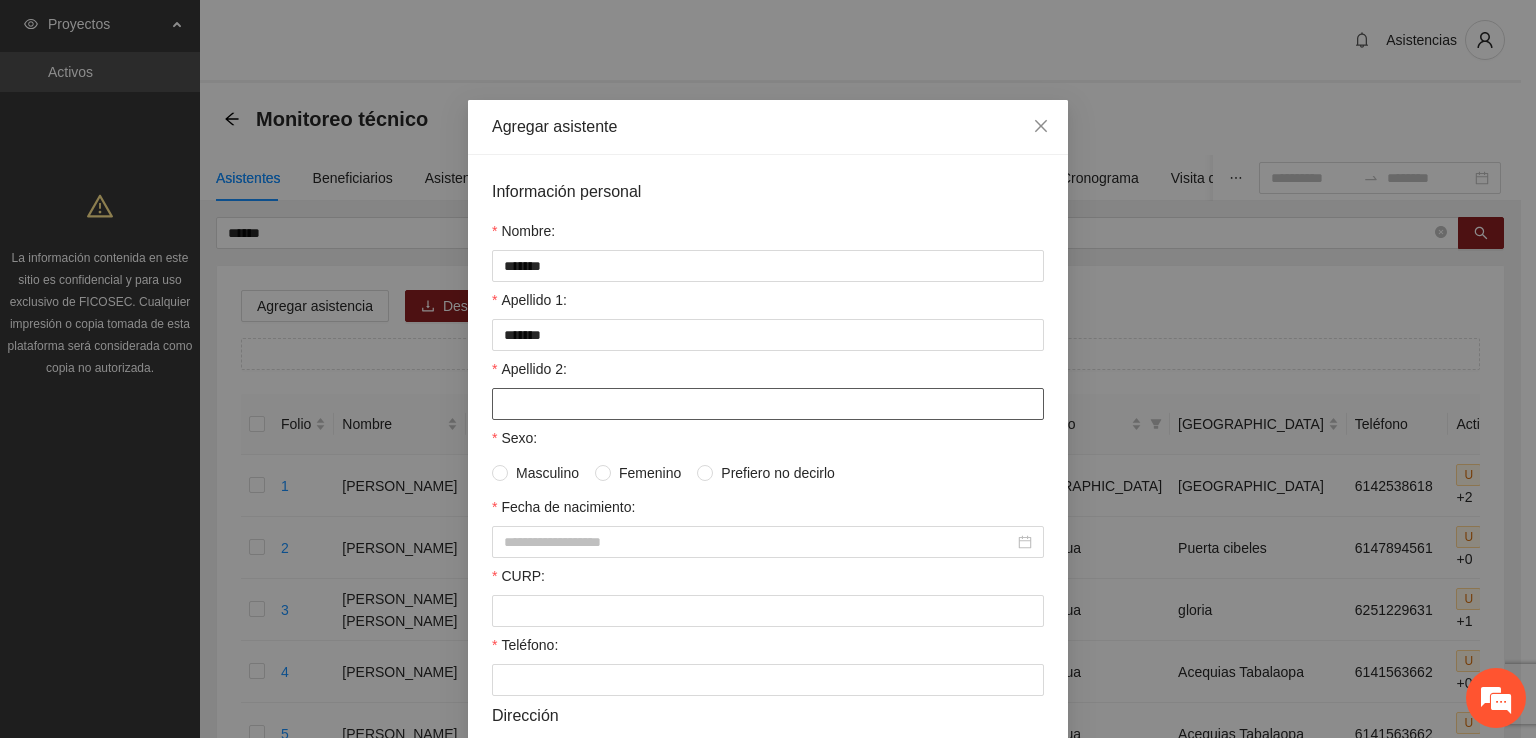 click on "Apellido 2:" at bounding box center [768, 404] 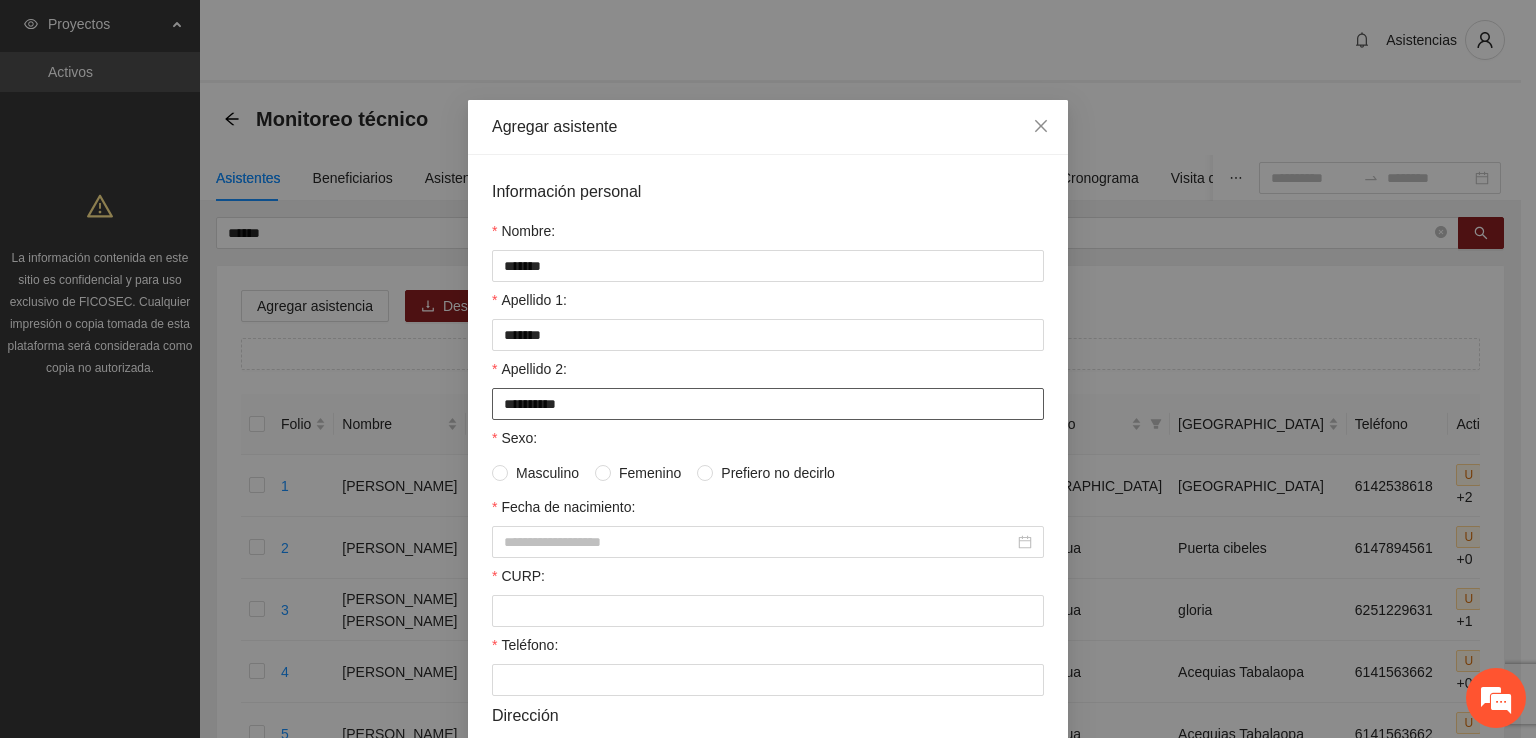 type on "*********" 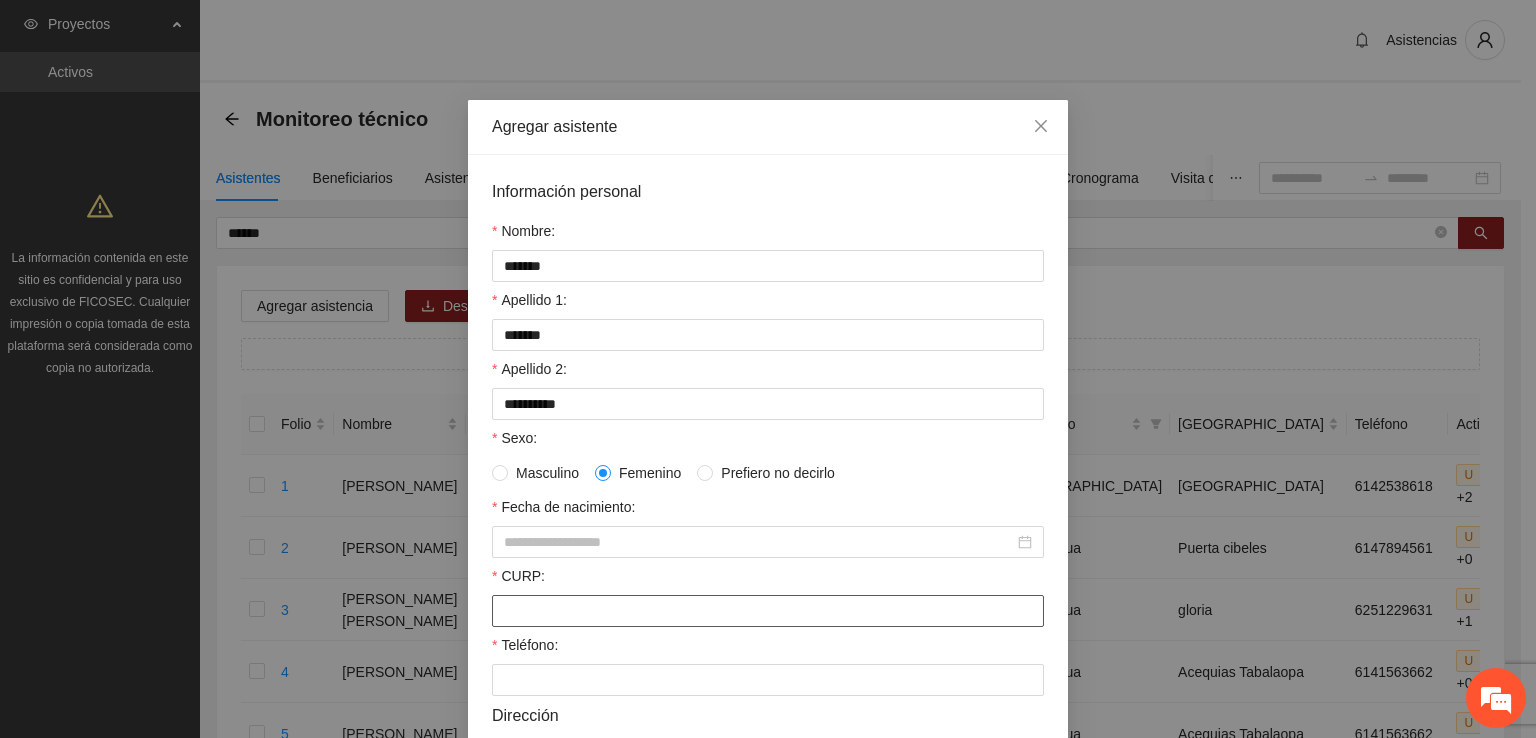 click on "CURP:" at bounding box center [768, 611] 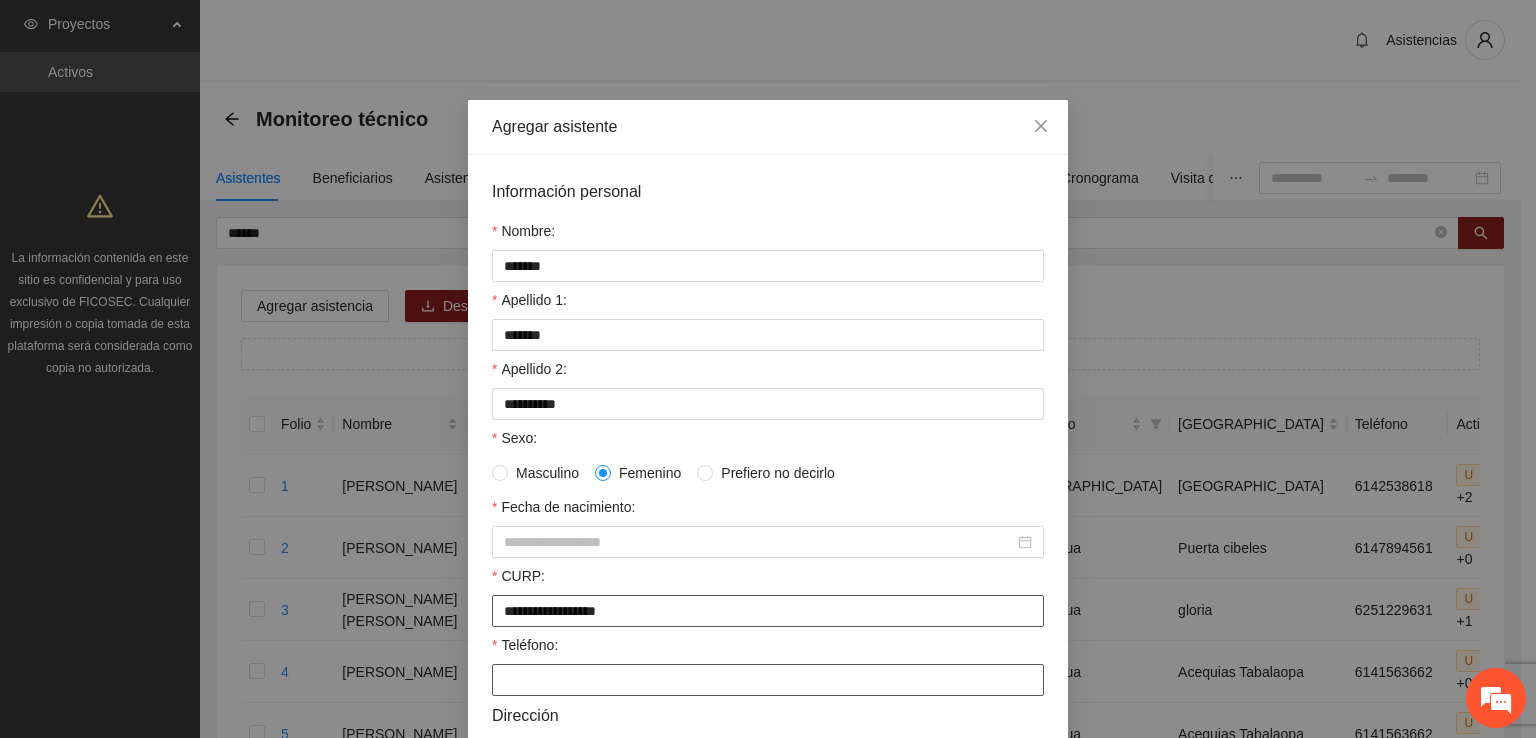 type on "**********" 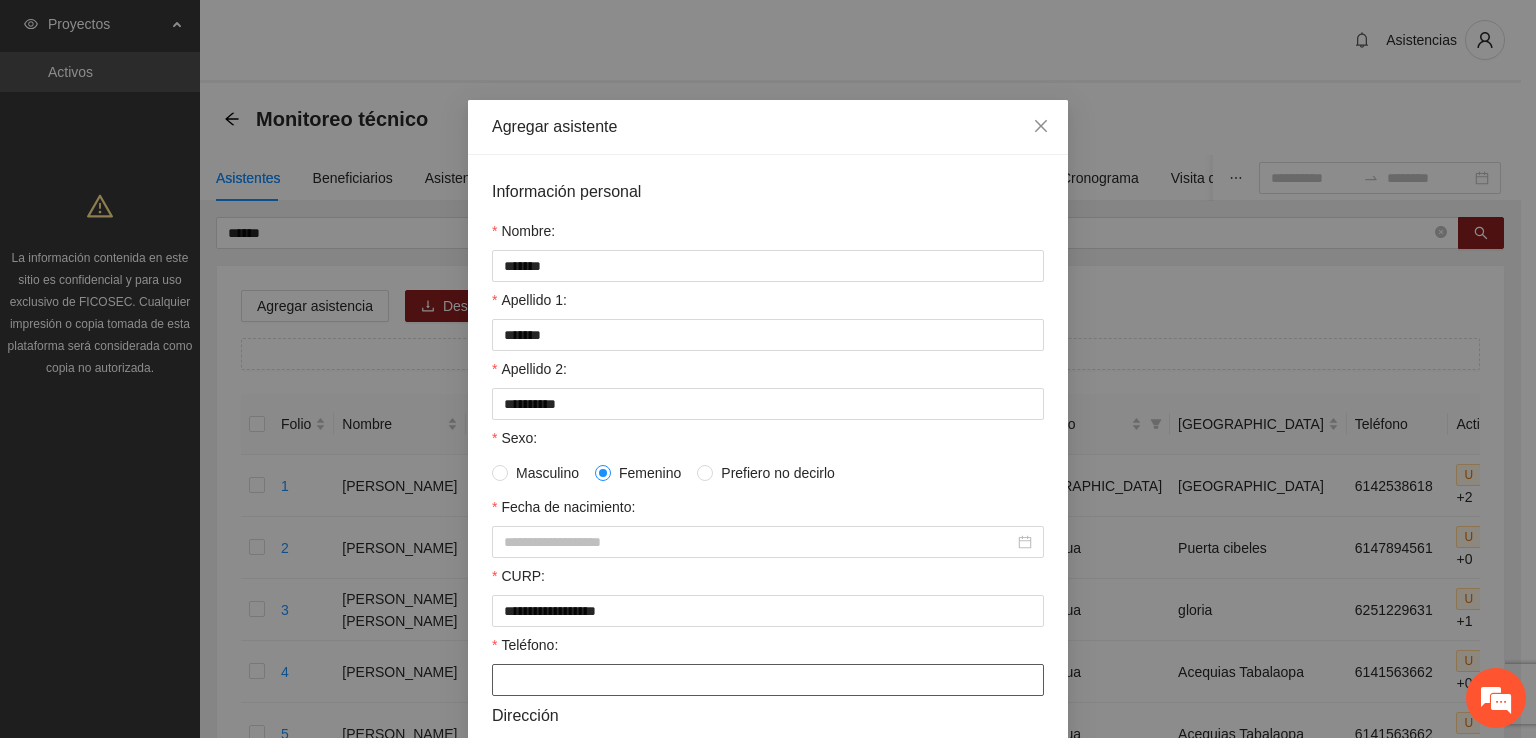 click on "Teléfono:" at bounding box center (768, 680) 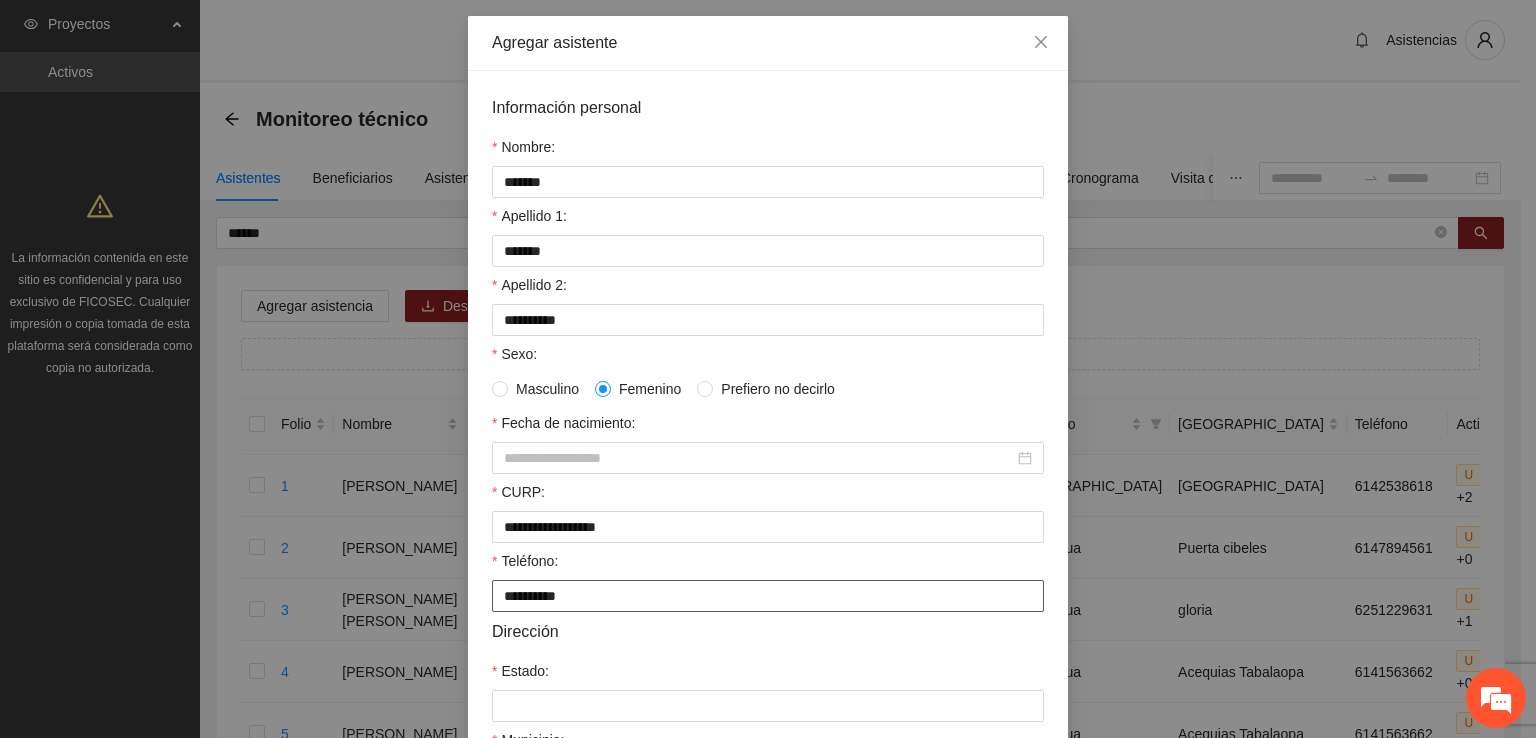 scroll, scrollTop: 200, scrollLeft: 0, axis: vertical 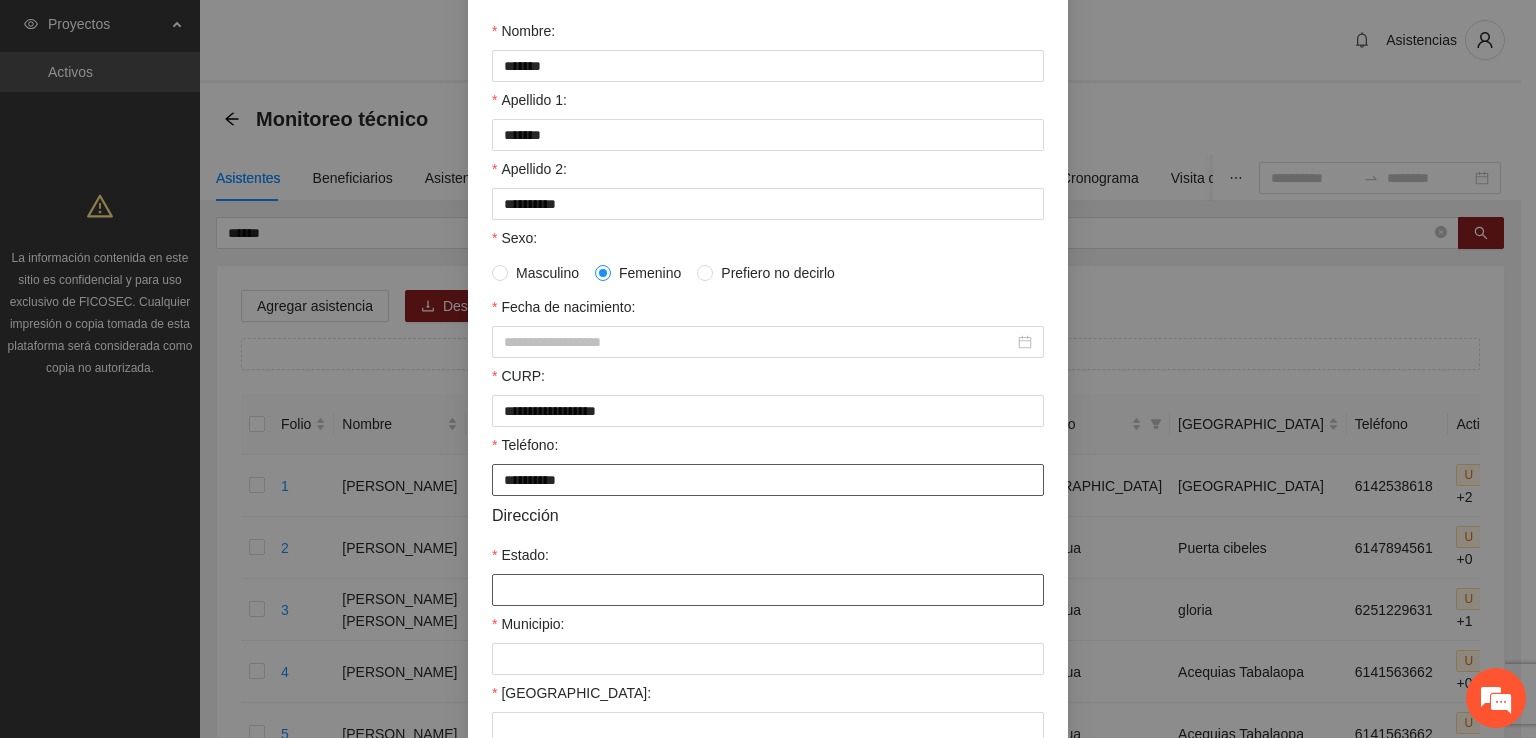 type on "**********" 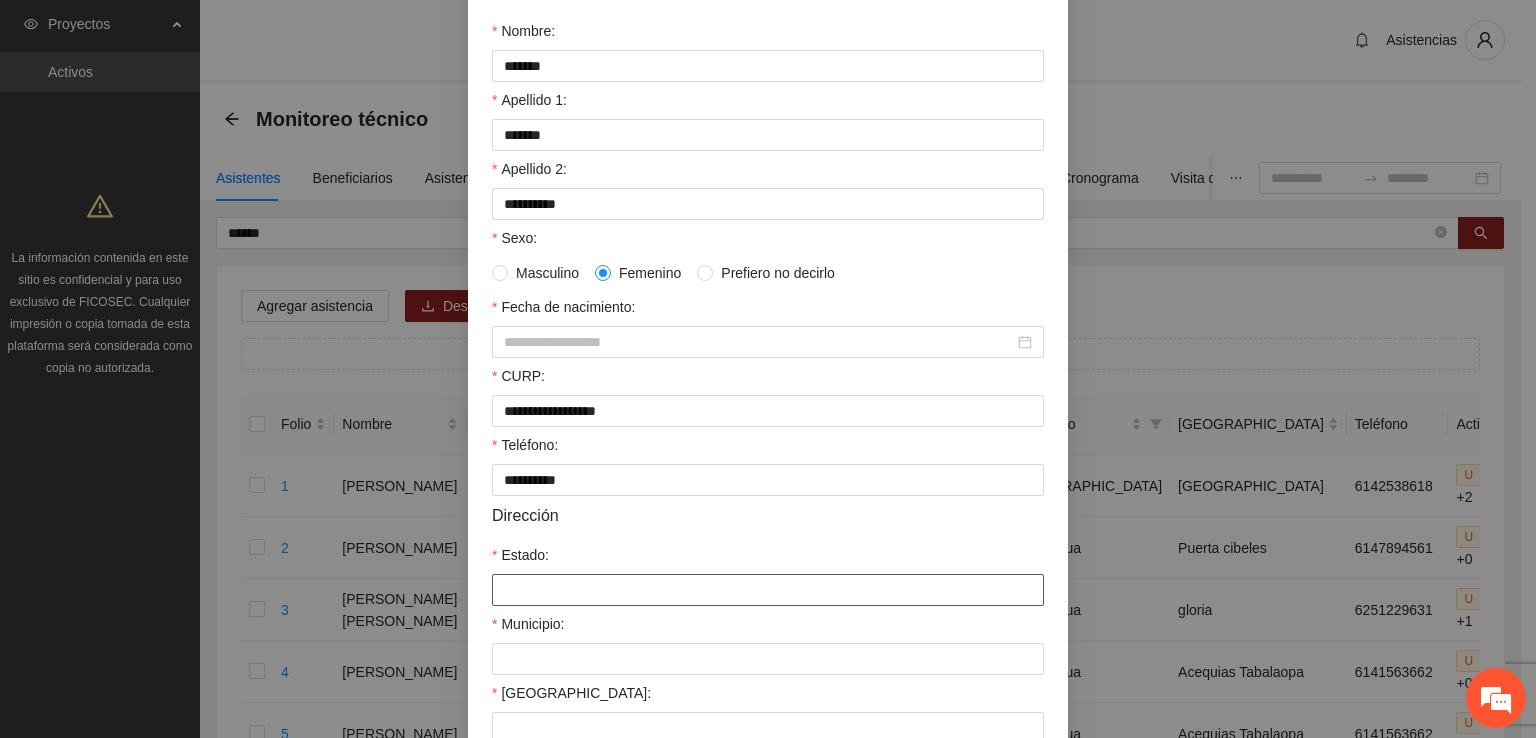 click on "Estado:" at bounding box center [768, 590] 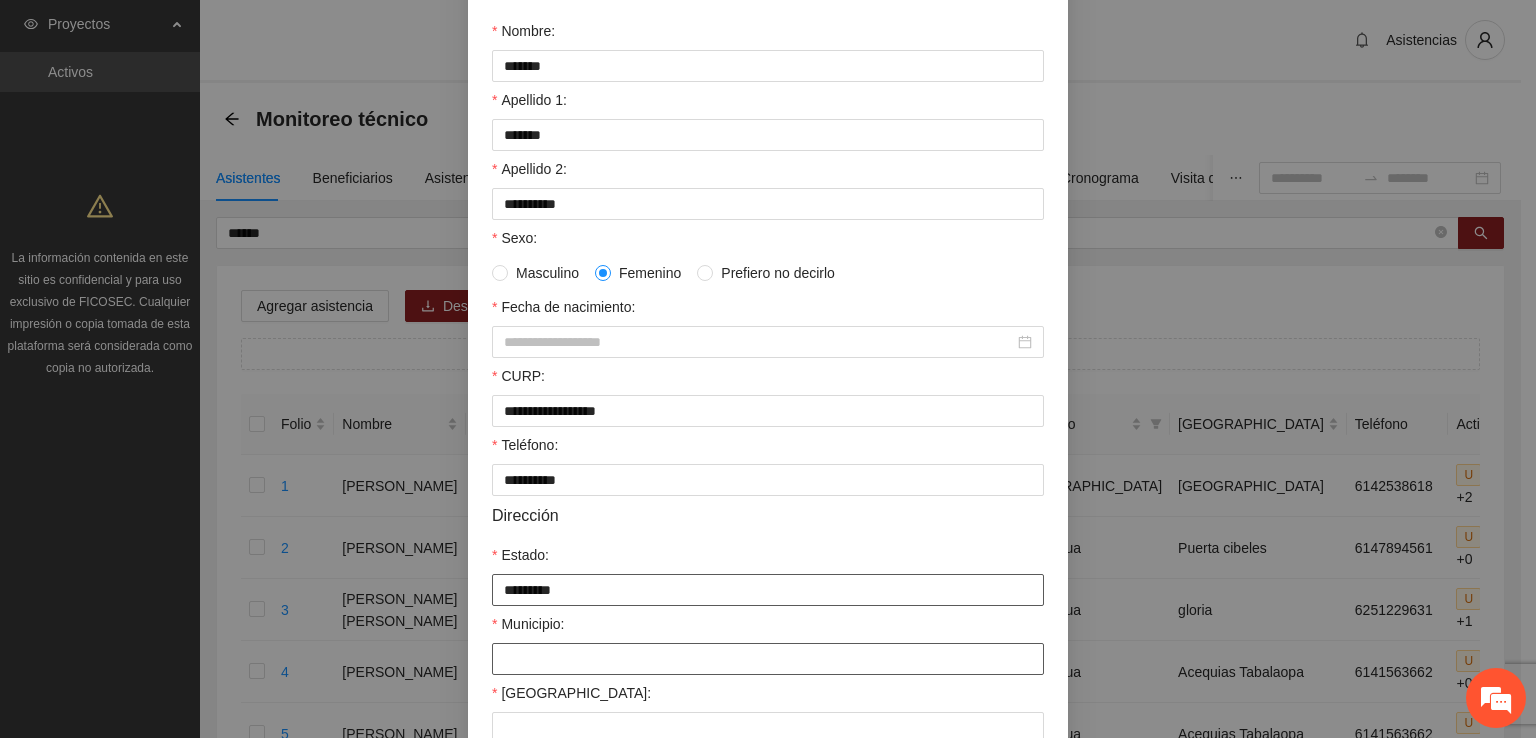 type on "*********" 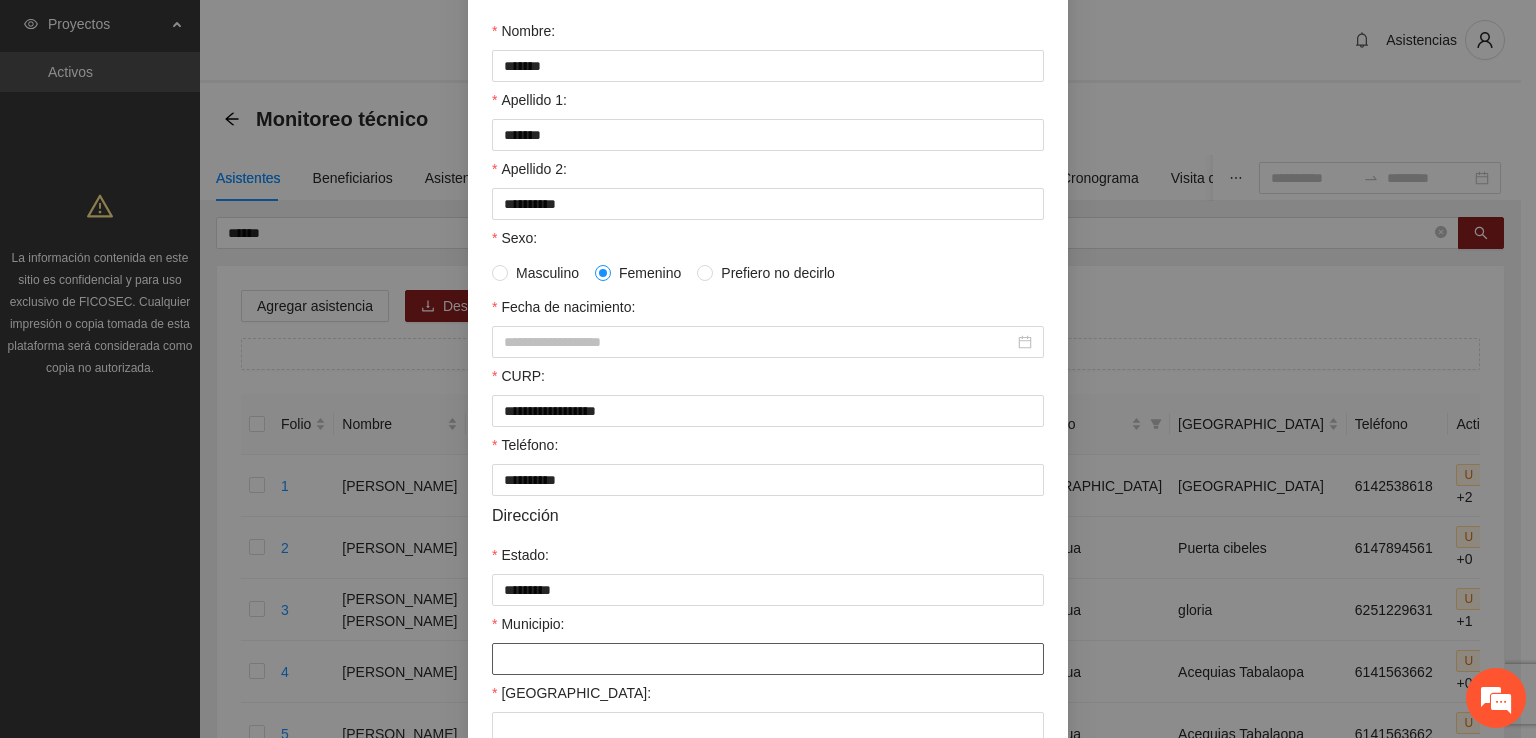 click on "Municipio:" at bounding box center (768, 659) 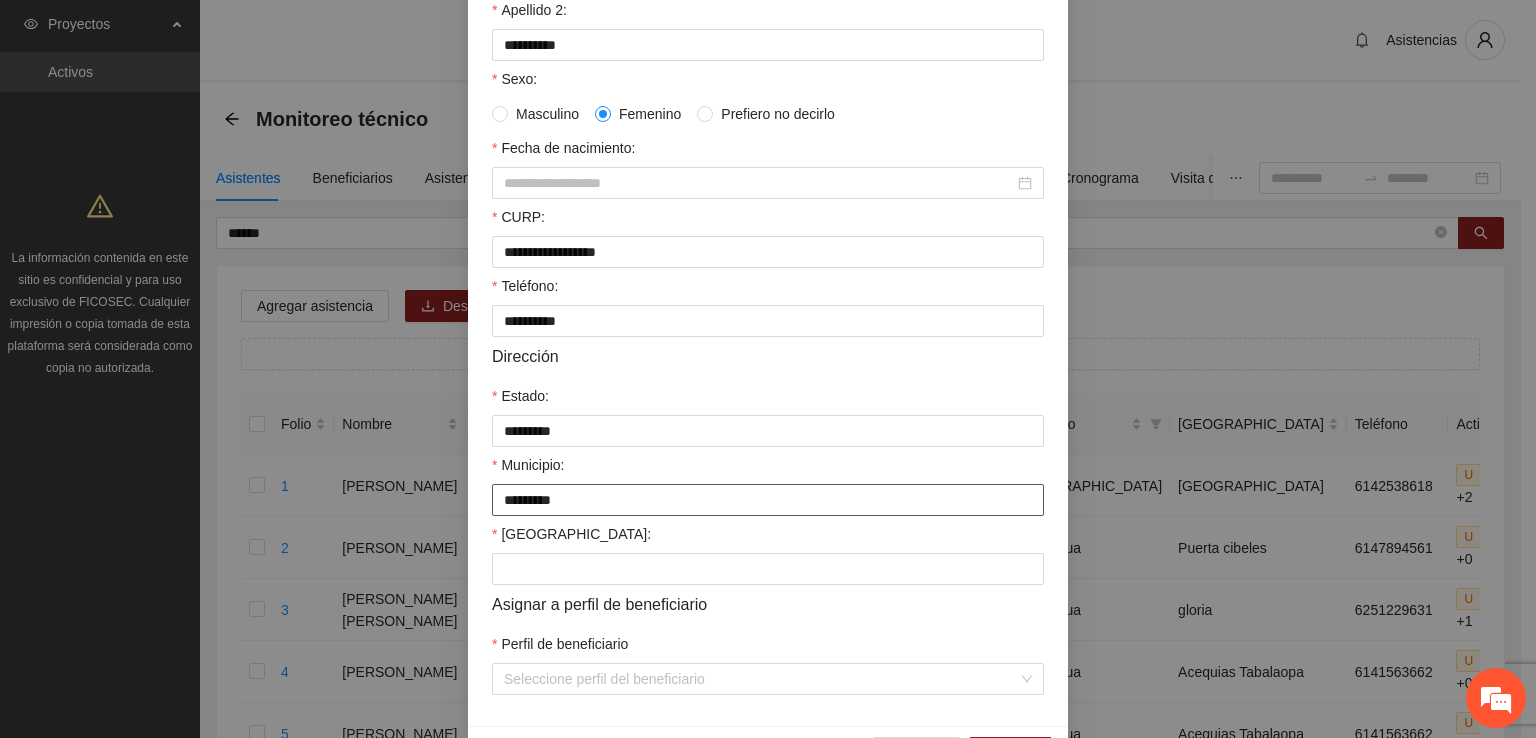 scroll, scrollTop: 400, scrollLeft: 0, axis: vertical 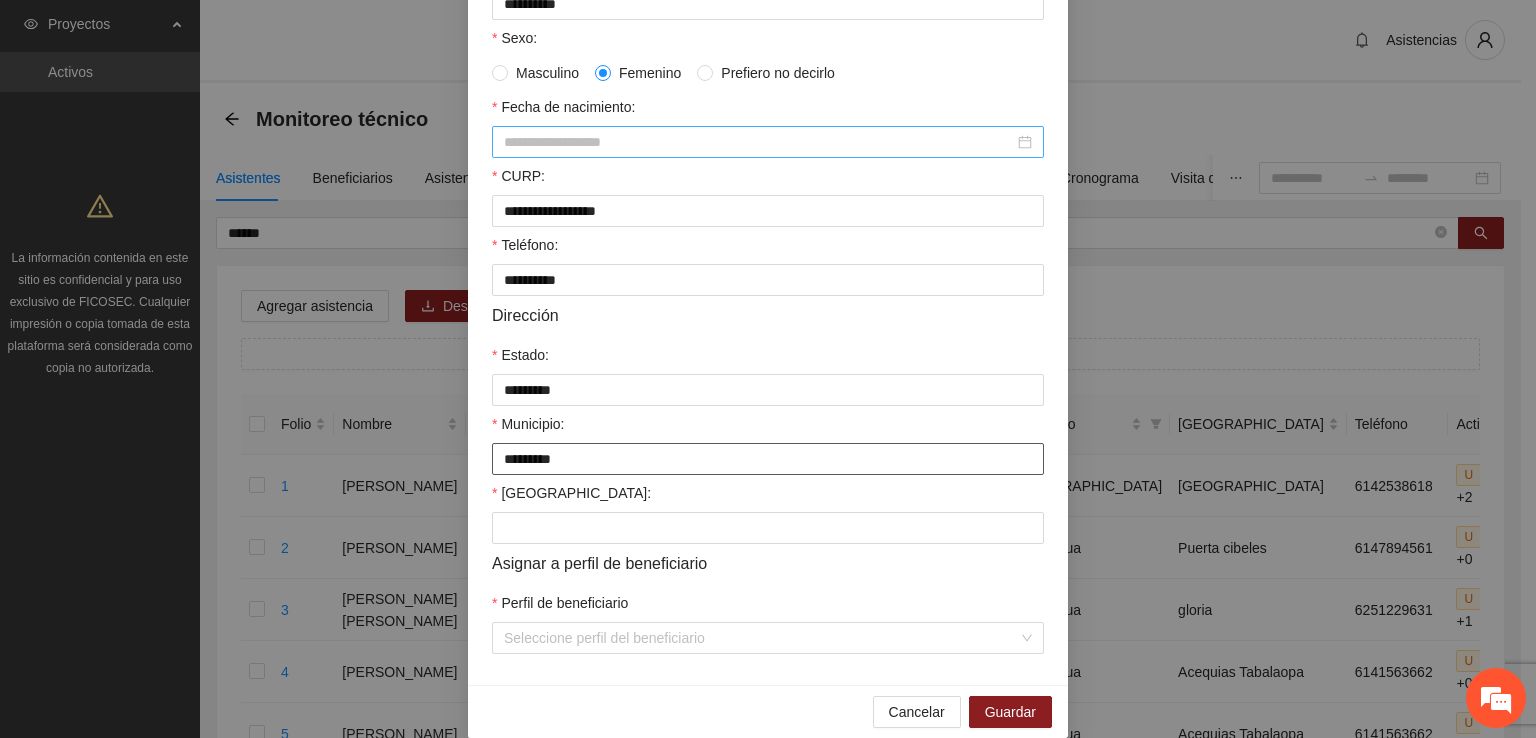 type on "*********" 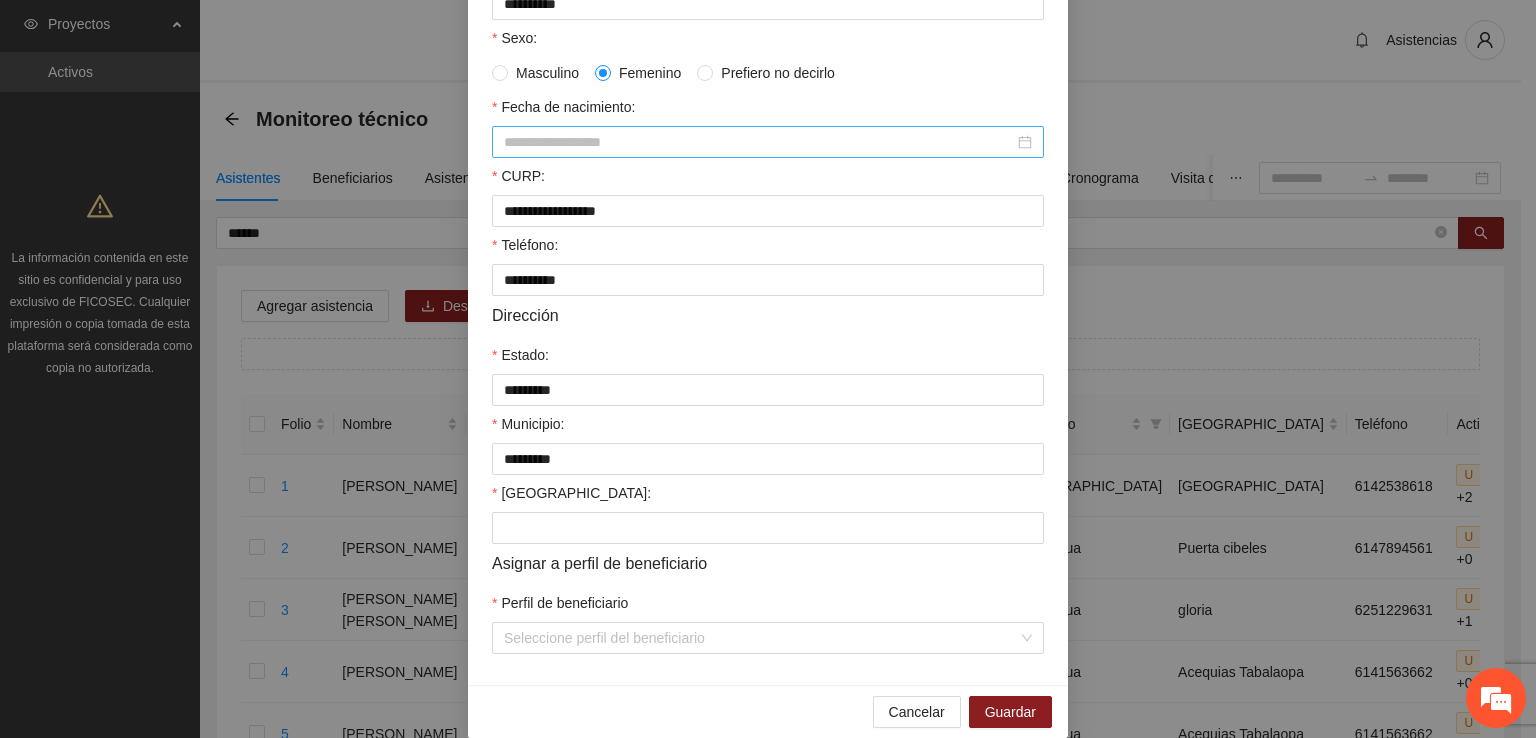 click on "Fecha de nacimiento:" at bounding box center (759, 142) 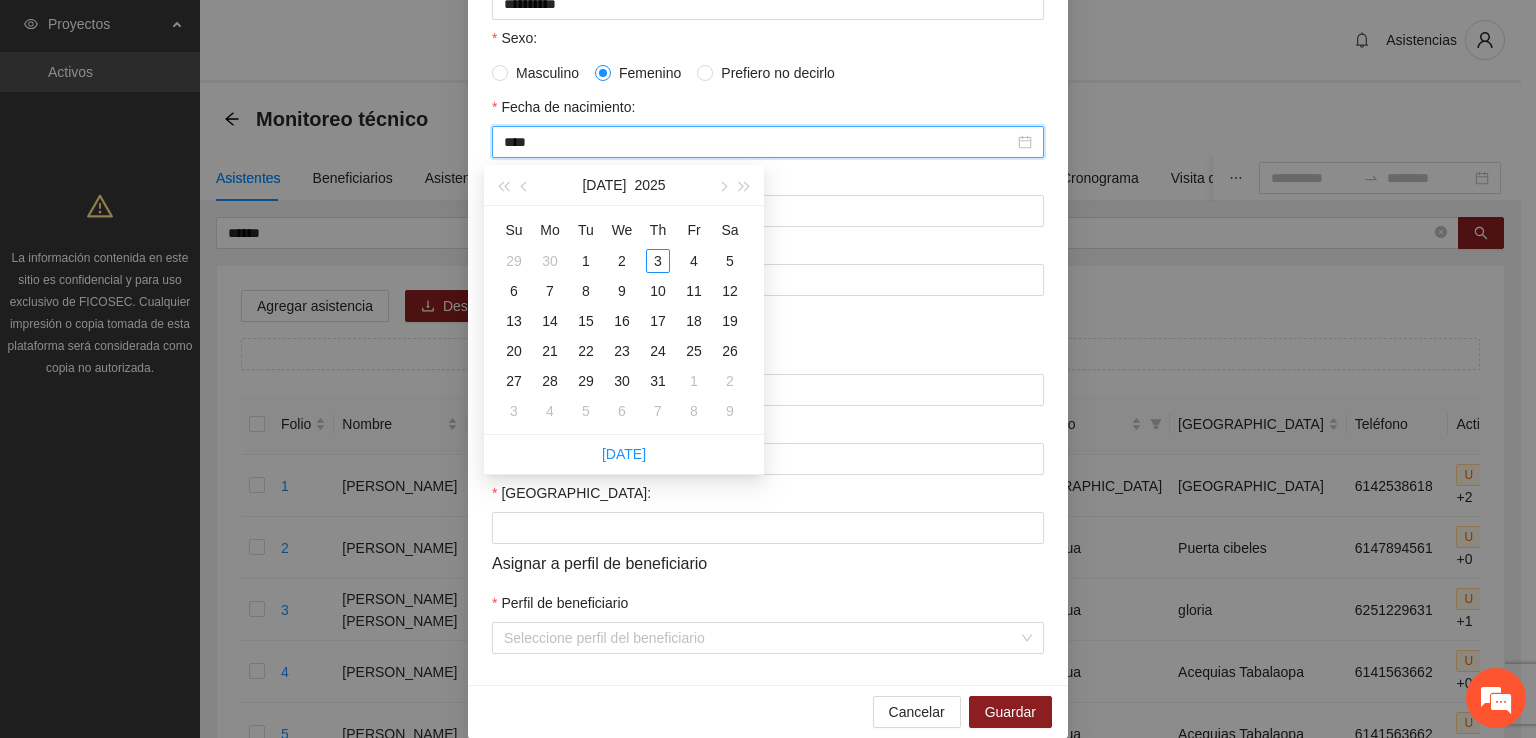 click on "****" at bounding box center (759, 142) 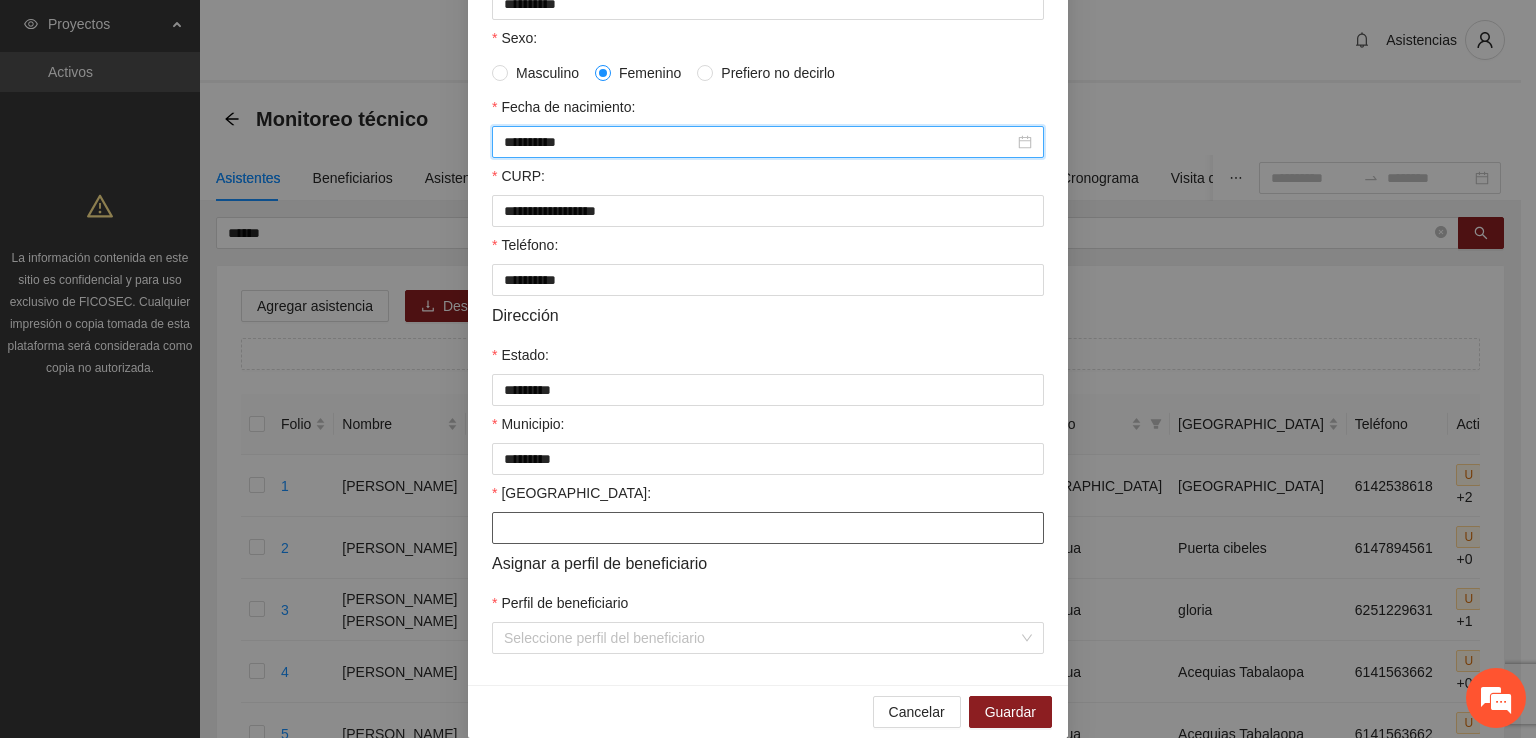 type on "**********" 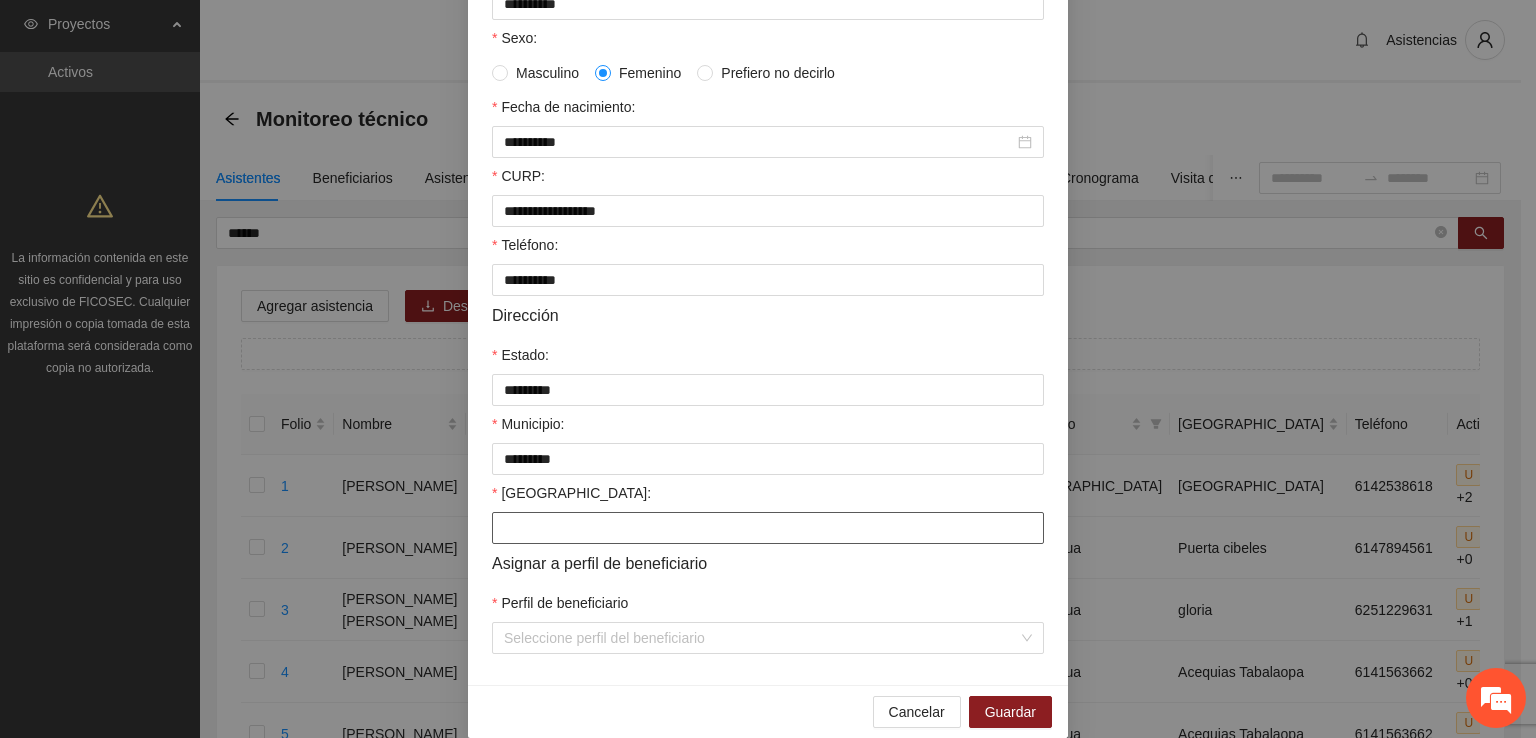 click on "[GEOGRAPHIC_DATA]:" at bounding box center [768, 528] 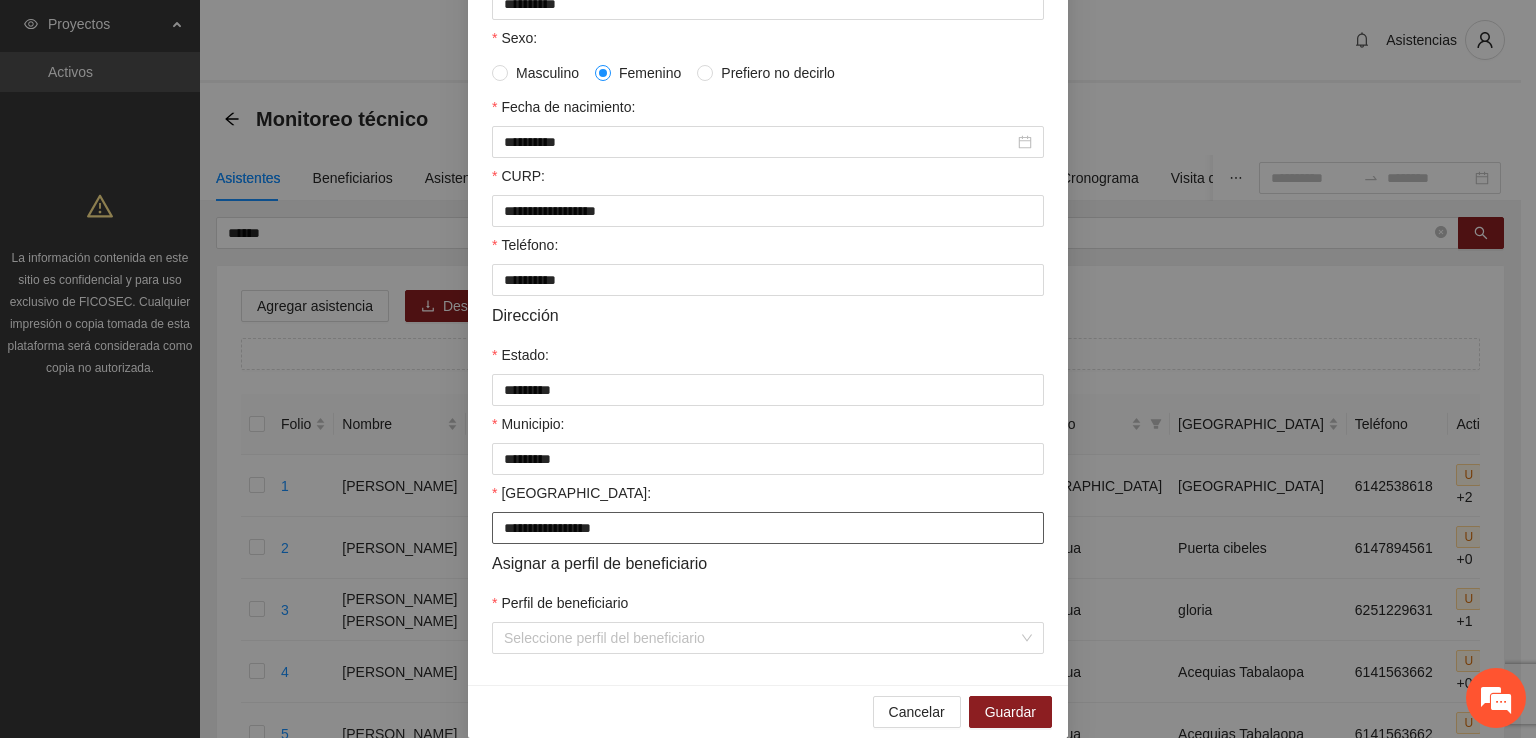 type on "**********" 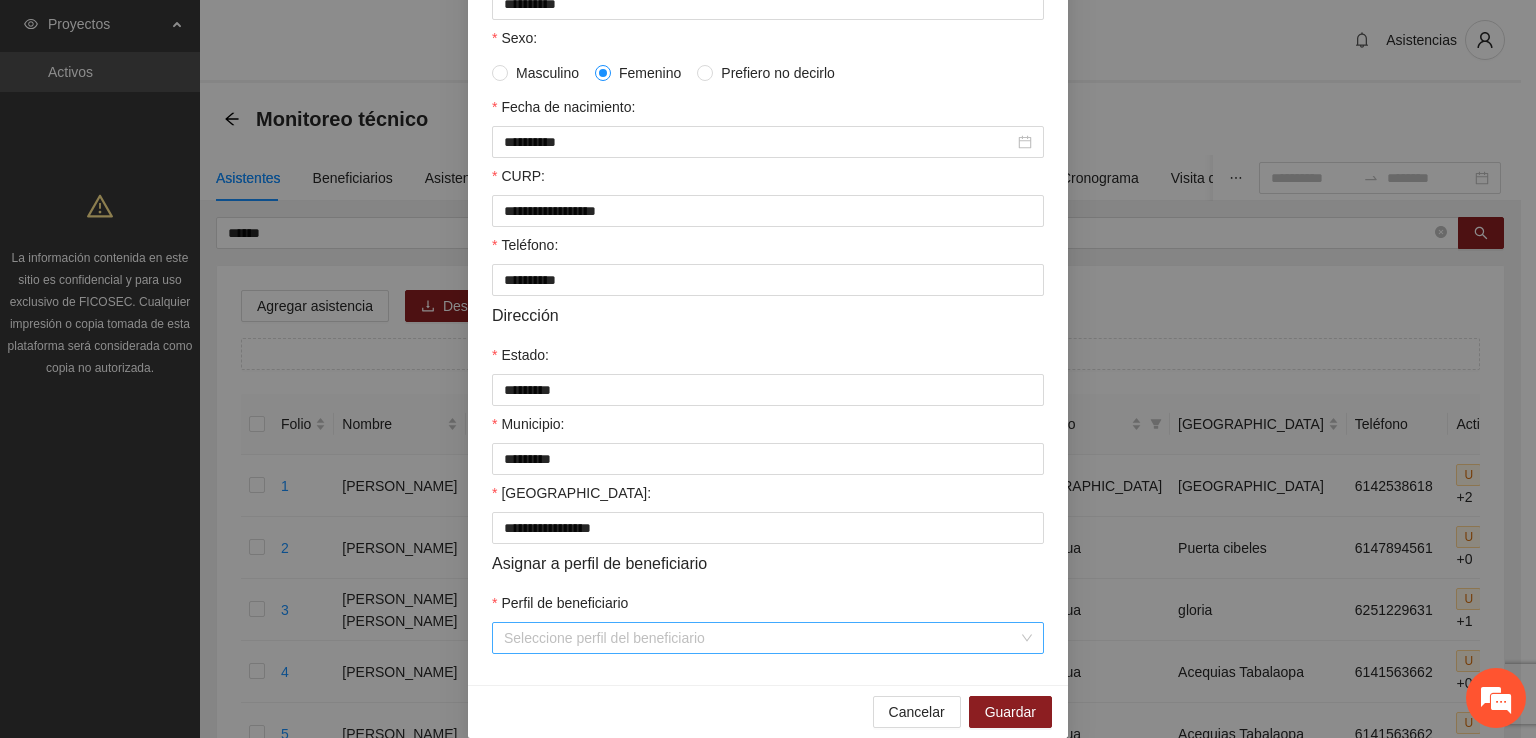 click on "Perfil de beneficiario" at bounding box center [761, 638] 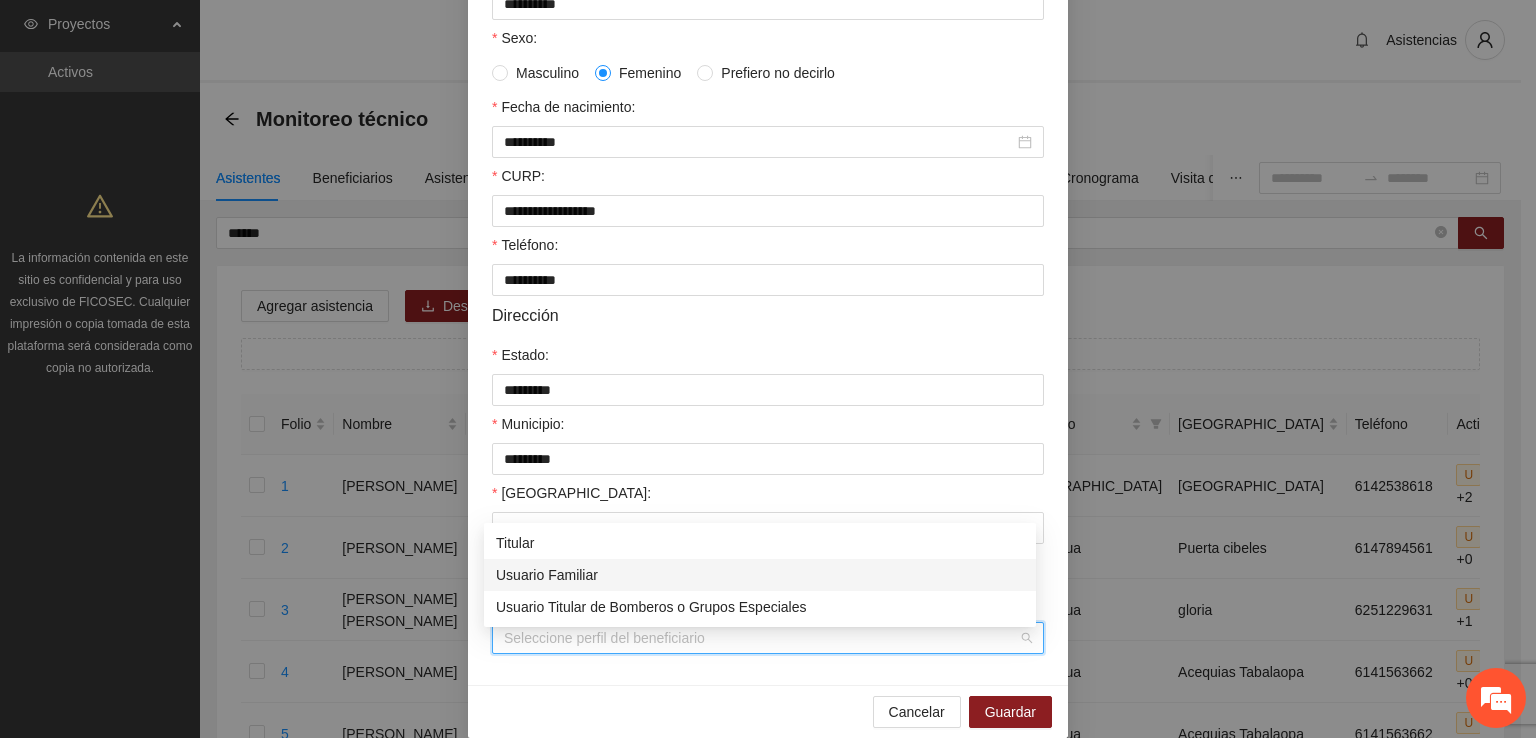 click on "Usuario Familiar" at bounding box center (760, 575) 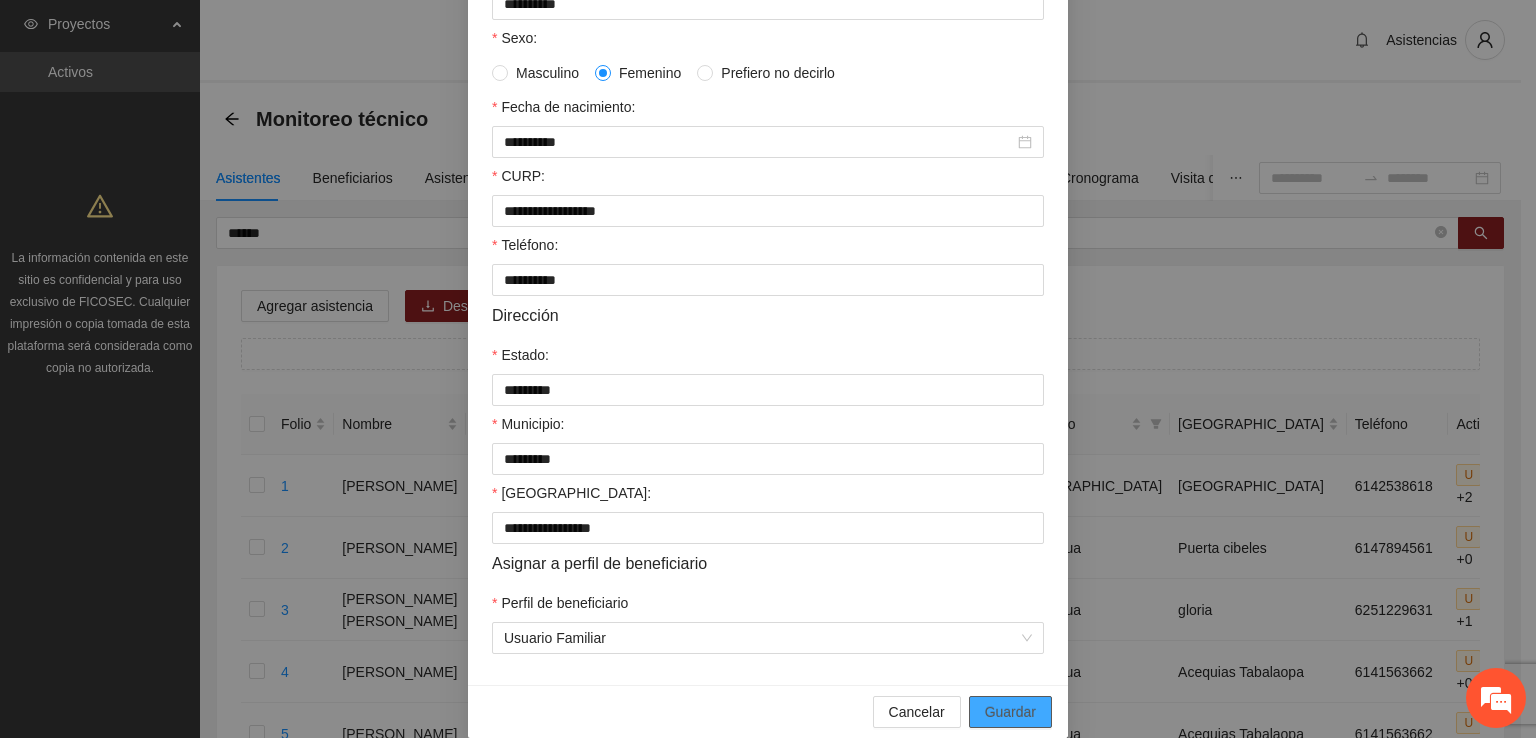 click on "Guardar" at bounding box center [1010, 712] 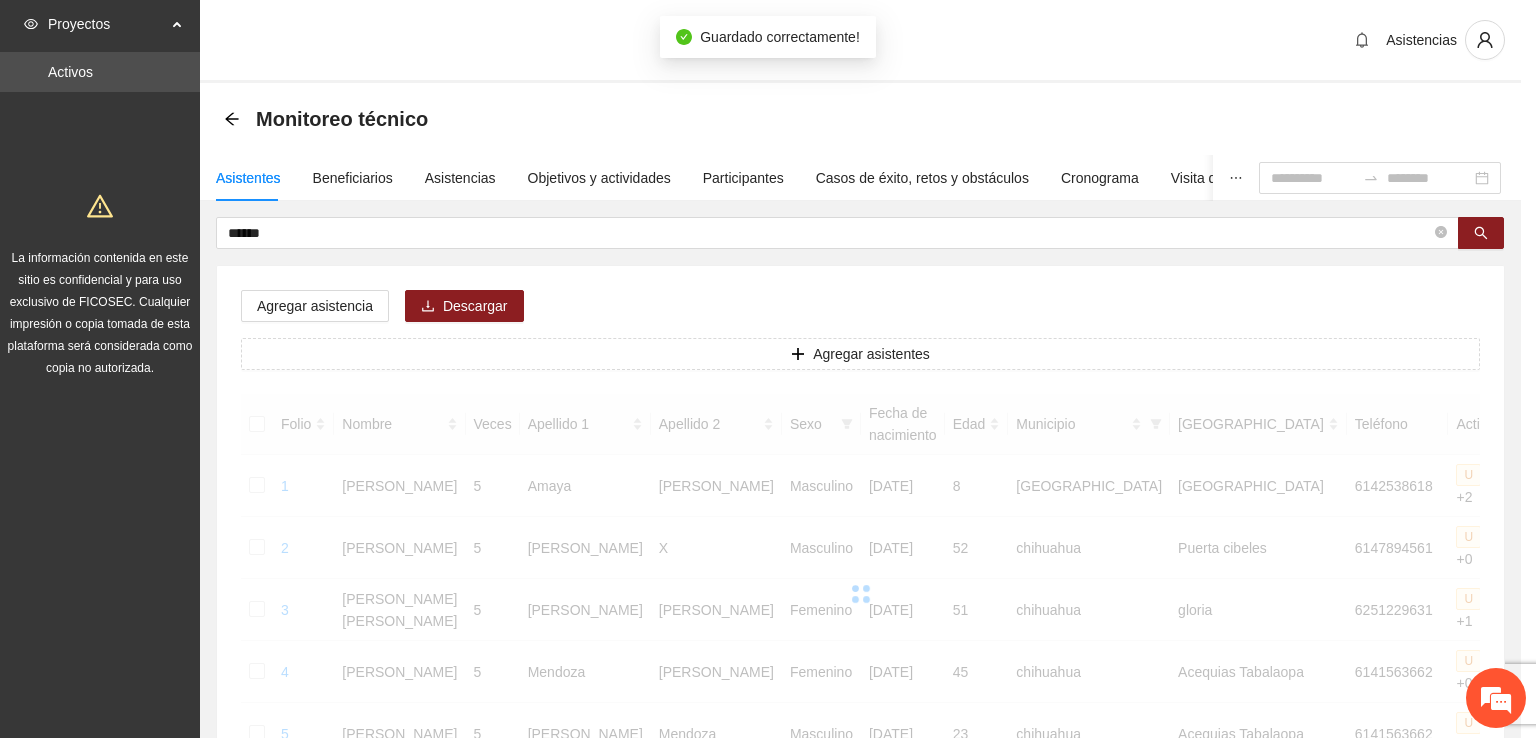 scroll, scrollTop: 333, scrollLeft: 0, axis: vertical 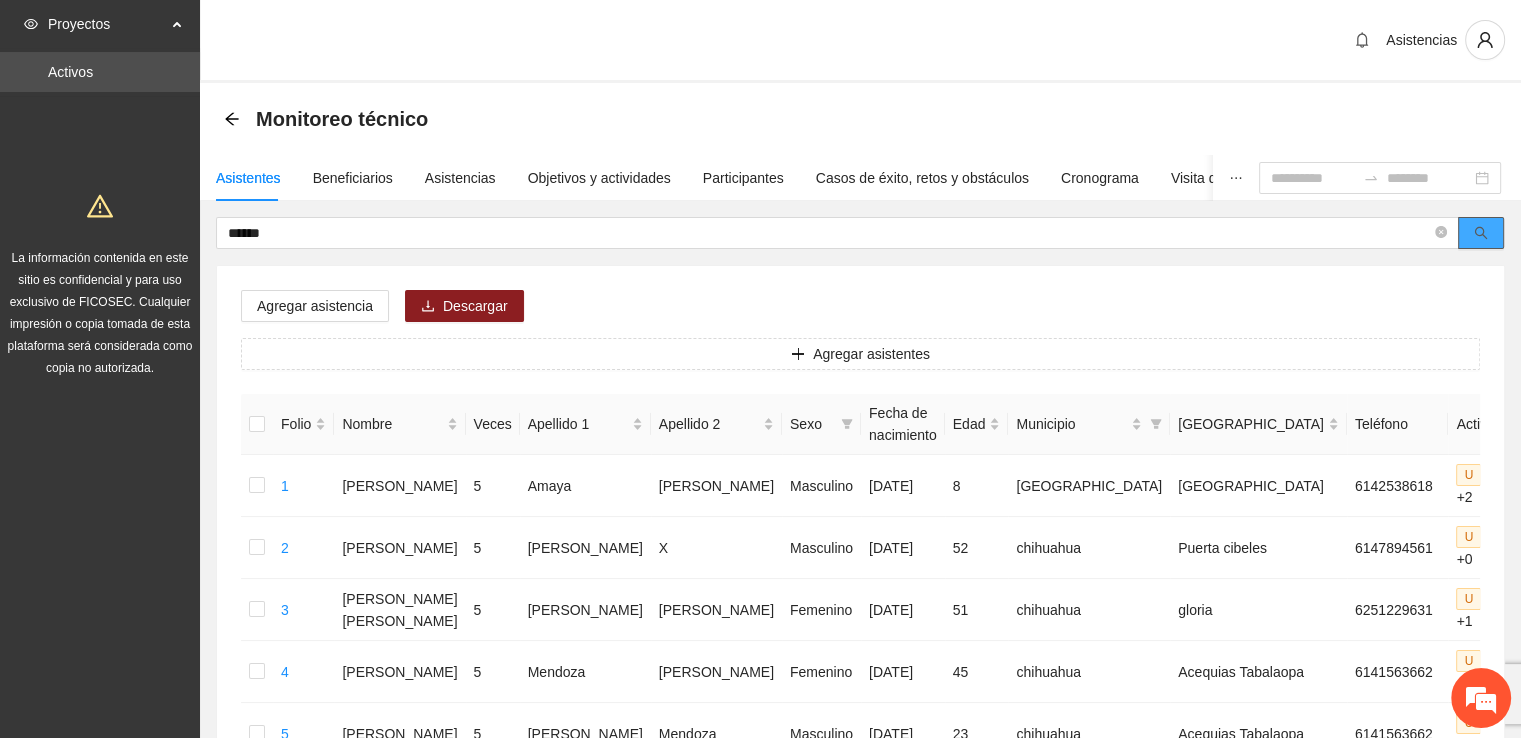 click at bounding box center [1481, 233] 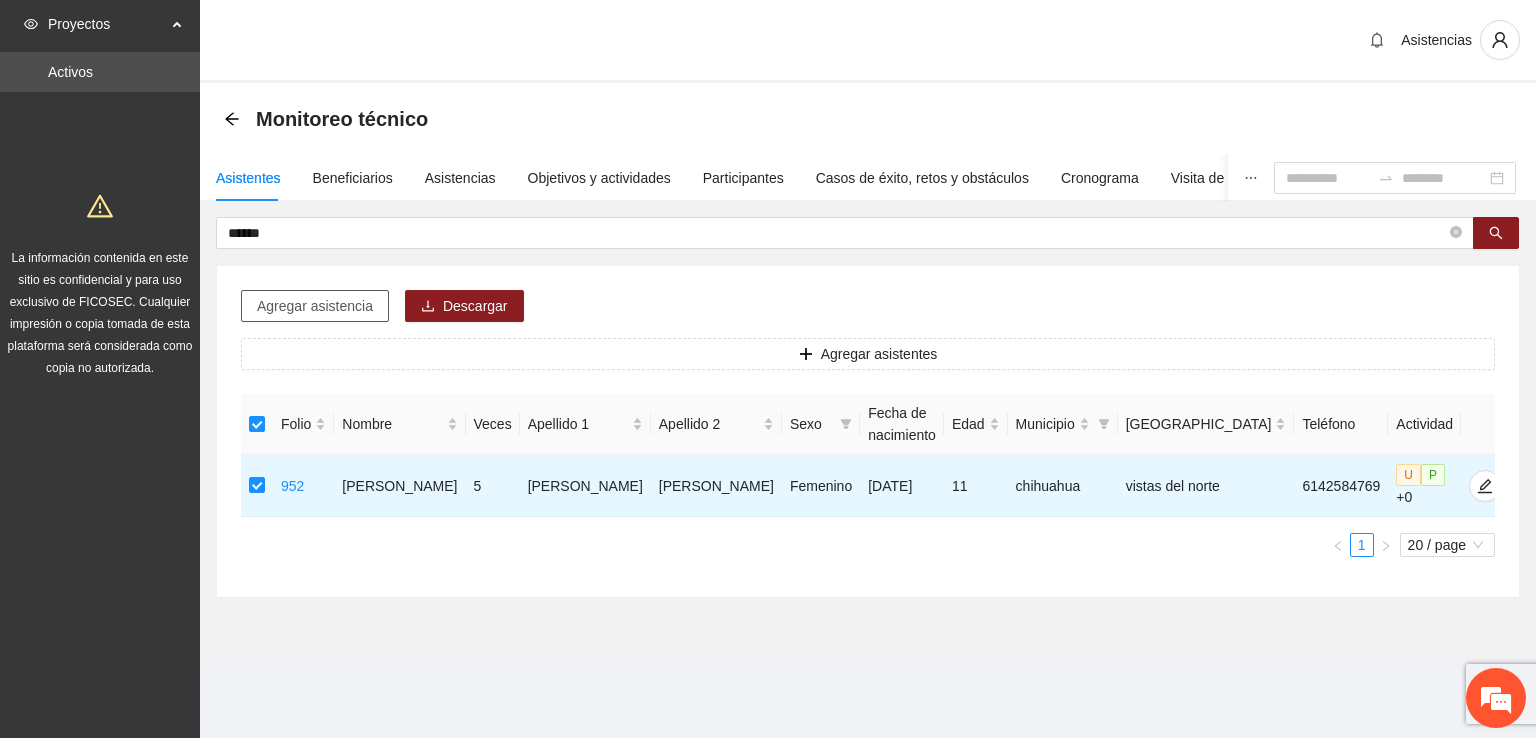 click on "Agregar asistencia" at bounding box center (315, 306) 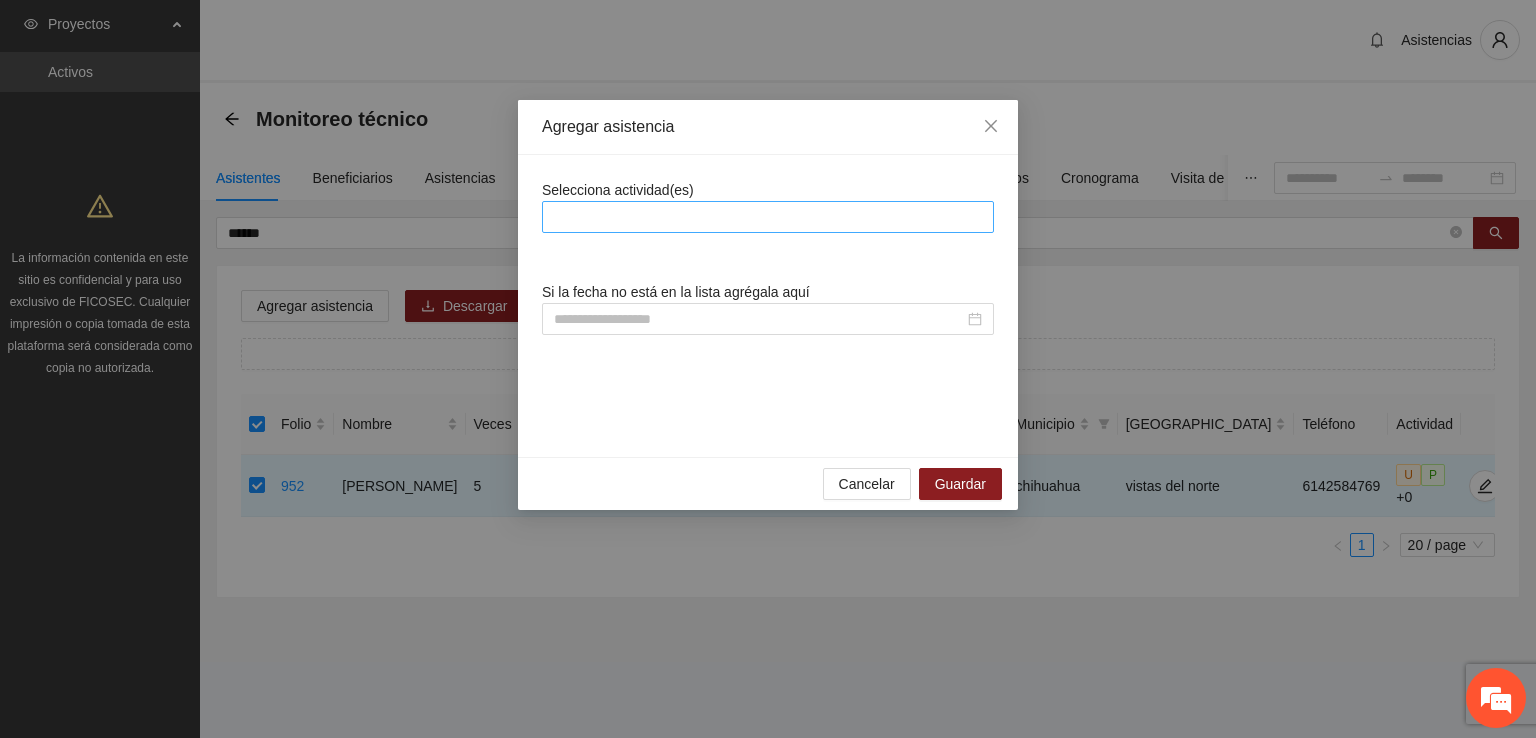 click at bounding box center (768, 217) 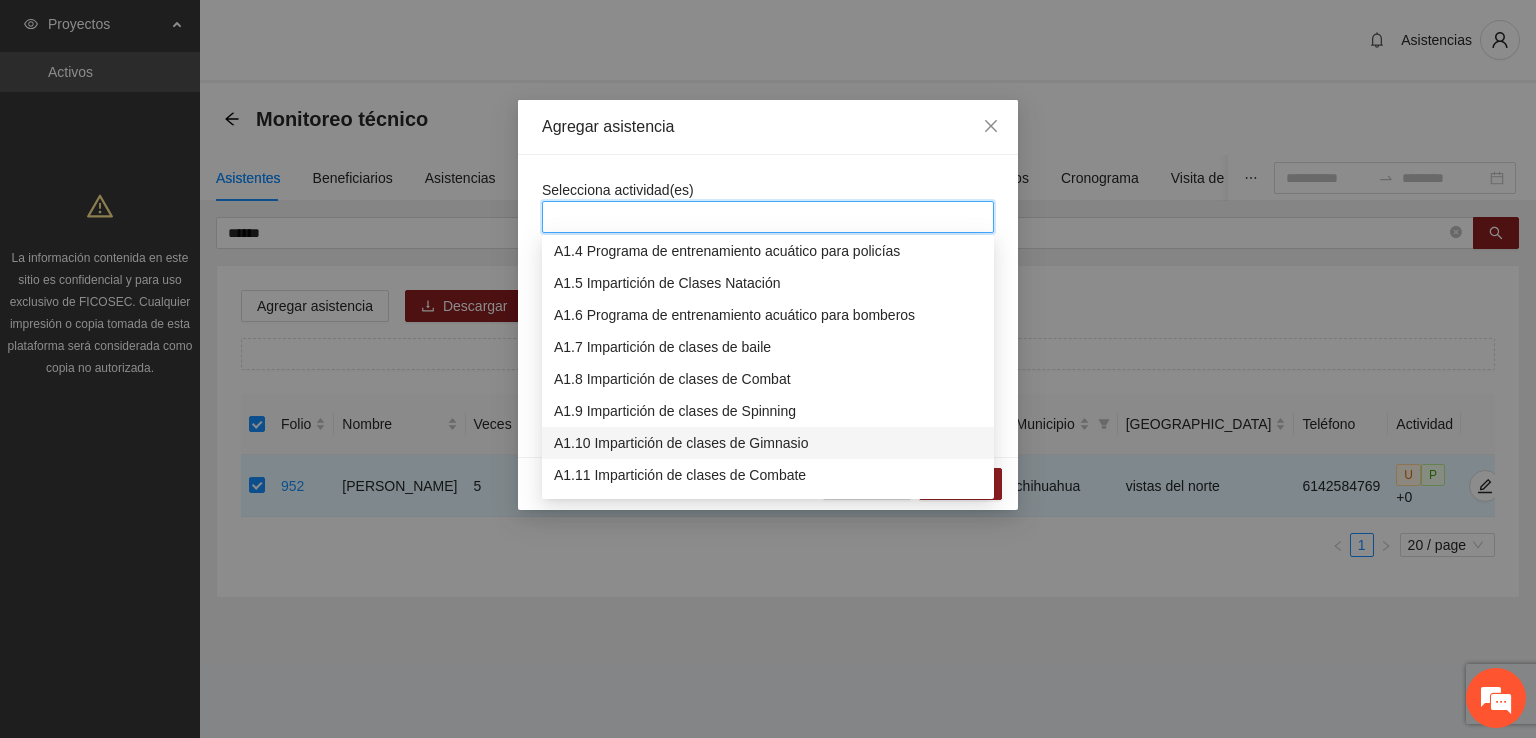 scroll, scrollTop: 200, scrollLeft: 0, axis: vertical 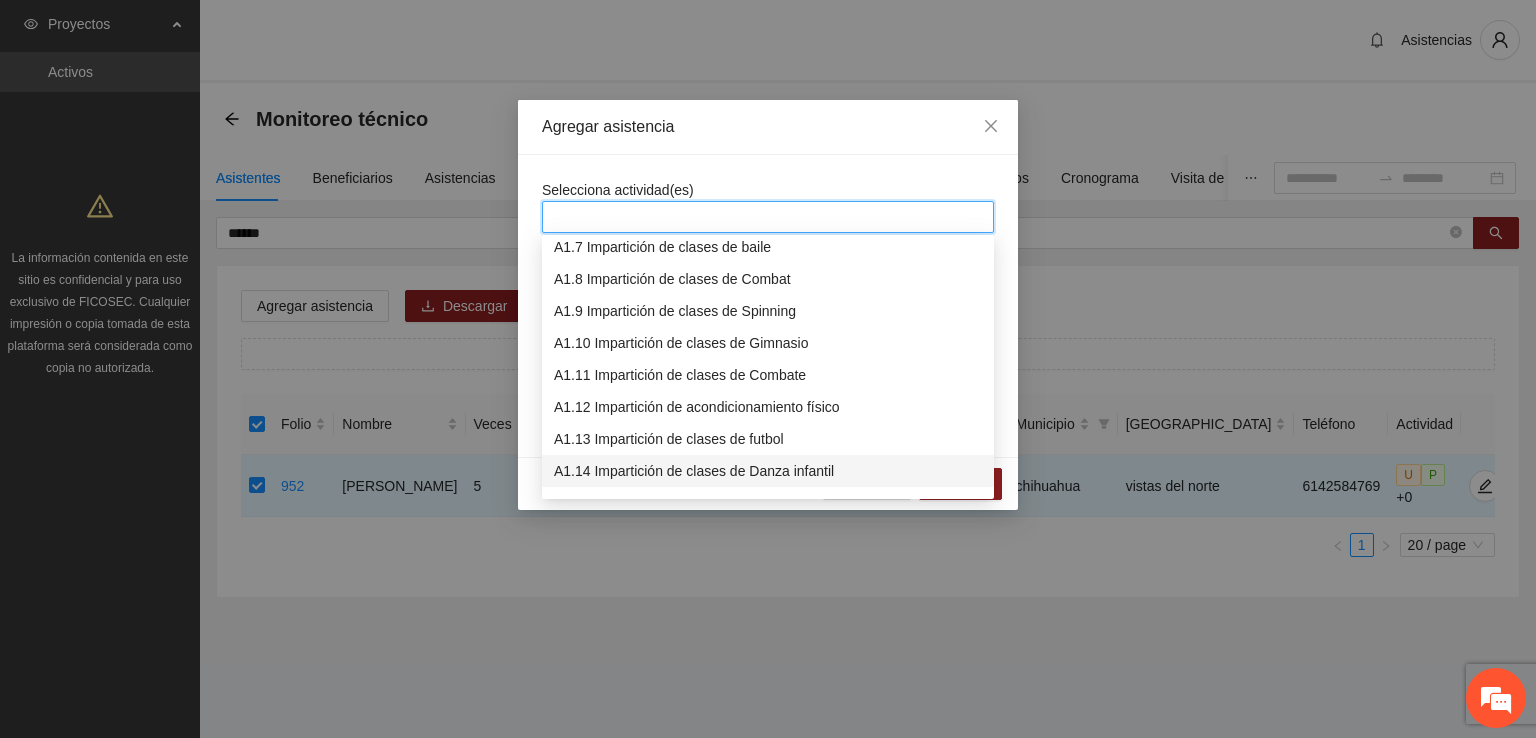 drag, startPoint x: 772, startPoint y: 469, endPoint x: 796, endPoint y: 333, distance: 138.10141 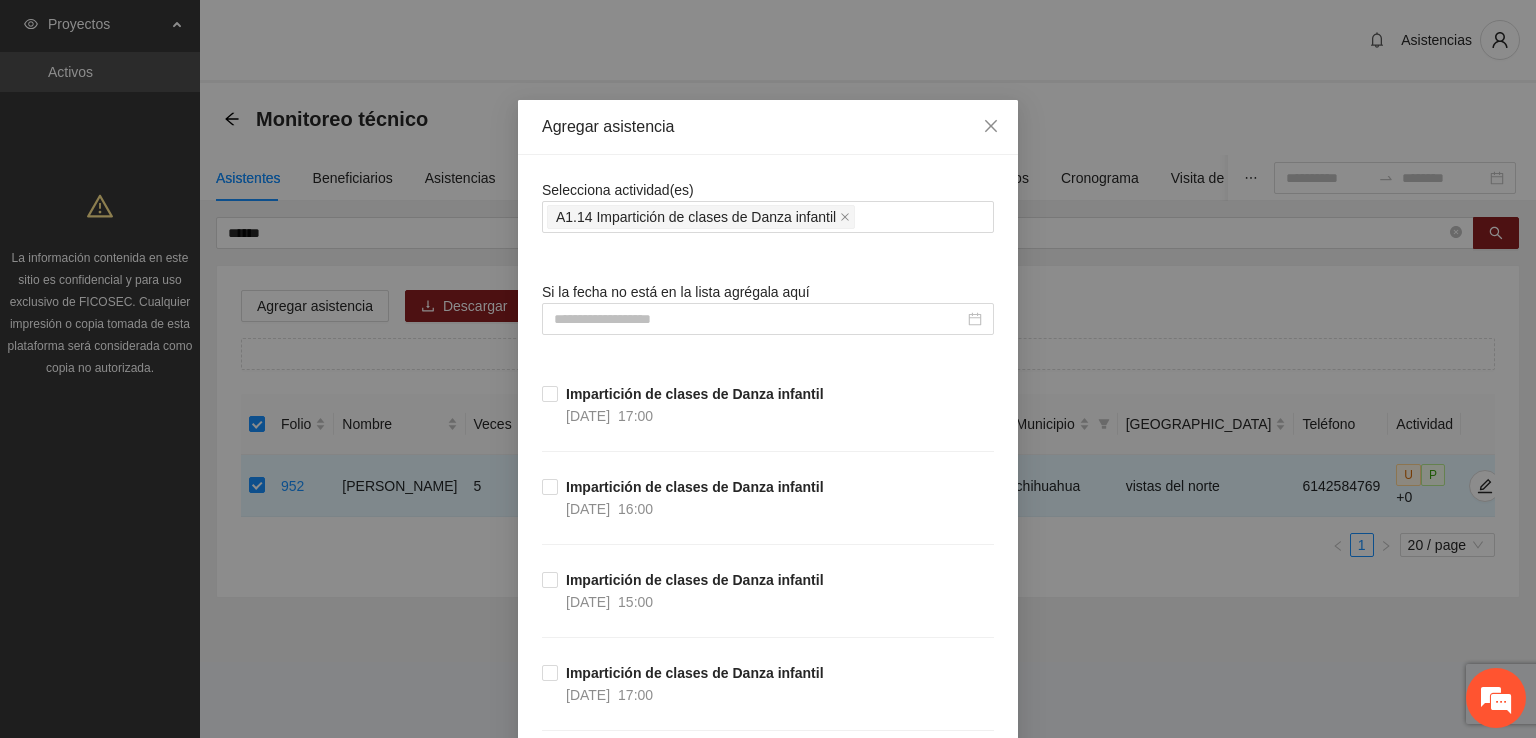 click on "Selecciona actividad(es) A1.14 Impartición de clases de Danza infantil   Si la fecha no está en la lista agrégala aquí Impartición de clases de Danza infantil [DATE] 17:00 Impartición de clases de Danza infantil [DATE] 16:00 Impartición de clases de Danza infantil [DATE] 15:00 Impartición de clases de Danza infantil [DATE] 17:00 Impartición de clases de Danza infantil [DATE] 16:00 Impartición de clases de Danza infantil [DATE] 15:00 Impartición de clases de Danza infantil [DATE] 17:00 Impartición de clases de Danza infantil [DATE] 16:00 Impartición de clases de Danza infantil [DATE] 15:00 Impartición de clases de Danza infantil [DATE] 17:00 Impartición de clases de Danza infantil [DATE] 16:00 Impartición de clases de Danza infantil [DATE] 15:00 Impartición de clases de Danza infantil [DATE] 17:00 Impartición de clases de Danza infantil [DATE] 16:00 Impartición de clases de Danza infantil [DATE] 15:00 [DATE] 17:00 23/06/2025" at bounding box center [768, 11930] 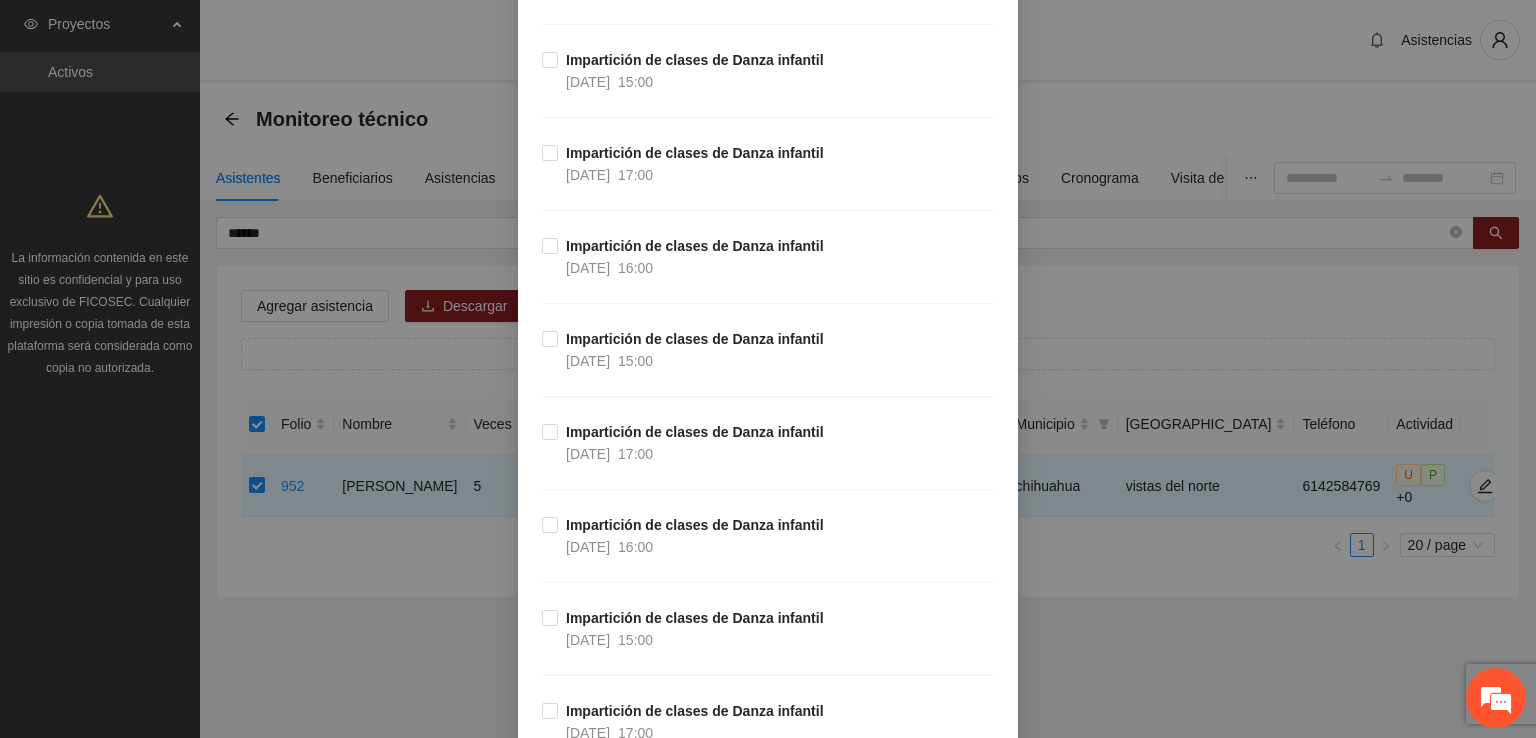 scroll, scrollTop: 7874, scrollLeft: 0, axis: vertical 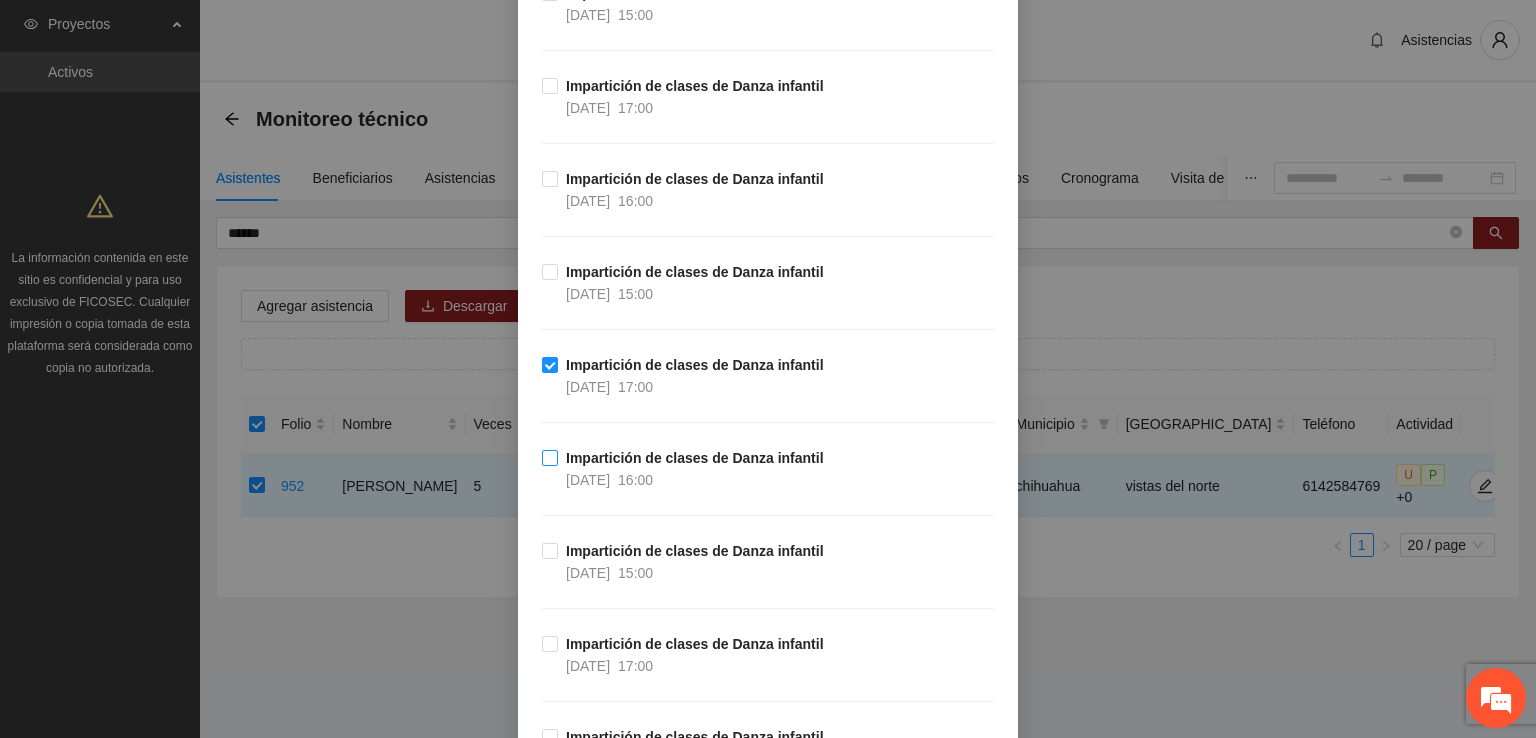 click on "Impartición de clases de Danza infantil [DATE] 16:00" at bounding box center [695, 469] 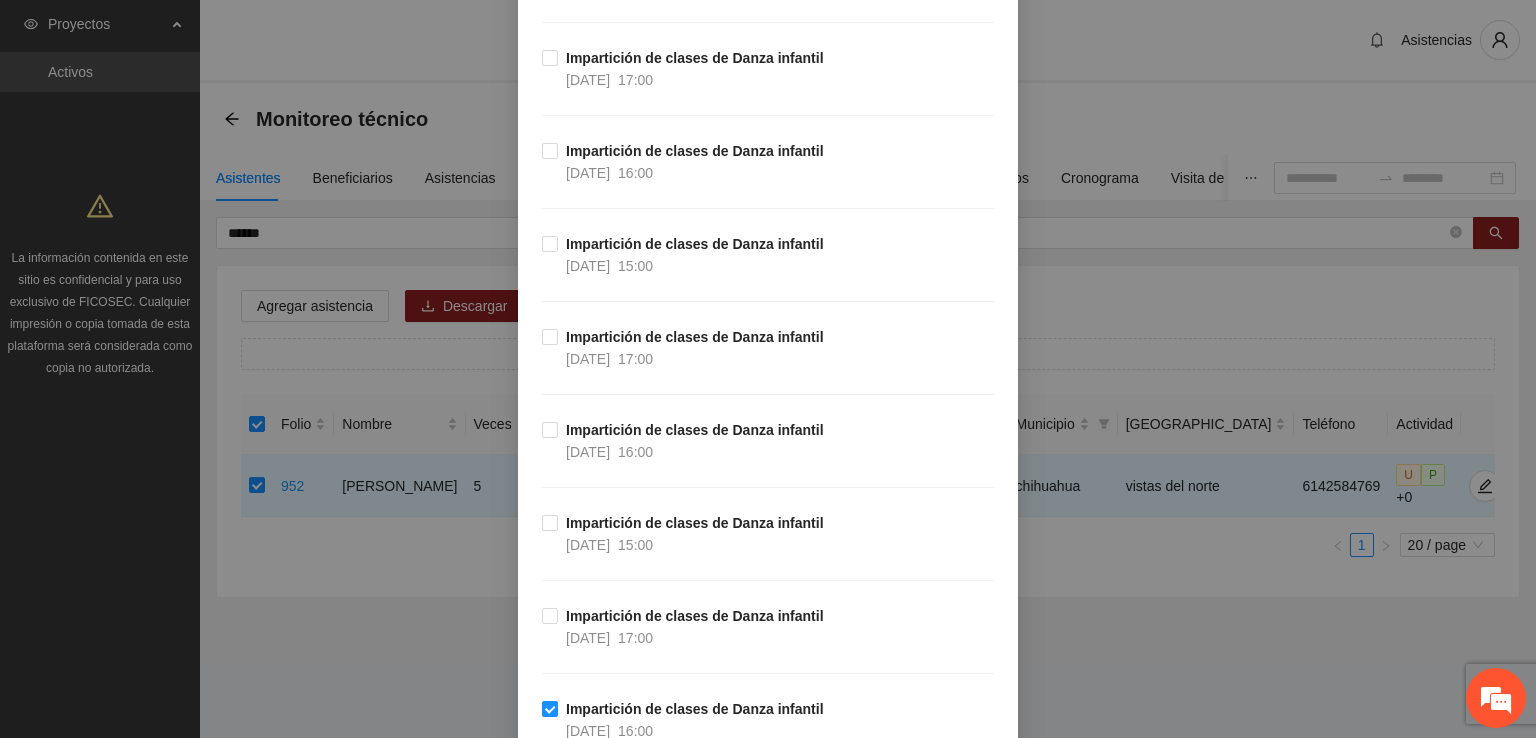 scroll, scrollTop: 2598, scrollLeft: 0, axis: vertical 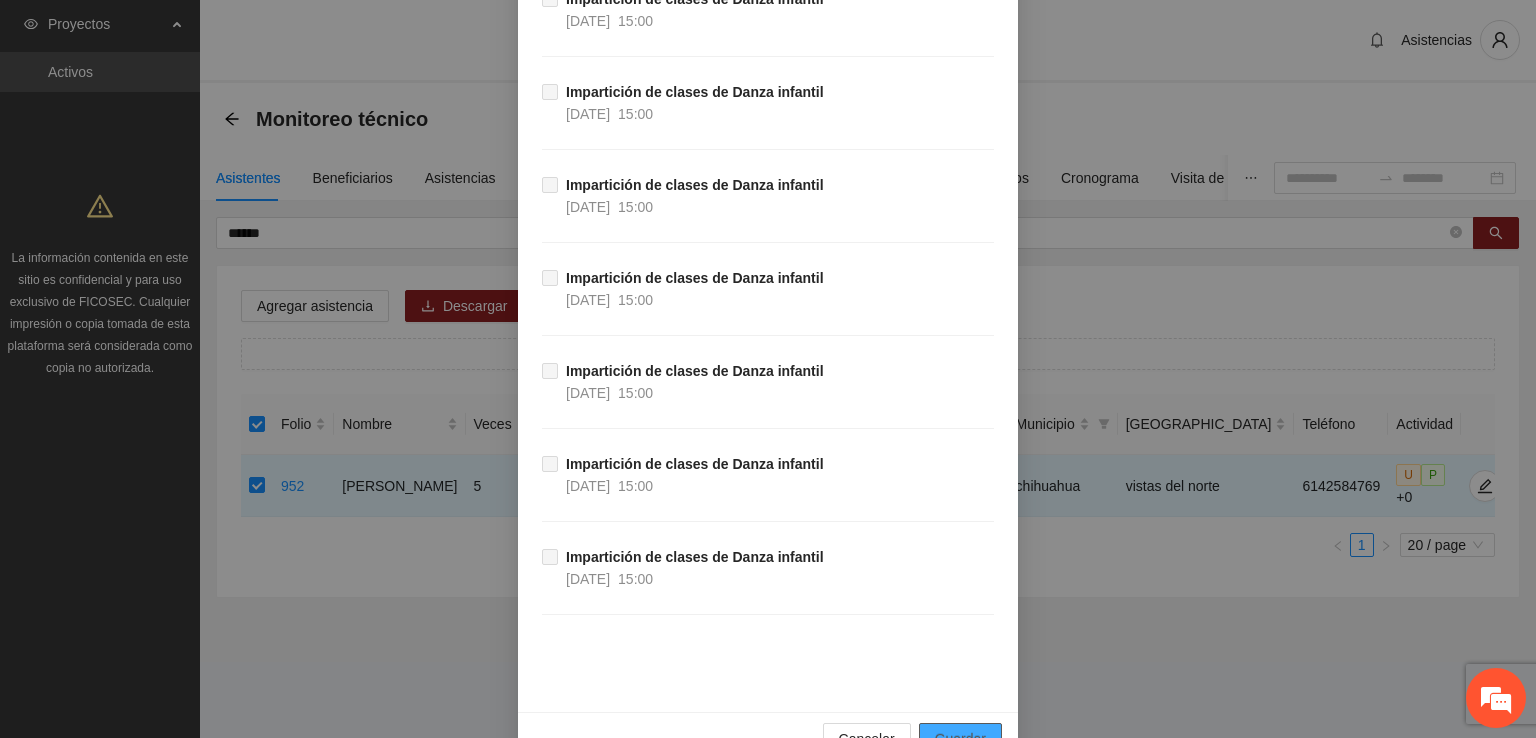 click on "Guardar" at bounding box center [960, 739] 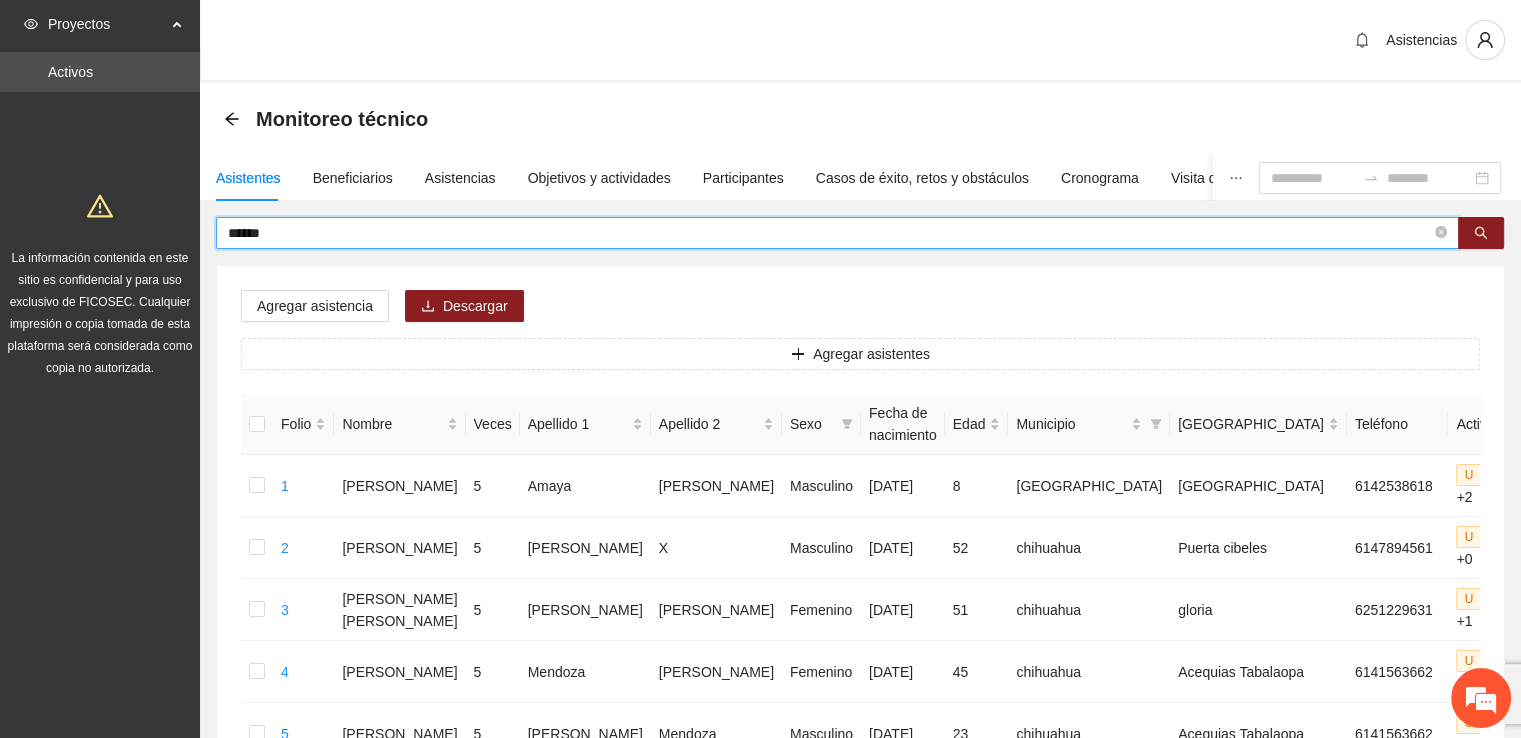 click on "******" at bounding box center [829, 233] 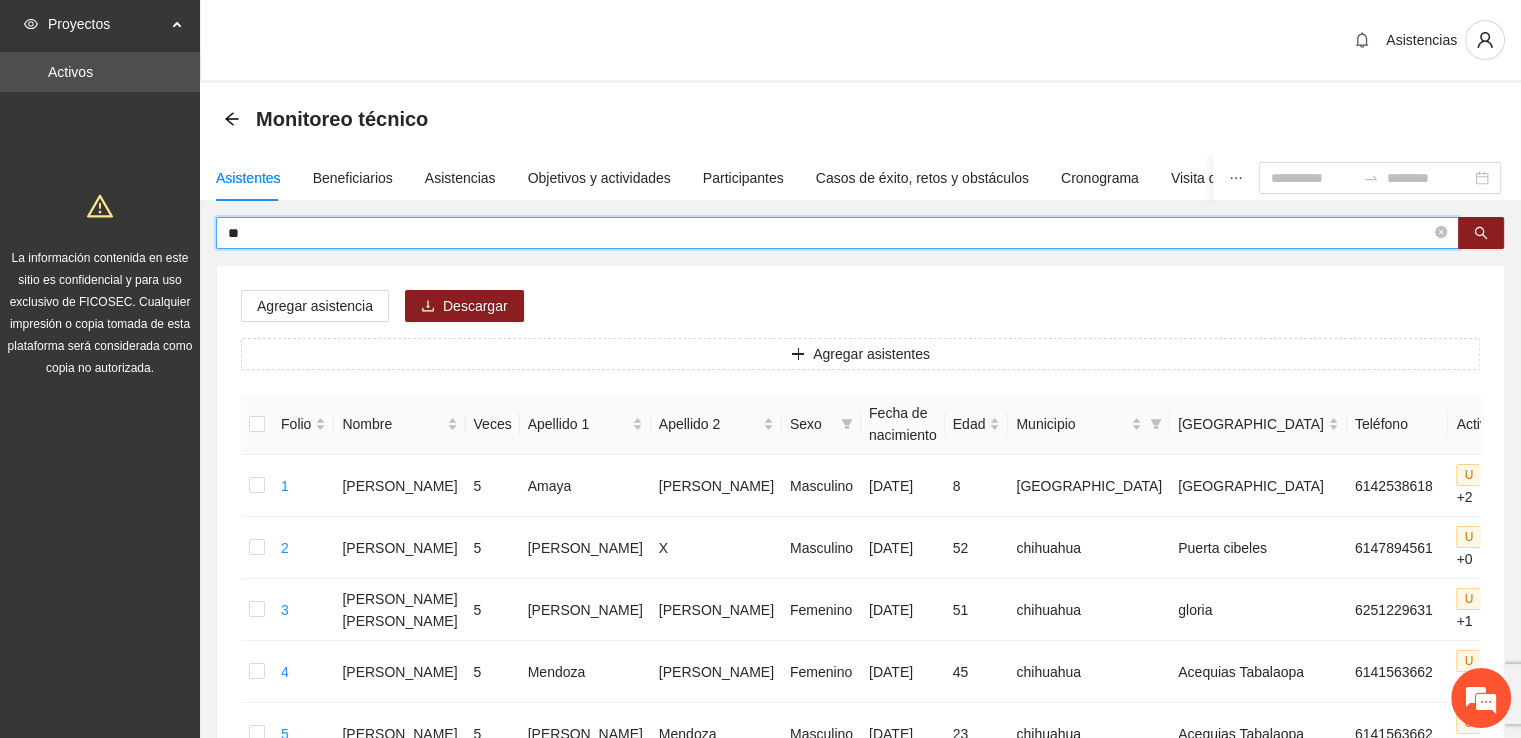 type on "*" 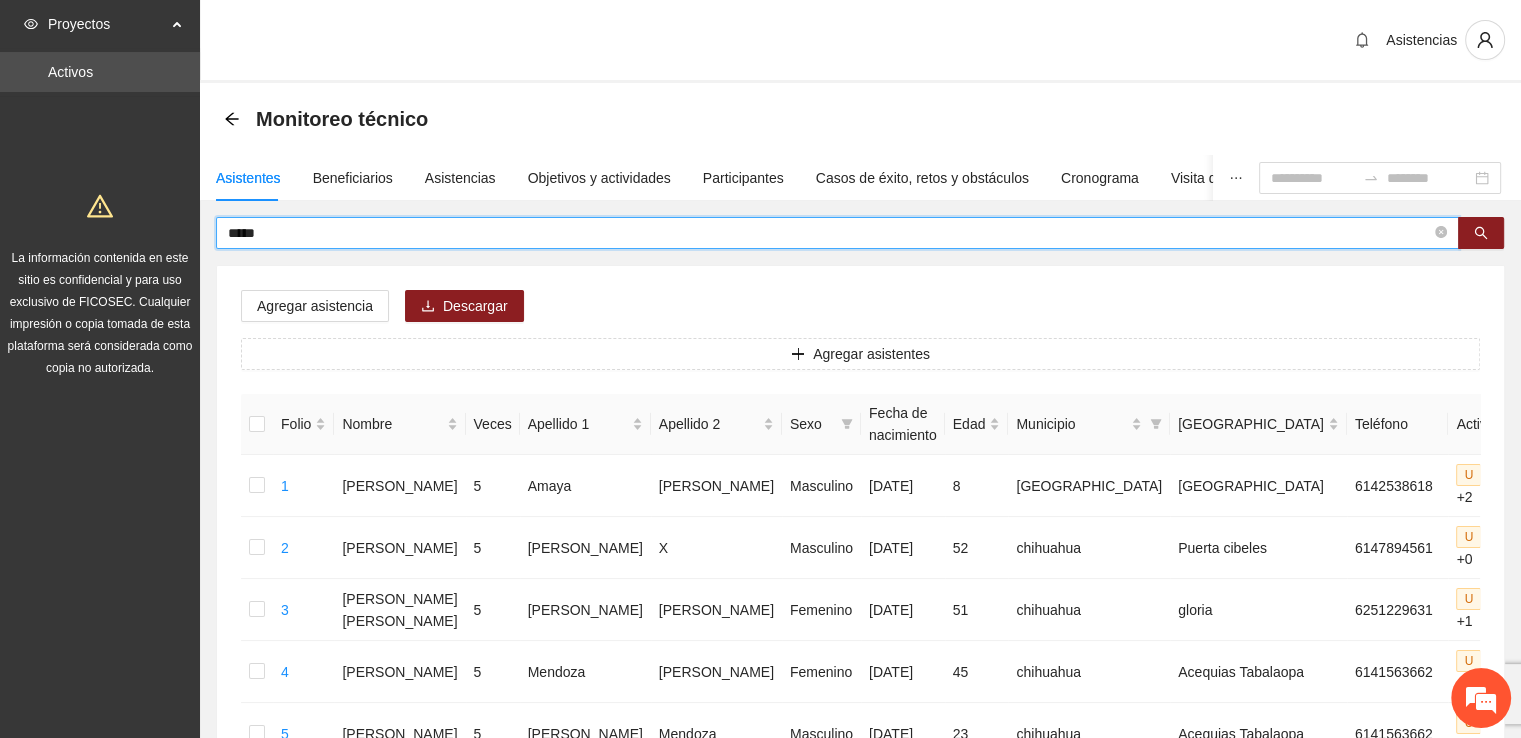 type on "*****" 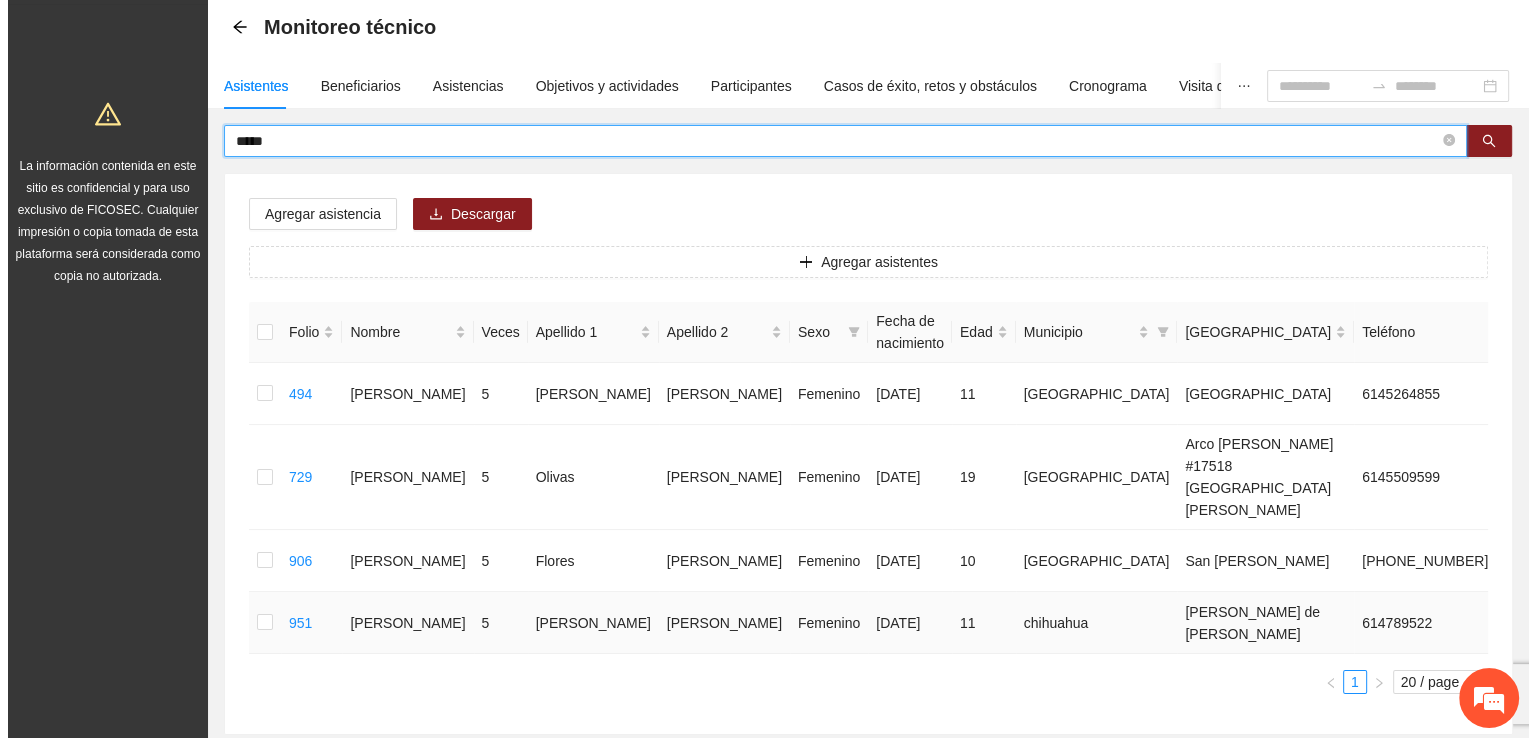 scroll, scrollTop: 108, scrollLeft: 0, axis: vertical 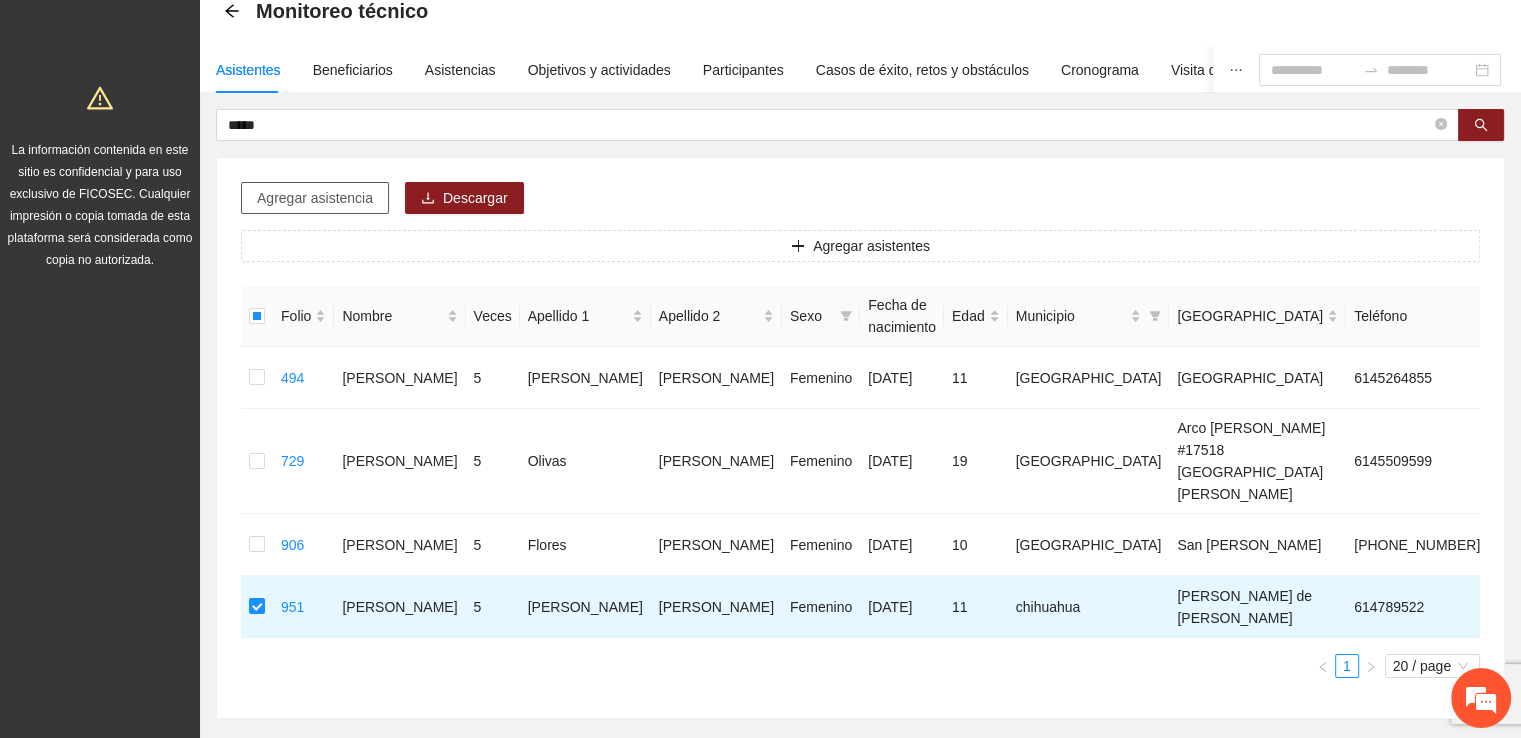 click on "Agregar asistencia" at bounding box center (315, 198) 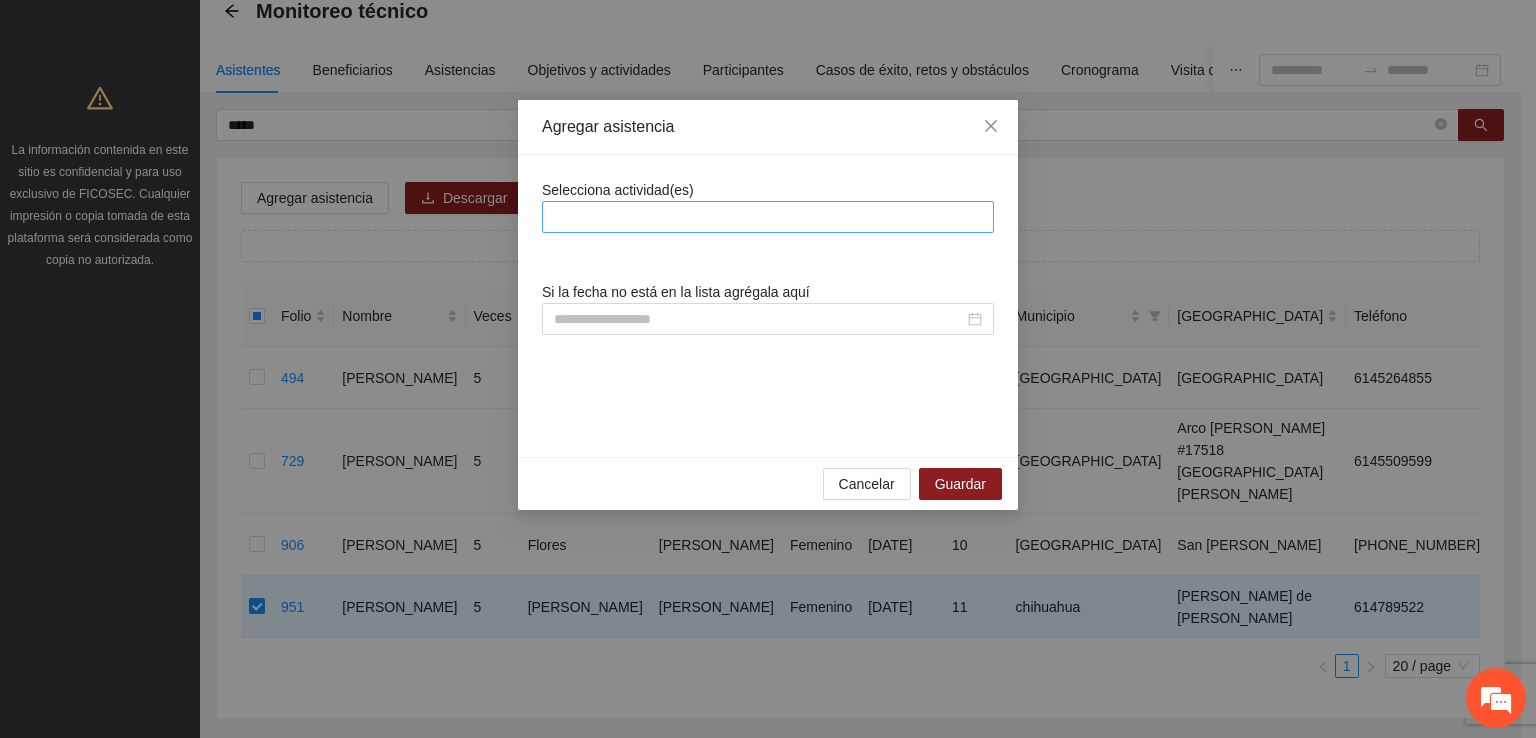click at bounding box center [768, 217] 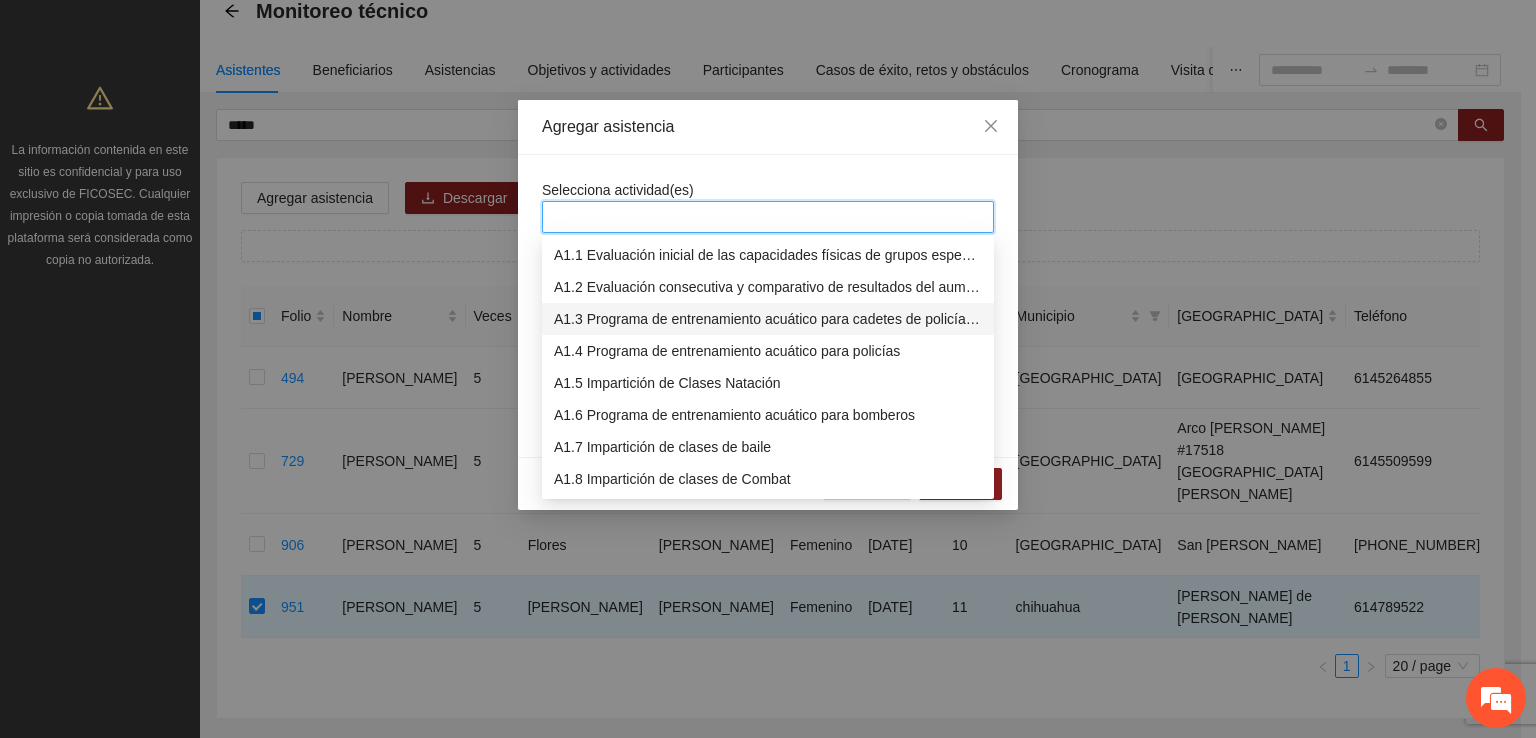 scroll, scrollTop: 200, scrollLeft: 0, axis: vertical 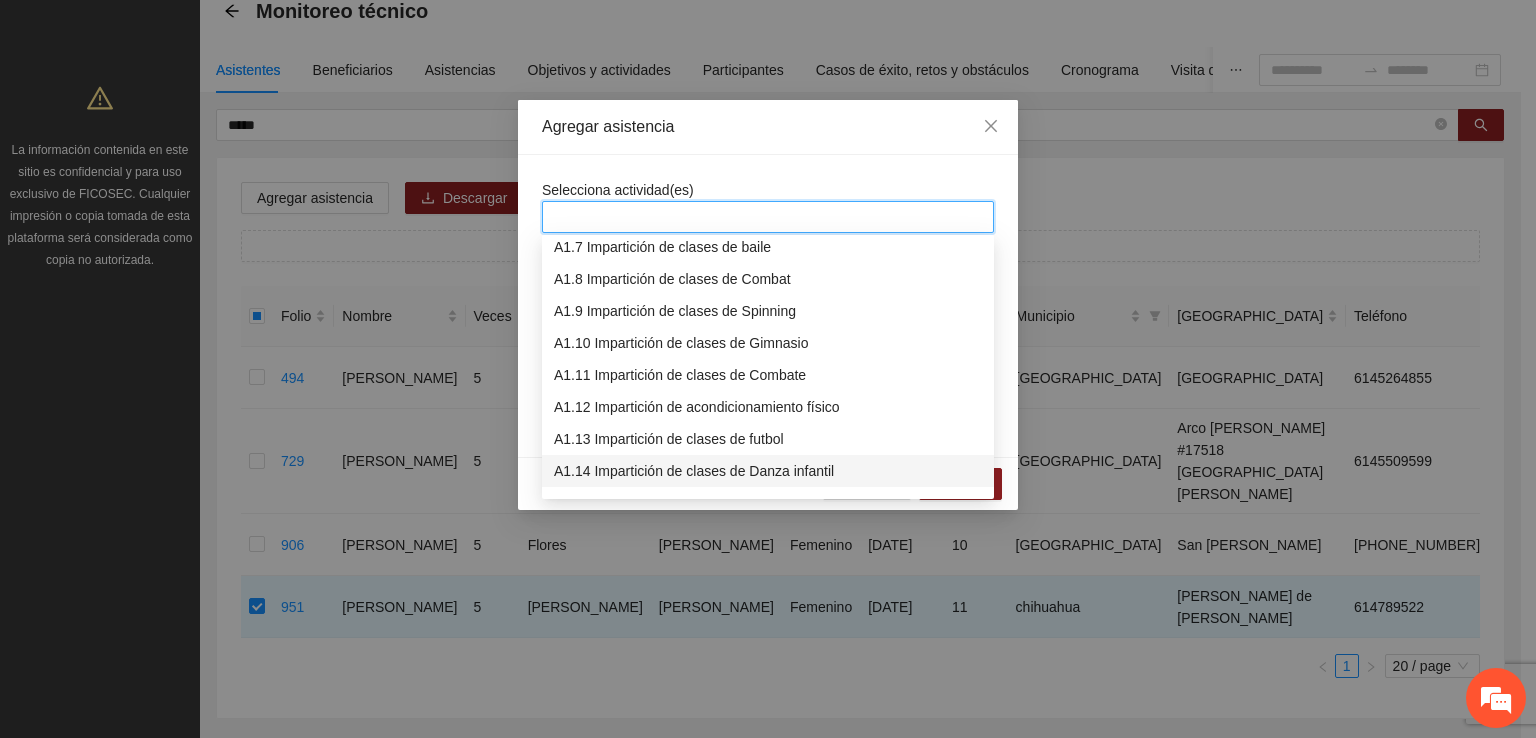 click on "A1.14 Impartición de clases de Danza infantil" at bounding box center (768, 471) 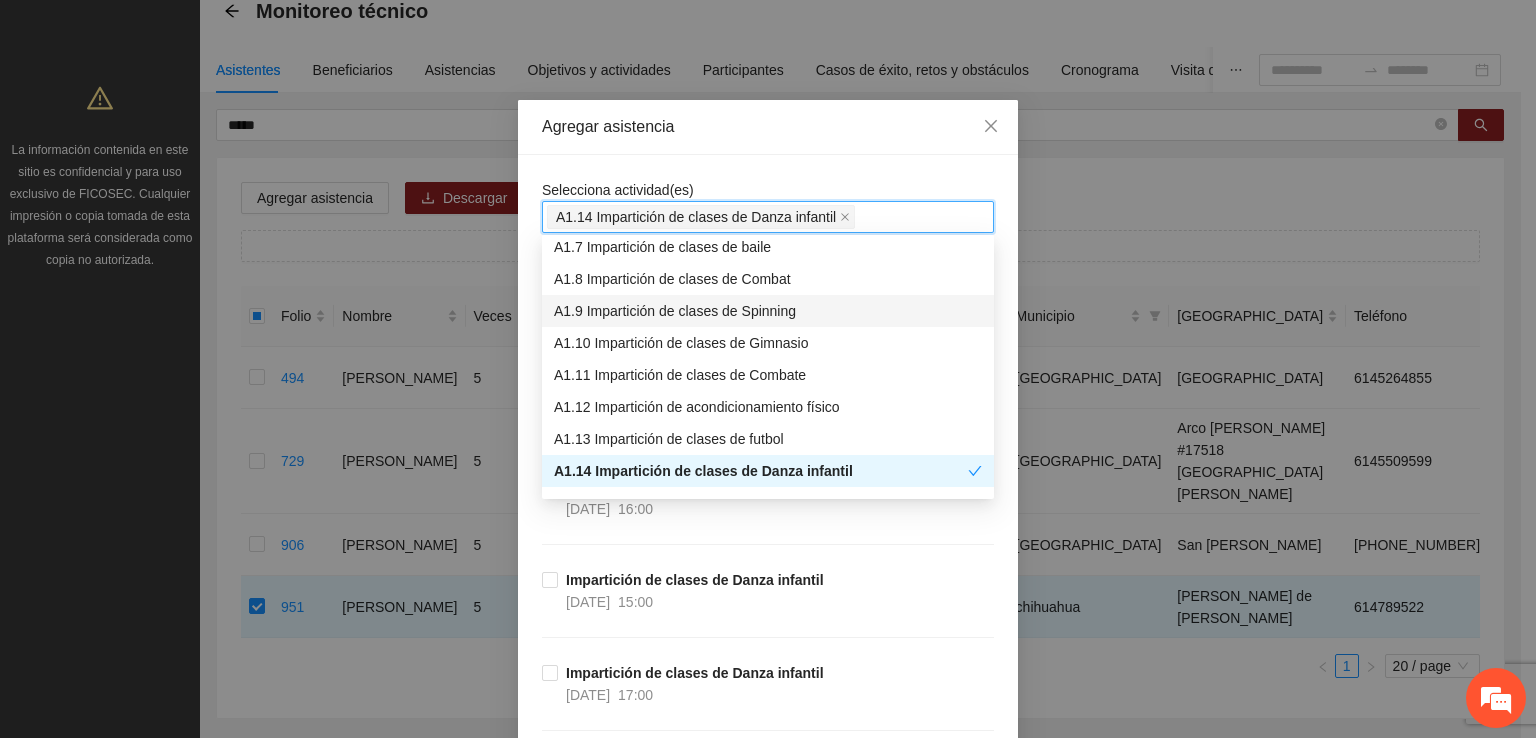 click on "Selecciona actividad(es) A1.14 Impartición de clases de Danza infantil A1.14 Impartición de clases de Danza infantil" at bounding box center [768, 206] 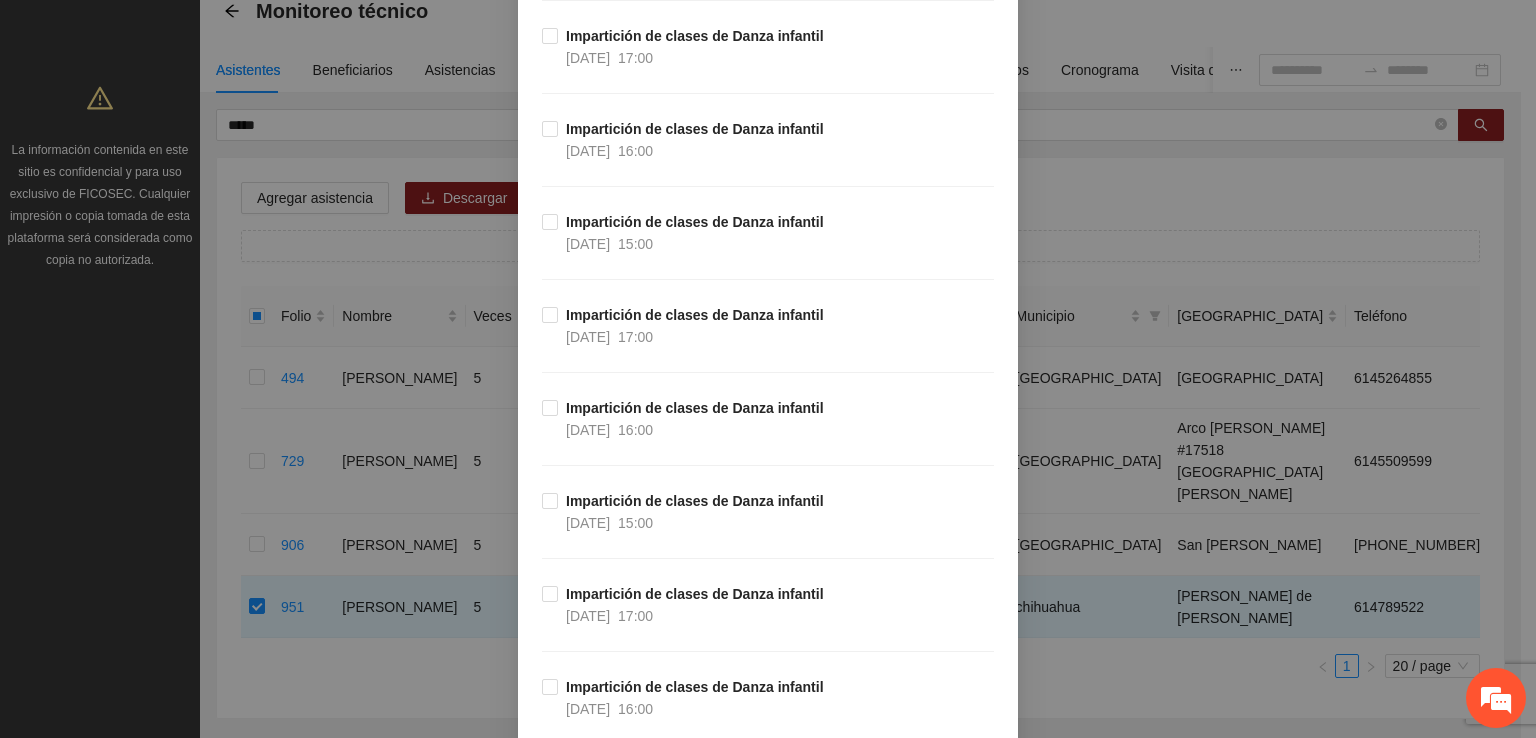 scroll, scrollTop: 4570, scrollLeft: 0, axis: vertical 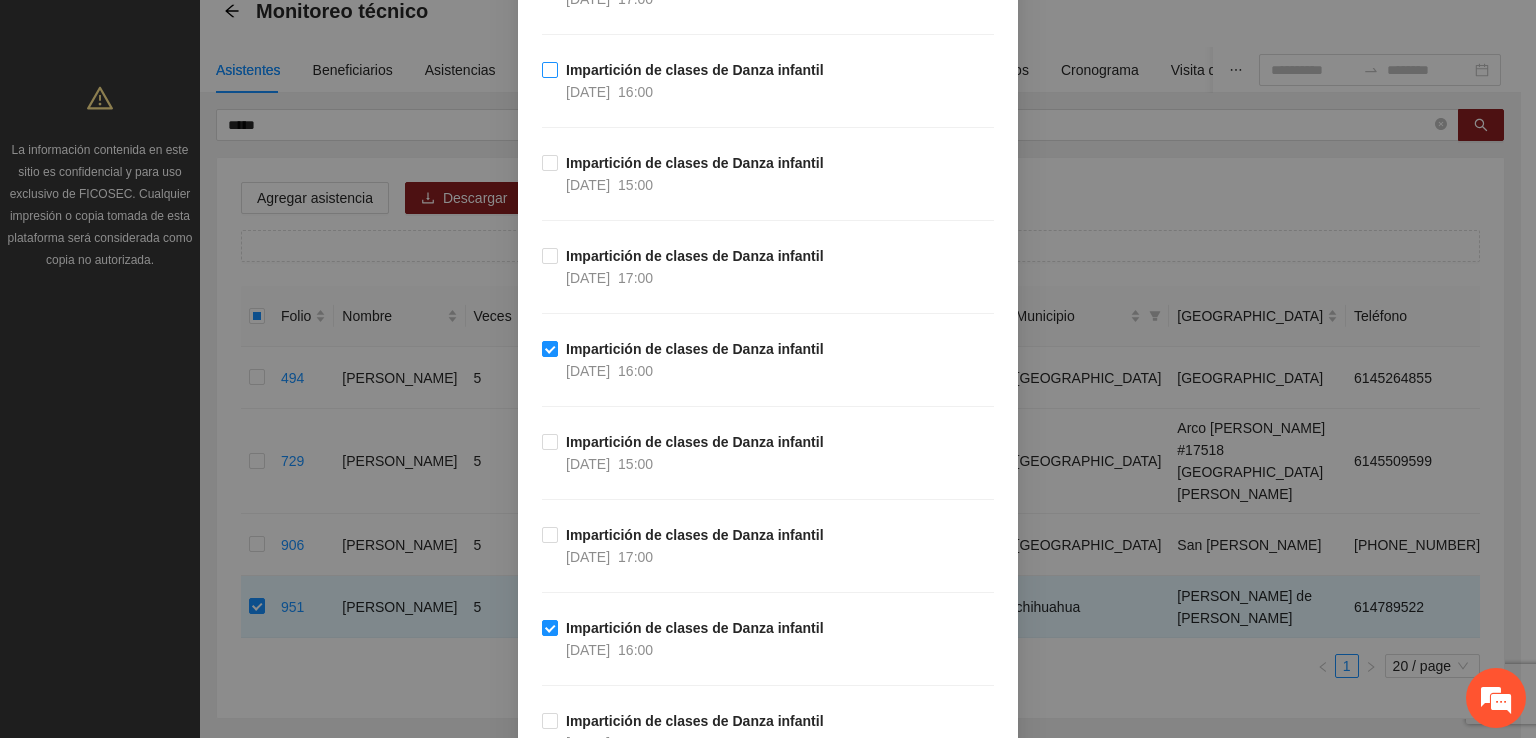click on "Impartición de clases de Danza infantil [DATE] 16:00" at bounding box center [687, 81] 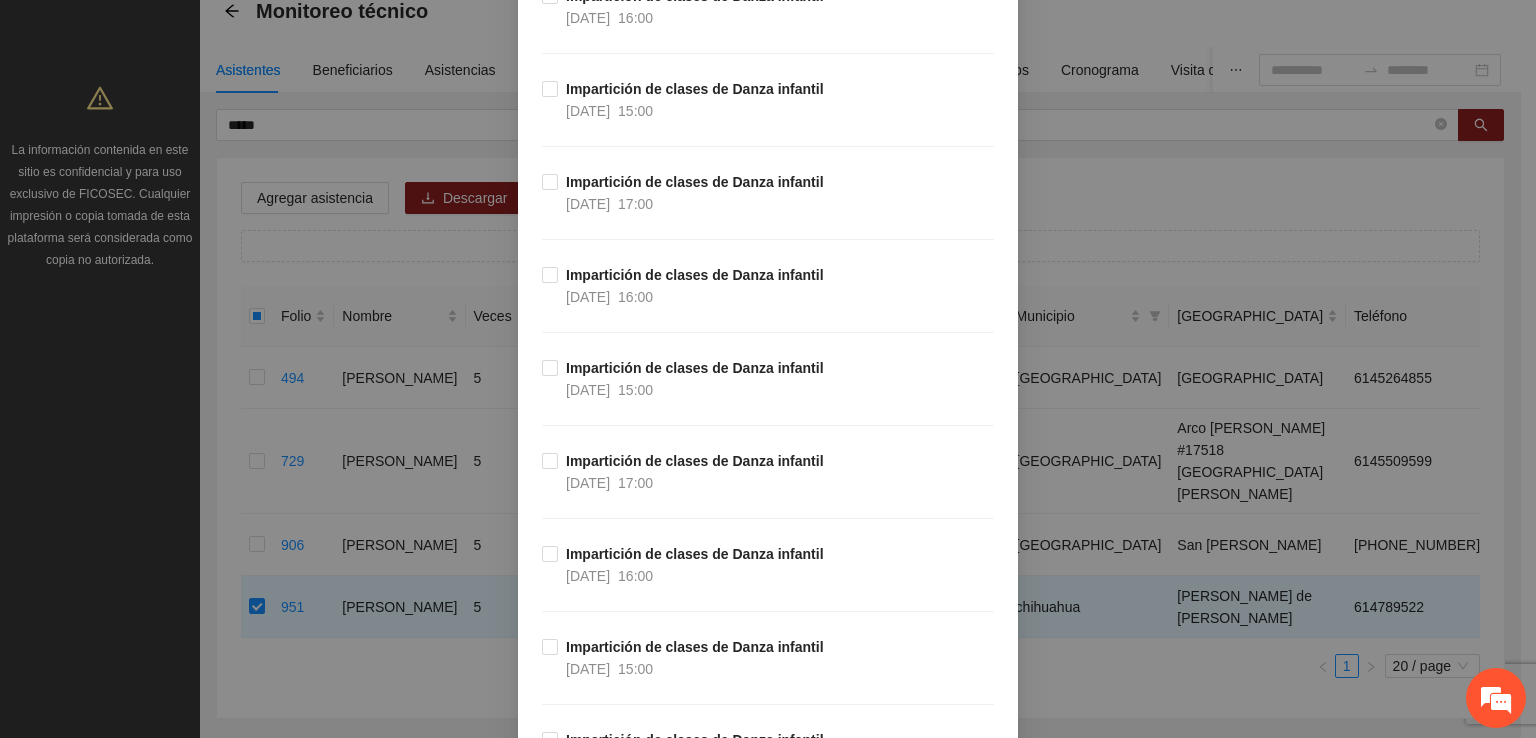 scroll, scrollTop: 1470, scrollLeft: 0, axis: vertical 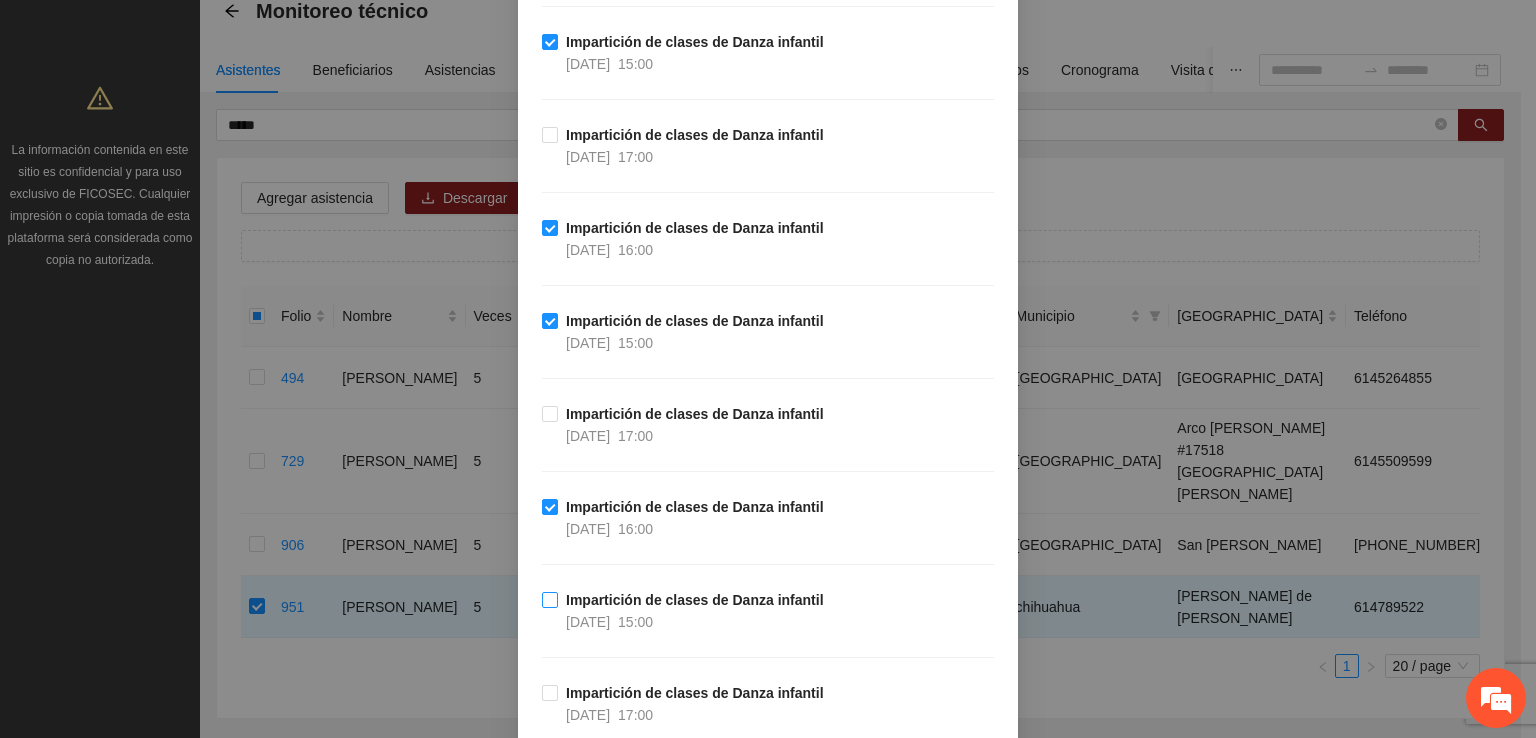 click on "Impartición de clases de Danza infantil [DATE] 15:00" at bounding box center (687, 611) 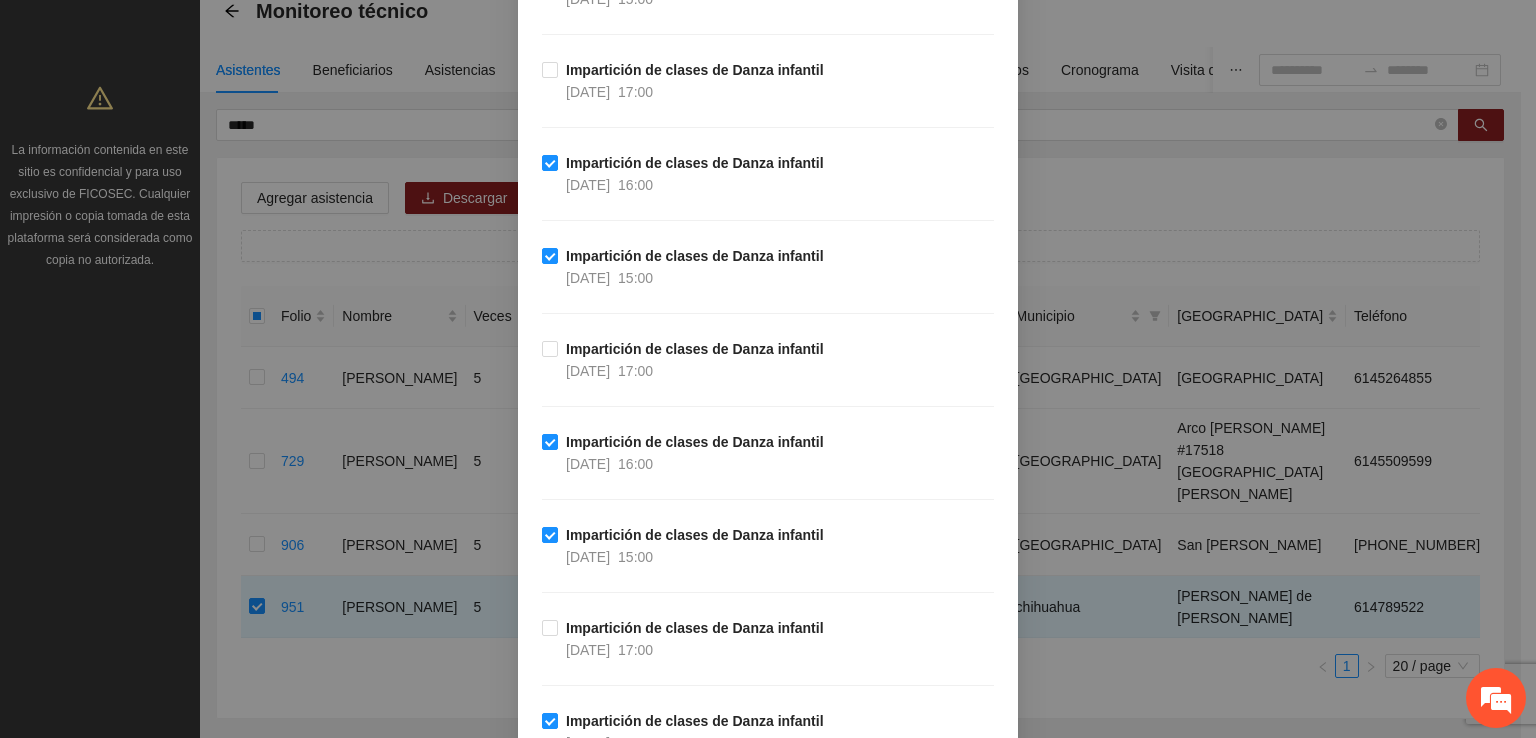 scroll, scrollTop: 2970, scrollLeft: 0, axis: vertical 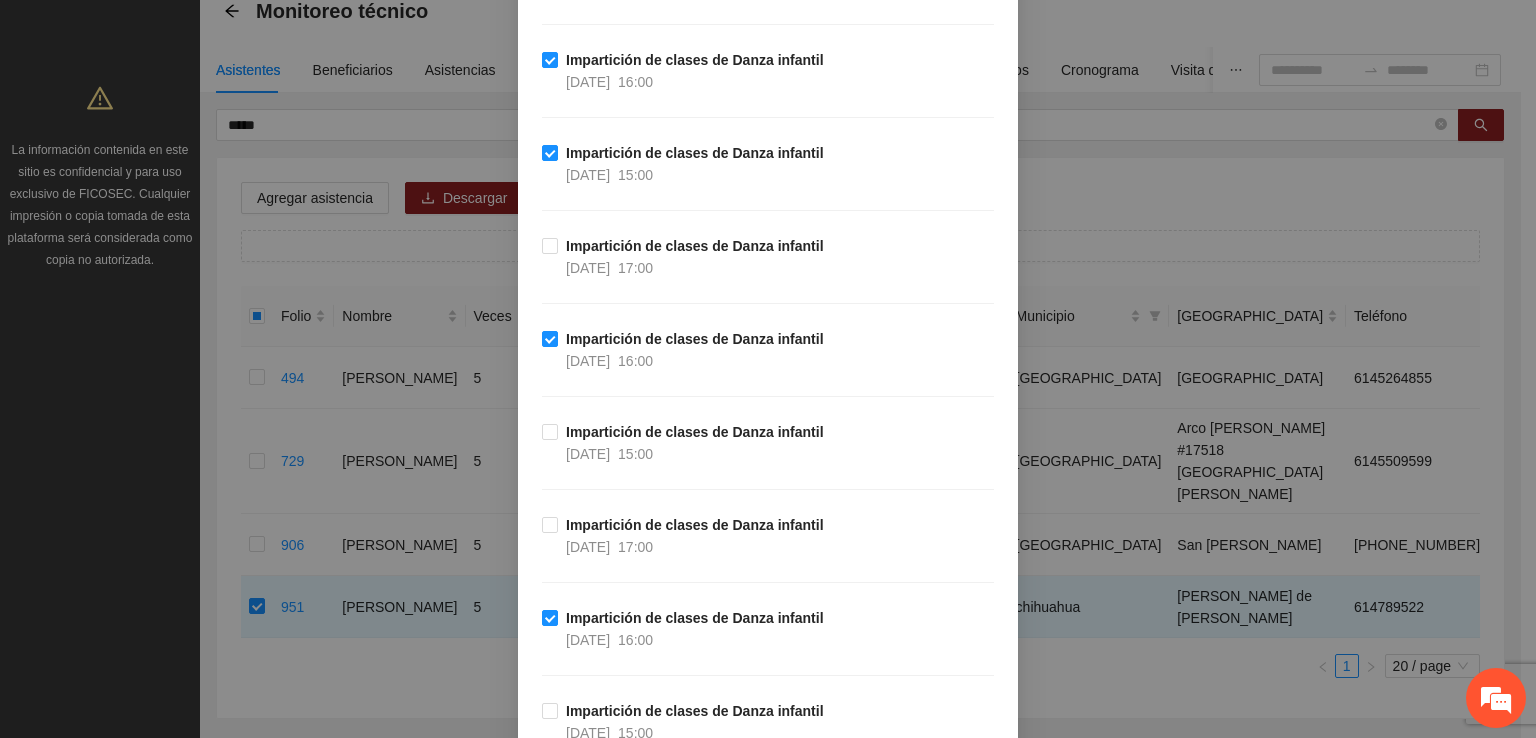 drag, startPoint x: 550, startPoint y: 425, endPoint x: 549, endPoint y: 453, distance: 28.01785 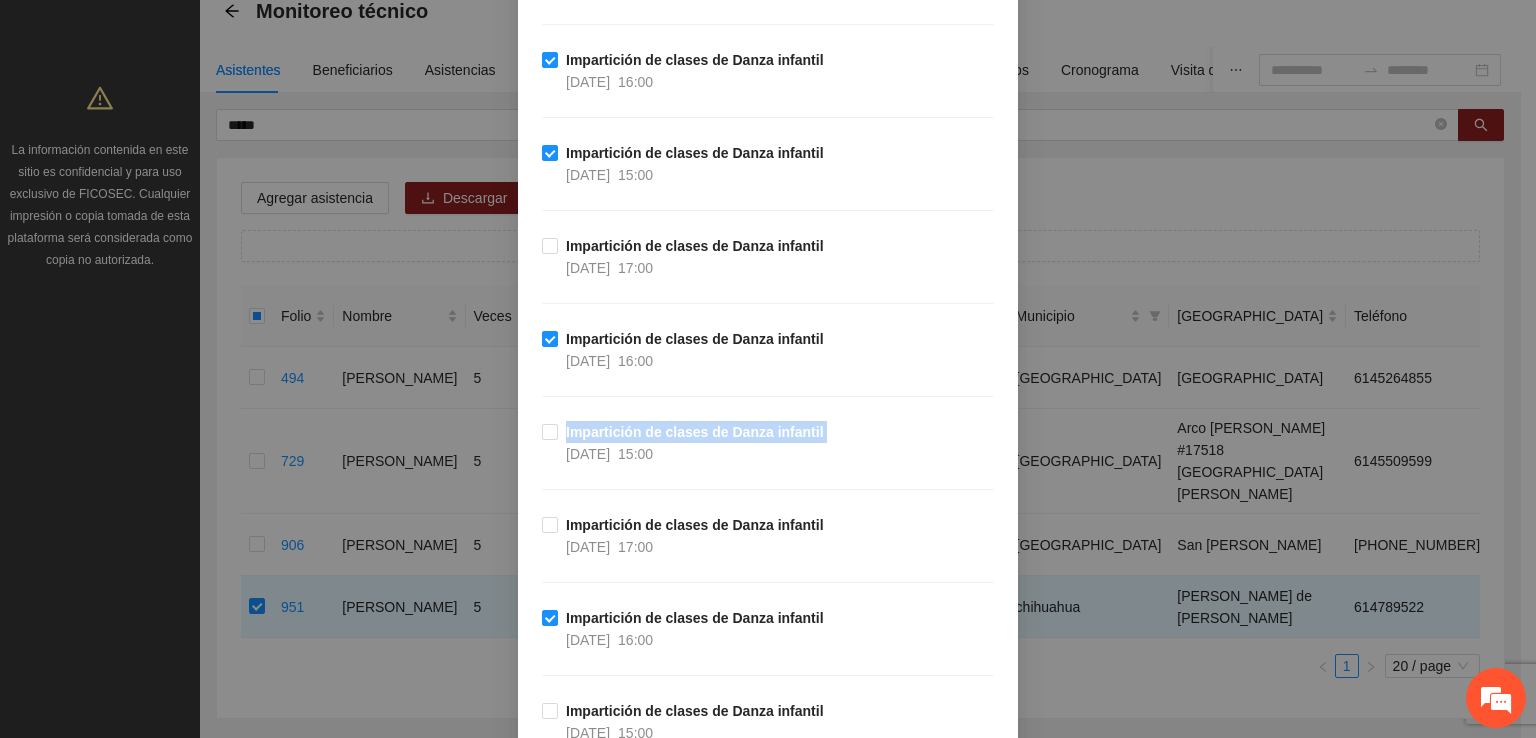 scroll, scrollTop: 5270, scrollLeft: 0, axis: vertical 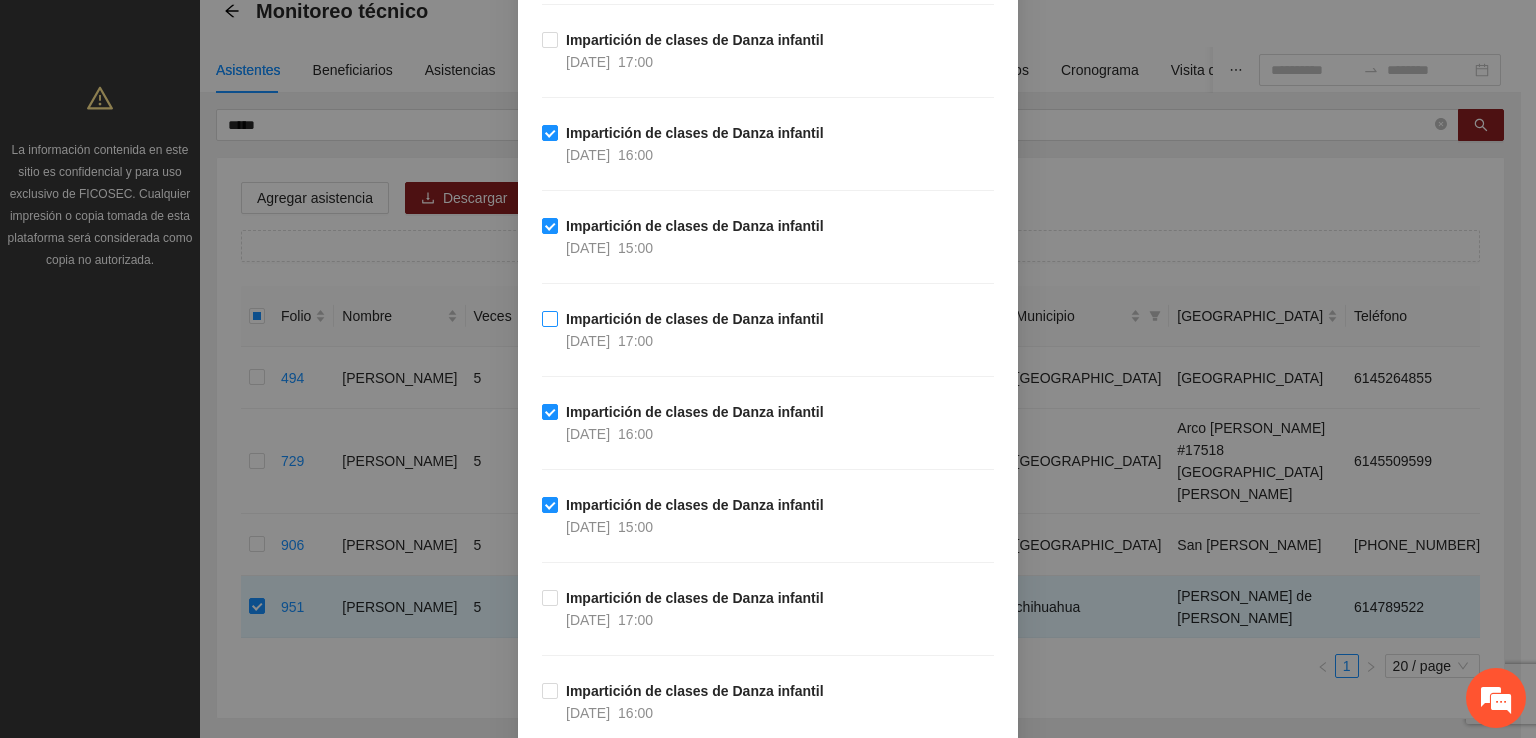 click on "Impartición de clases de Danza infantil [DATE] 17:00" at bounding box center (687, 330) 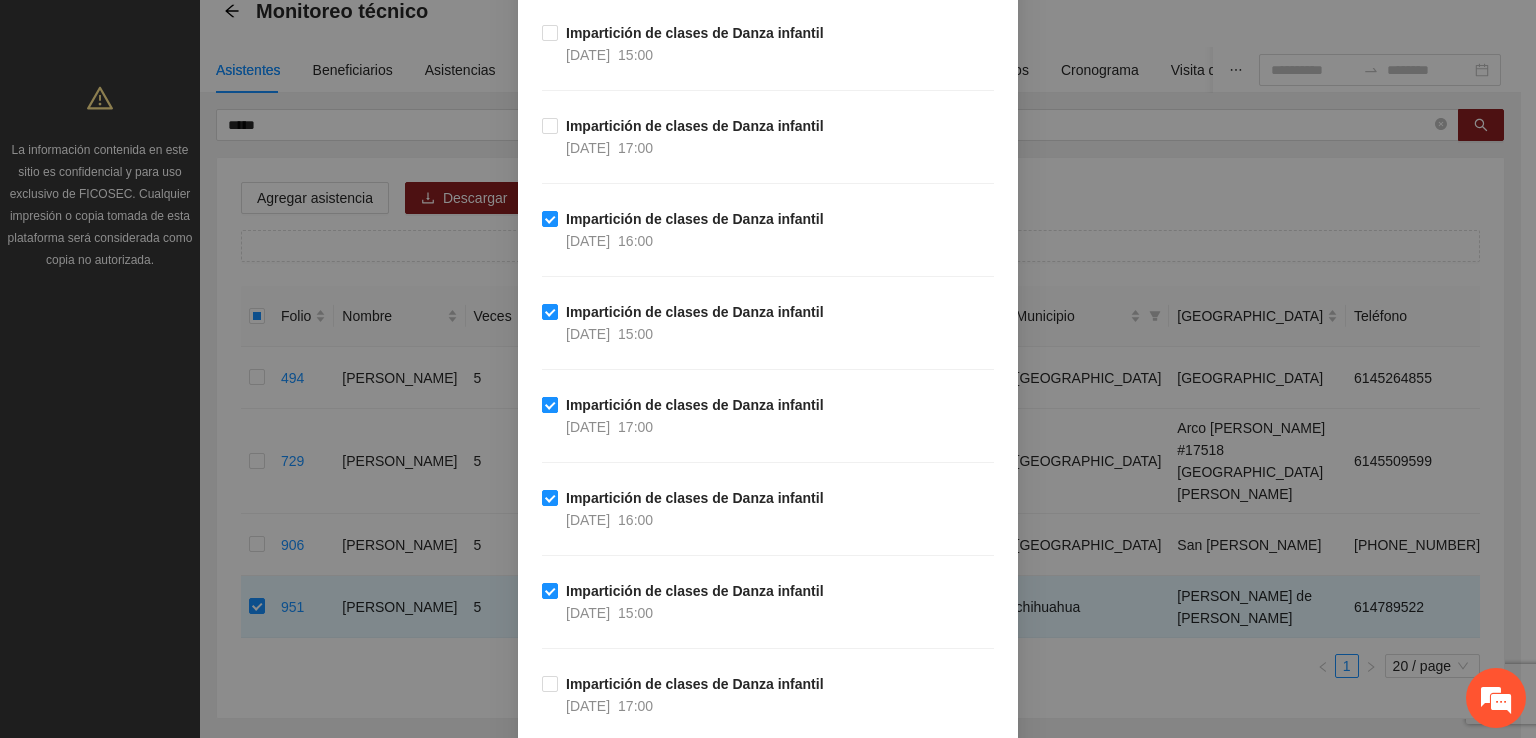 scroll, scrollTop: 1070, scrollLeft: 0, axis: vertical 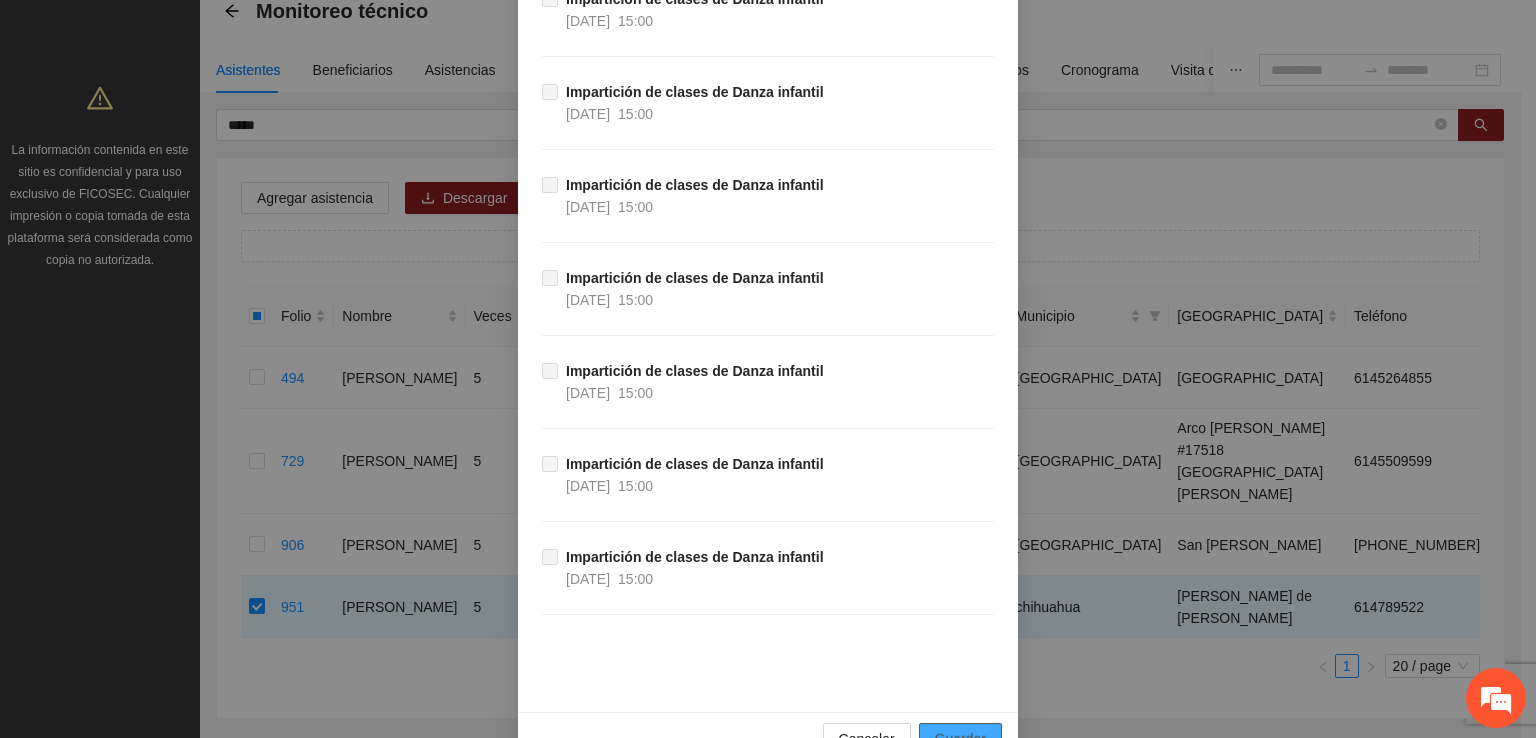 click on "Guardar" at bounding box center (960, 739) 